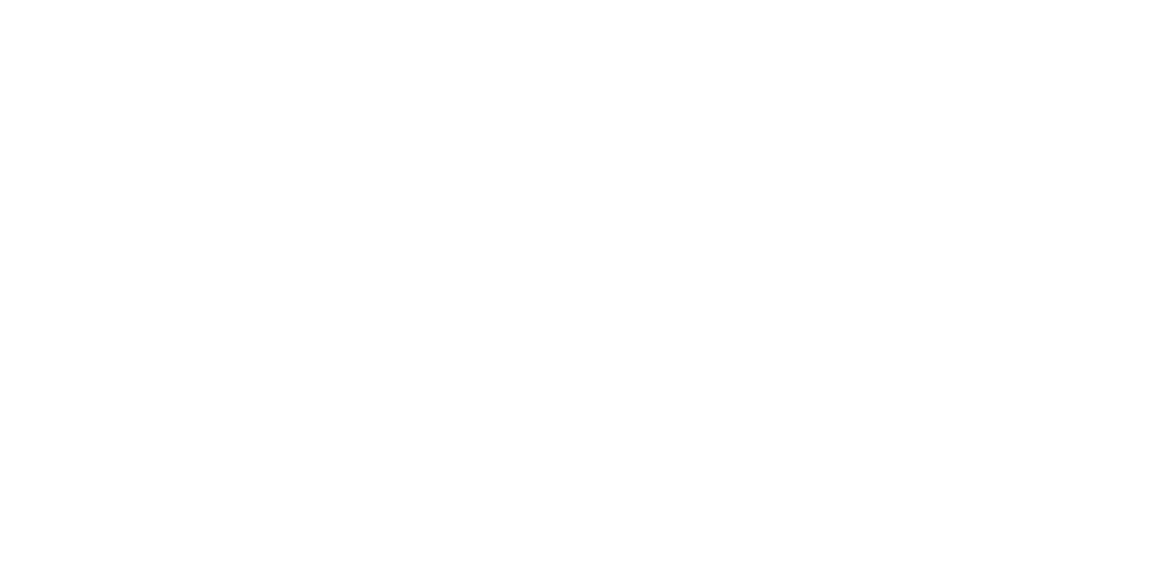 scroll, scrollTop: 0, scrollLeft: 0, axis: both 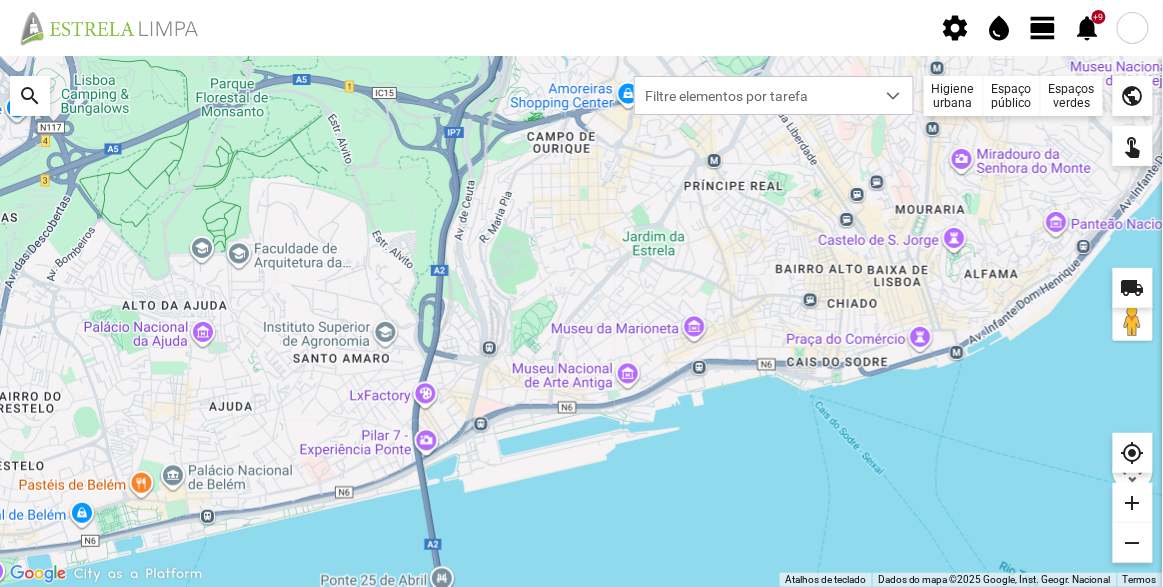 click on "view_day" 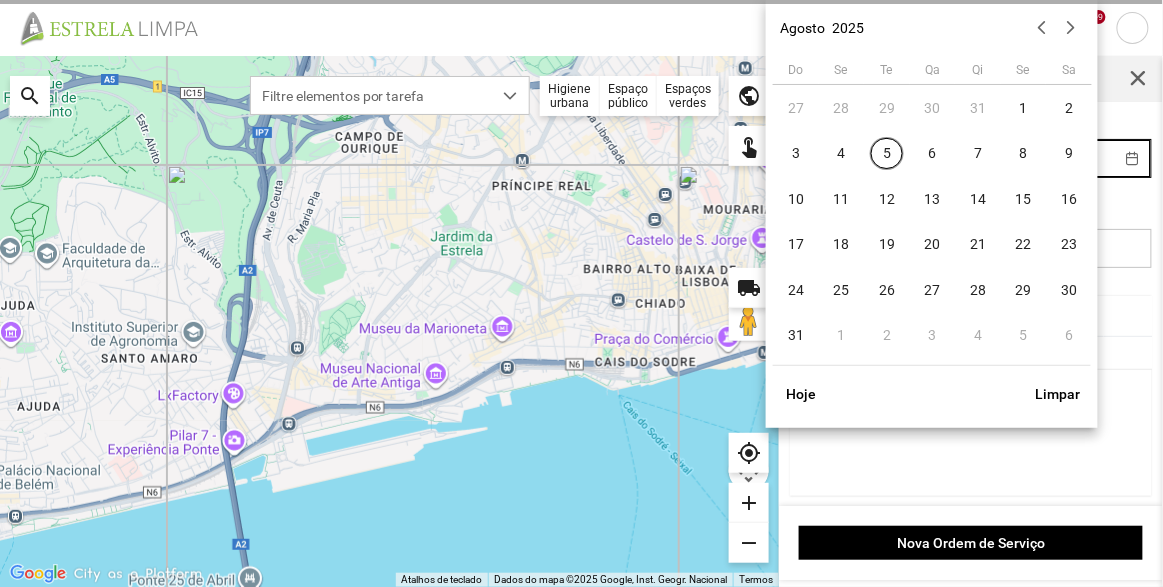 click on "settings  water_drop   view_day   +9   notifications
Para navegar no mapa com gestos de toque, toque duas vezes sem soltar no mapa e, em seguida, arraste-o. ← Mover para a esquerda → Mover para a direita ↑ Mover para cima ↓ Mover para baixo + Aumentar (zoom) - Diminuir (zoom) Casa Avançar 75% para a esquerda Fim Avançar 75% para a direita Página para cima Avançar 75% para cima Página para baixo Avançar 75% para baixo Atalhos de teclado Dados do mapa Dados do mapa ©2025 Google, Inst. Geogr. Nacional Dados do mapa ©2025 Google, Inst. Geogr. Nacional 500 m  Clique no botão para alternar entre as unidades métricas e imperiais Termos Comunicar um erro no mapa local_shipping  search
Filtre elementos por tarefa  Higiene urbana   Espaço público   Espaços verdes  public  touch_app  my_location add remove Ordens de Serviço Início   Fim   Pesquise em qualquer campo Id  A.F  Turno Data Intervenções A carregar... Nova Ordem de Serviço
Agosto   2025  Do Se Te Qa Qi Se Sa 1" at bounding box center [581, 293] 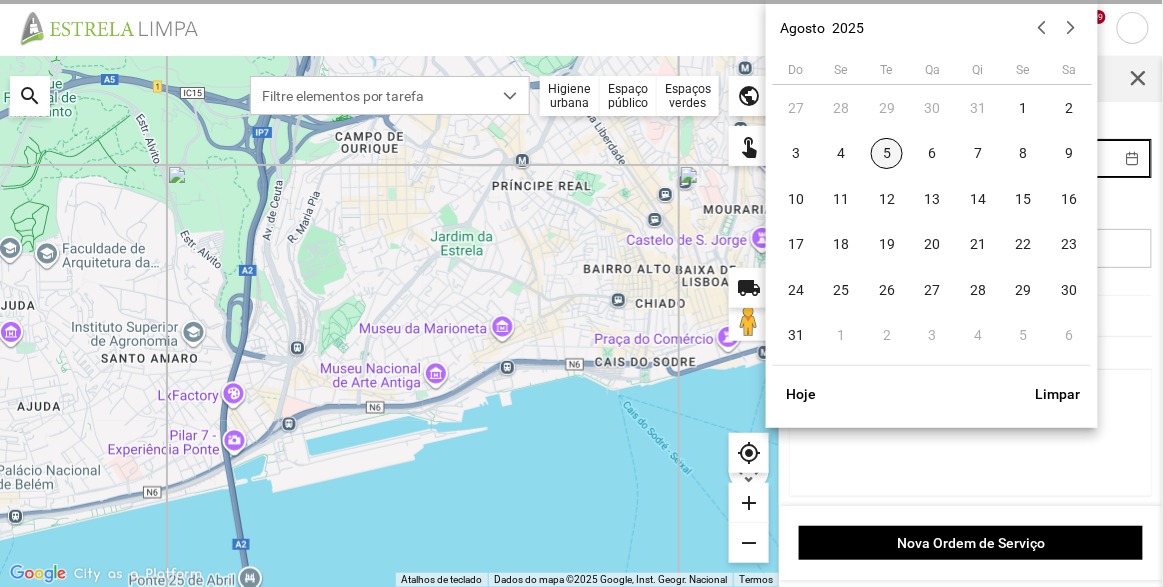 click on "5" at bounding box center (887, 154) 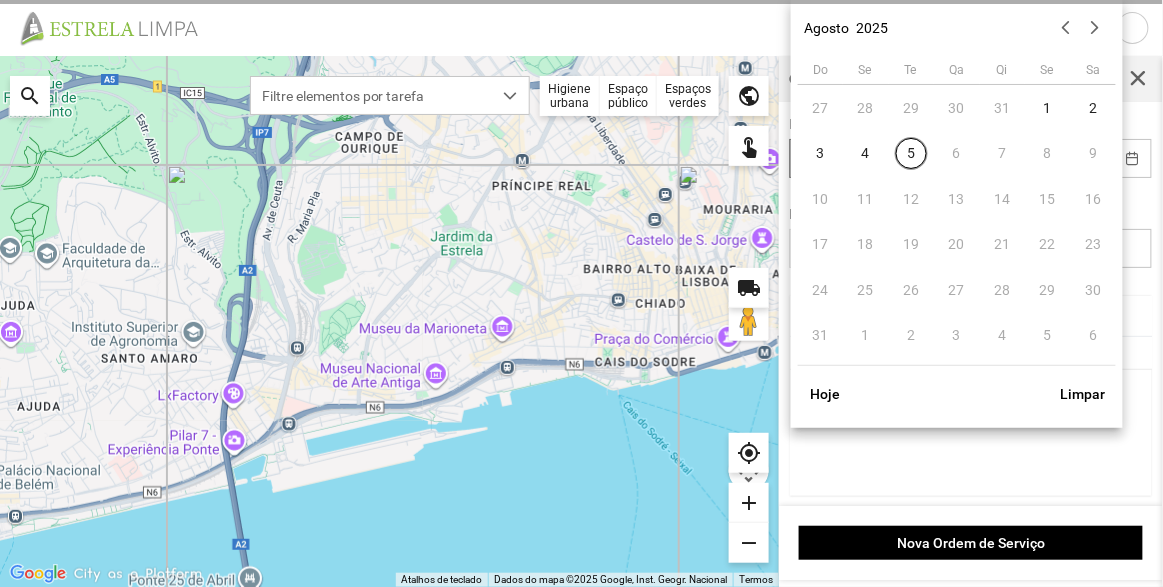 click on "settings  water_drop   view_day   +9   notifications
Para navegar no mapa com gestos de toque, toque duas vezes sem soltar no mapa e, em seguida, arraste-o. ← Mover para a esquerda → Mover para a direita ↑ Mover para cima ↓ Mover para baixo + Aumentar (zoom) - Diminuir (zoom) Casa Avançar 75% para a esquerda Fim Avançar 75% para a direita Página para cima Avançar 75% para cima Página para baixo Avançar 75% para baixo Atalhos de teclado Dados do mapa Dados do mapa ©2025 Google, Inst. Geogr. Nacional Dados do mapa ©2025 Google, Inst. Geogr. Nacional 500 m  Clique no botão para alternar entre as unidades métricas e imperiais Termos Comunicar um erro no mapa local_shipping  search
Filtre elementos por tarefa  Higiene urbana   Espaço público   Espaços verdes  public  touch_app  my_location add remove Ordens de Serviço Início   Fim 05/08/2025   Pesquise em qualquer campo Id  A.F  Turno Data Intervenções A carregar... Nova Ordem de Serviço
Agosto   2025  Do Se Te Qa" at bounding box center (581, 293) 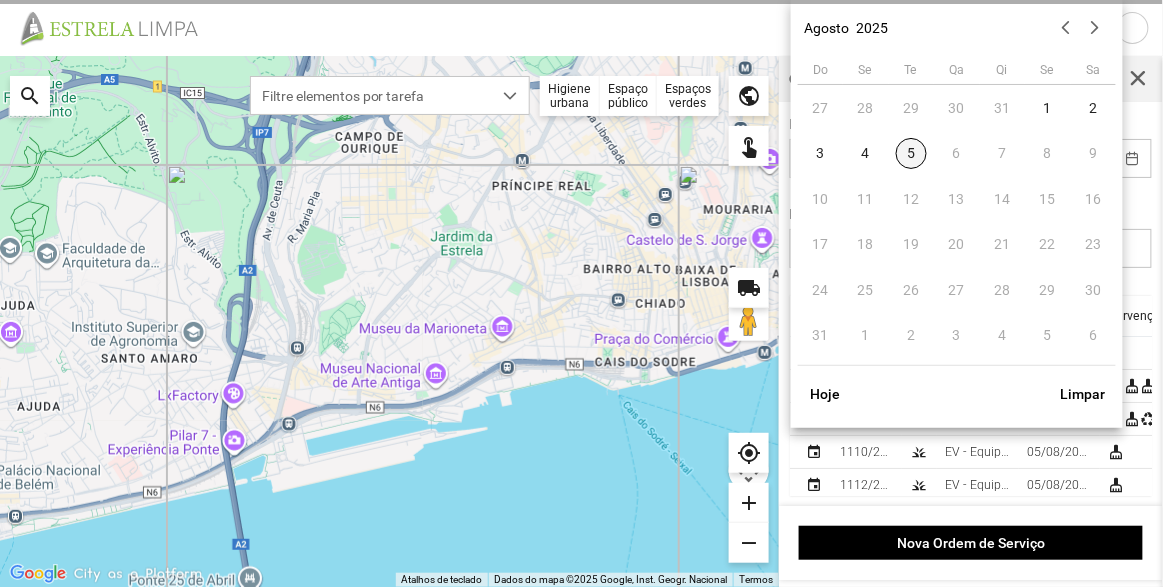 click on "5" at bounding box center [912, 154] 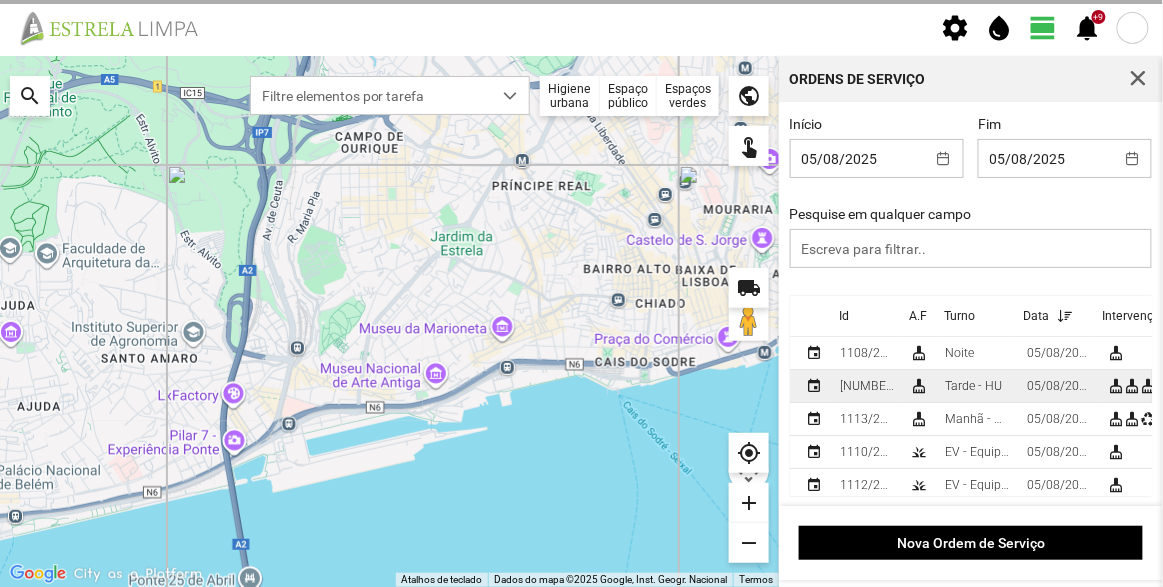 scroll, scrollTop: 52, scrollLeft: 0, axis: vertical 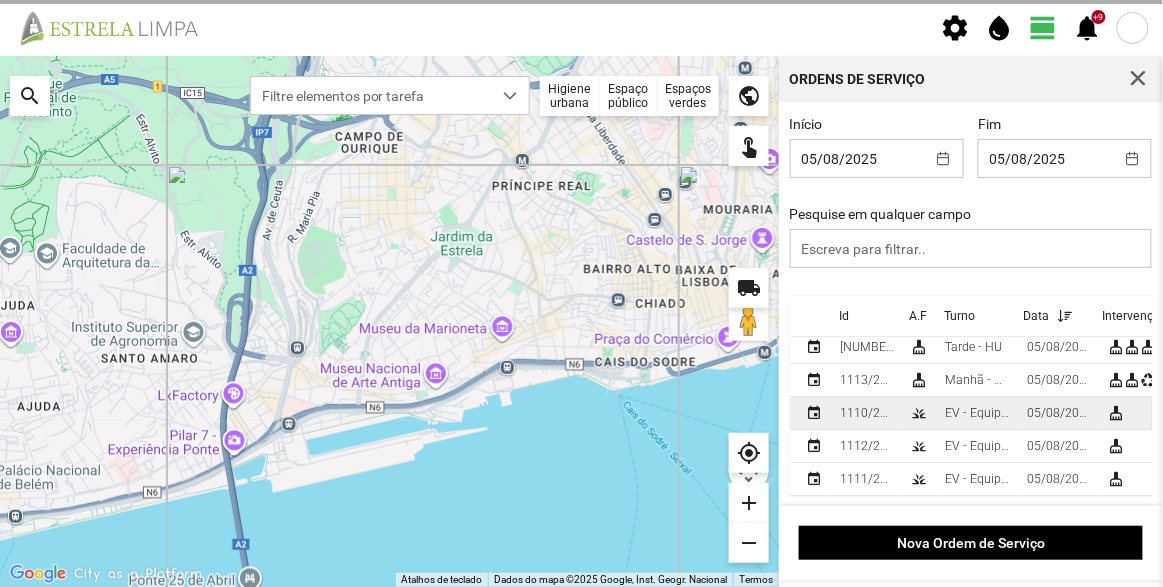 click on "EV - Equipa A" at bounding box center [978, 413] 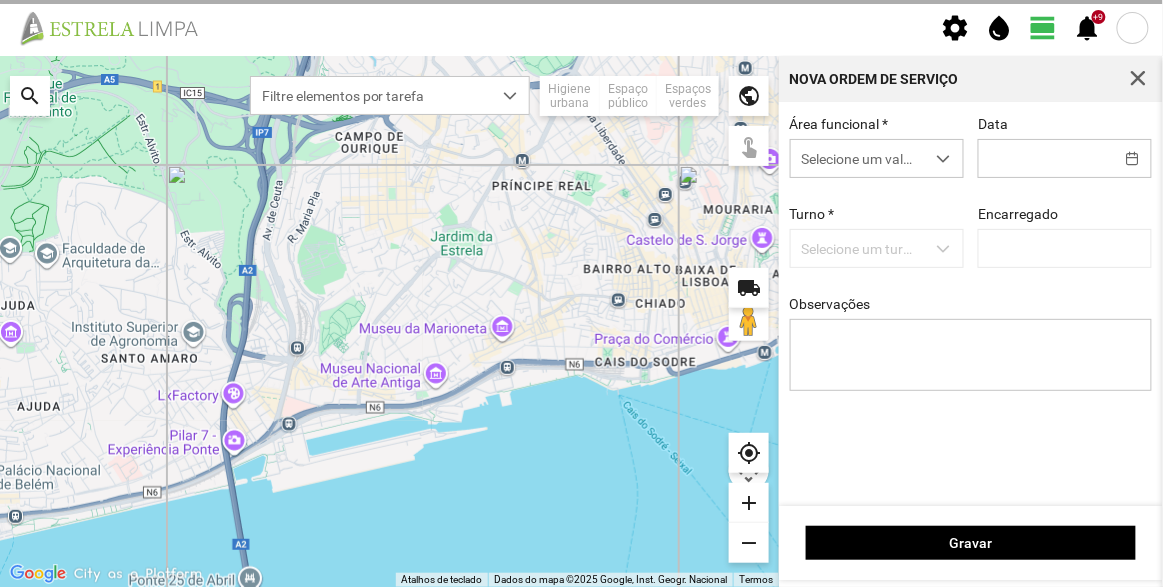 type on "05/08/2025" 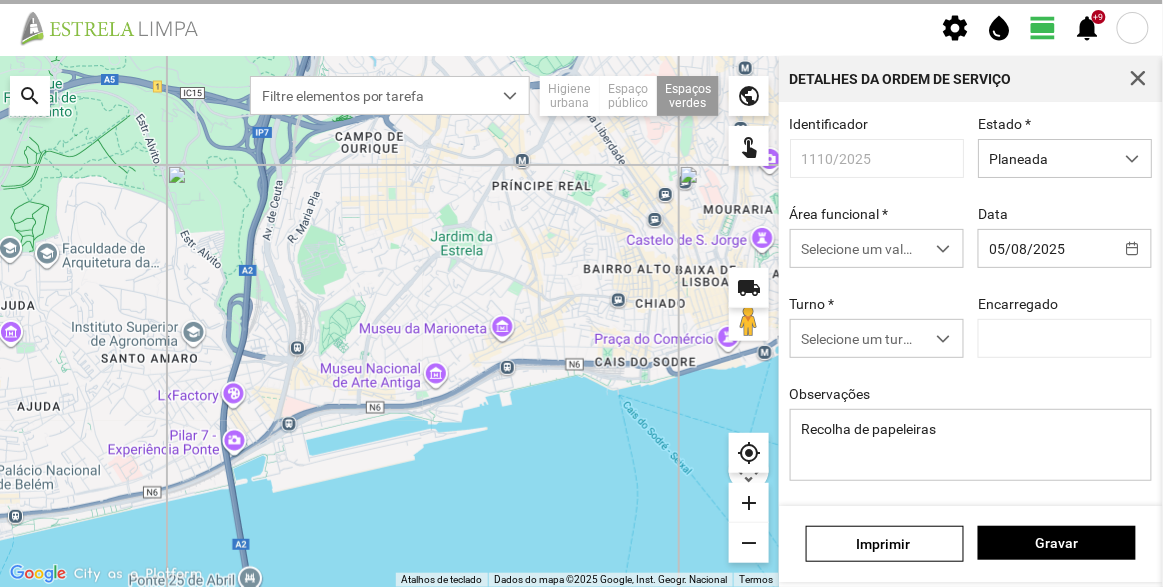 type on "[FIRST] [LAST]" 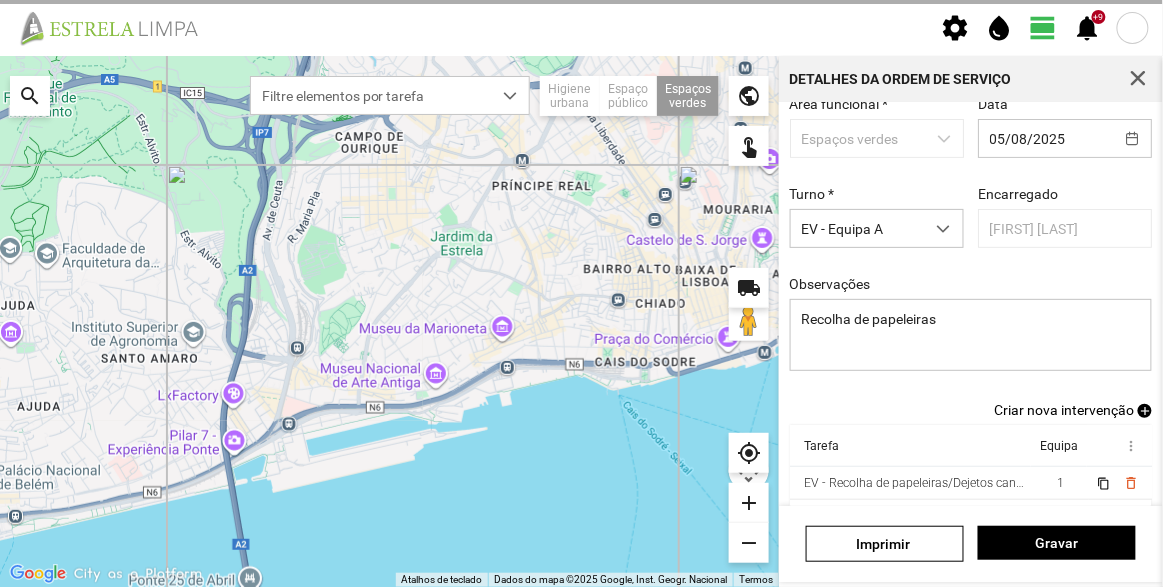 scroll, scrollTop: 174, scrollLeft: 0, axis: vertical 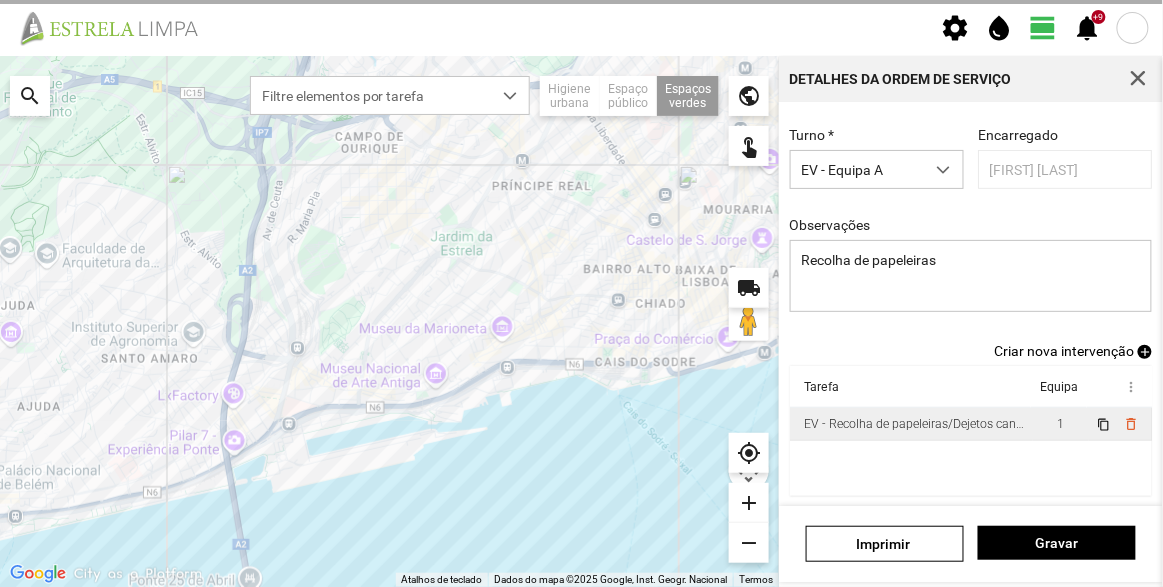 click on "EV - Recolha de papeleiras/Dejetos caninos" at bounding box center (914, 424) 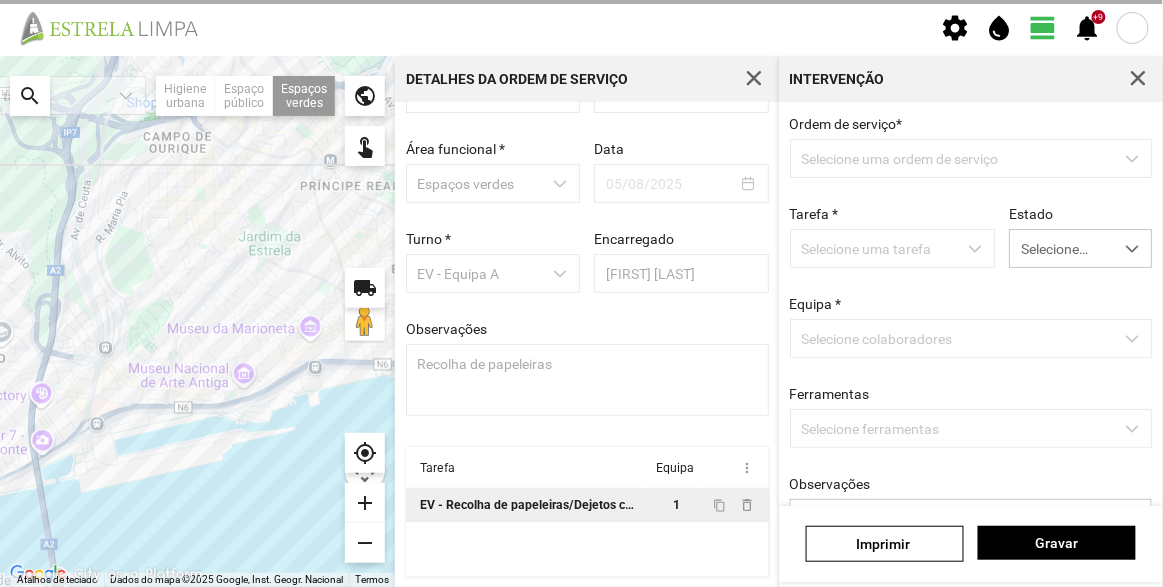 scroll, scrollTop: 69, scrollLeft: 0, axis: vertical 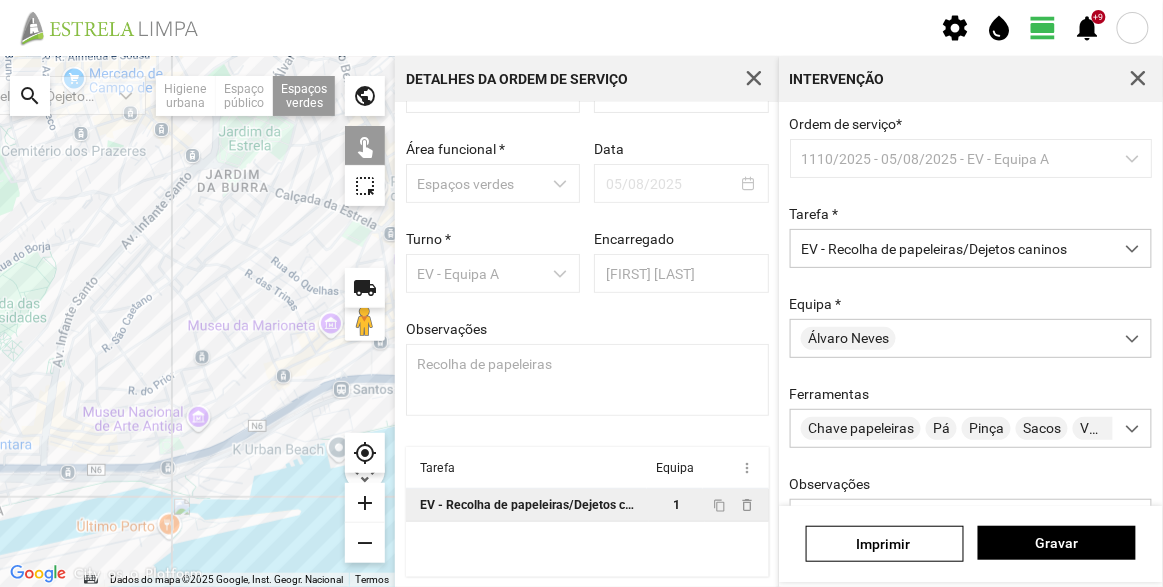 drag, startPoint x: 287, startPoint y: 400, endPoint x: 224, endPoint y: 366, distance: 71.5891 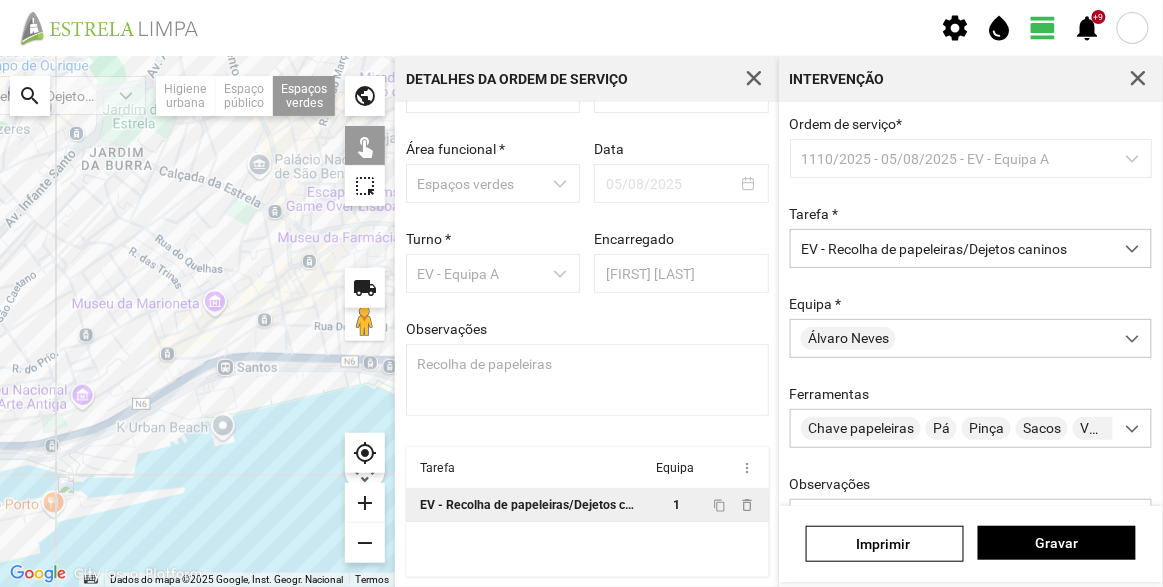click 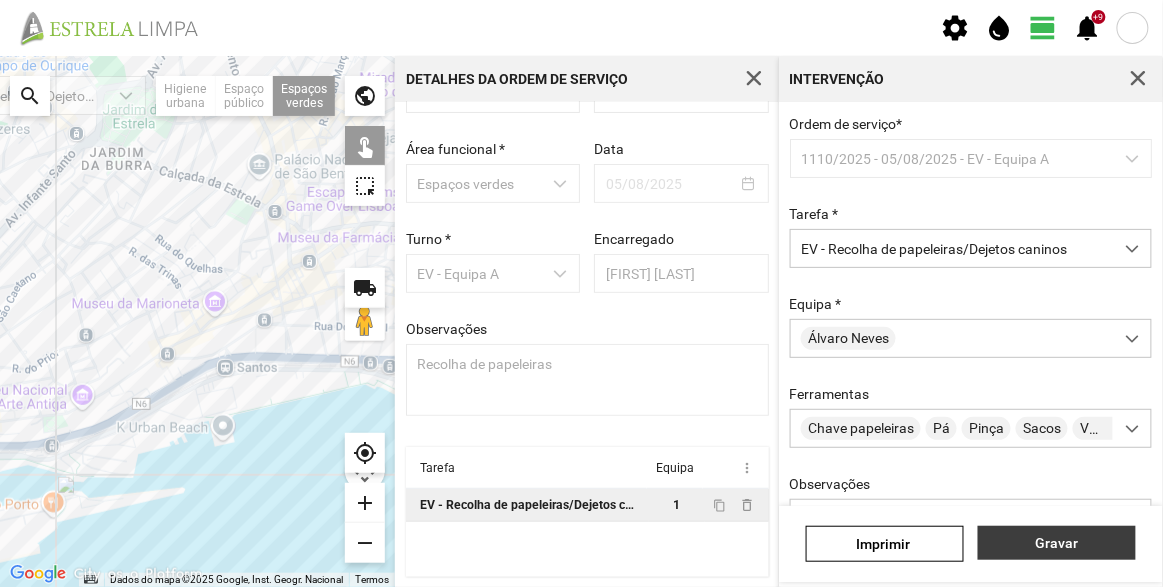 click on "Gravar" at bounding box center (1057, 543) 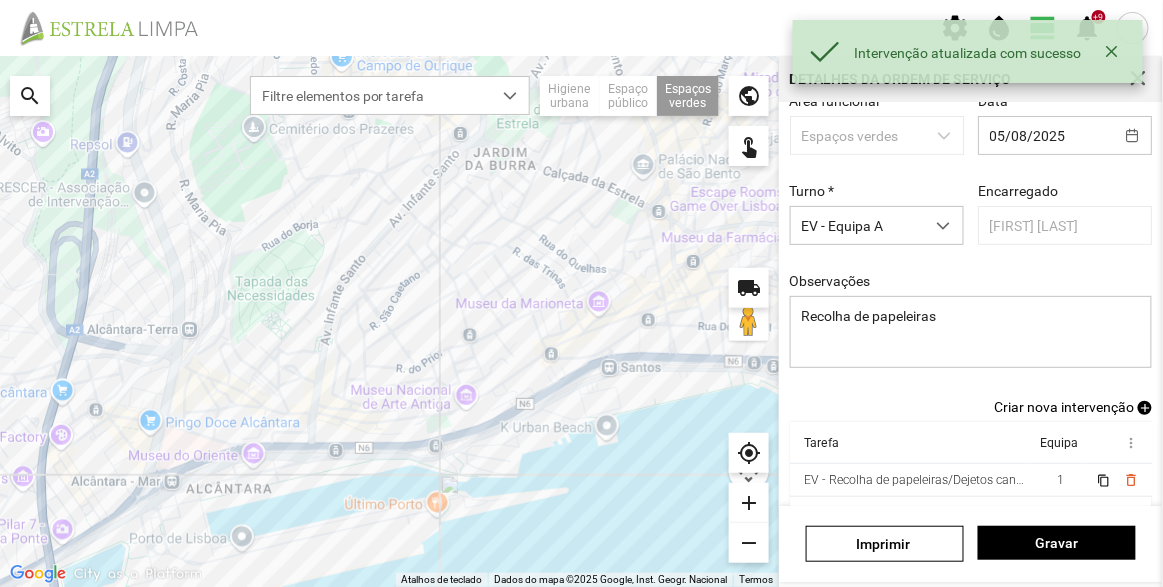 scroll, scrollTop: 174, scrollLeft: 0, axis: vertical 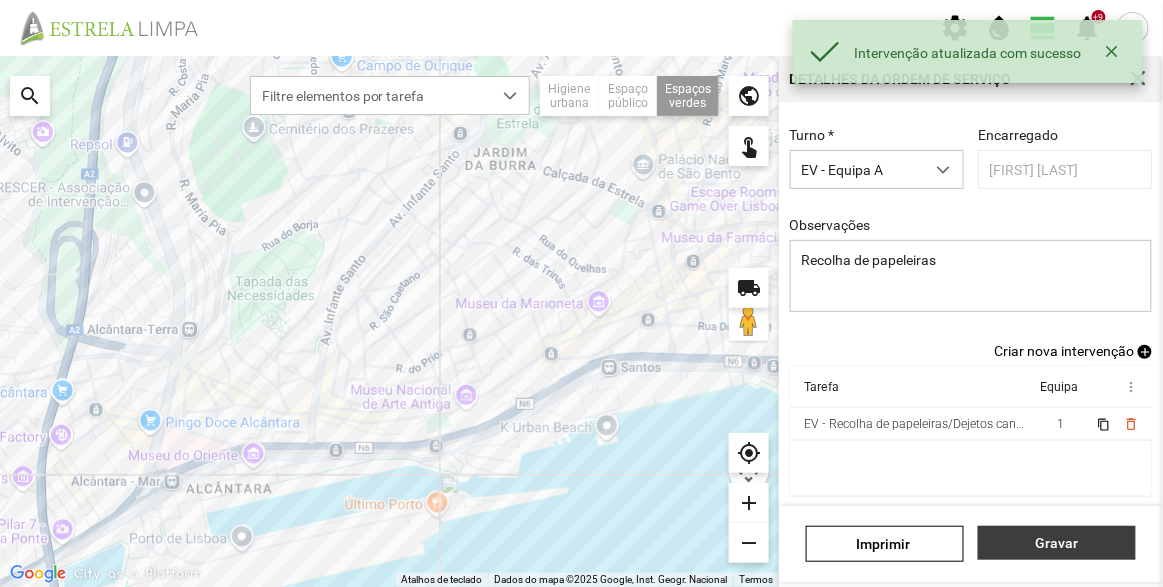 click on "Gravar" at bounding box center [1057, 543] 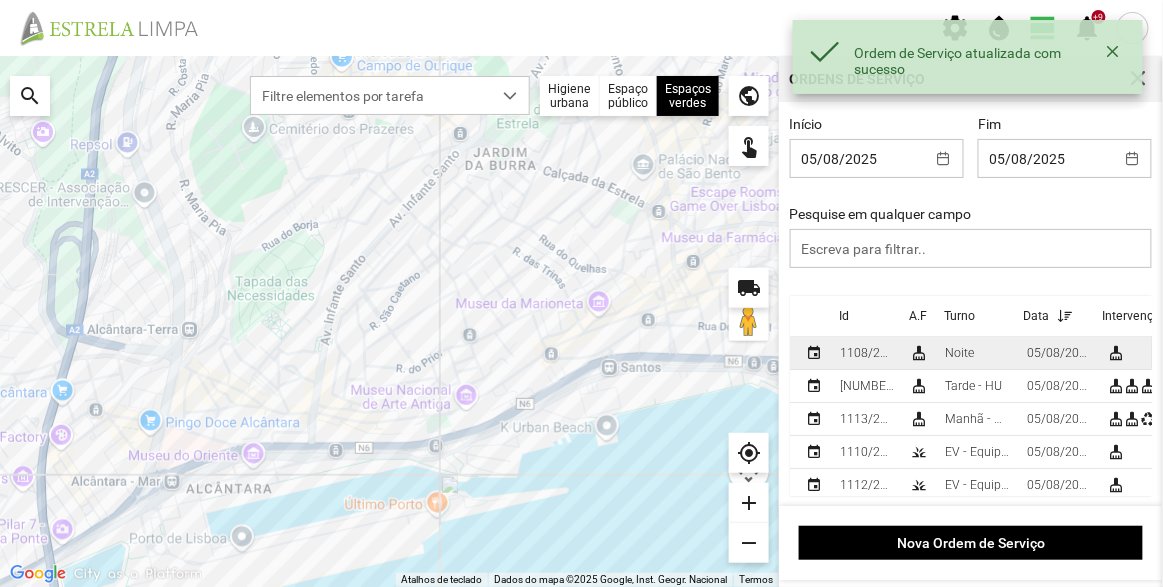 scroll, scrollTop: 52, scrollLeft: 0, axis: vertical 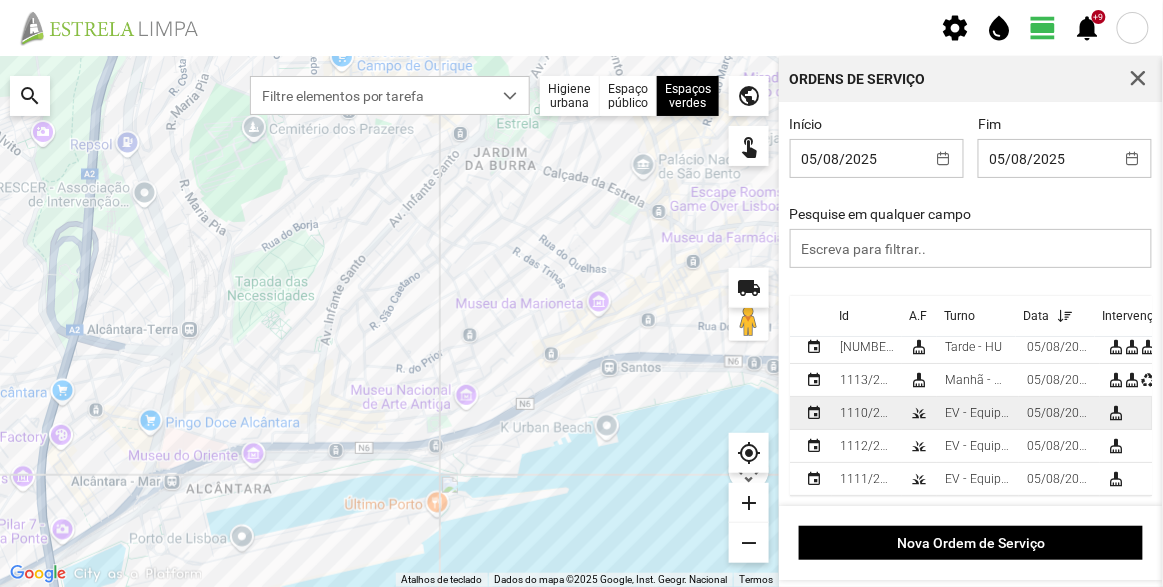 click on "EV - Equipa A" at bounding box center [978, 413] 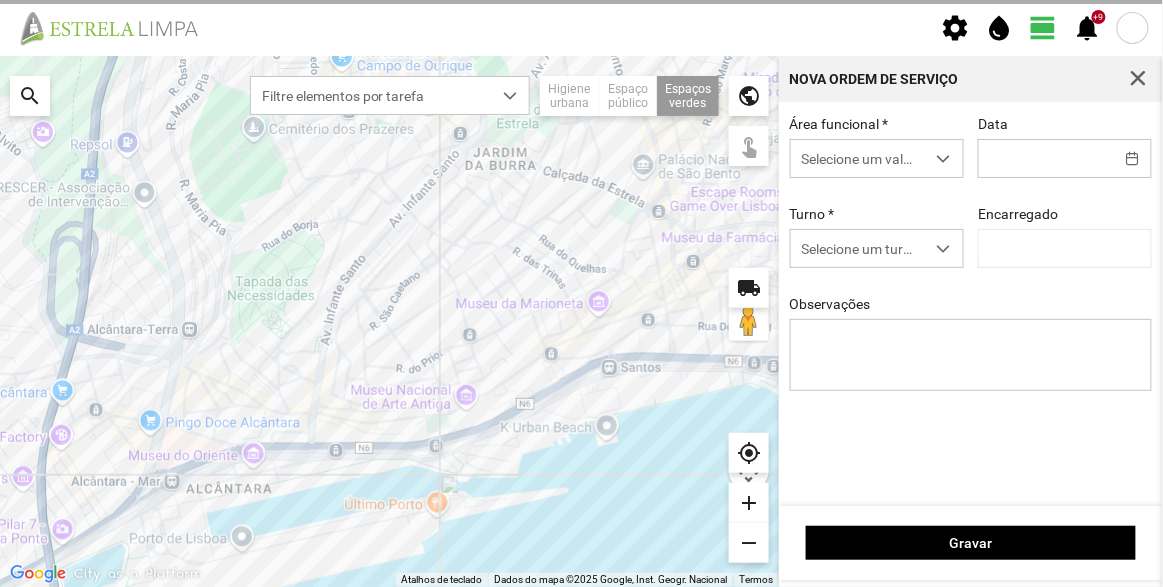 type on "05/08/2025" 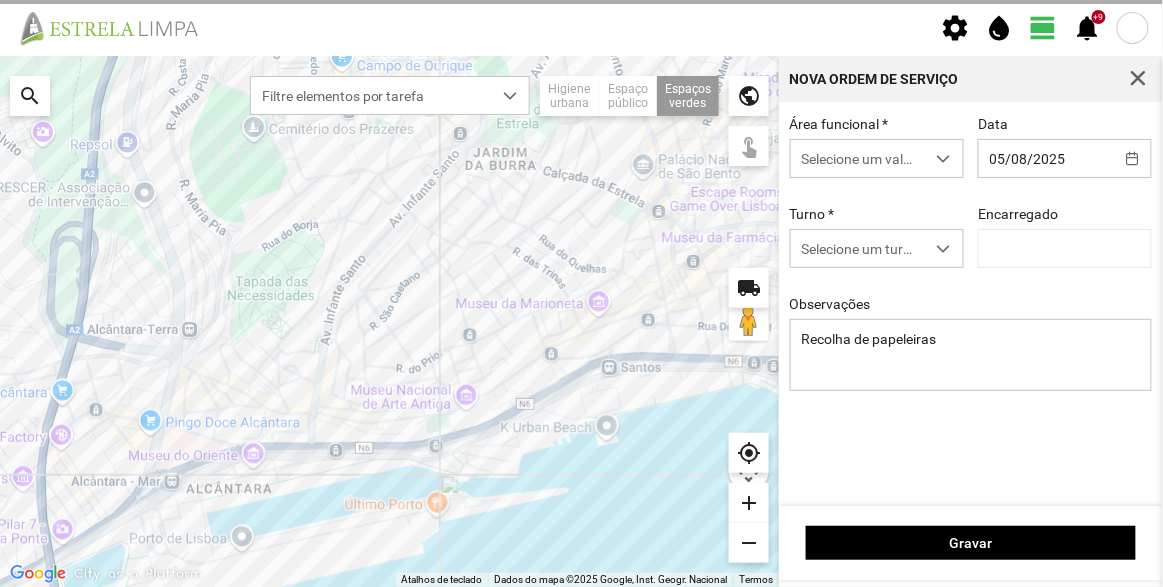 type on "[FIRST] [LAST]" 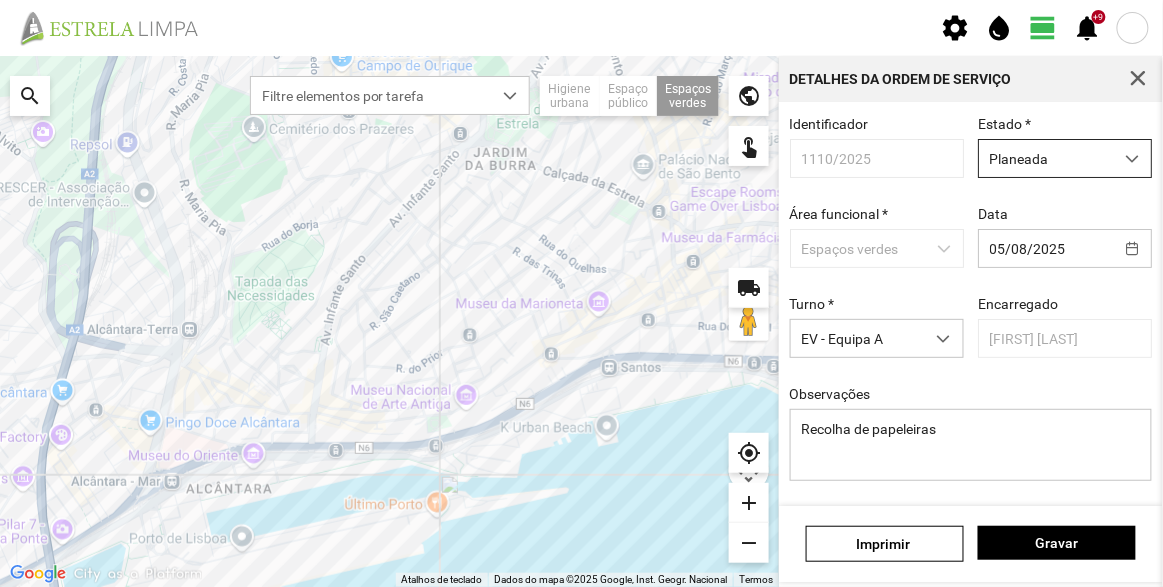 click on "Planeada" at bounding box center [1046, 158] 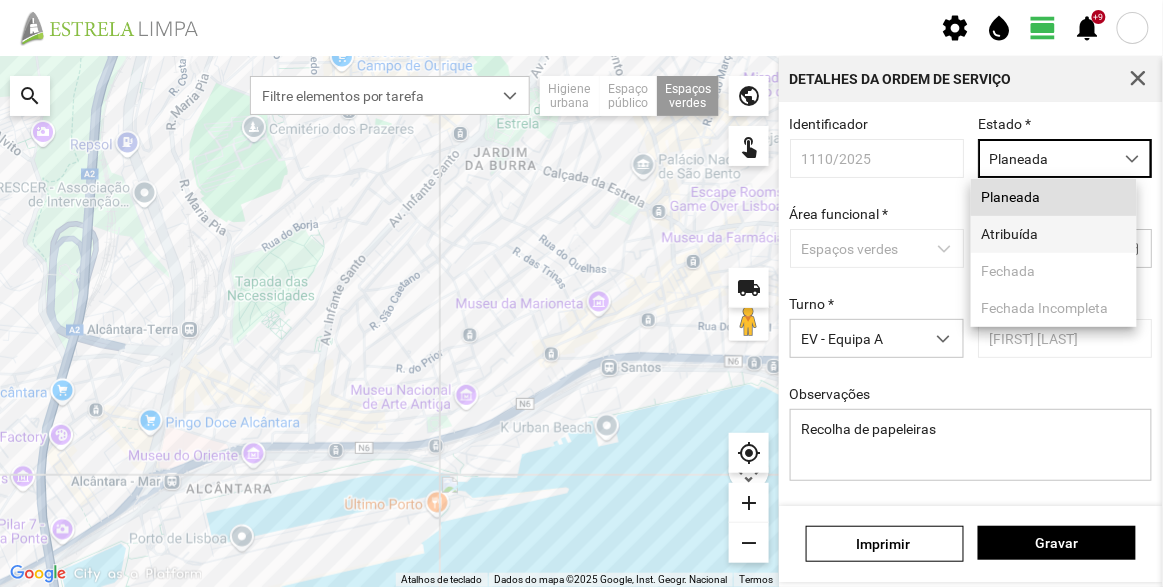 scroll, scrollTop: 10, scrollLeft: 84, axis: both 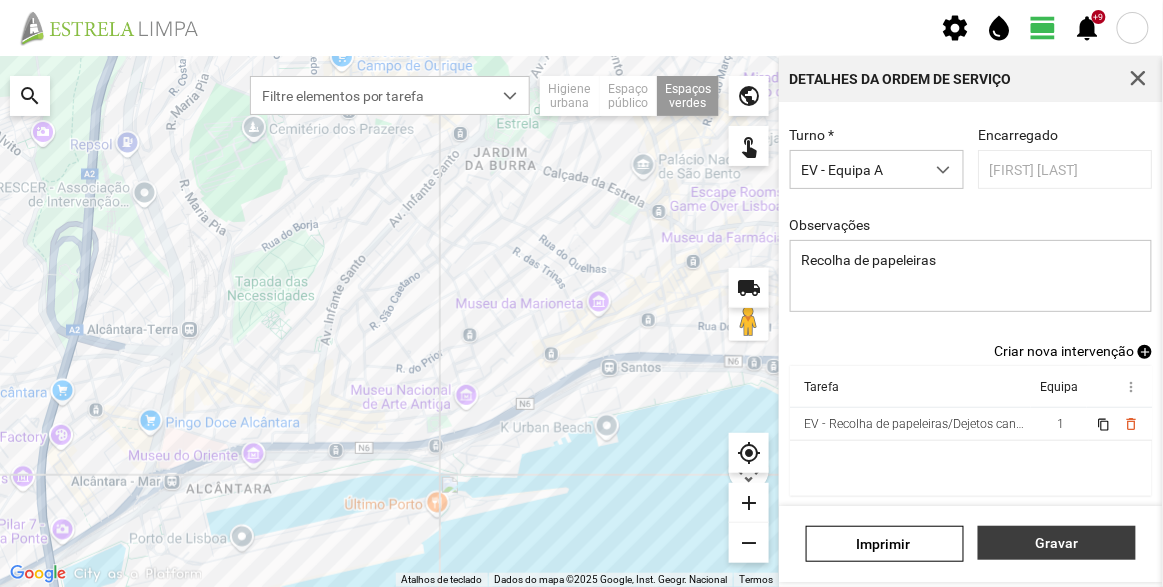 click on "Gravar" at bounding box center [1057, 543] 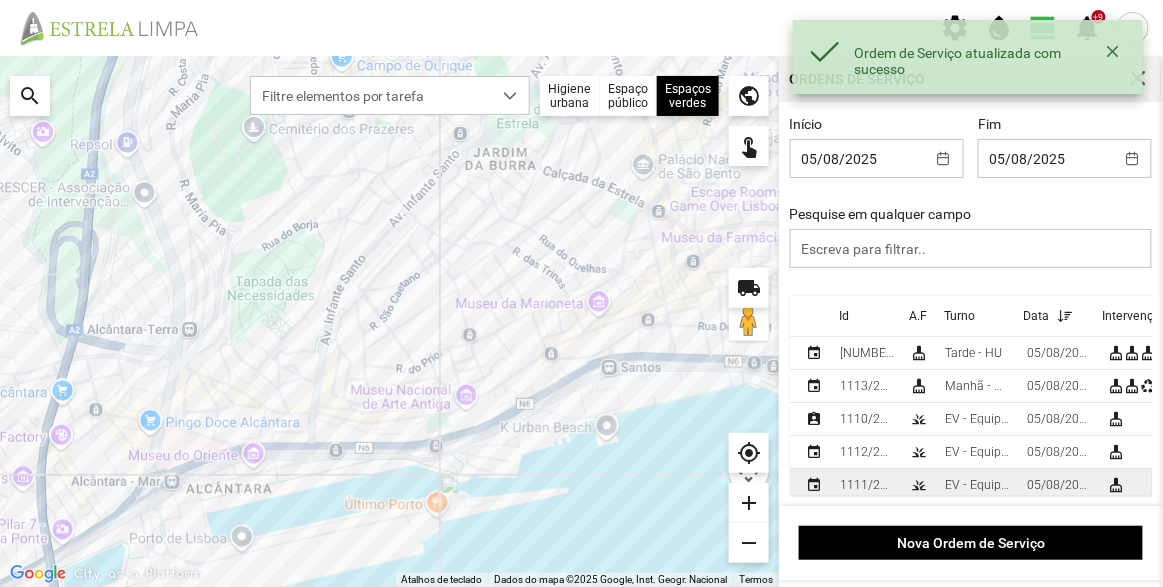 scroll, scrollTop: 52, scrollLeft: 0, axis: vertical 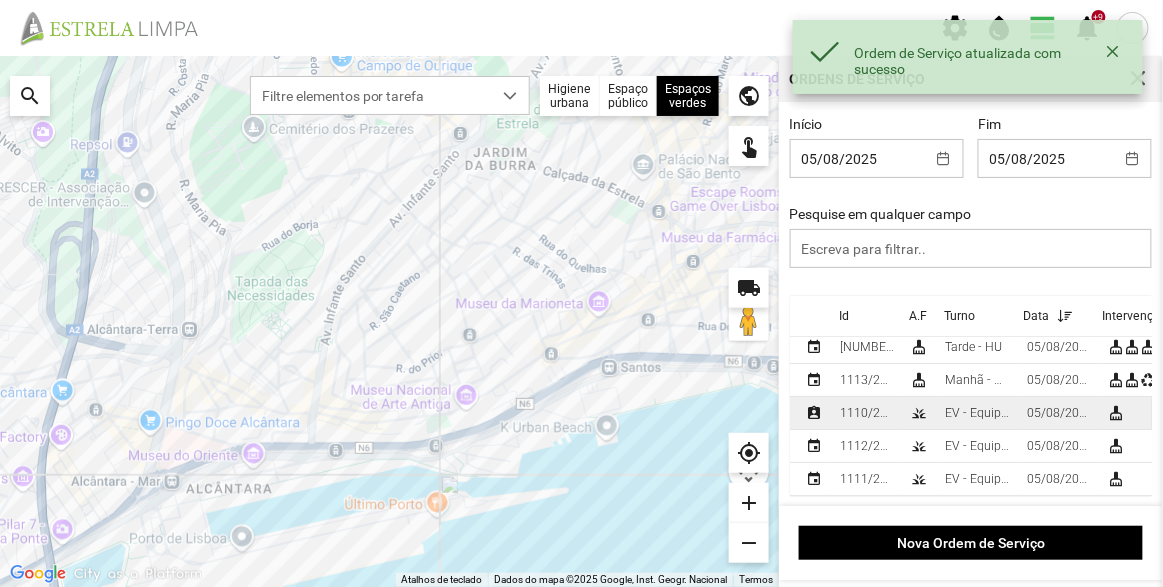 click on "EV - Equipa A" at bounding box center [978, 413] 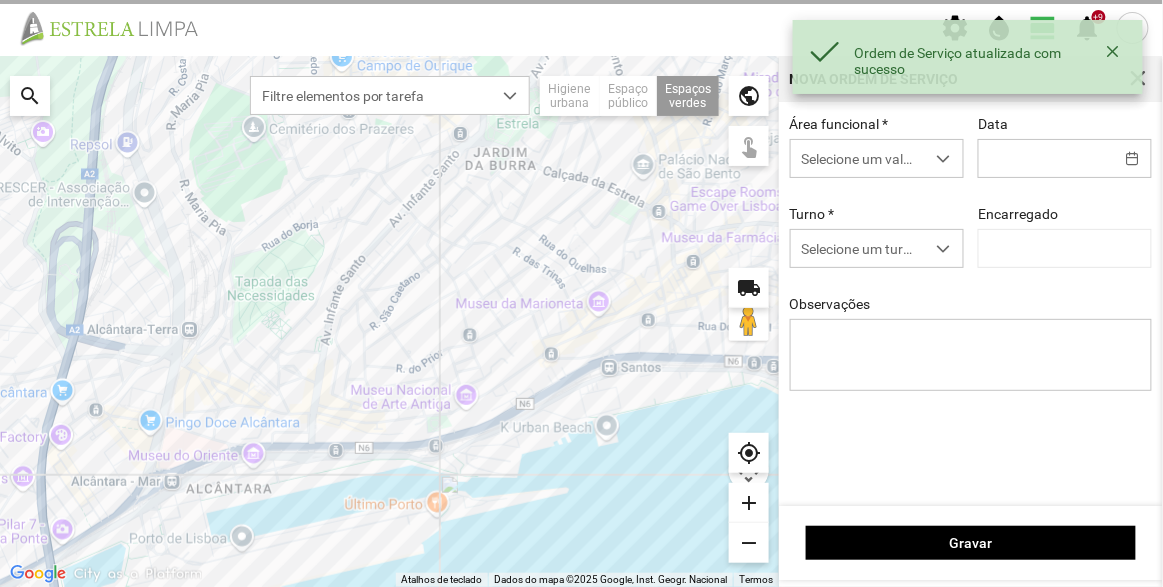 type on "05/08/2025" 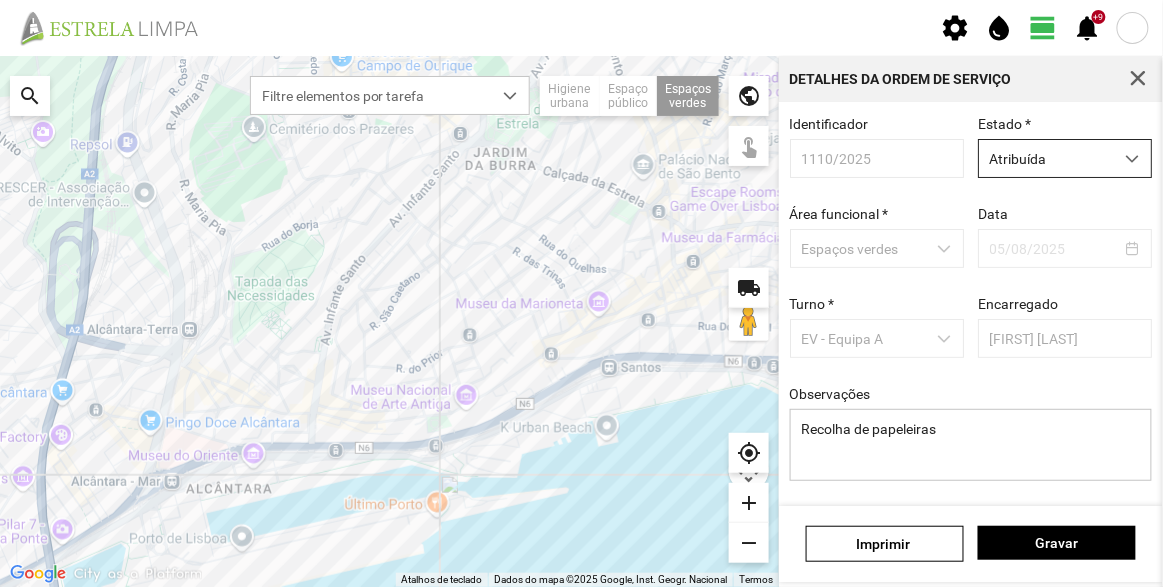 click on "Atribuída" at bounding box center [1046, 158] 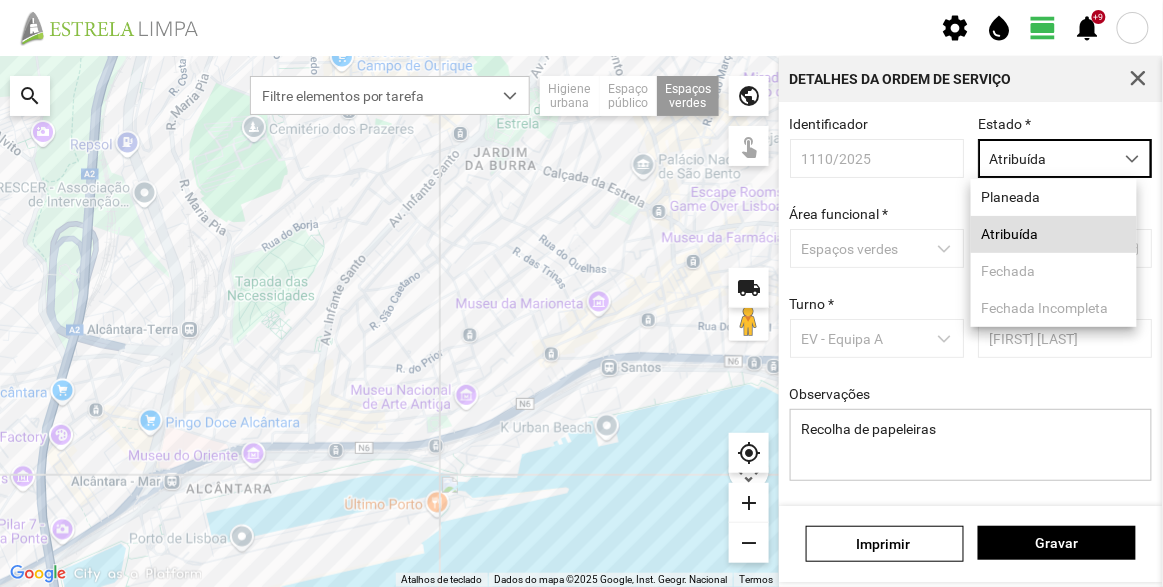 click on "Atribuída" at bounding box center [1046, 158] 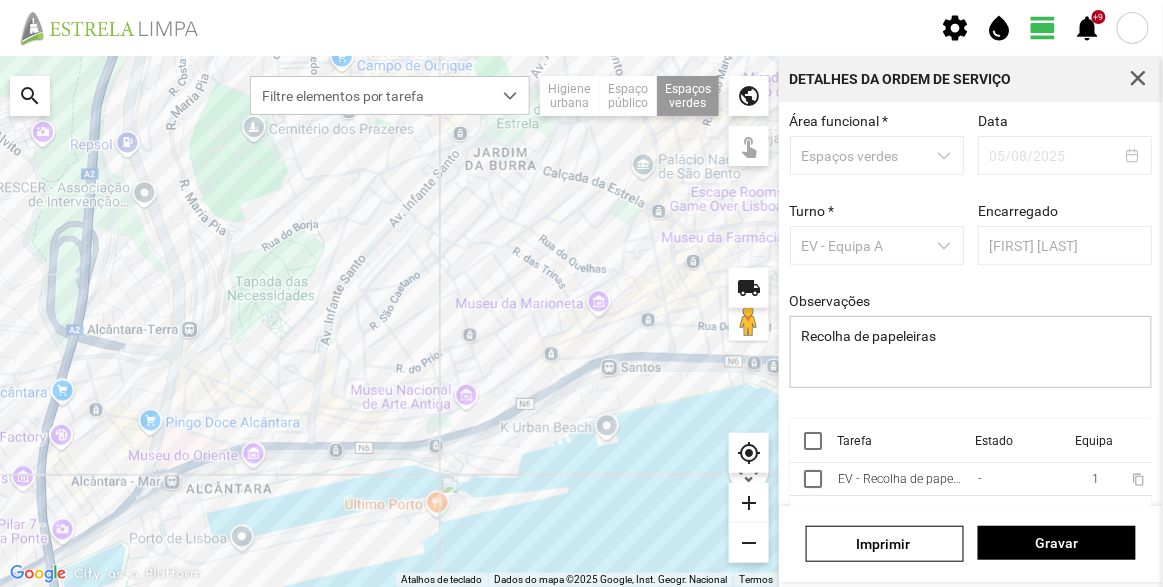 scroll, scrollTop: 150, scrollLeft: 0, axis: vertical 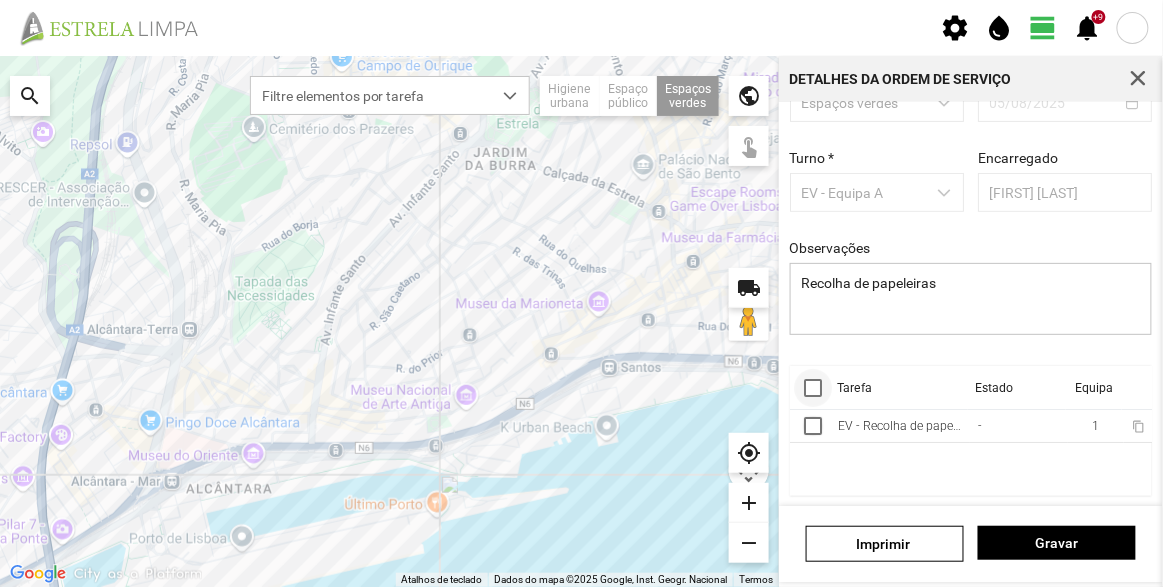 click at bounding box center [813, 388] 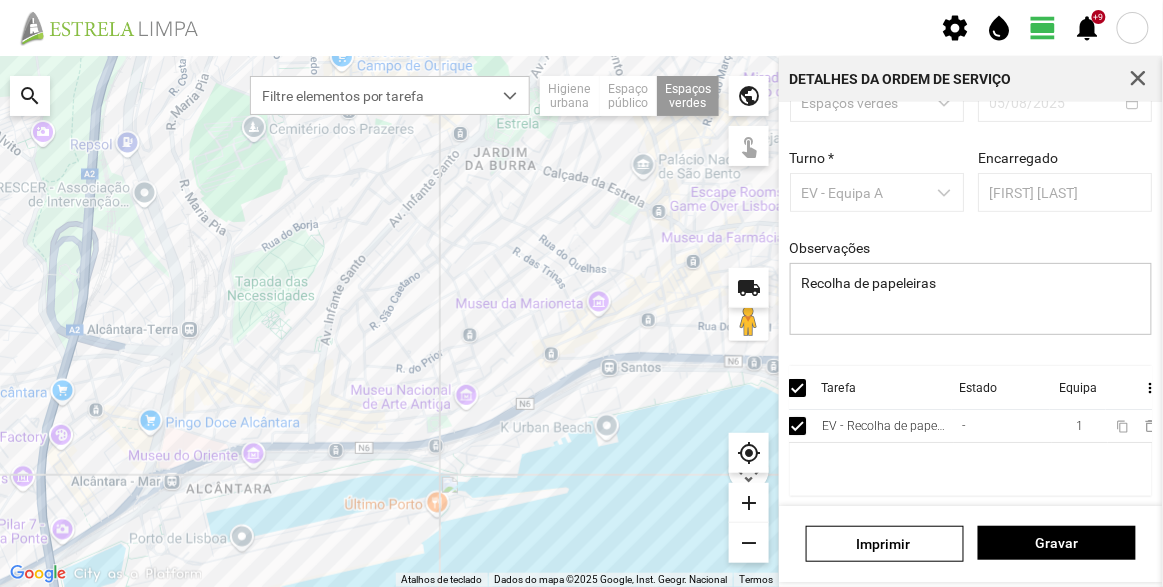 scroll, scrollTop: 0, scrollLeft: 46, axis: horizontal 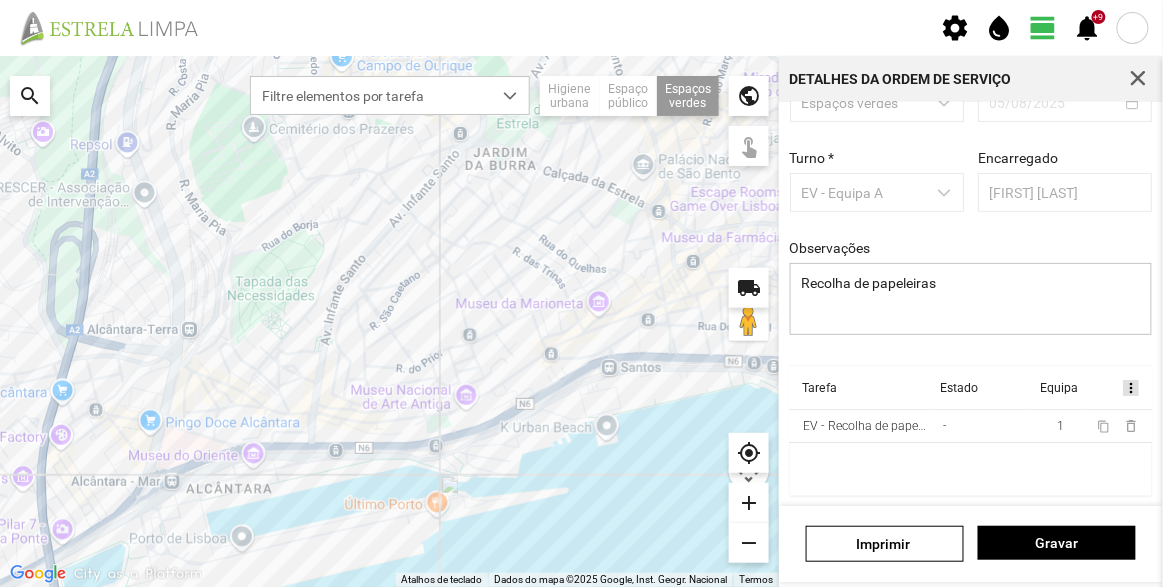 click on "more_vert" at bounding box center [1131, 388] 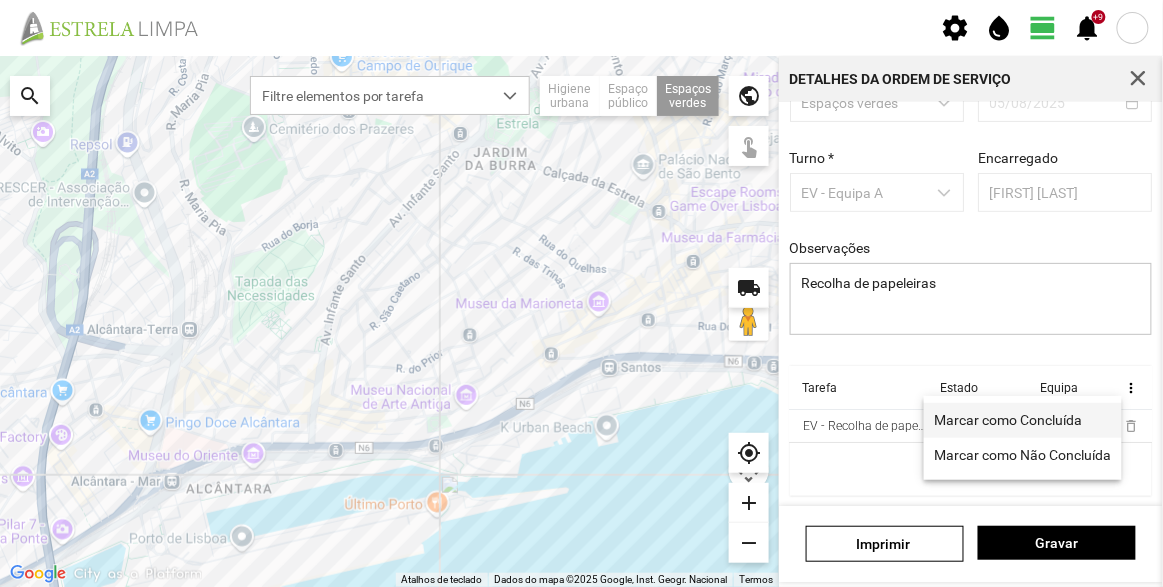 click on "Marcar como Concluída" at bounding box center [1009, 420] 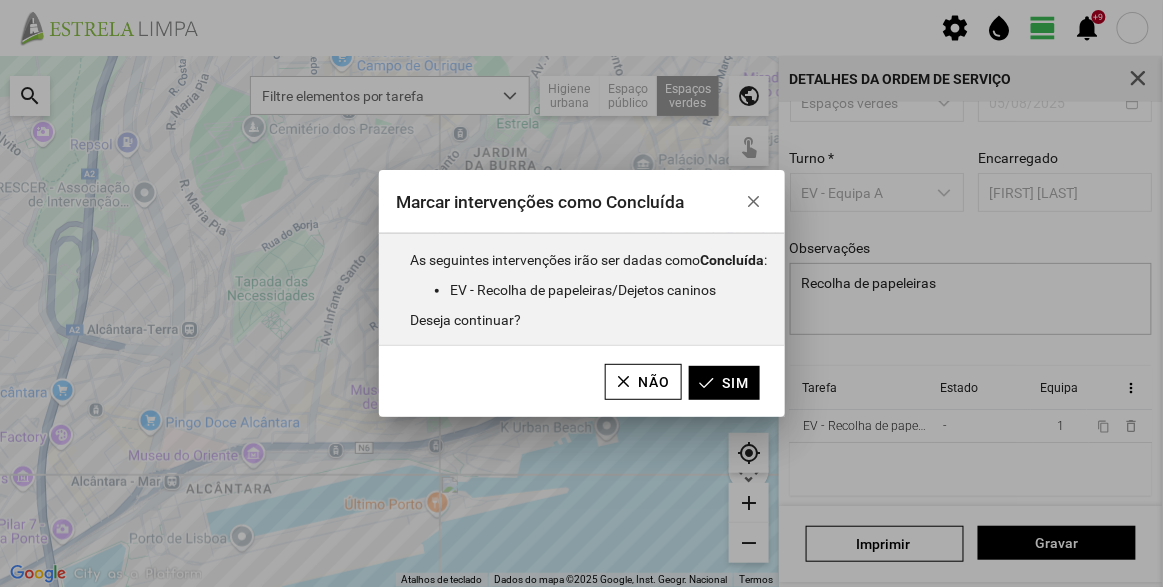 drag, startPoint x: 723, startPoint y: 393, endPoint x: 829, endPoint y: 363, distance: 110.16351 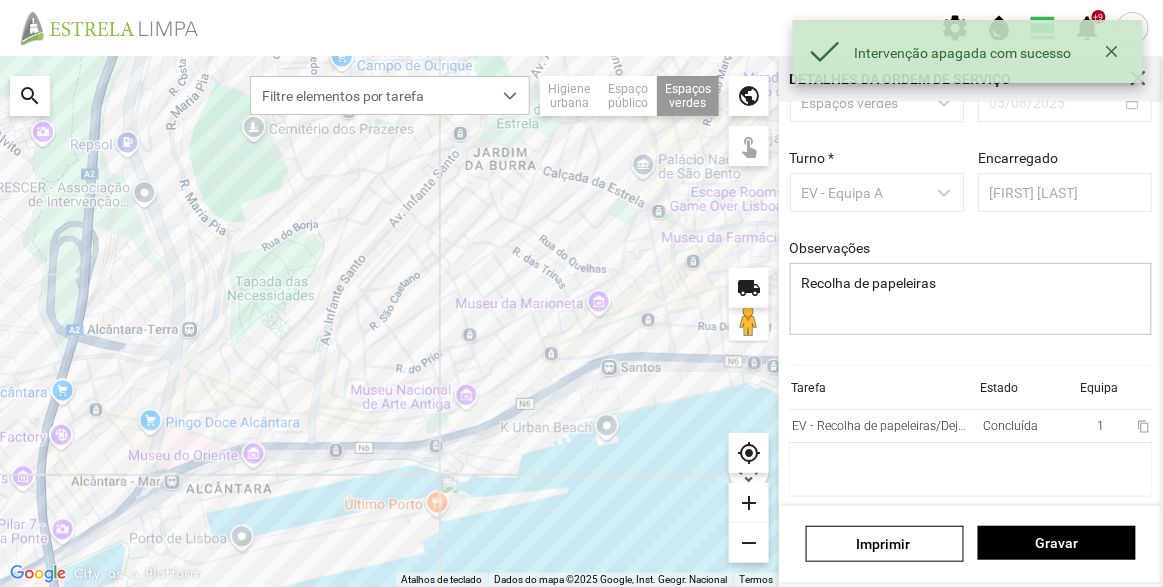 scroll, scrollTop: 0, scrollLeft: 0, axis: both 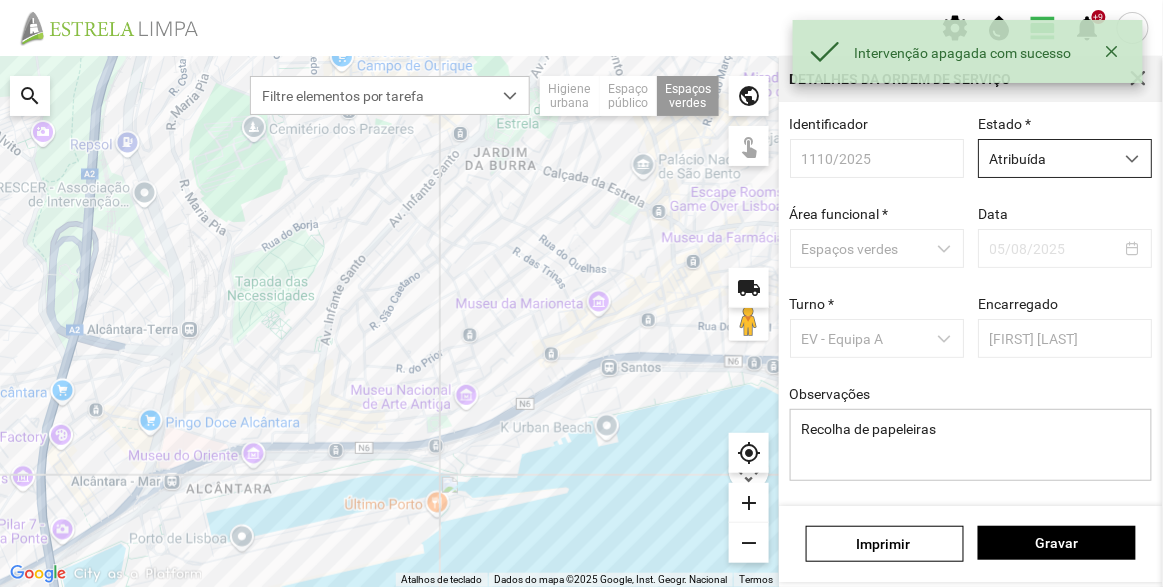 click on "Atribuída" at bounding box center (1046, 158) 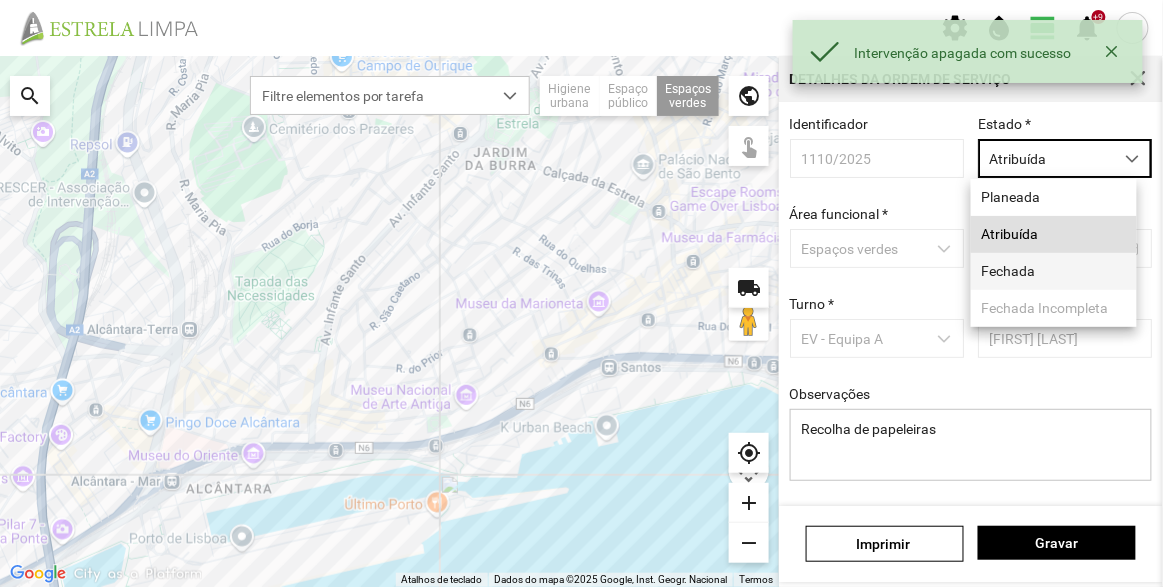 click on "Fechada" at bounding box center [1054, 271] 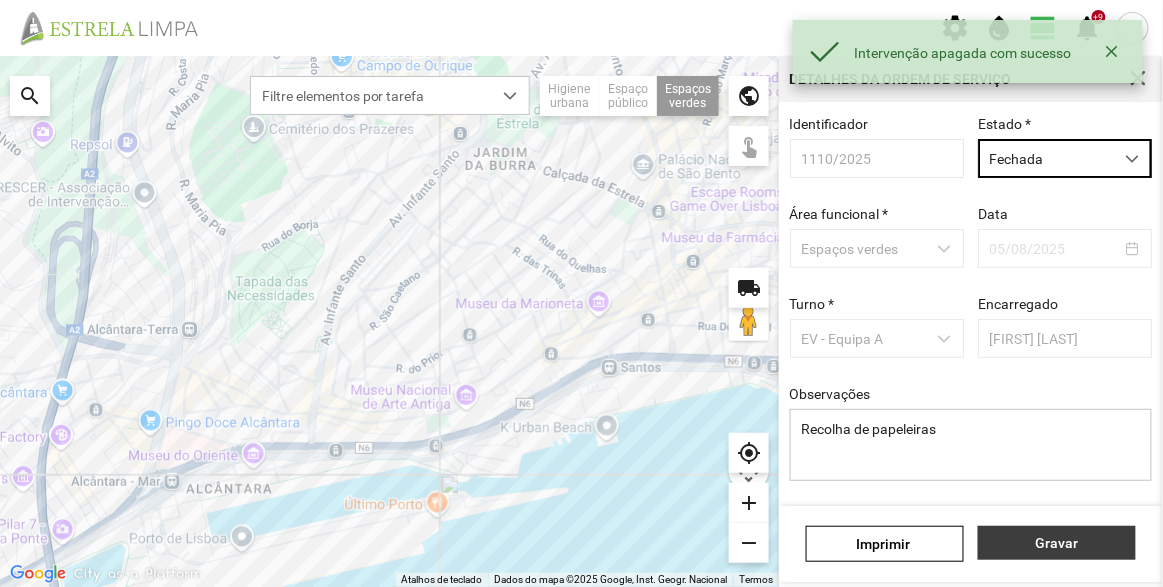 click on "Gravar" at bounding box center [1057, 543] 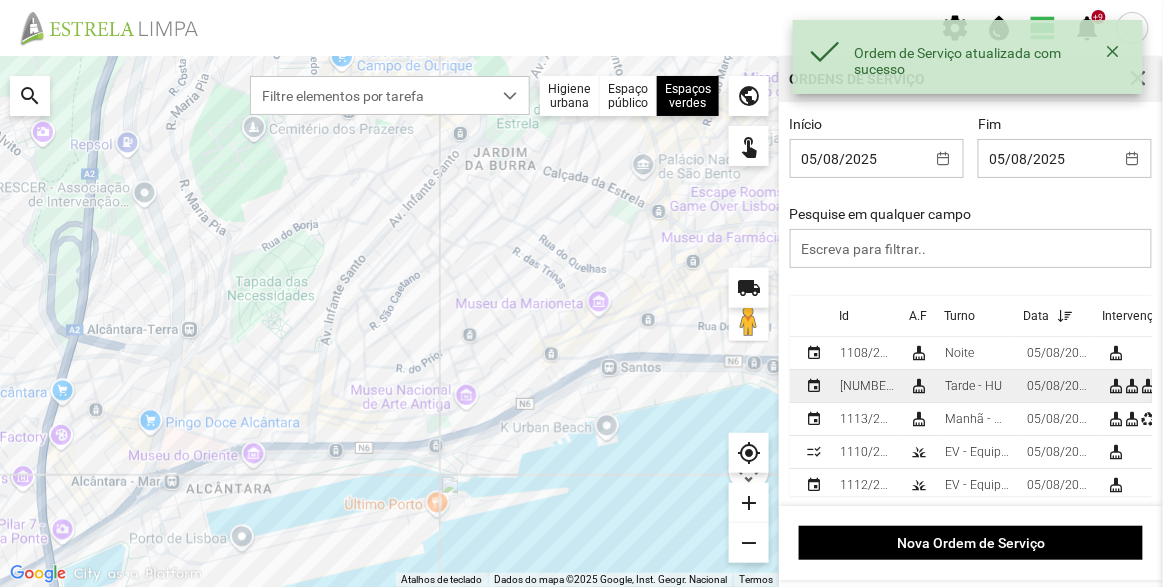 scroll, scrollTop: 52, scrollLeft: 0, axis: vertical 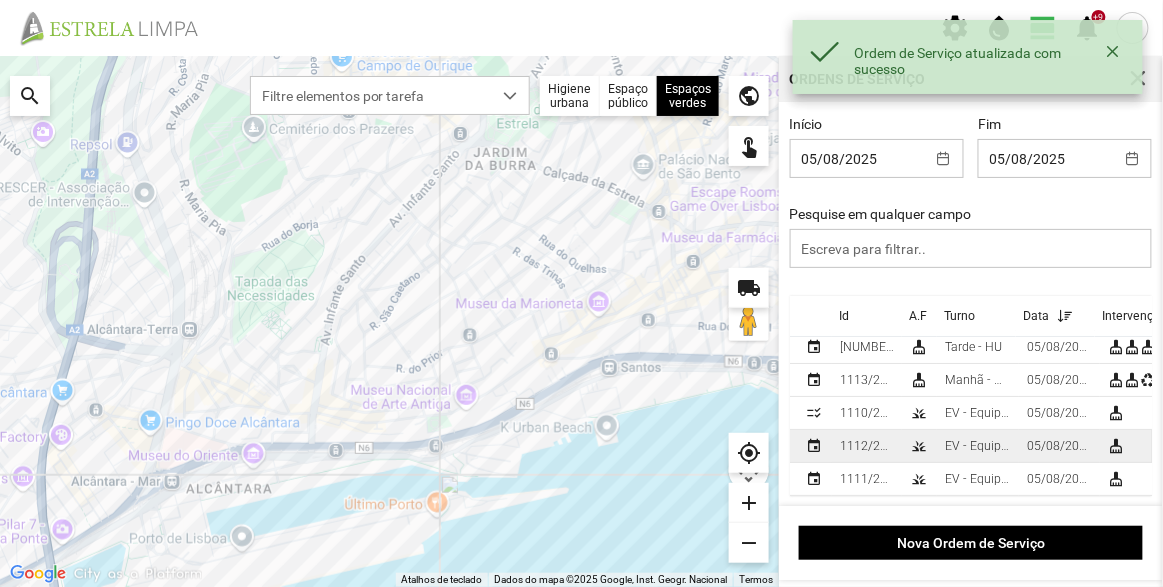 click on "EV - Equipa B" at bounding box center [978, 446] 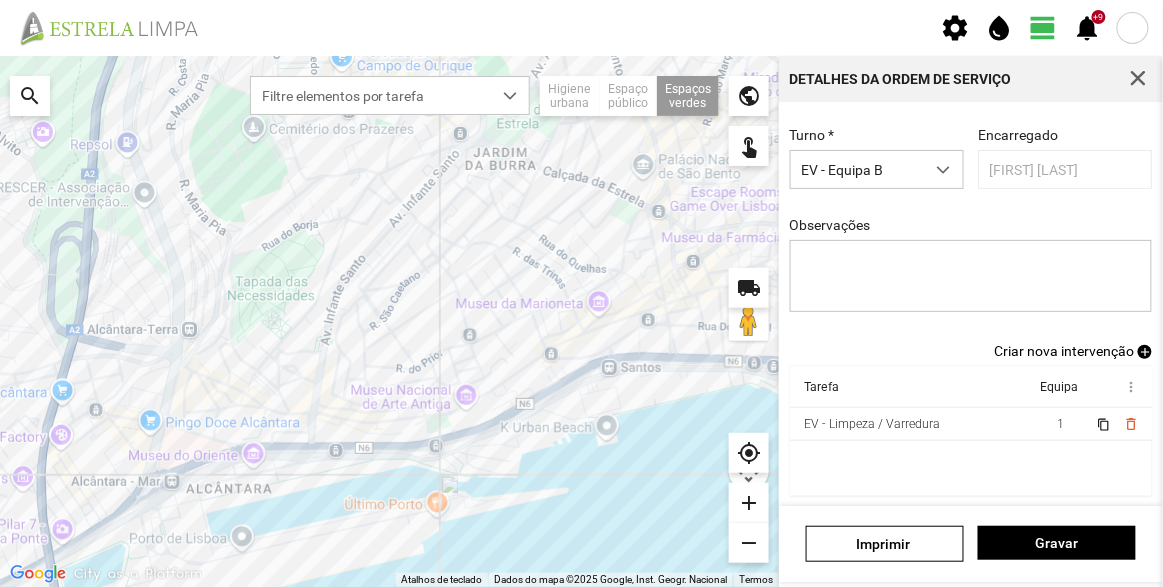 scroll, scrollTop: 174, scrollLeft: 0, axis: vertical 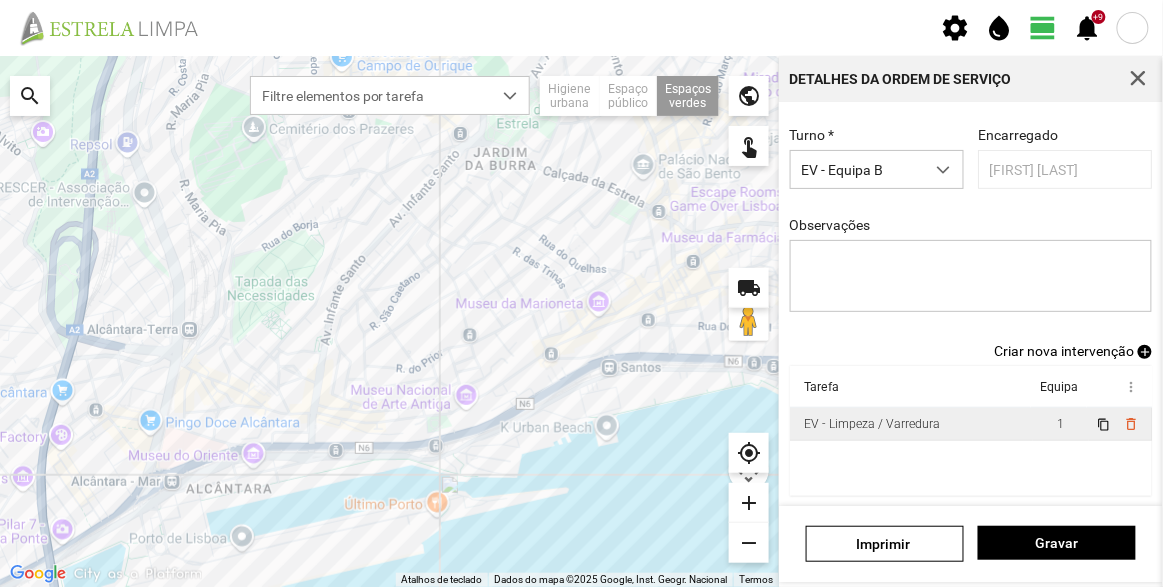 click on "EV - Limpeza / Varredura" at bounding box center [872, 424] 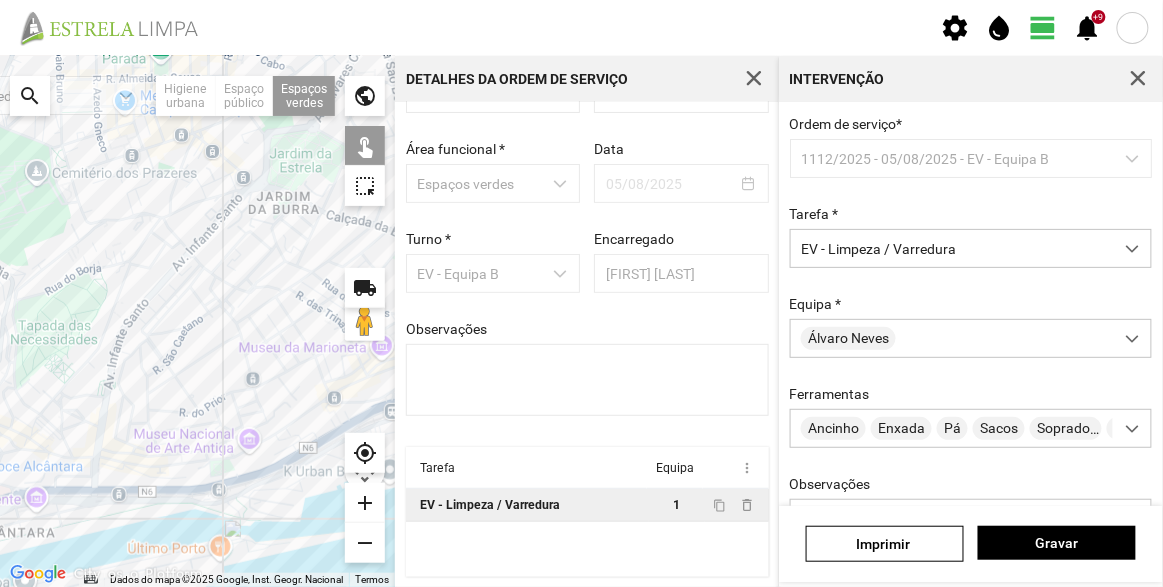 drag, startPoint x: 236, startPoint y: 244, endPoint x: 179, endPoint y: 341, distance: 112.507774 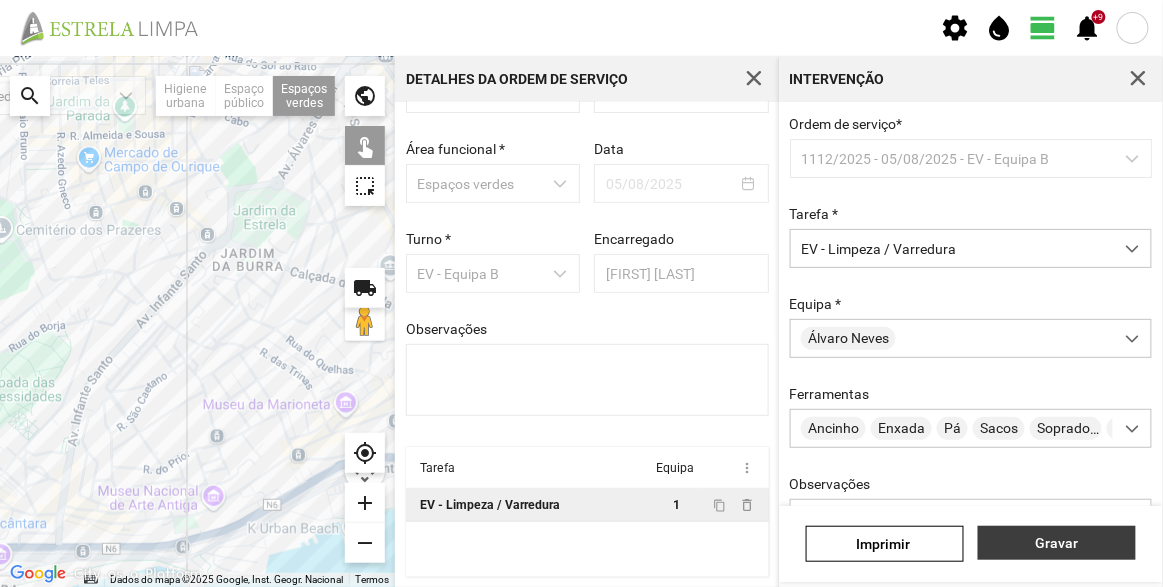 click on "Gravar" at bounding box center (1057, 543) 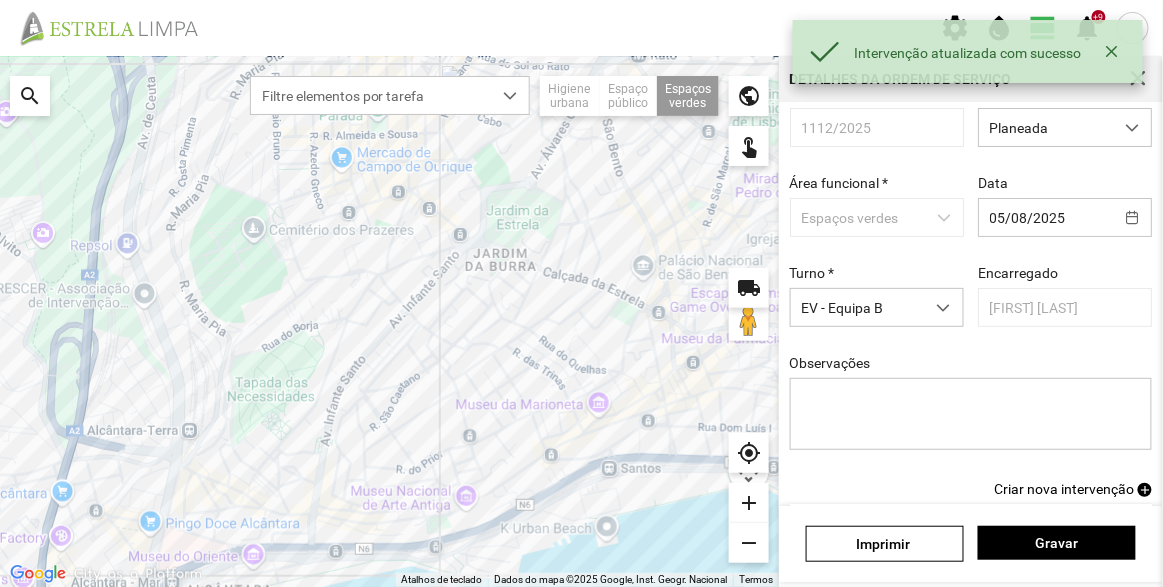 scroll, scrollTop: 0, scrollLeft: 0, axis: both 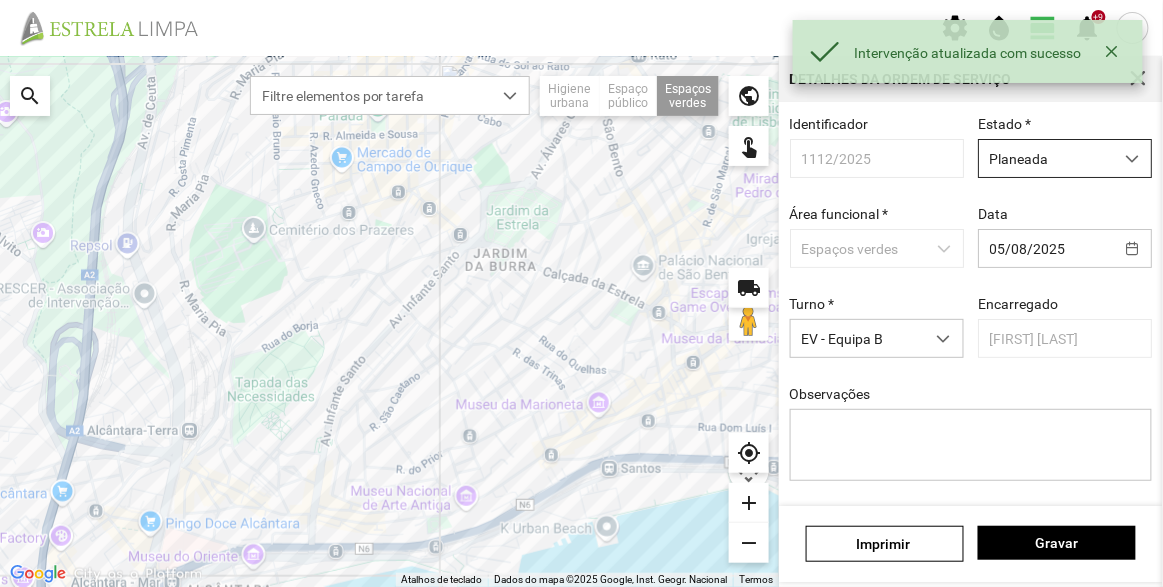 click on "Planeada" at bounding box center [1046, 158] 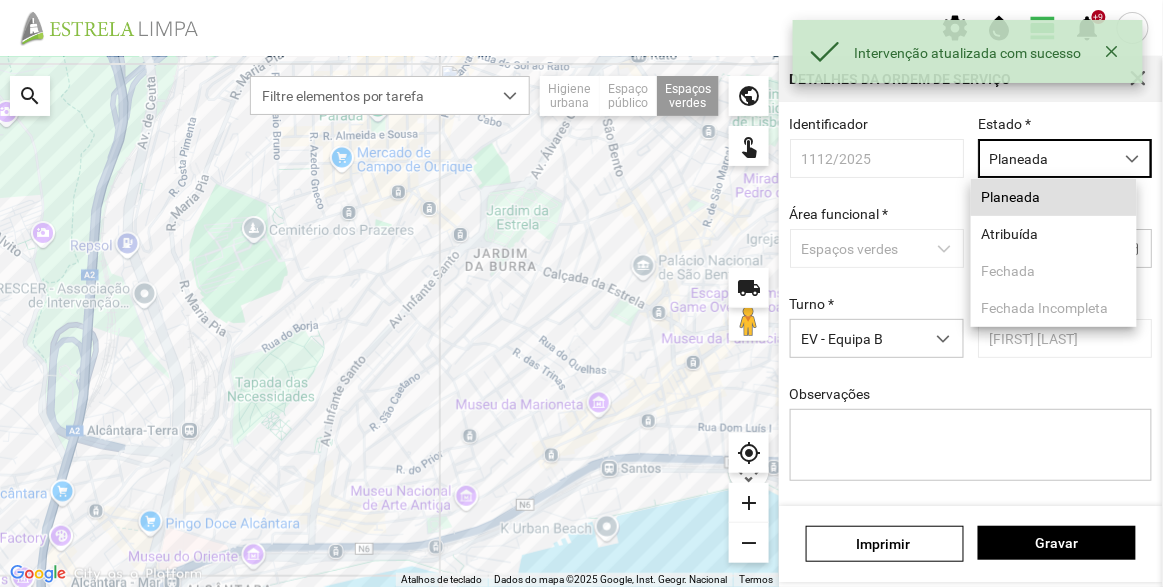 scroll, scrollTop: 10, scrollLeft: 84, axis: both 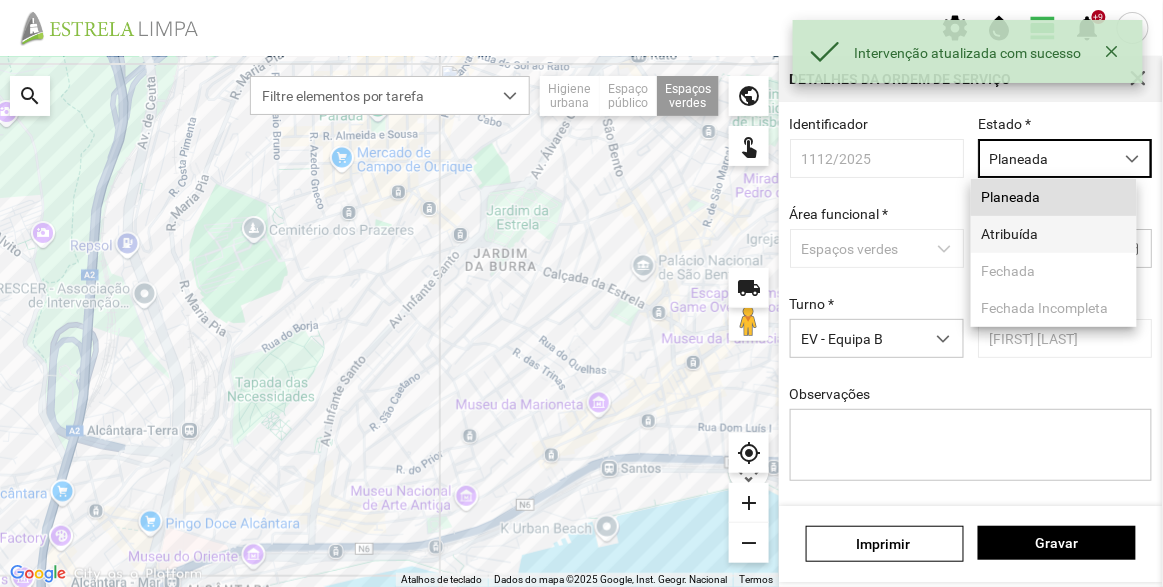 click on "Atribuída" at bounding box center (1054, 234) 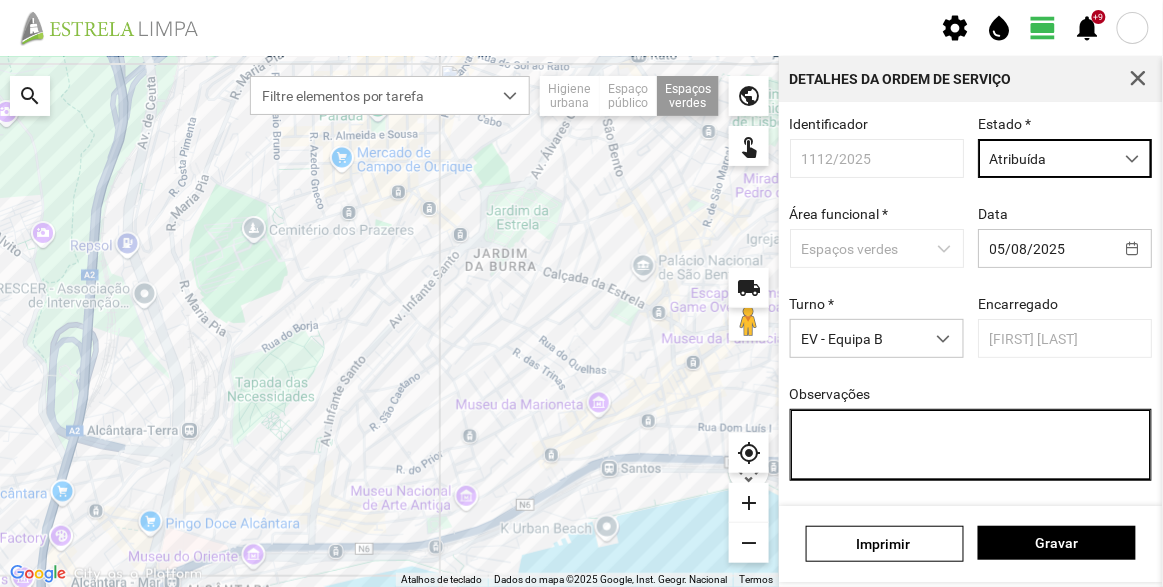 click on "Observações" at bounding box center (971, 445) 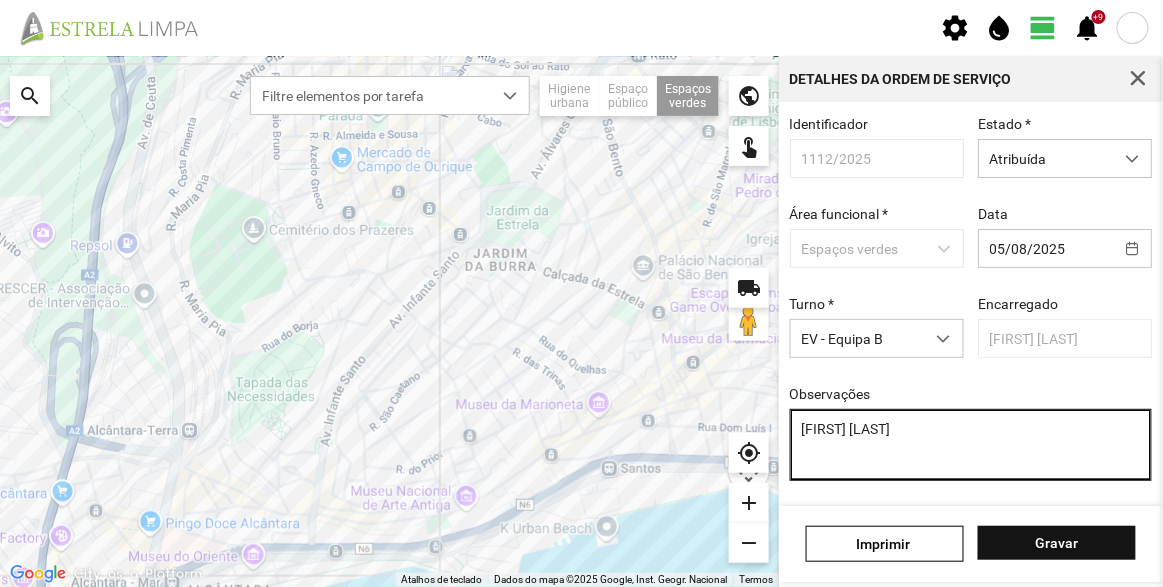 type on "[FIRST] [LAST]" 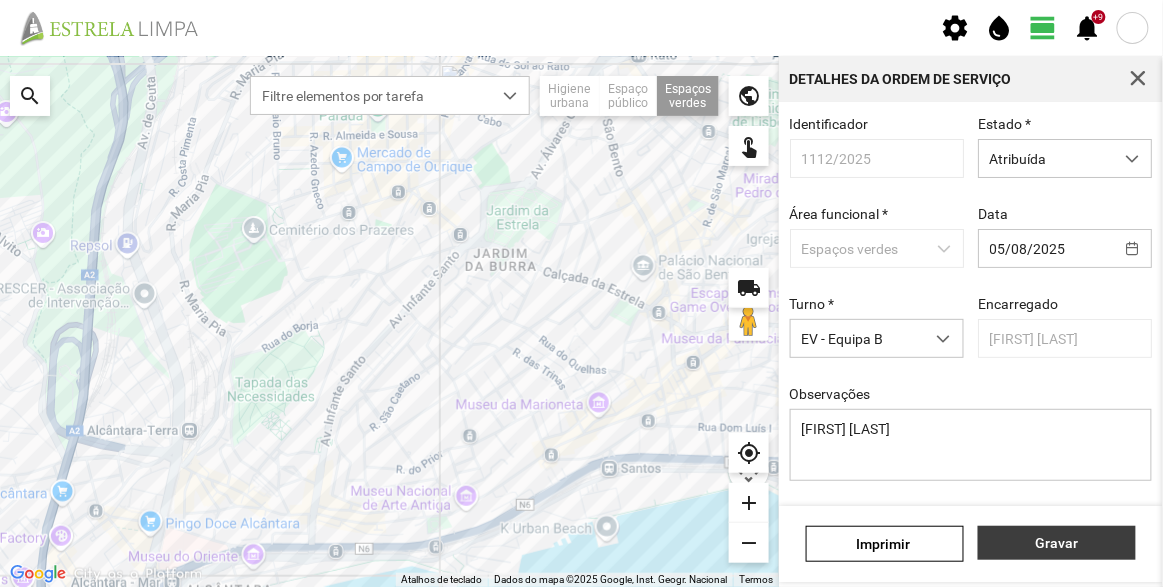 click on "Gravar" at bounding box center [1057, 543] 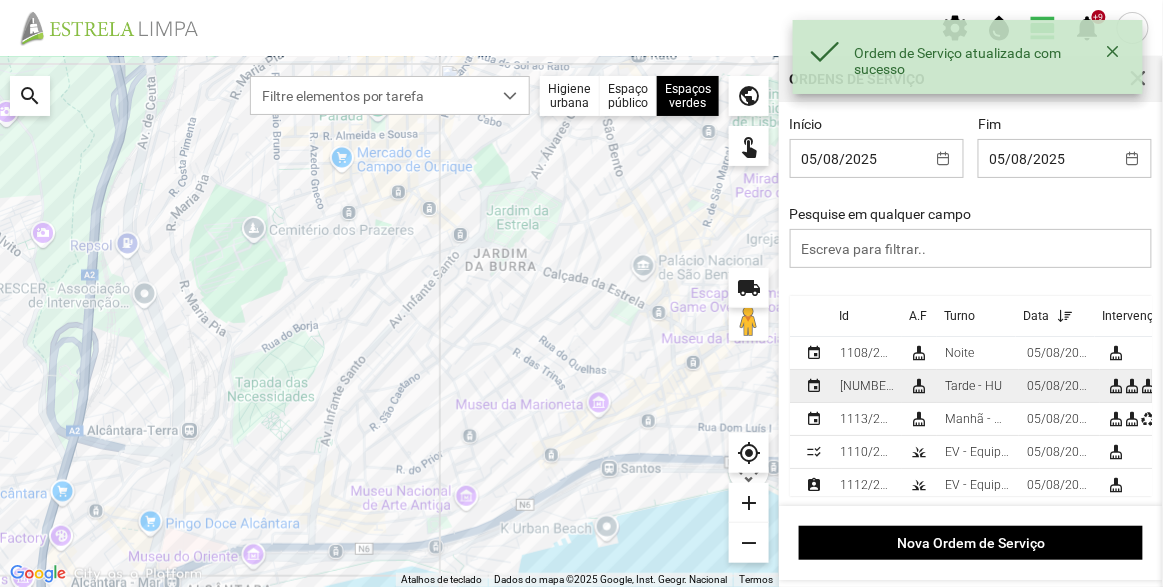 scroll, scrollTop: 52, scrollLeft: 0, axis: vertical 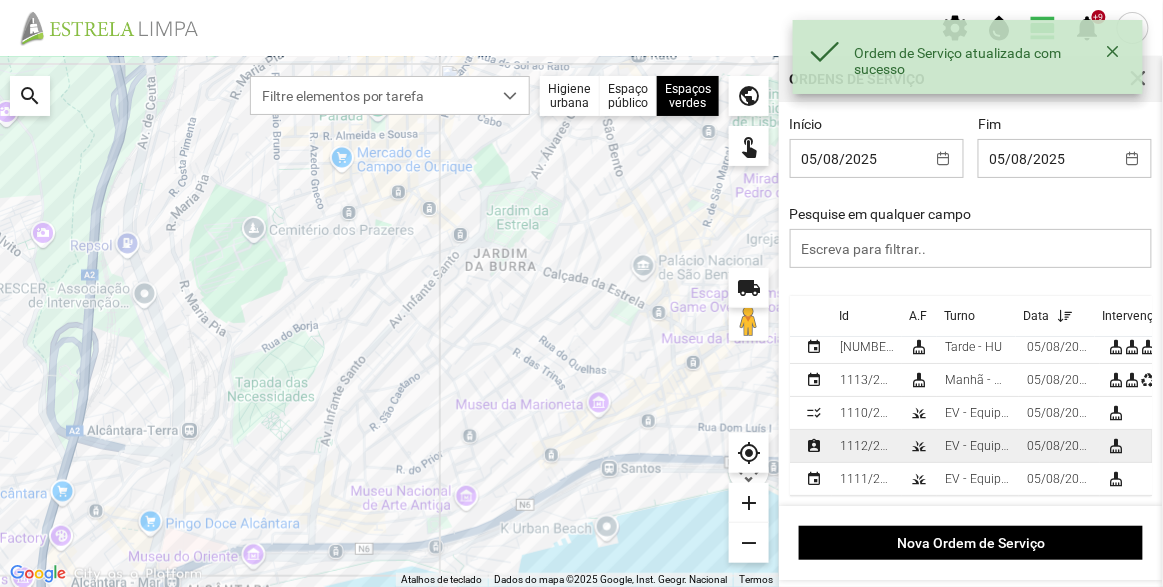 click on "grass" at bounding box center (919, 446) 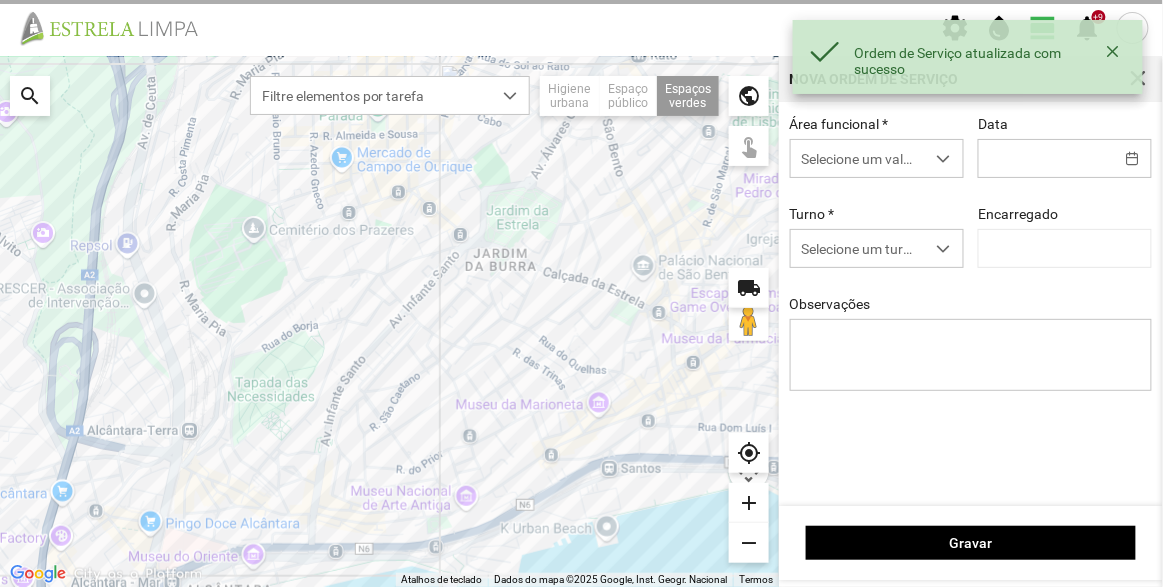 type on "05/08/2025" 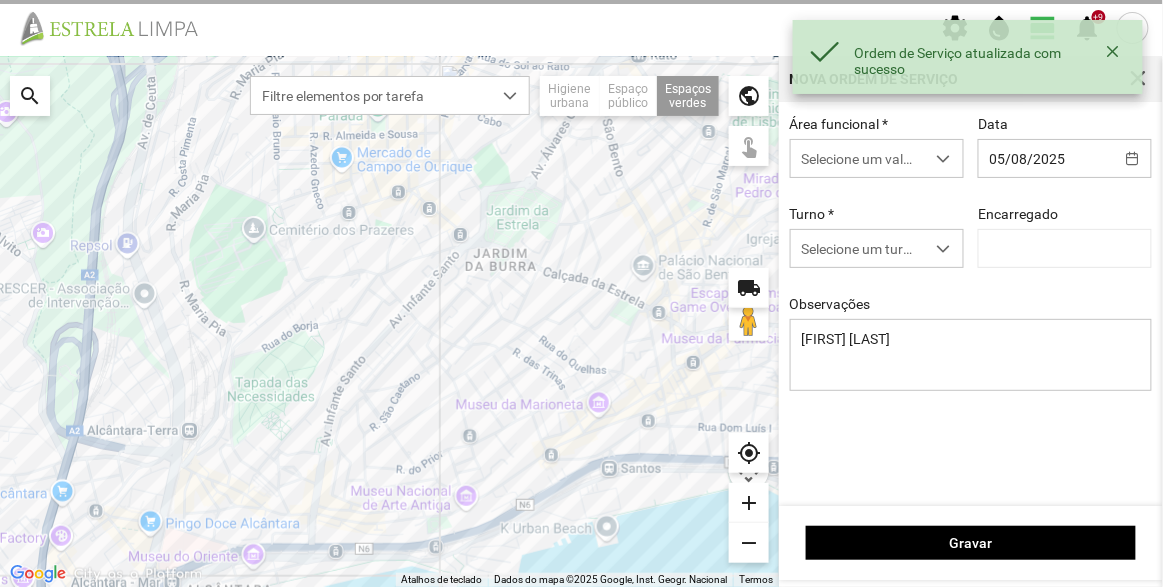 type on "[FIRST] [LAST]" 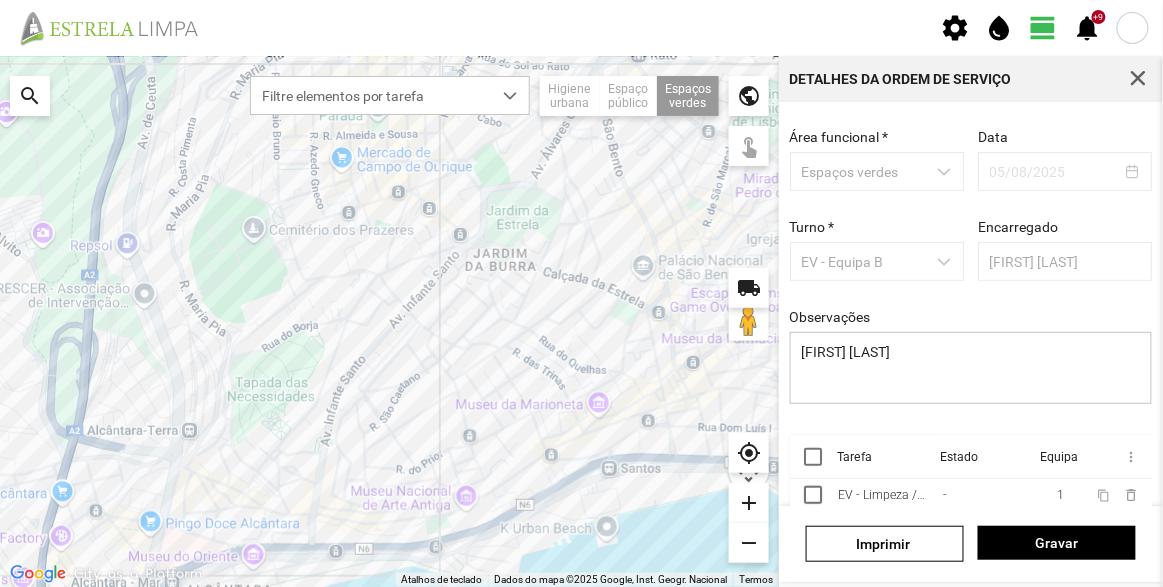 scroll, scrollTop: 150, scrollLeft: 0, axis: vertical 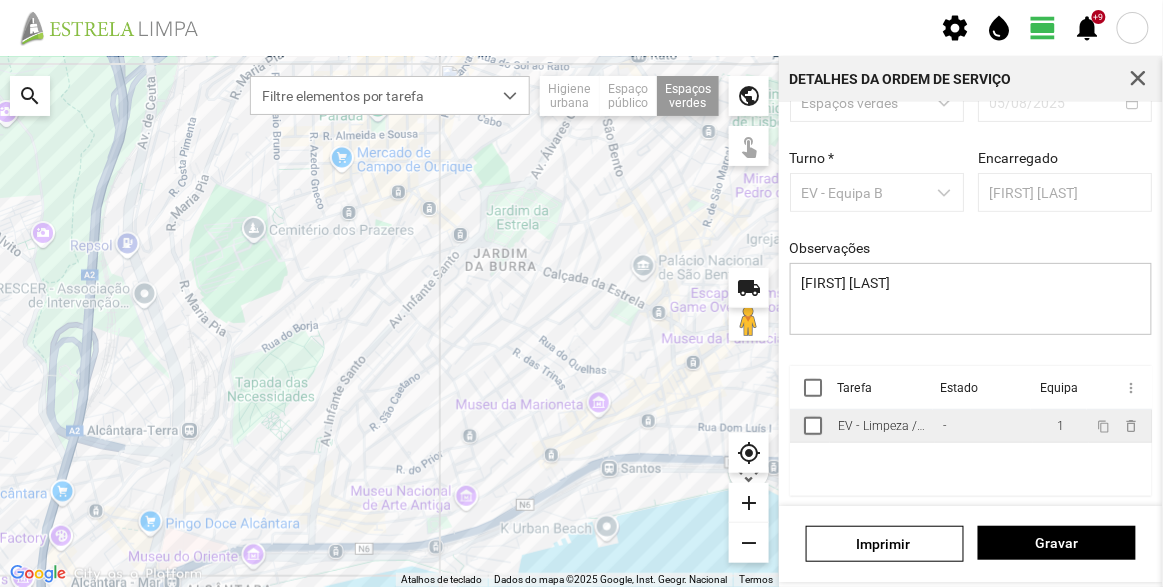 click on "EV - Limpeza / Varredura" at bounding box center (882, 426) 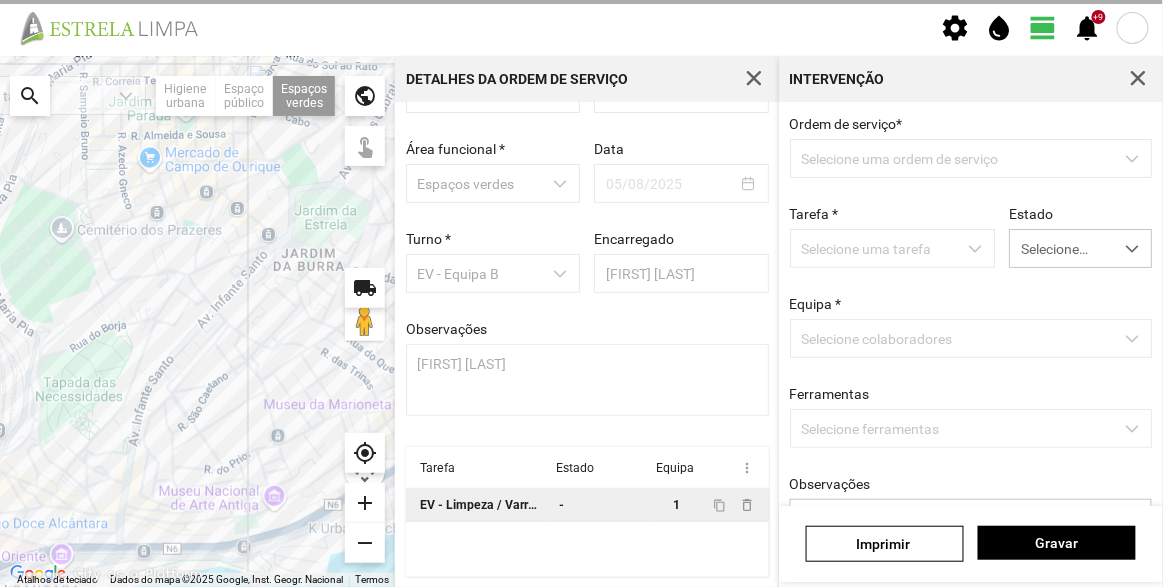scroll, scrollTop: 69, scrollLeft: 0, axis: vertical 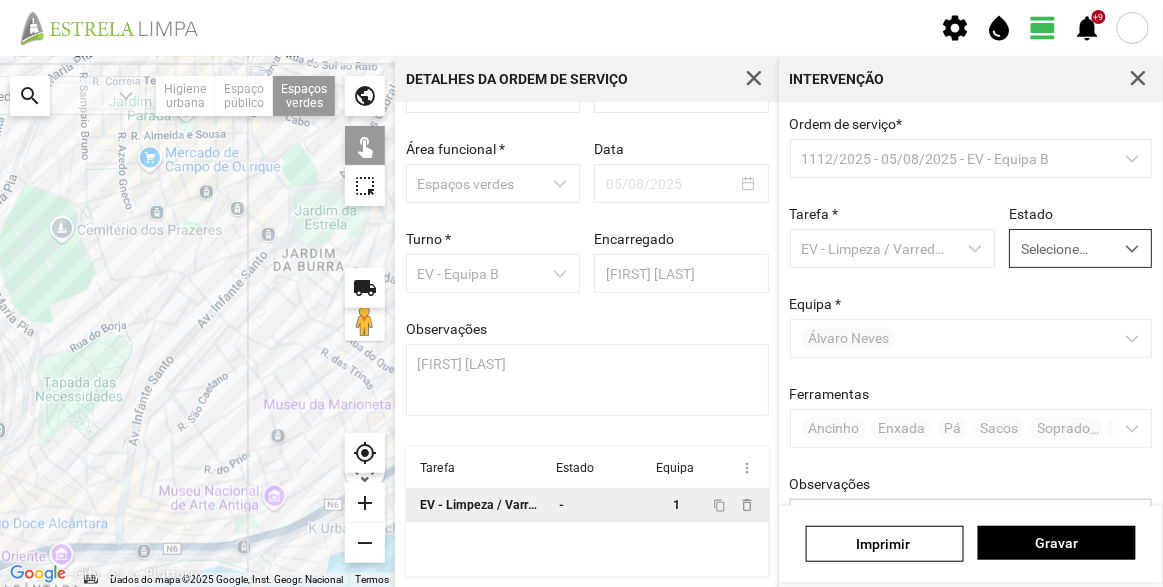 click on "Selecione o estado" at bounding box center (1061, 248) 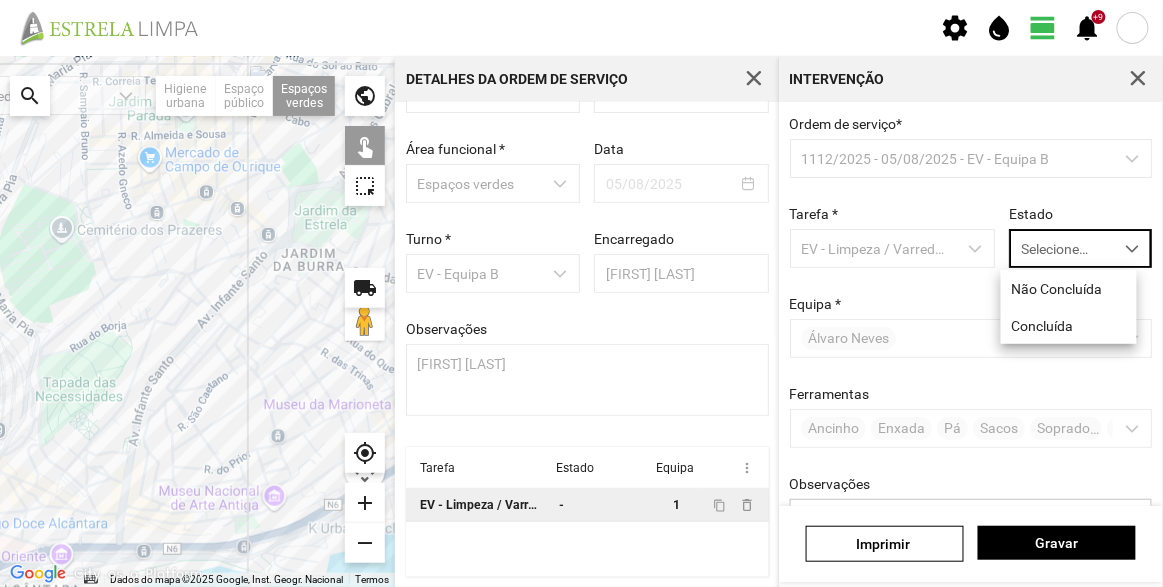 scroll, scrollTop: 10, scrollLeft: 84, axis: both 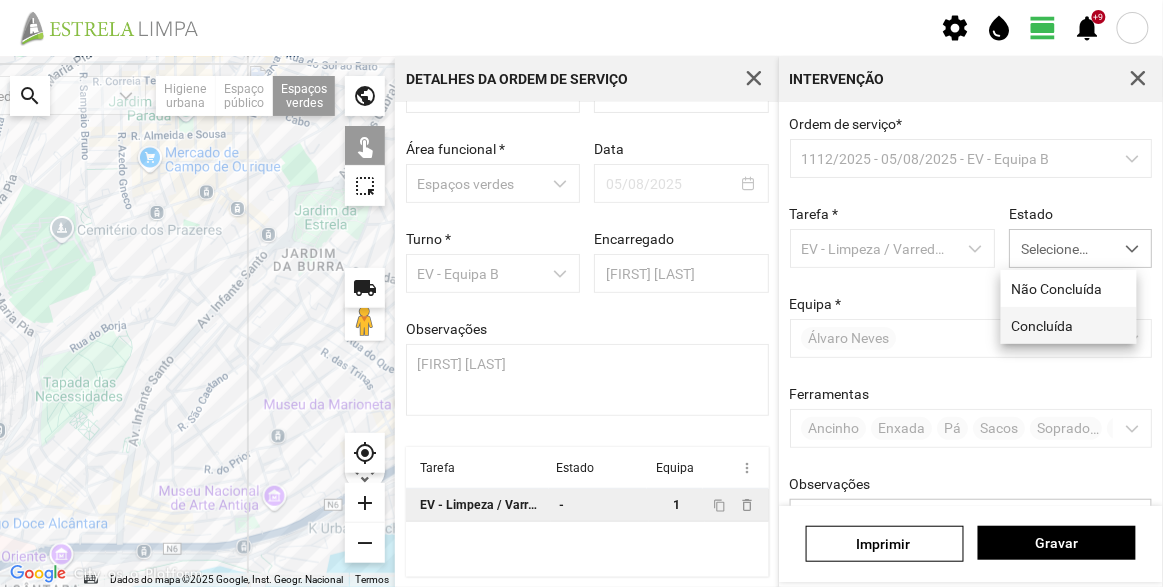 click on "Concluída" at bounding box center [1069, 325] 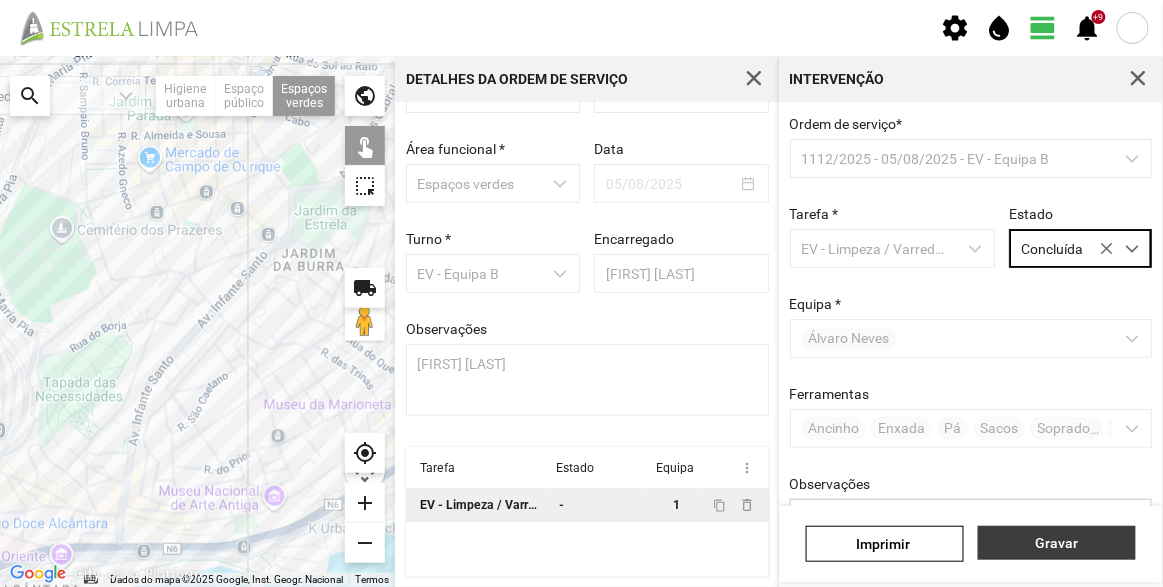 click on "Gravar" at bounding box center (1057, 543) 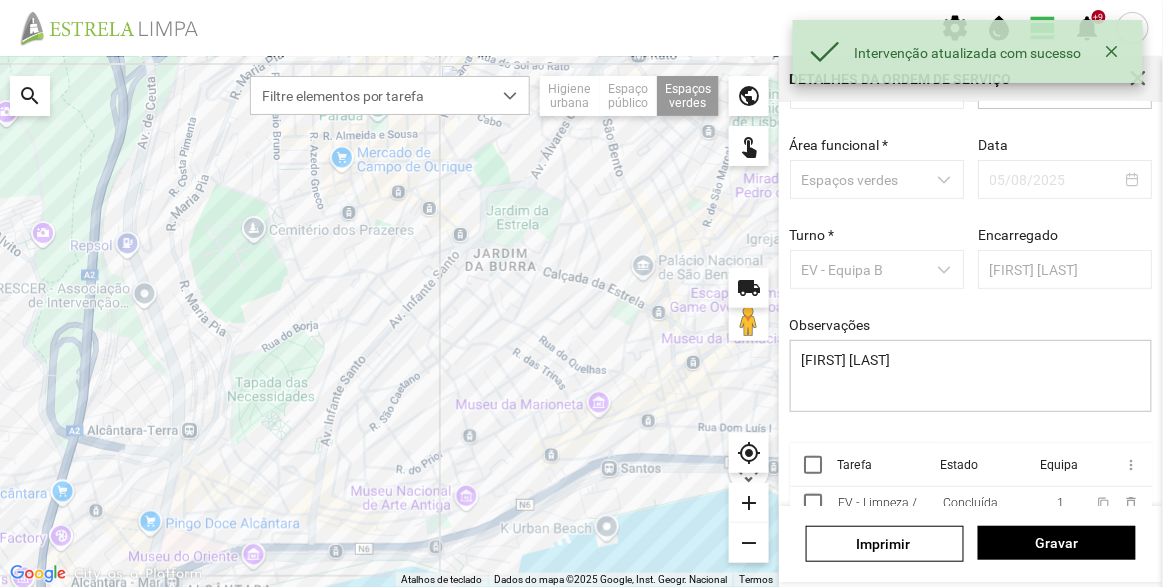 scroll, scrollTop: 0, scrollLeft: 0, axis: both 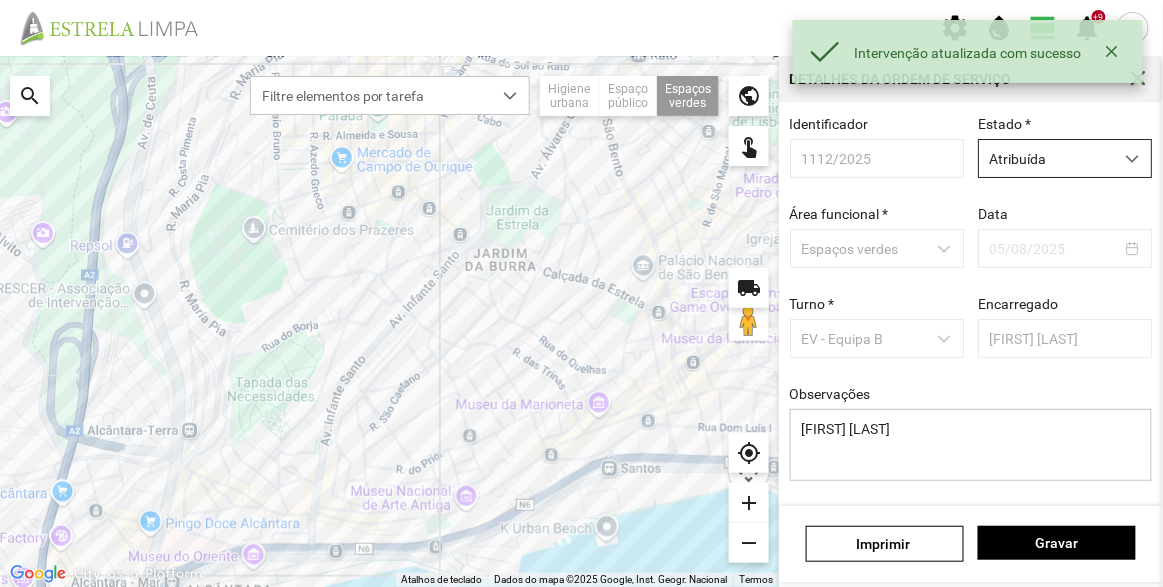 click on "Atribuída" at bounding box center [1046, 158] 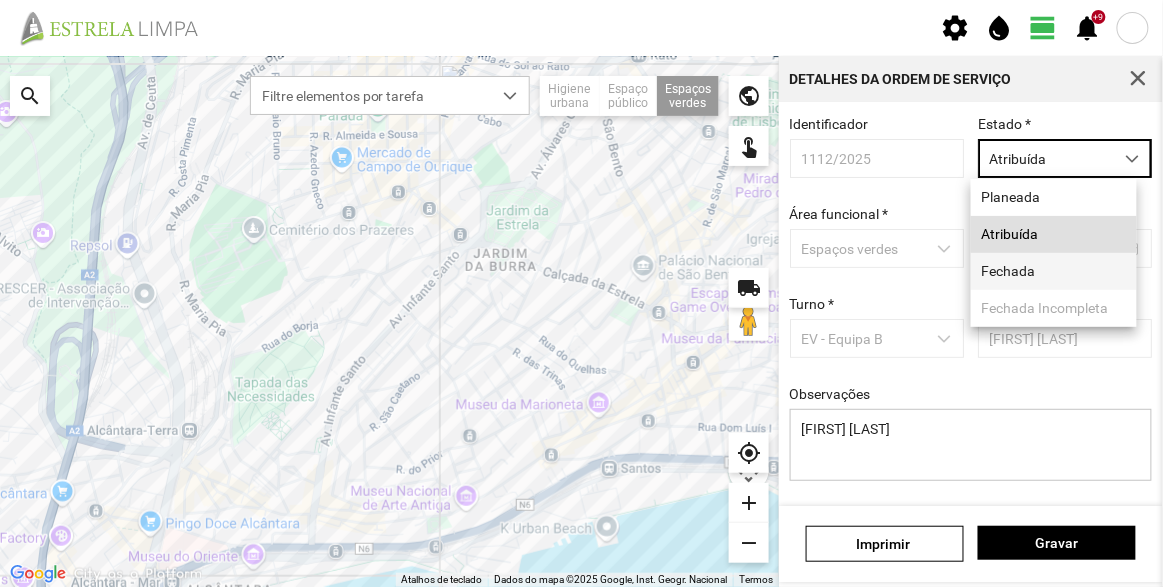 click on "Fechada" at bounding box center [1054, 271] 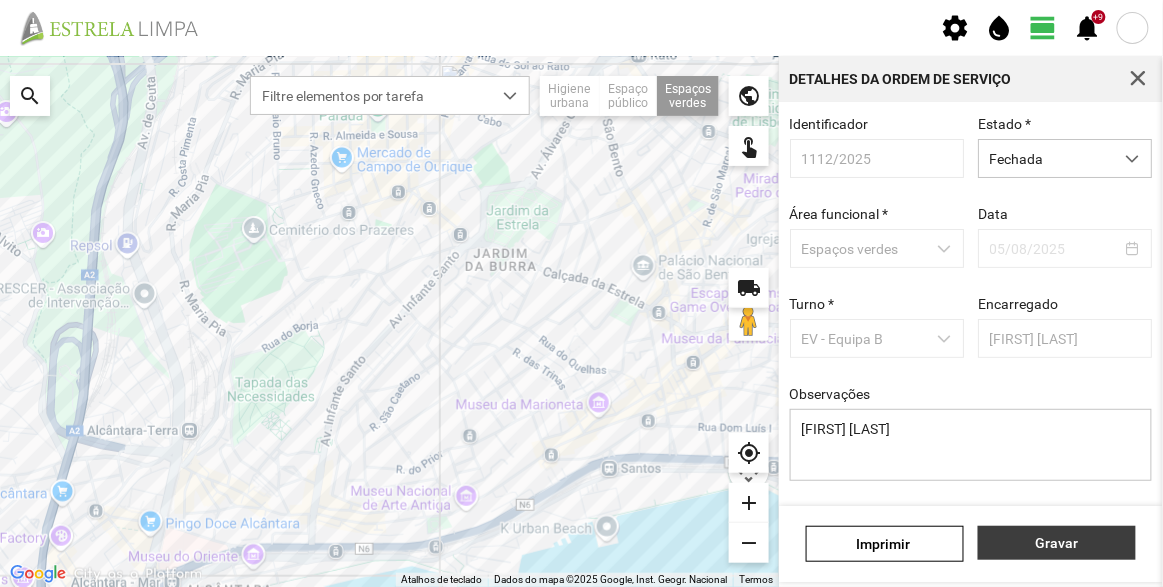 click on "Gravar" at bounding box center [1057, 543] 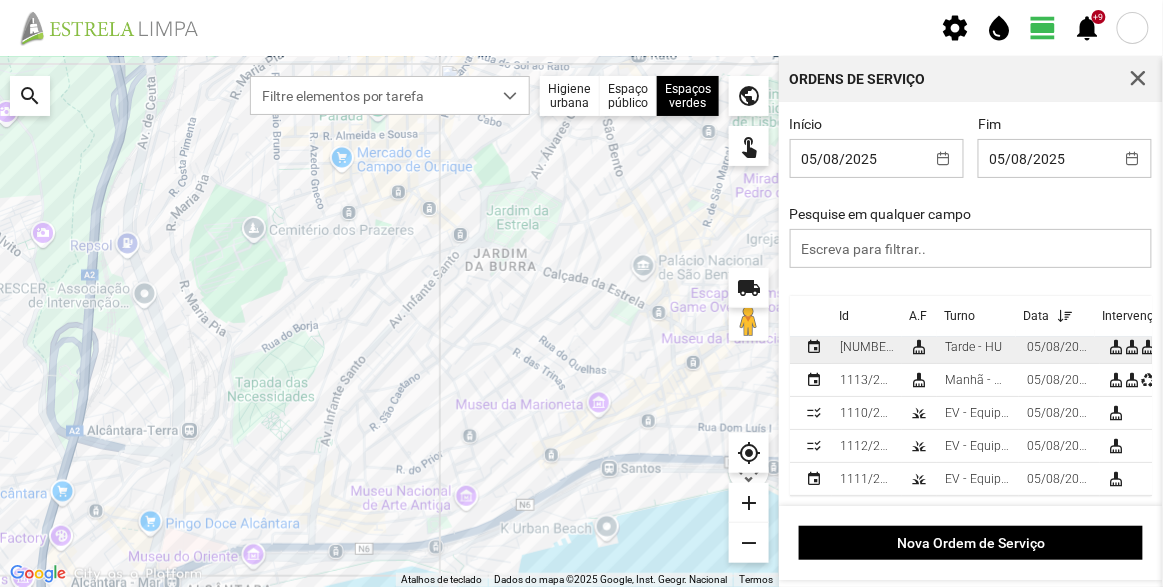 scroll, scrollTop: 52, scrollLeft: 0, axis: vertical 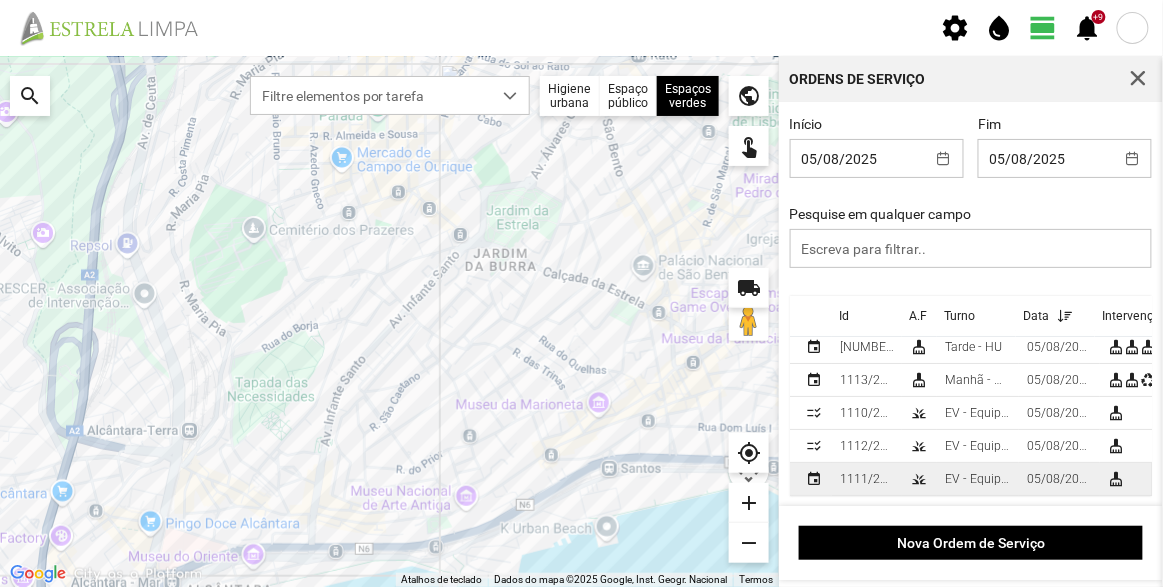 click on "grass" at bounding box center (919, 479) 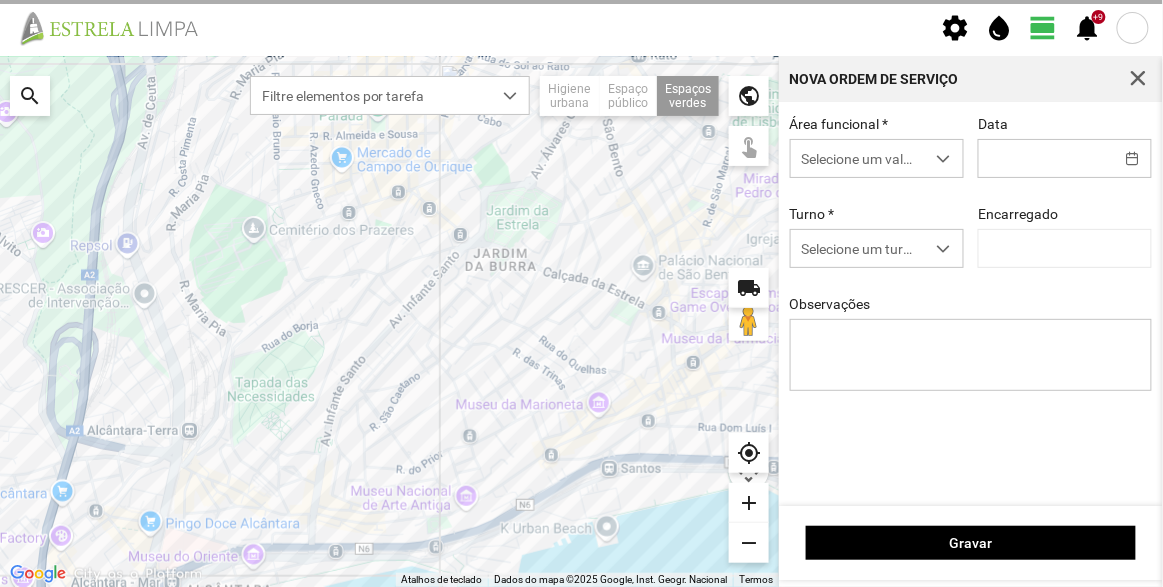 type on "05/08/2025" 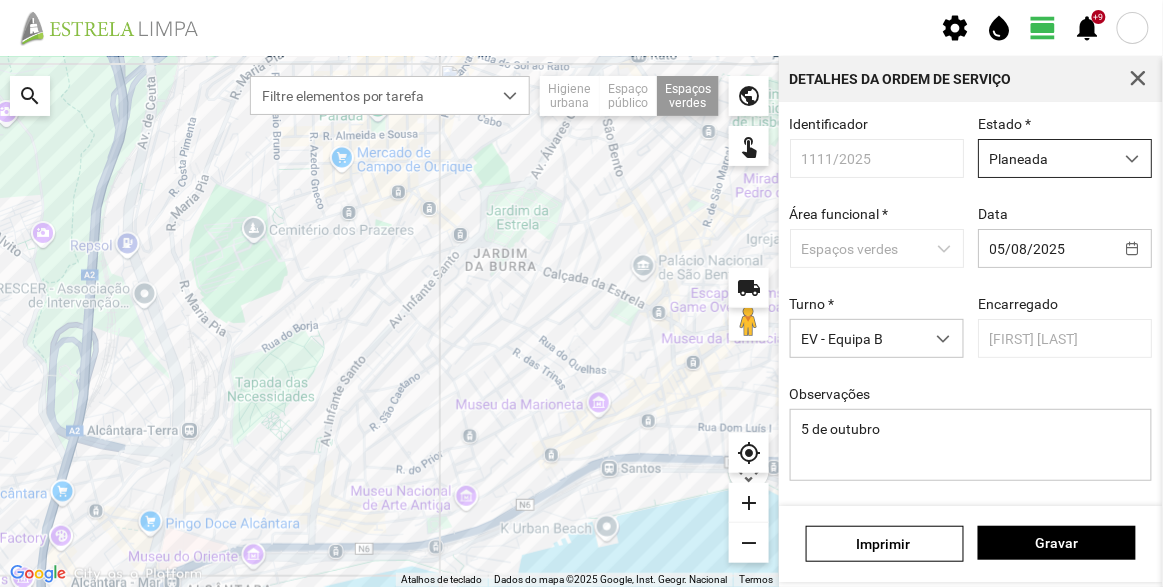 click on "Planeada" at bounding box center [1046, 158] 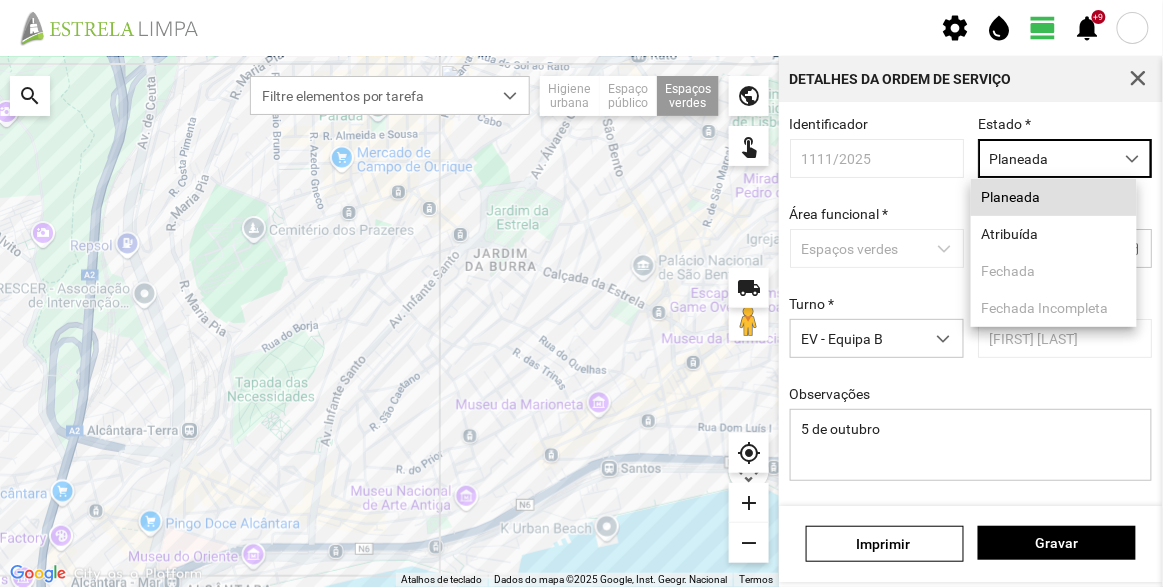 scroll, scrollTop: 10, scrollLeft: 84, axis: both 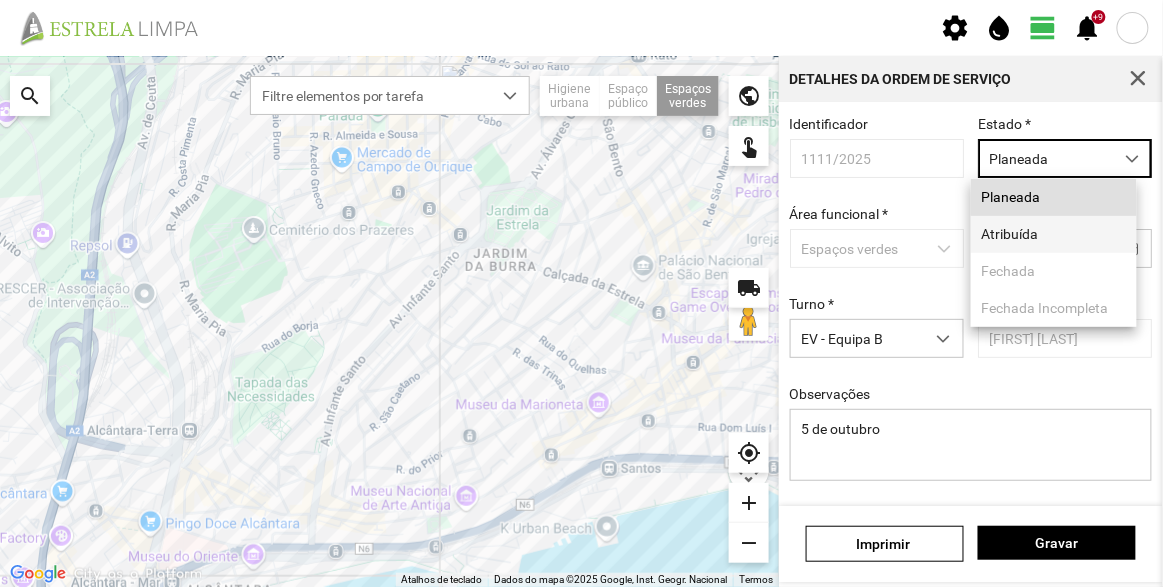 click on "Atribuída" at bounding box center (1054, 234) 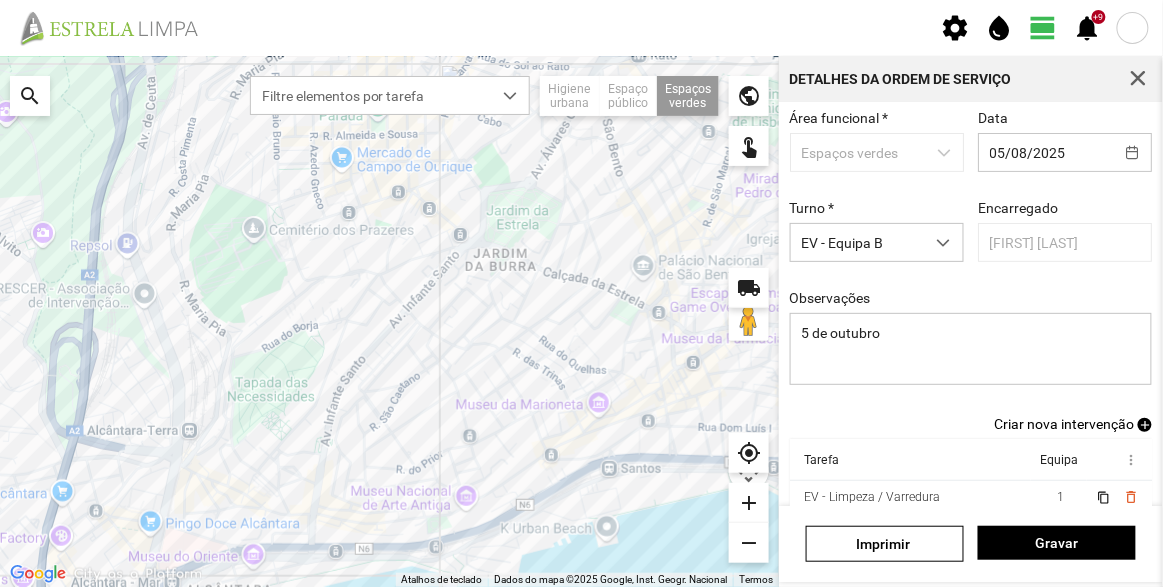 scroll, scrollTop: 174, scrollLeft: 0, axis: vertical 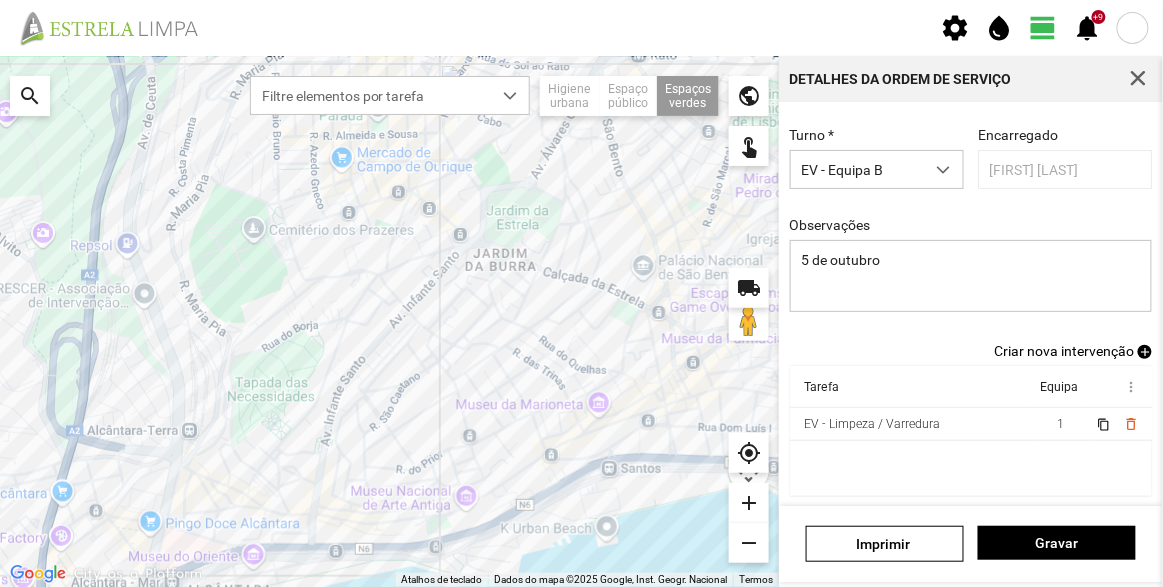 click on "Criar nova intervenção" at bounding box center [1064, 351] 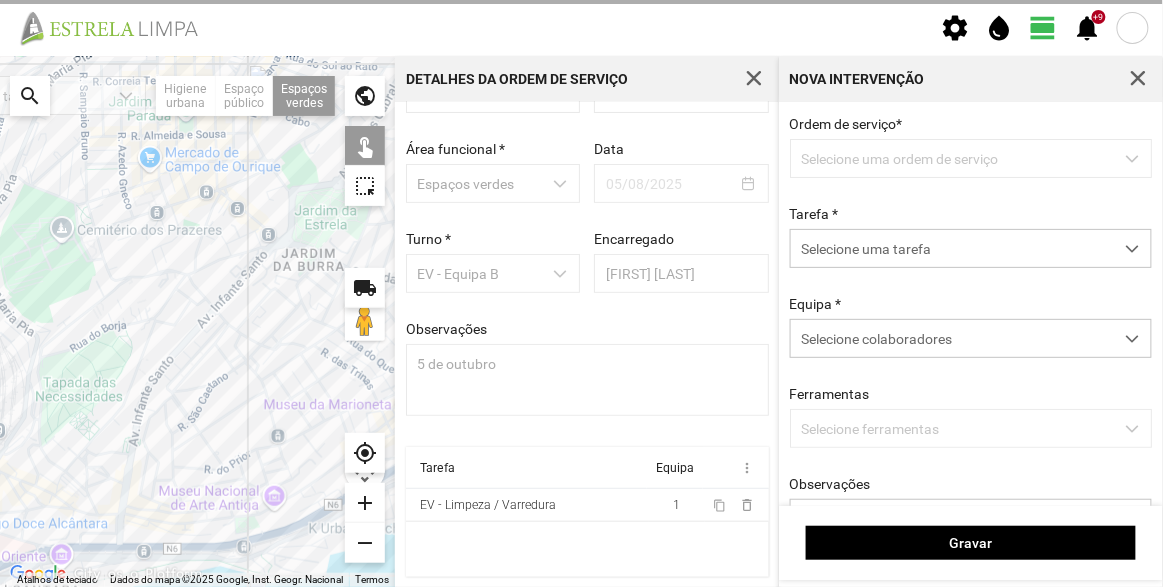 scroll, scrollTop: 69, scrollLeft: 0, axis: vertical 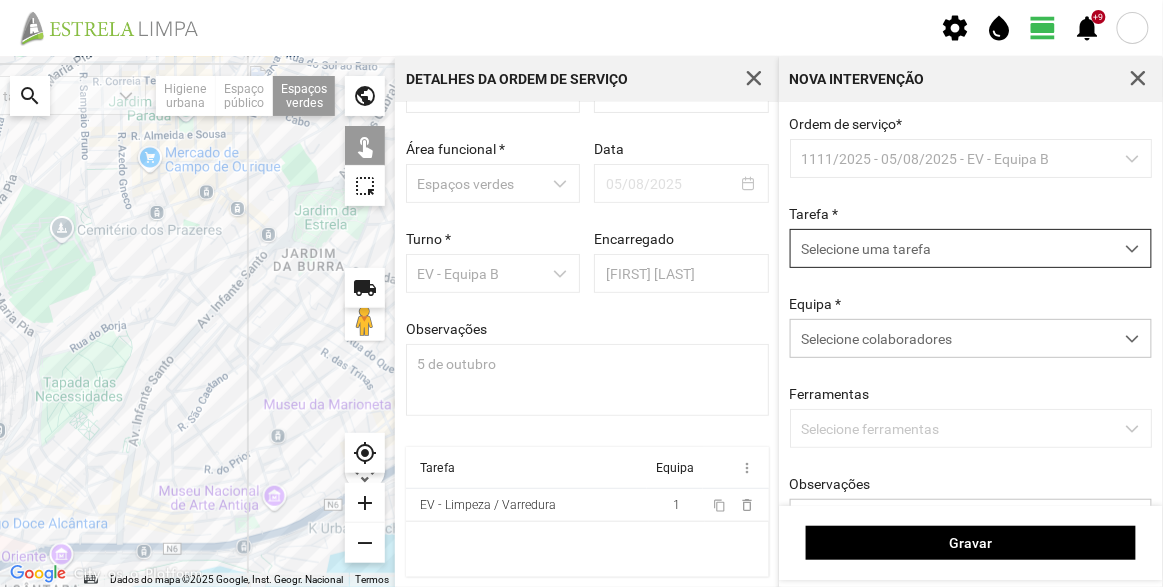 click on "Selecione uma tarefa" at bounding box center (952, 248) 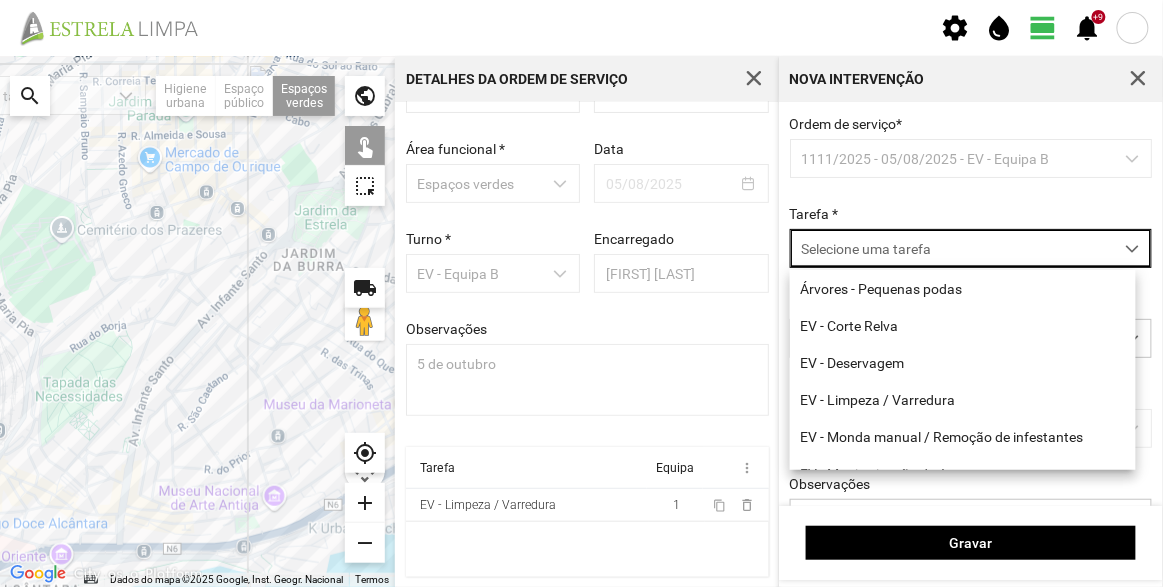 scroll, scrollTop: 10, scrollLeft: 84, axis: both 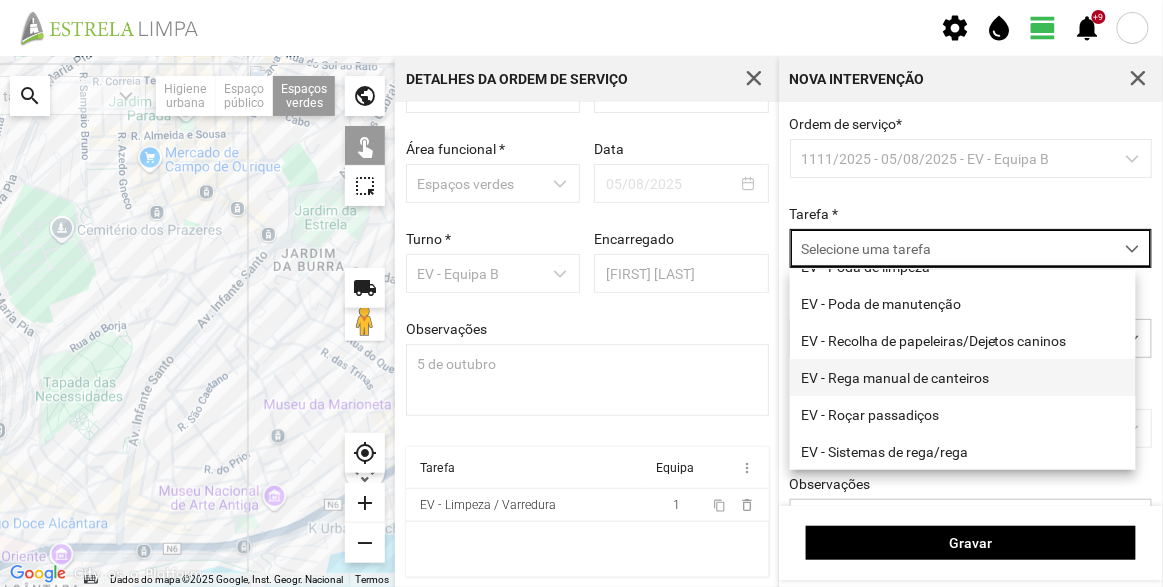 click on "EV - Rega manual de canteiros" at bounding box center (963, 377) 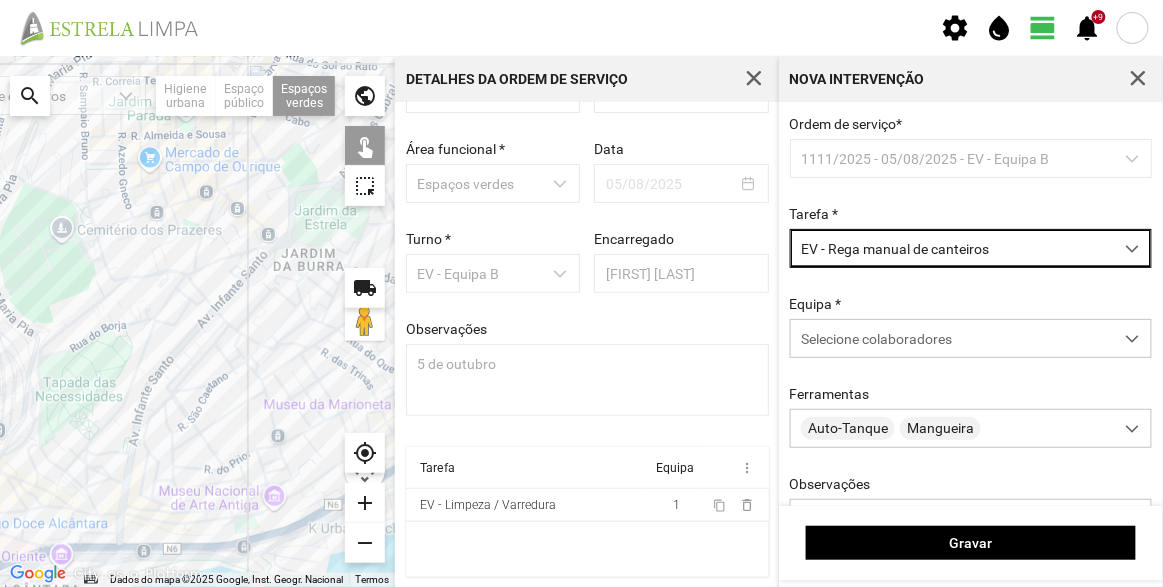 click on "Ordem de serviço  * 1111/2025 - 05/08/2025 - EV - Equipa B Tarefa * EV - Rega manual de canteiros Equipa * Selecione colaboradores Ferramentas  Auto-Tanque   Mangueira  Observações" at bounding box center (971, 359) 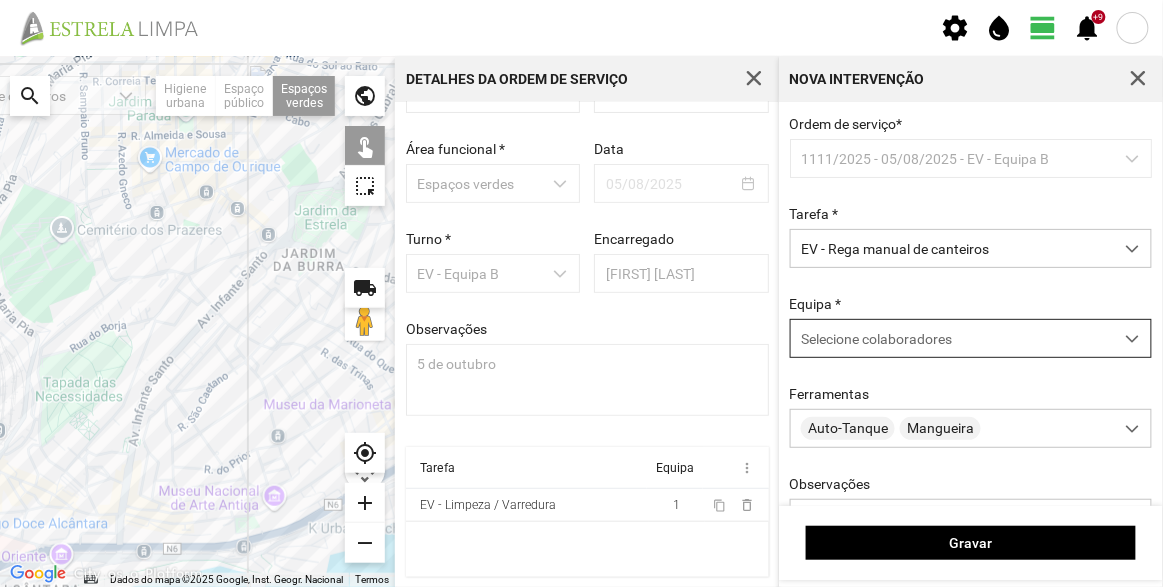 click on "Selecione colaboradores" at bounding box center (876, 339) 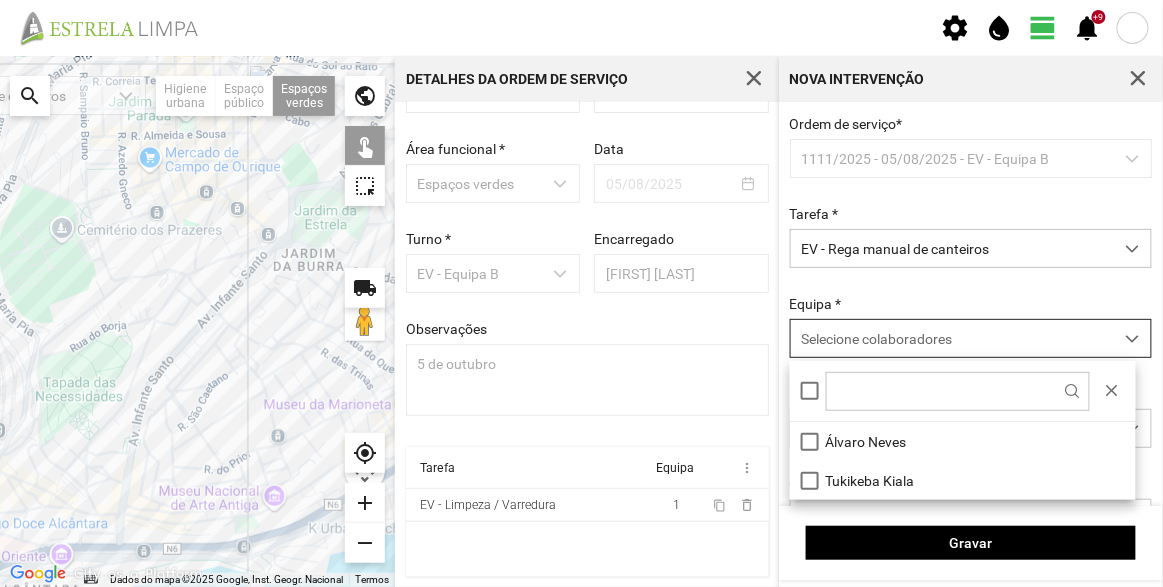 scroll, scrollTop: 10, scrollLeft: 84, axis: both 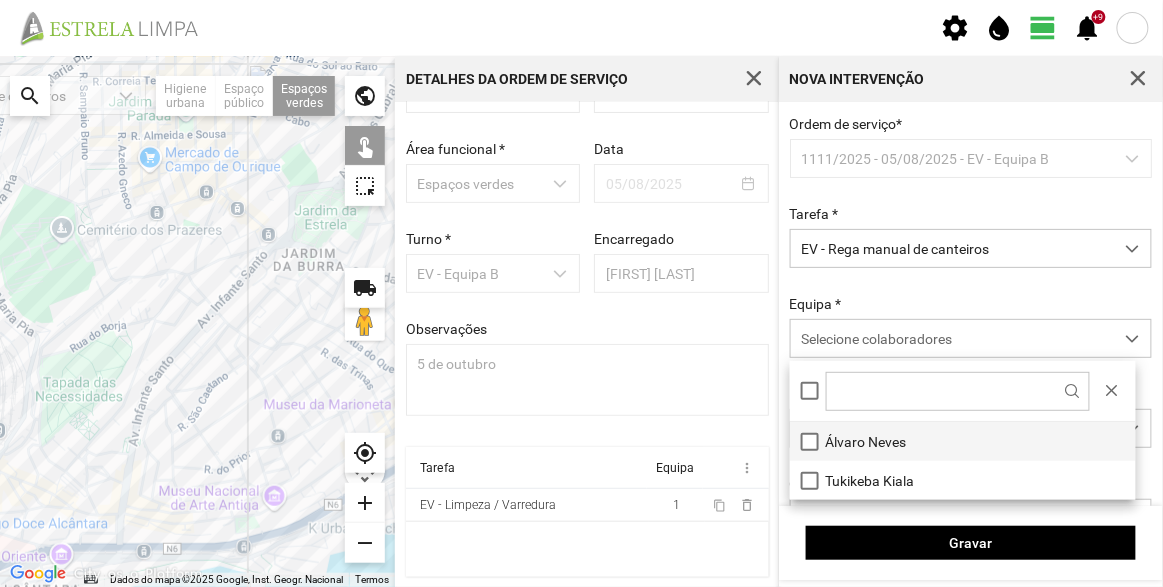 click on "Álvaro Neves" at bounding box center [963, 441] 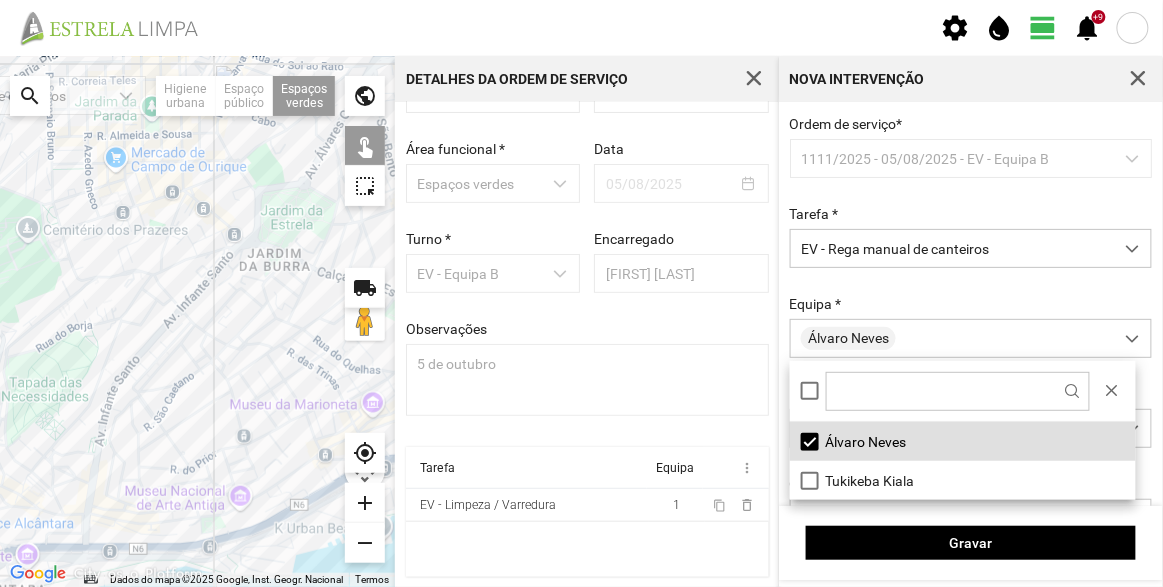 drag, startPoint x: 250, startPoint y: 369, endPoint x: 174, endPoint y: 357, distance: 76.941536 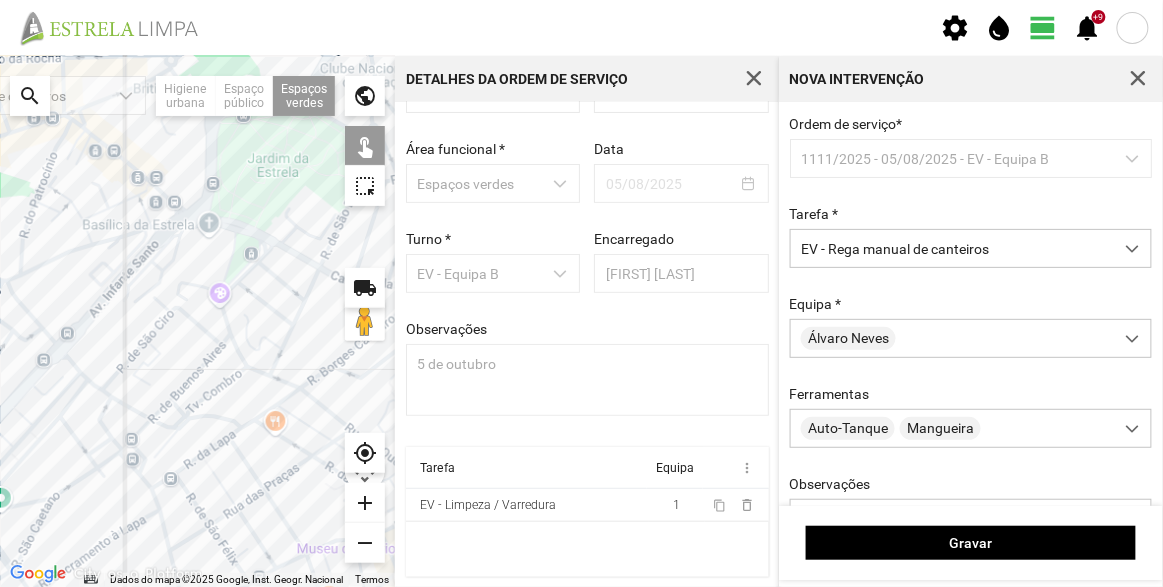 click 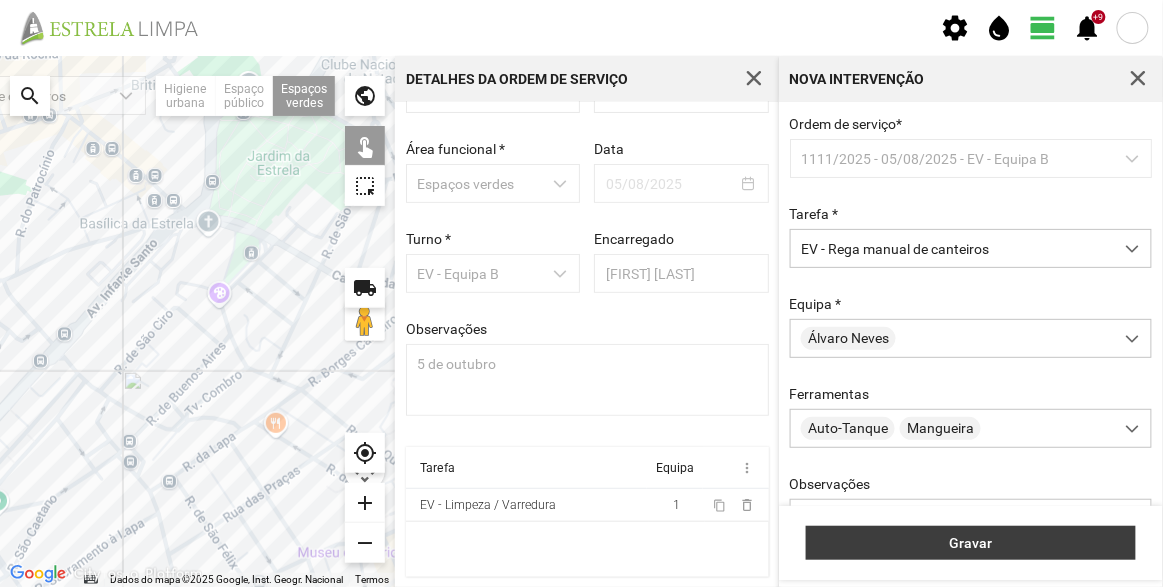 click on "Gravar" at bounding box center (971, 543) 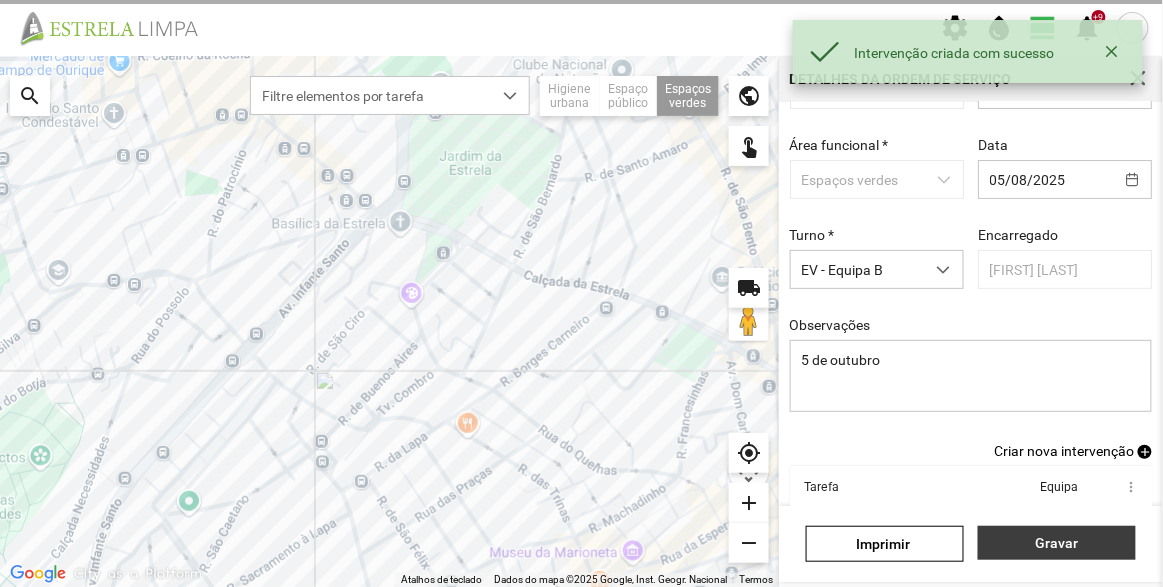 click on "Gravar" at bounding box center [1057, 543] 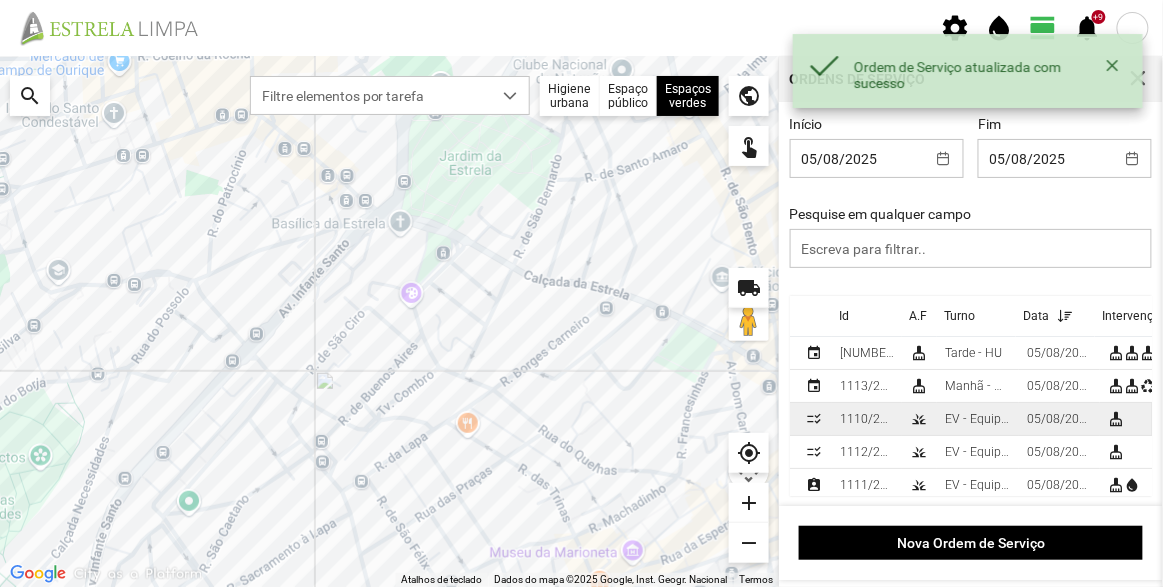 scroll, scrollTop: 52, scrollLeft: 0, axis: vertical 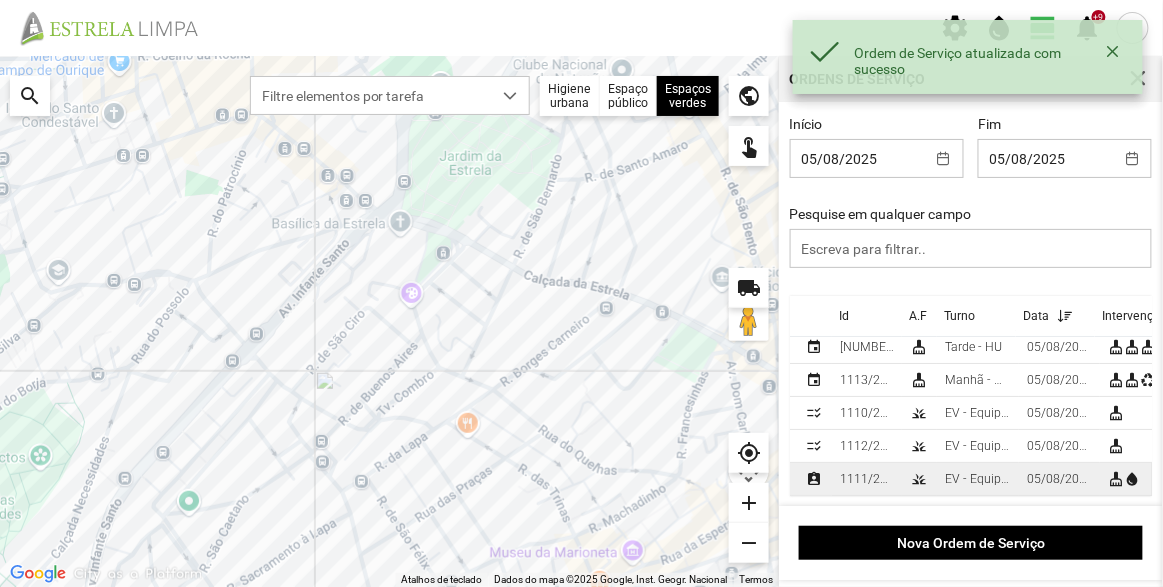 click on "grass" at bounding box center (919, 479) 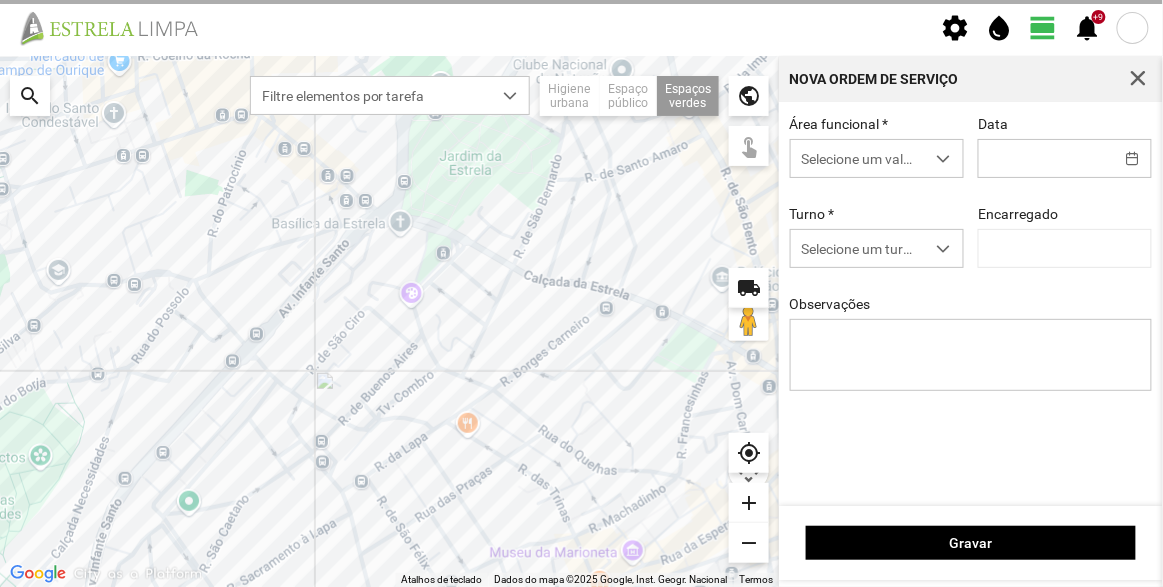 type on "05/08/2025" 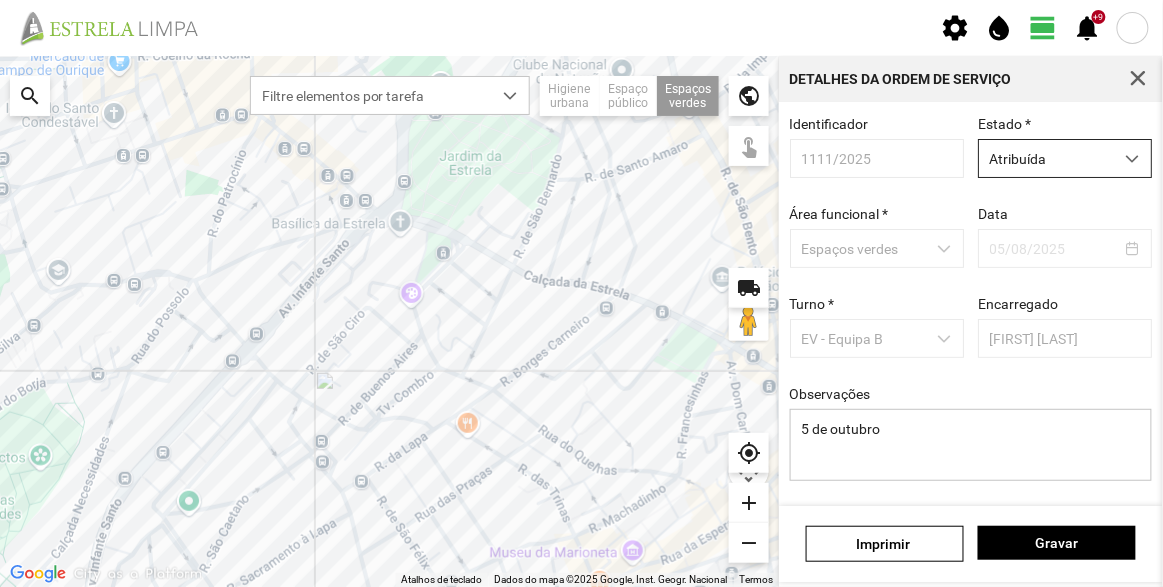 click on "Atribuída" at bounding box center (1046, 158) 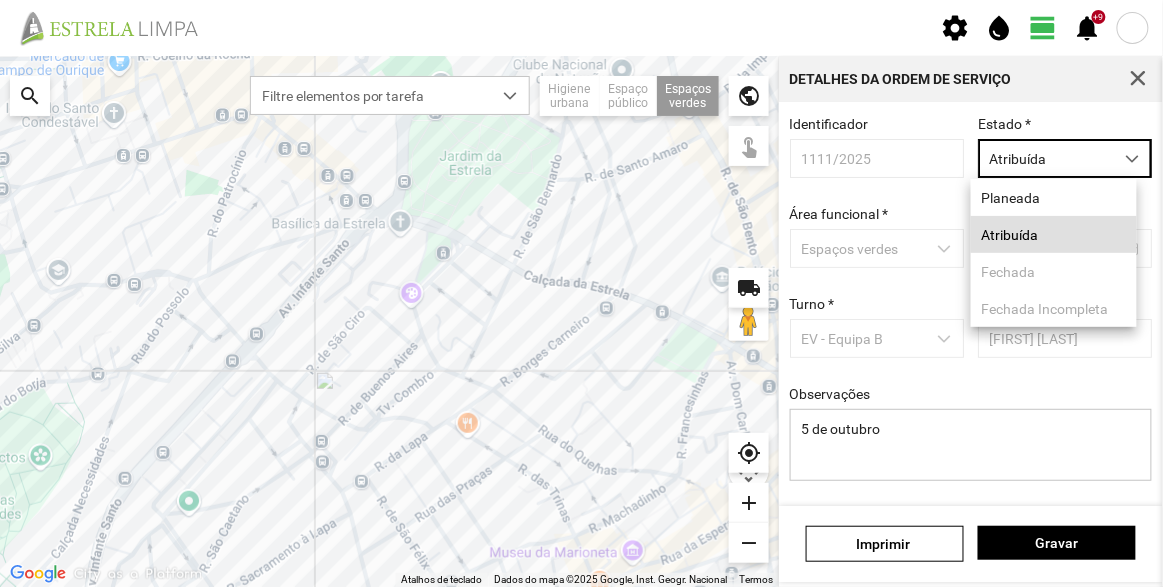 scroll, scrollTop: 10, scrollLeft: 84, axis: both 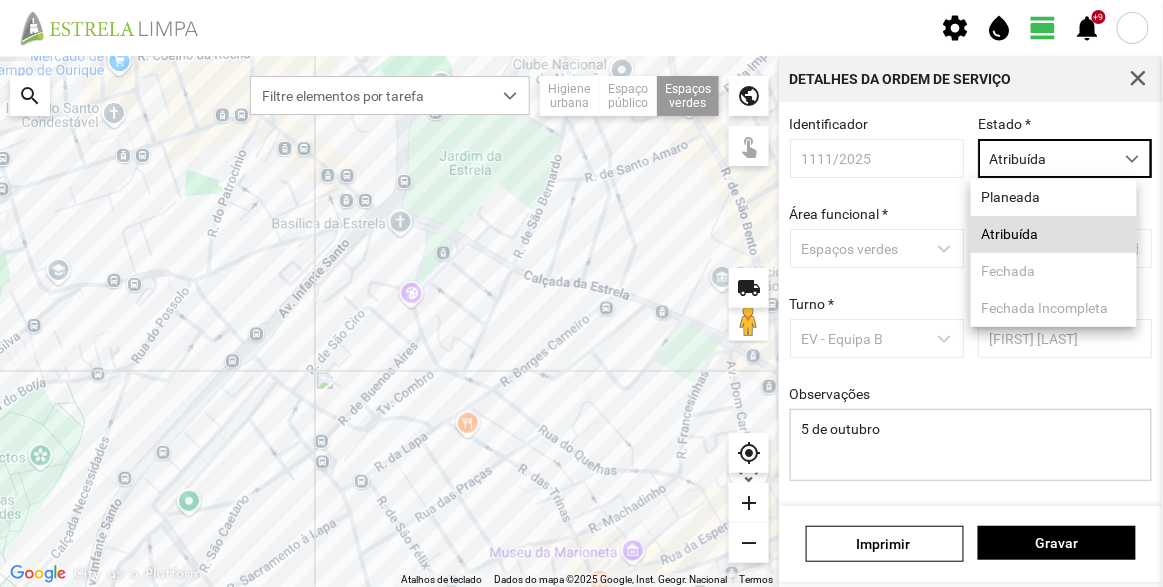 click on "Identificador 1111/2025 Estado * Atribuída Área funcional * Espaços verdes Data 05/08/2025   Turno * EV - Equipa B Encarregado [PERSON] Observações 5 de outubro" at bounding box center [971, 314] 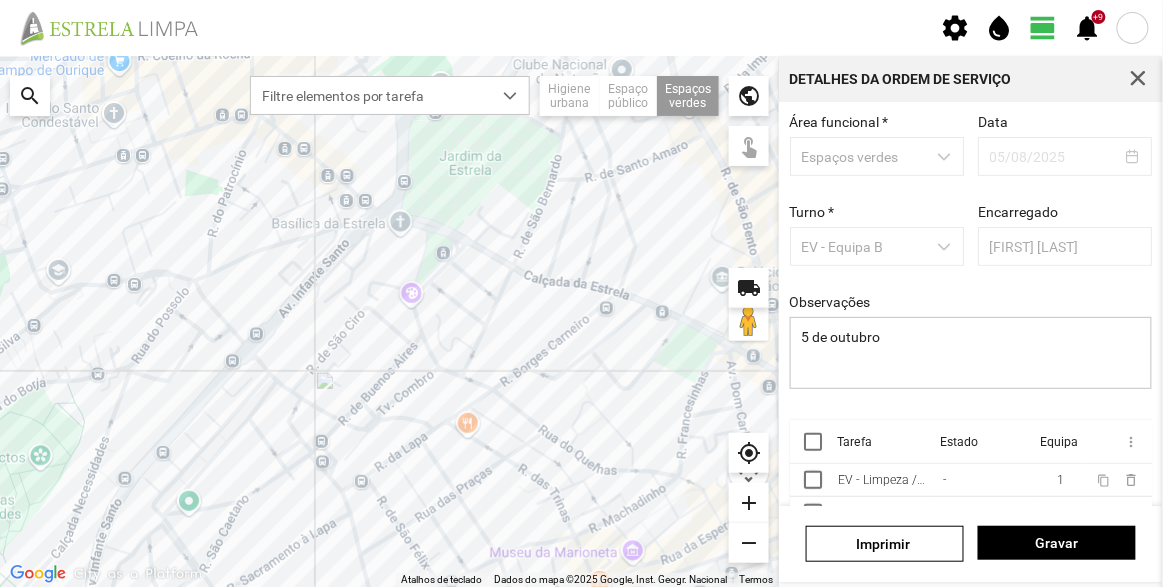 scroll, scrollTop: 150, scrollLeft: 0, axis: vertical 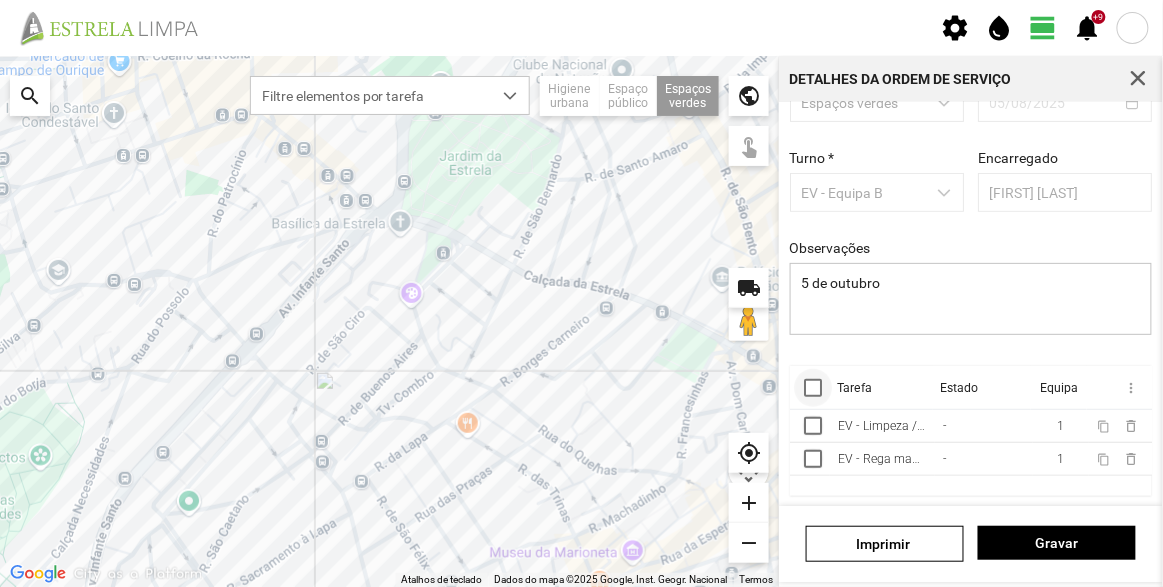click at bounding box center (813, 388) 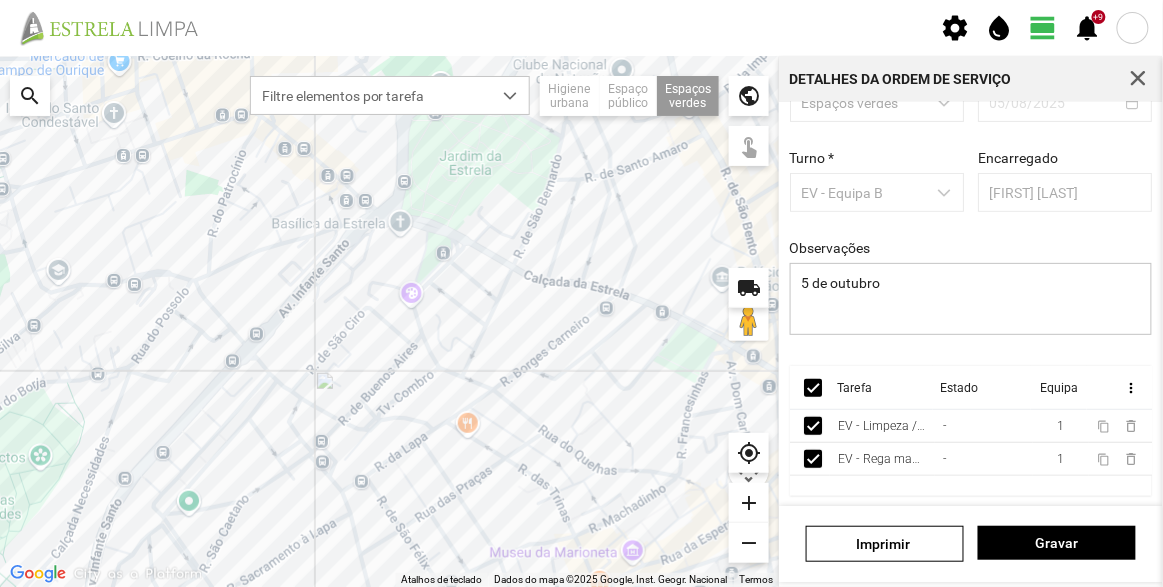 click on "more_vert" at bounding box center [1119, 388] 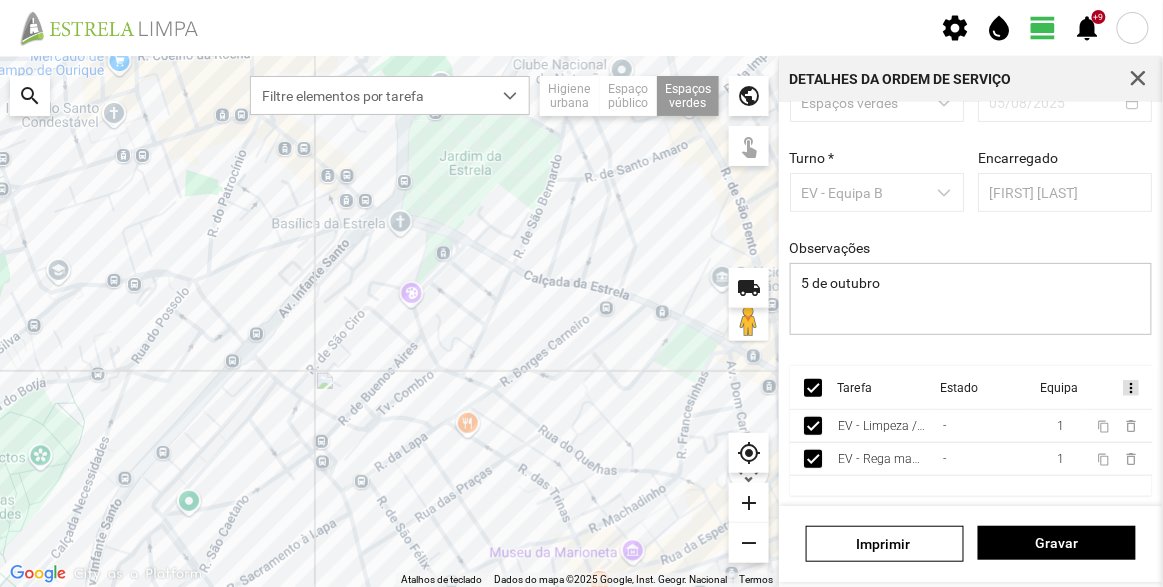 click on "more_vert" at bounding box center (1130, 388) 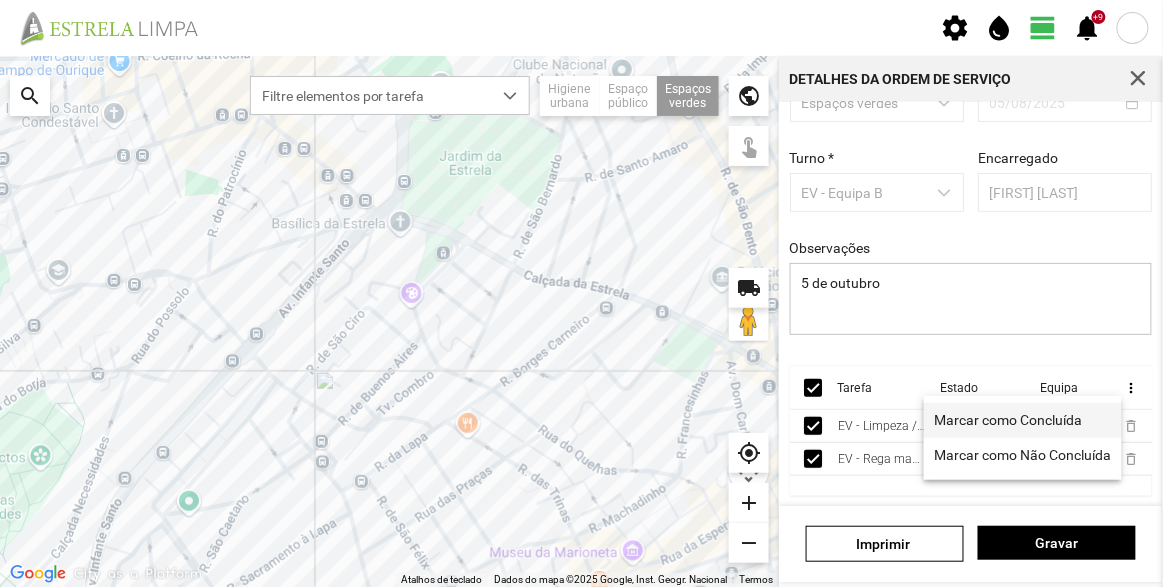 click on "Marcar como Concluída" at bounding box center [1009, 420] 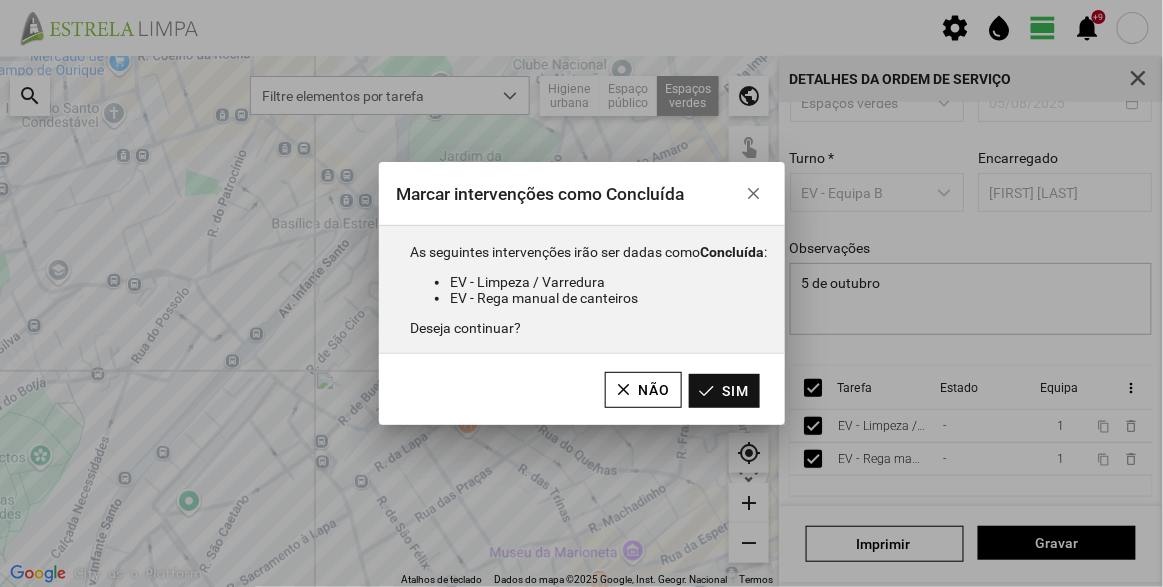 click on "Sim" 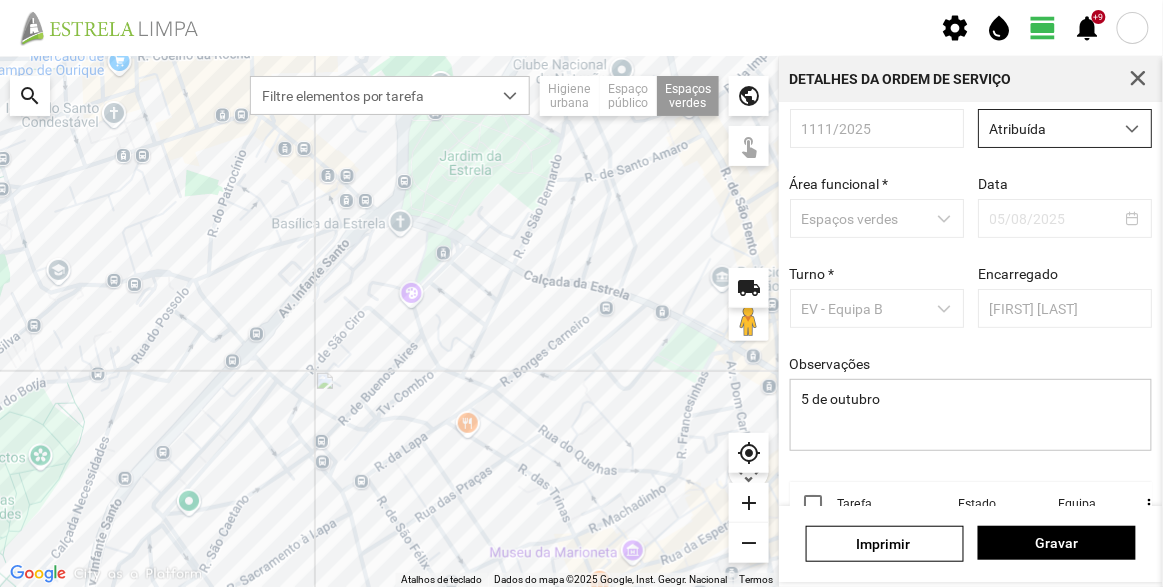 scroll, scrollTop: 0, scrollLeft: 0, axis: both 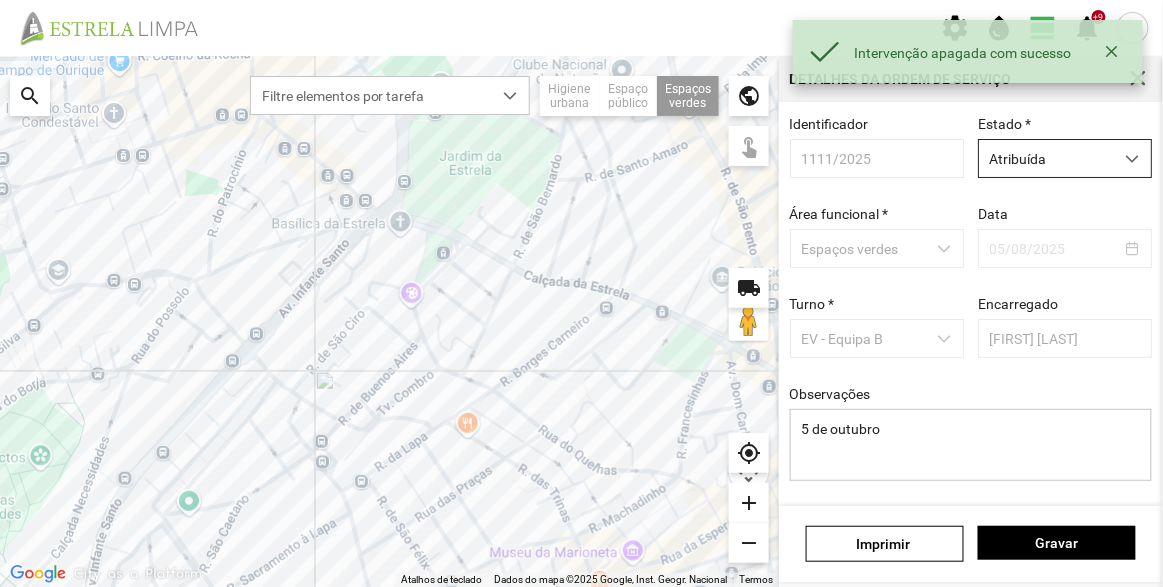 click on "Atribuída" at bounding box center [1046, 158] 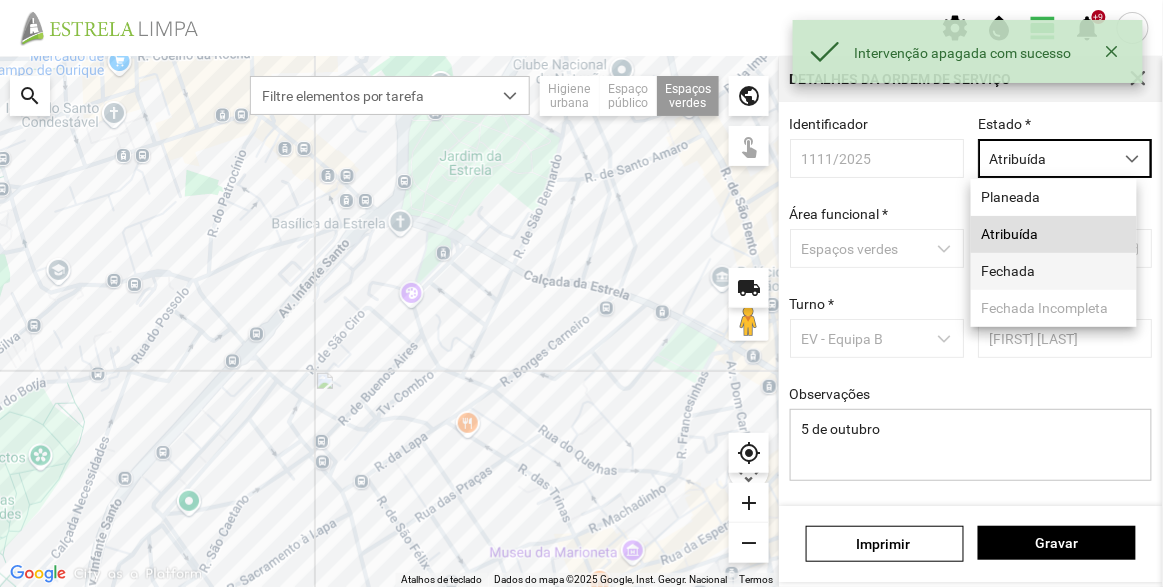 click on "Fechada" at bounding box center (1054, 271) 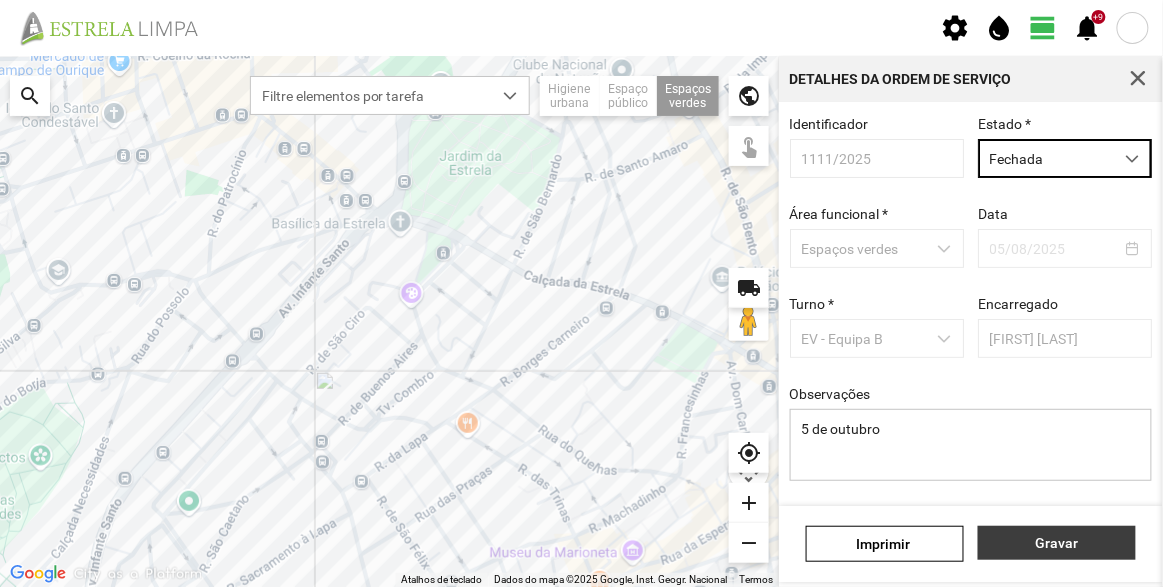 click on "Gravar" at bounding box center (1057, 543) 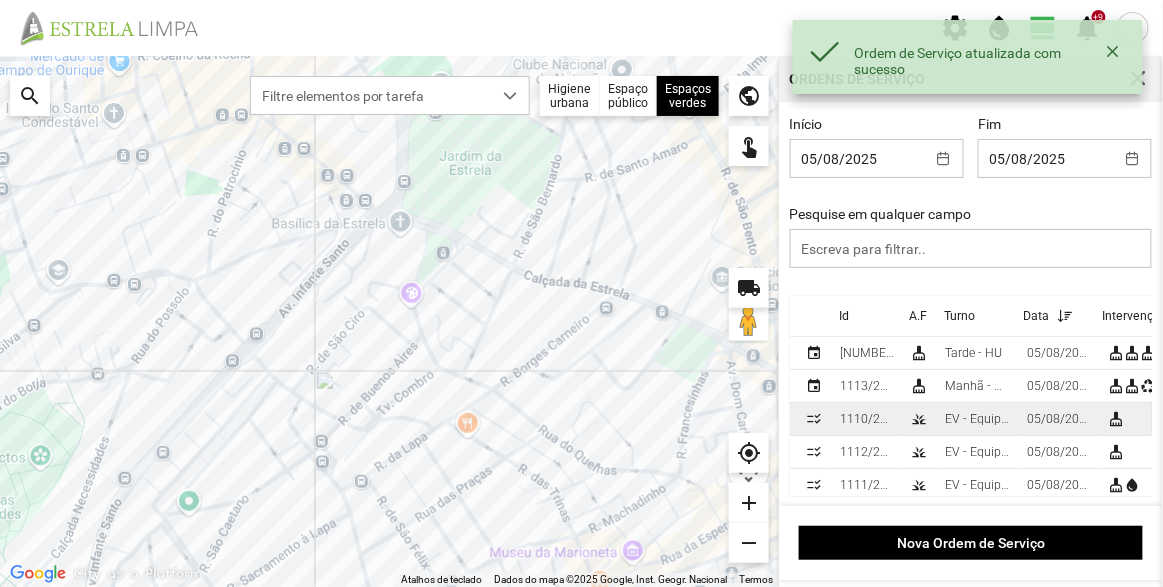 scroll, scrollTop: 52, scrollLeft: 0, axis: vertical 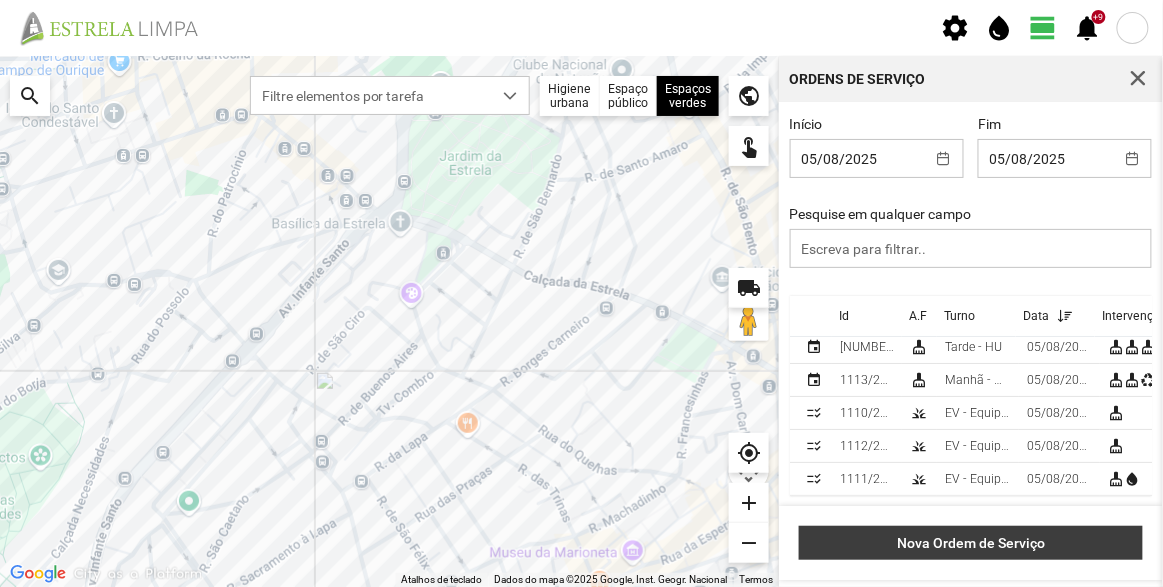 click on "Nova Ordem de Serviço" at bounding box center (971, 543) 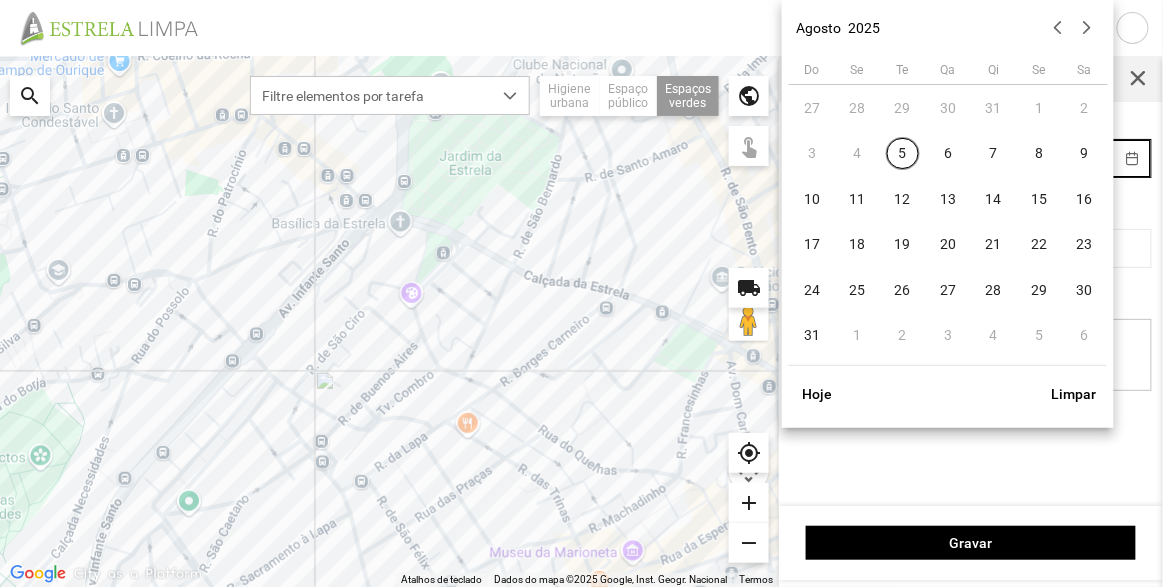 click on "settings  water_drop   view_day   +9   notifications
Para navegar no mapa com gestos de toque, toque duas vezes sem soltar no mapa e, em seguida, arraste-o. ← Mover para a esquerda → Mover para a direita ↑ Mover para cima ↓ Mover para baixo + Aumentar (zoom) - Diminuir (zoom) Casa Avançar 75% para a esquerda Fim Avançar 75% para a direita Página para cima Avançar 75% para cima Página para baixo Avançar 75% para baixo Atalhos de teclado Dados do mapa Dados do mapa ©2025 Google, Inst. Geogr. Nacional Dados do mapa ©2025 Google, Inst. Geogr. Nacional 100 m  Clique no botão para alternar entre as unidades métricas e imperiais Termos Comunicar um erro no mapa local_shipping  search
Filtre elementos por tarefa  Higiene urbana   Espaço público   Espaços verdes  Árvores  Espaços verdes  public  touch_app  my_location add remove Nova Ordem de Serviço Área funcional * Espaços verdes Data   Turno * Selecione um turno Encarregado Observações Gravar
Agosto   2025  Do Se" at bounding box center [581, 293] 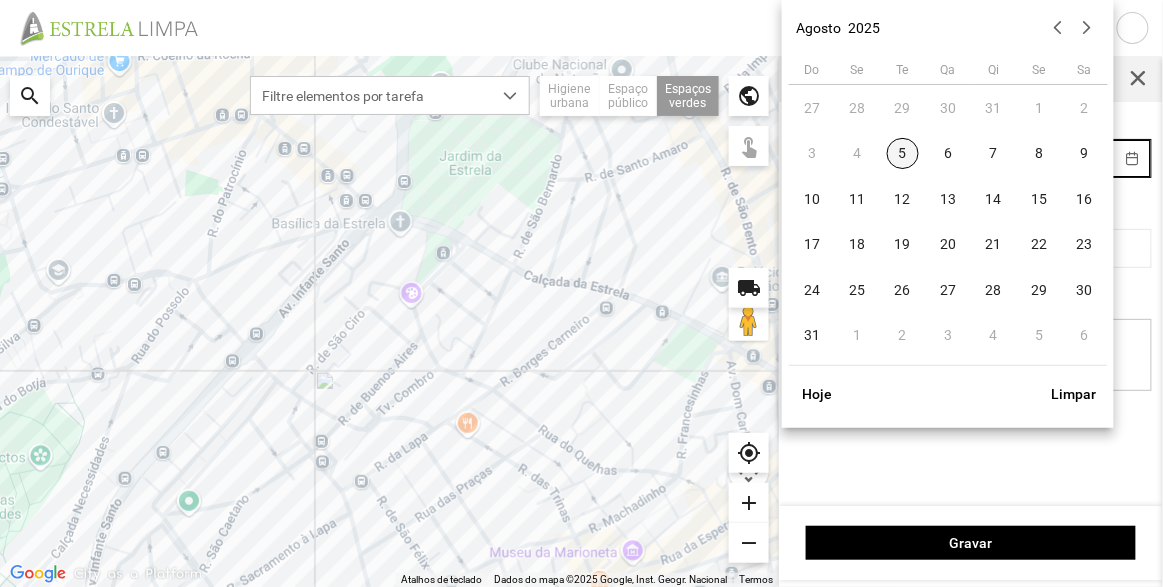 click on "5" at bounding box center (903, 154) 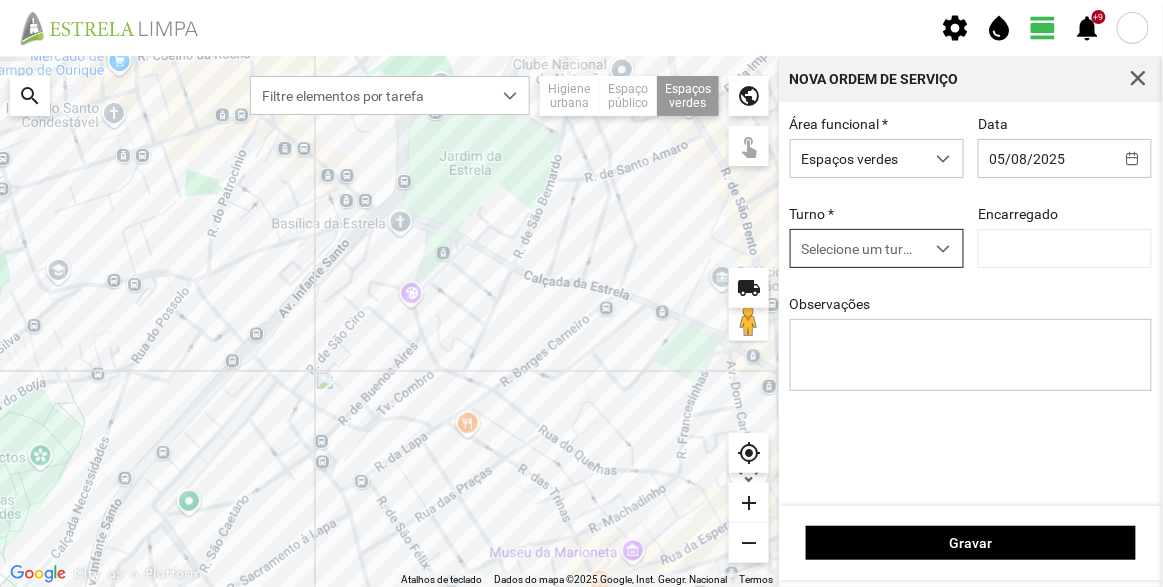 click on "Selecione um turno" at bounding box center (858, 248) 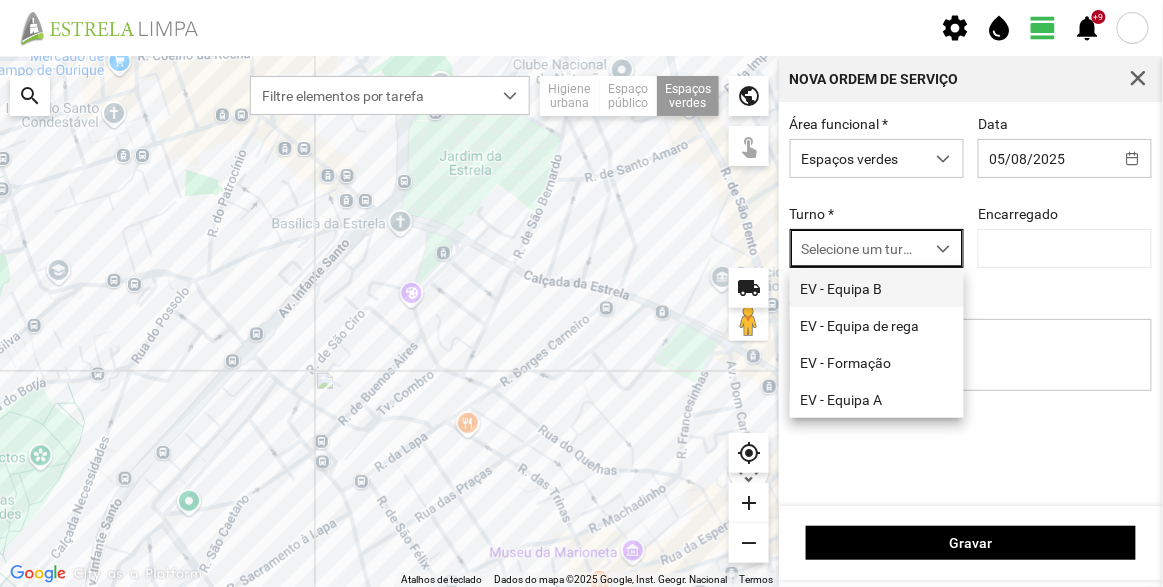 scroll, scrollTop: 10, scrollLeft: 84, axis: both 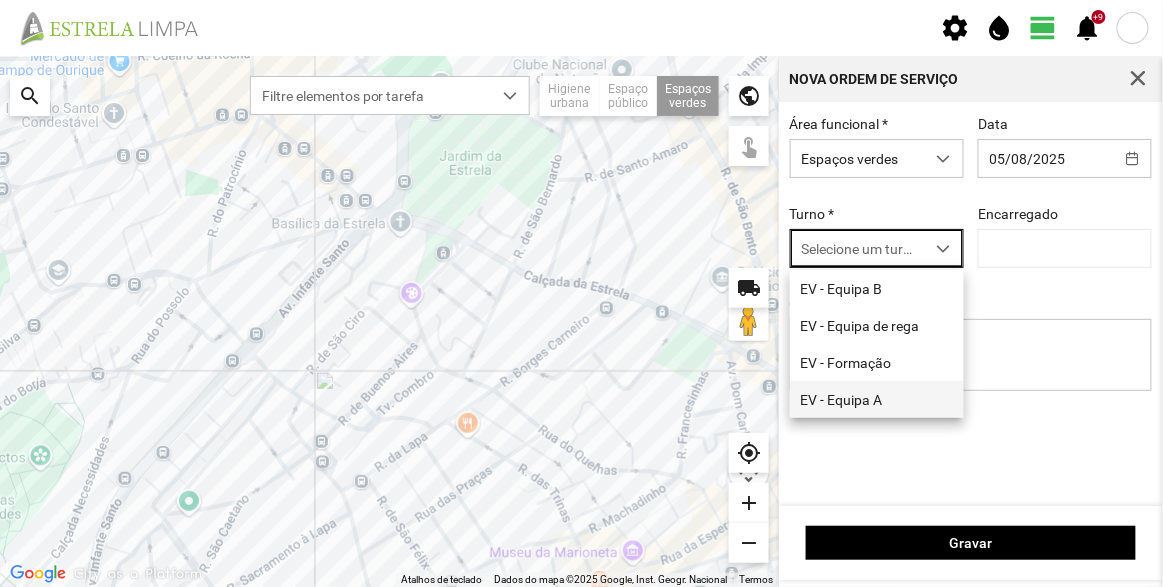 click on "EV - Equipa A" at bounding box center (877, 399) 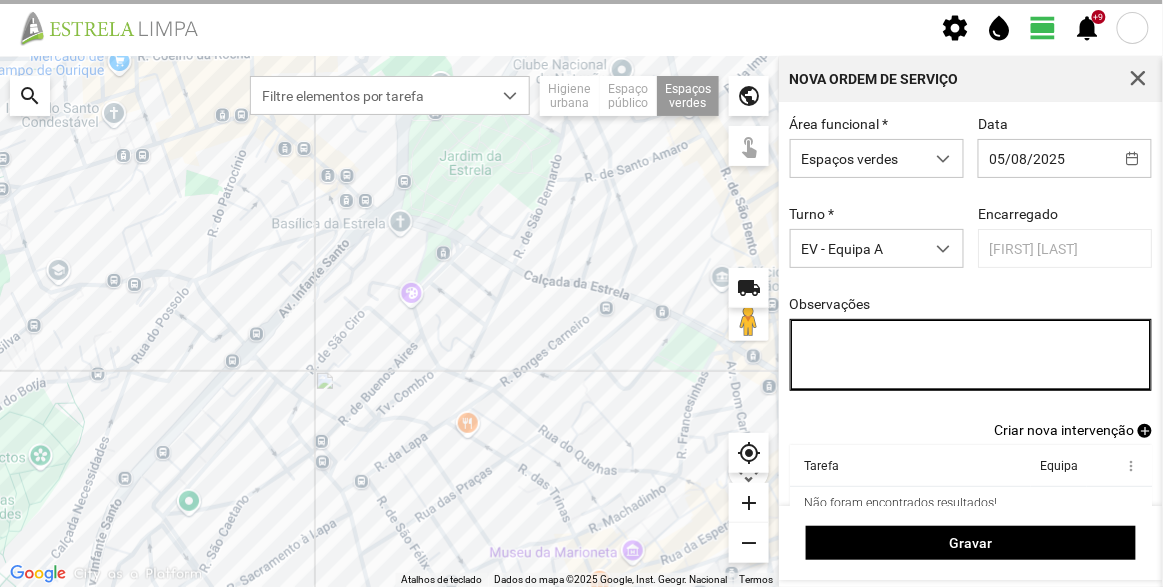 click on "Observações" at bounding box center [971, 355] 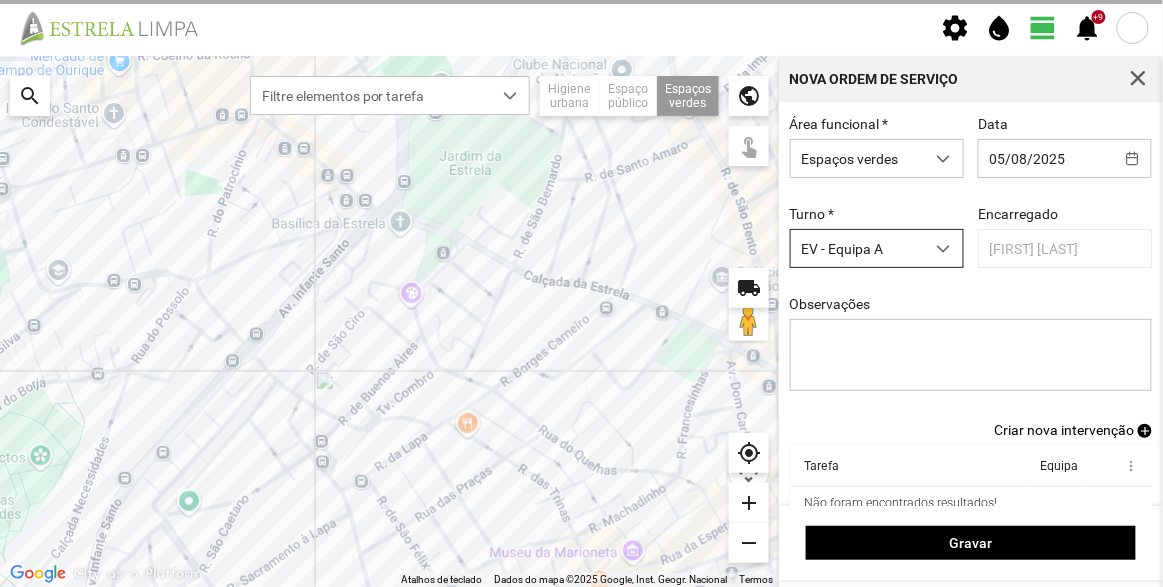 click on "EV - Equipa A" at bounding box center (858, 248) 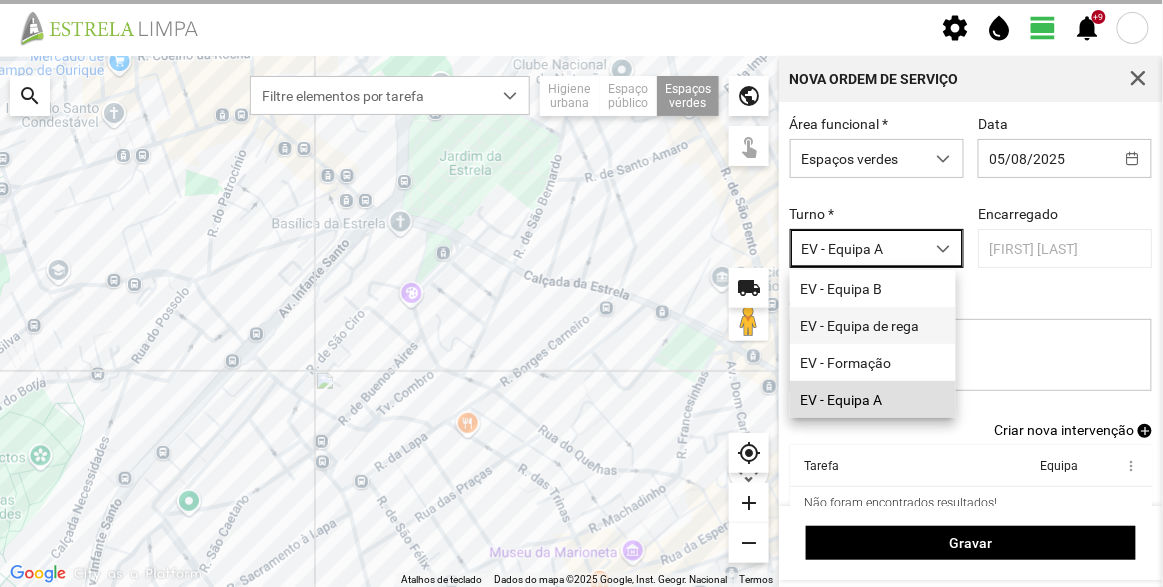 click on "EV - Equipa de rega" at bounding box center (873, 325) 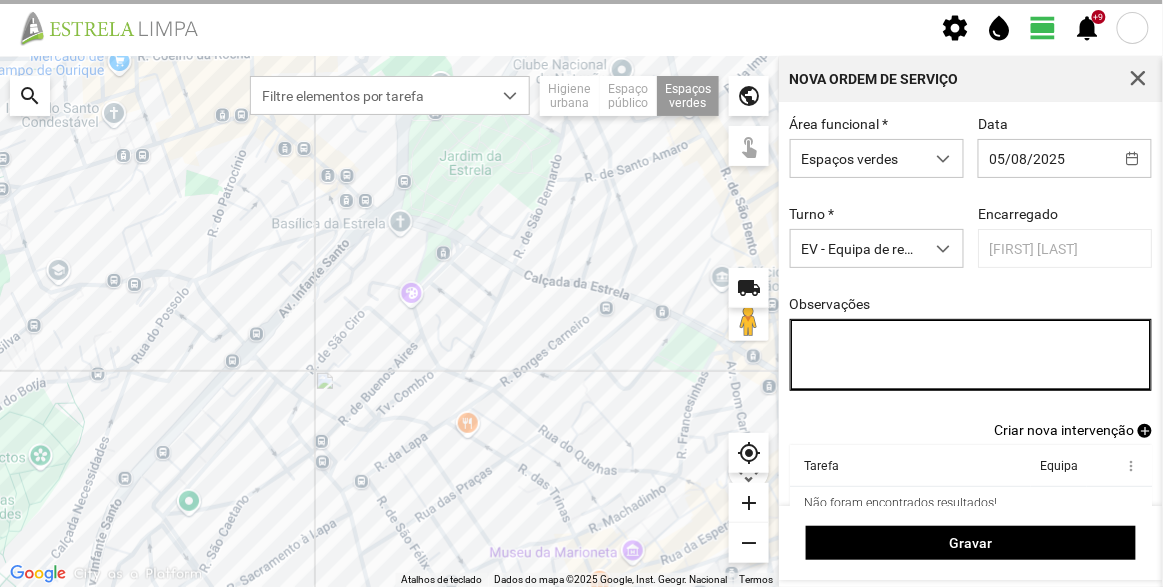 click on "Observações" at bounding box center (971, 355) 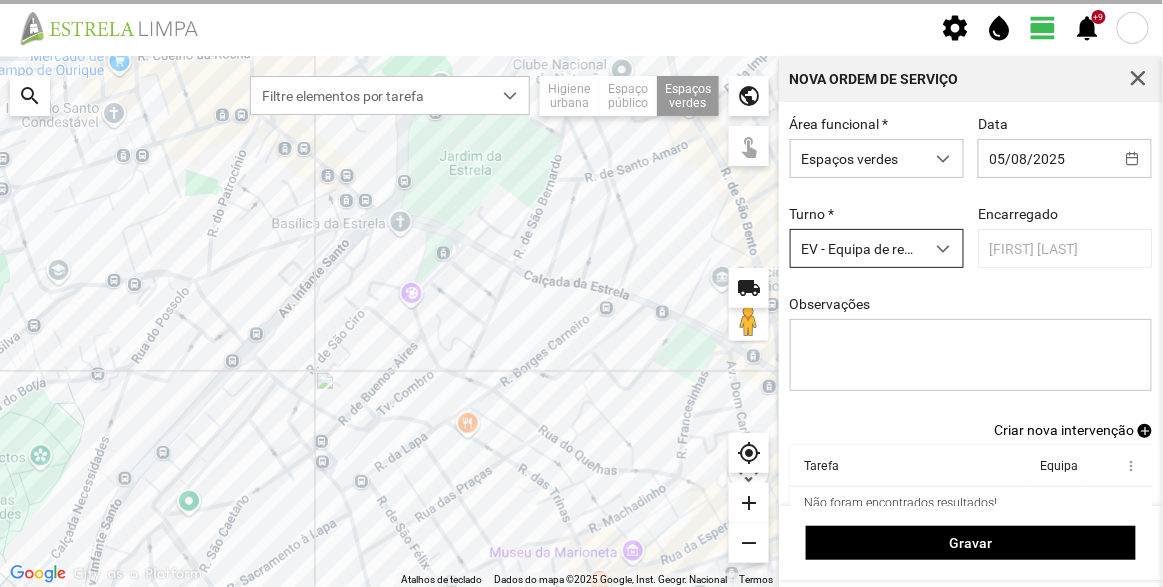 click on "EV - Equipa de rega" at bounding box center [858, 248] 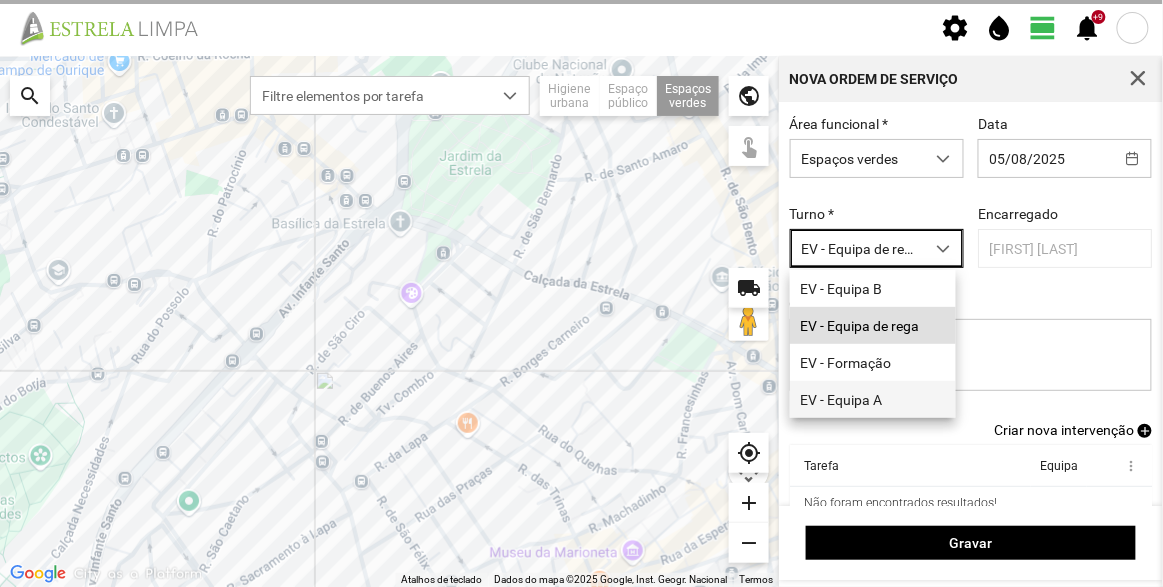 click on "EV - Equipa A" at bounding box center (873, 399) 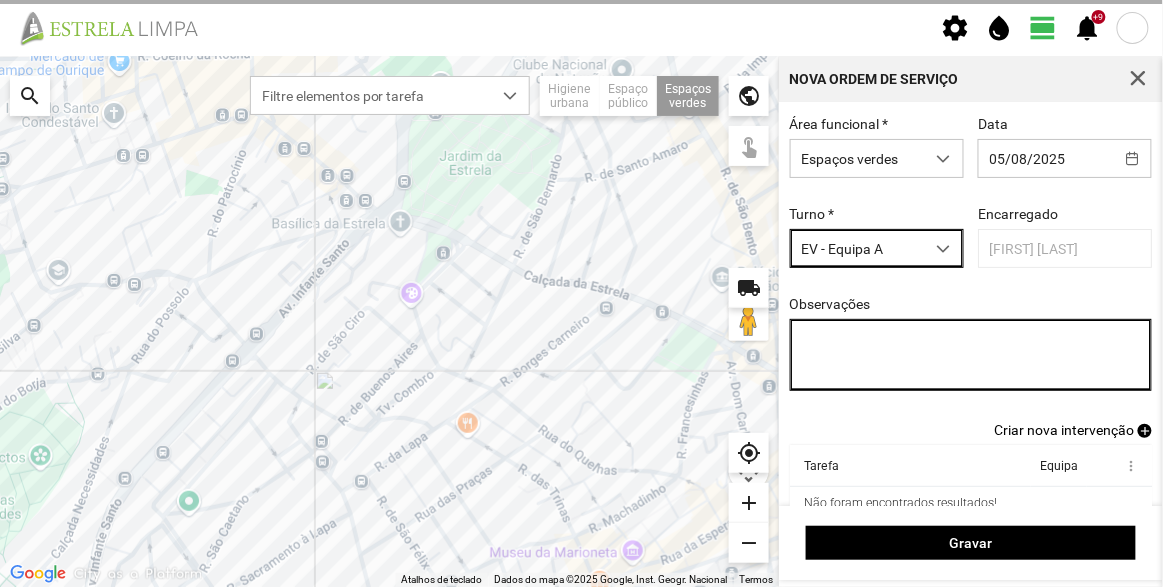 click on "Observações" at bounding box center [971, 355] 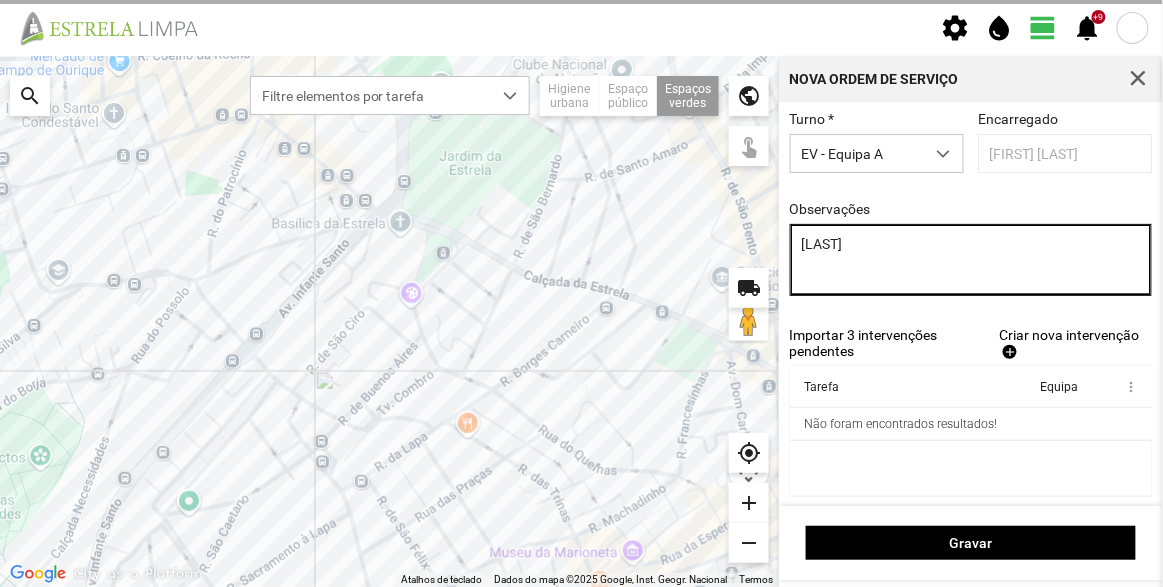 scroll, scrollTop: 100, scrollLeft: 0, axis: vertical 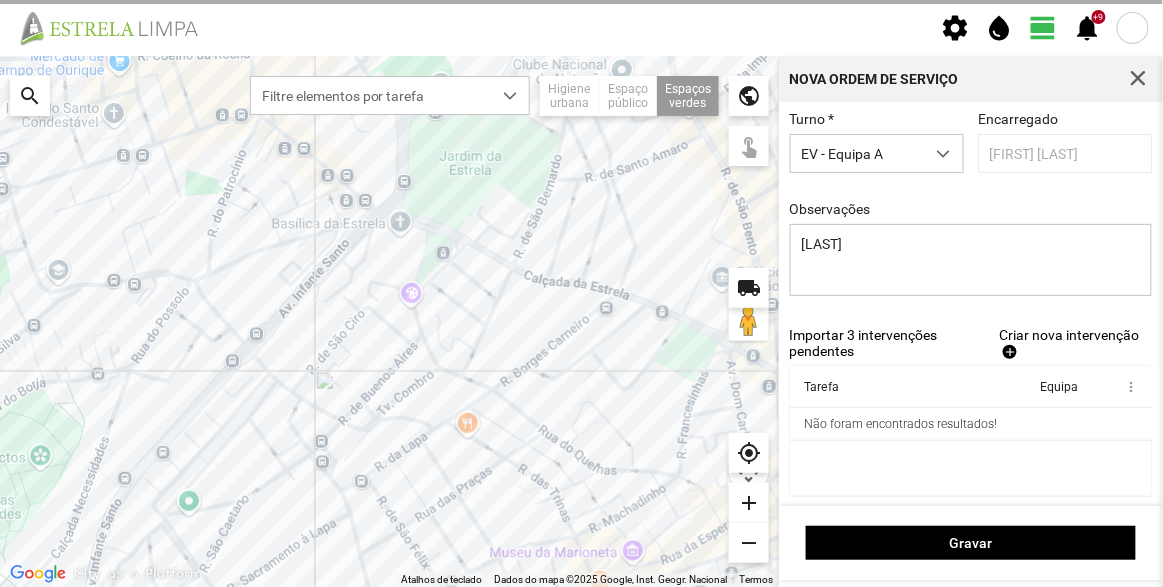 click on "Criar nova intervenção" at bounding box center [1069, 335] 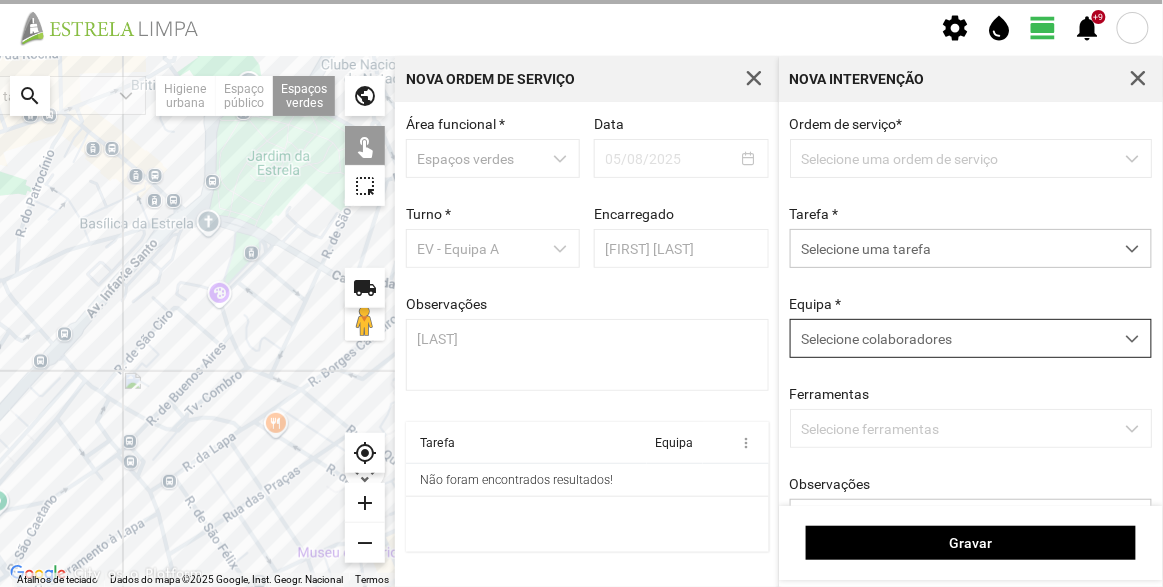 scroll, scrollTop: 0, scrollLeft: 0, axis: both 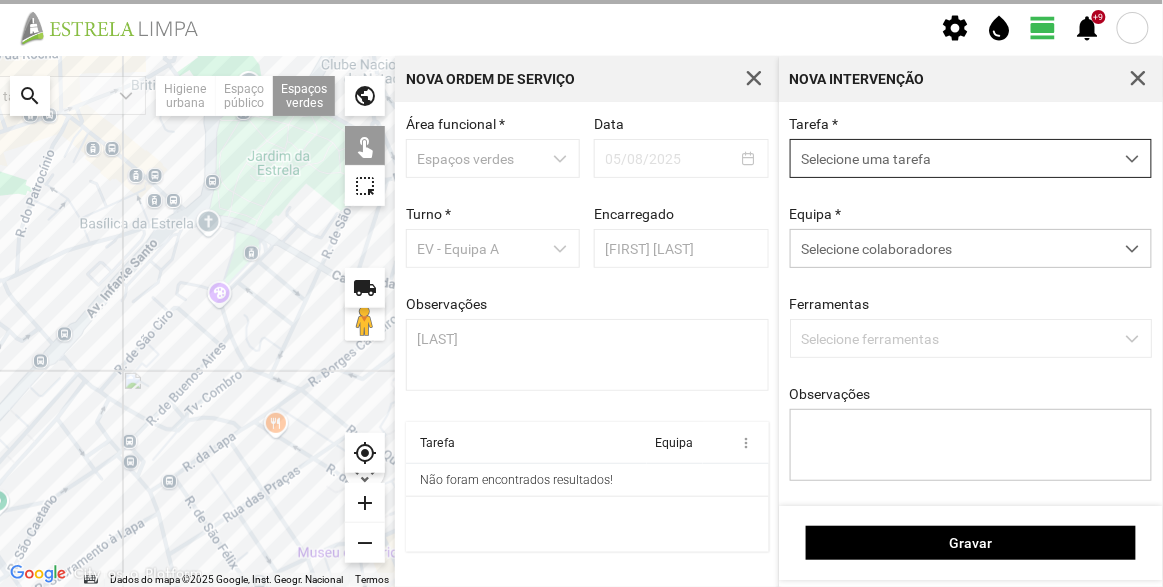 click on "Selecione uma tarefa" at bounding box center (952, 158) 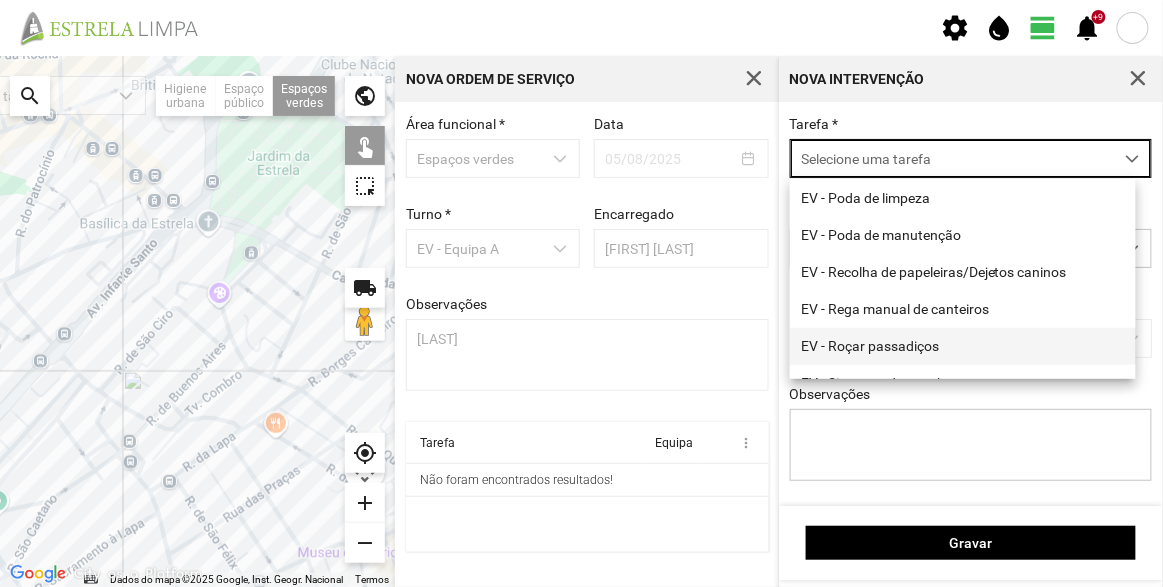 scroll, scrollTop: 255, scrollLeft: 0, axis: vertical 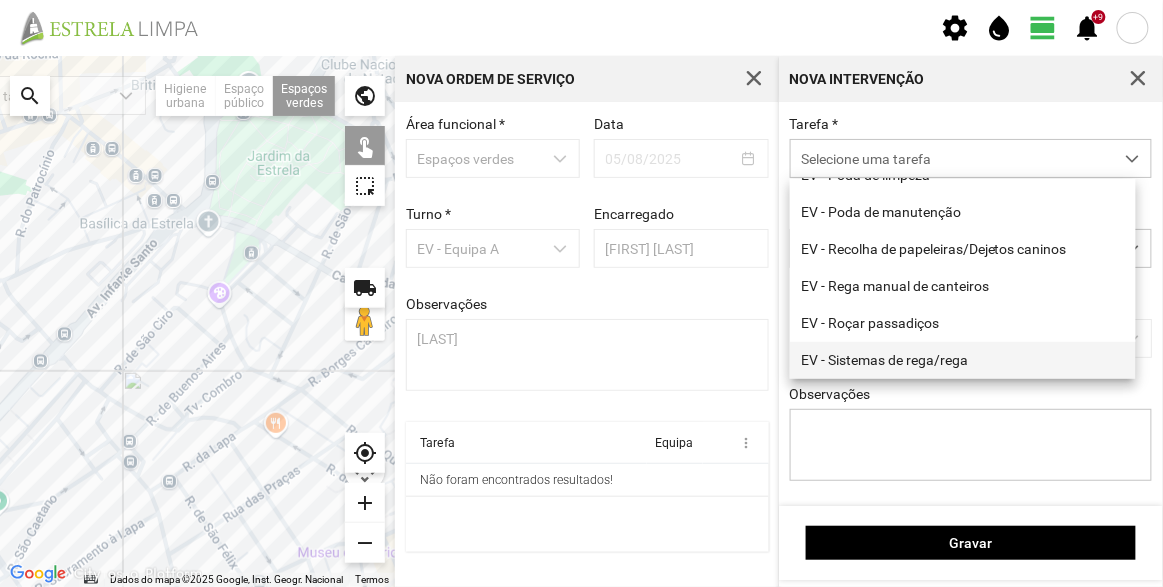 click on "EV - Sistemas de rega/rega" at bounding box center (963, 360) 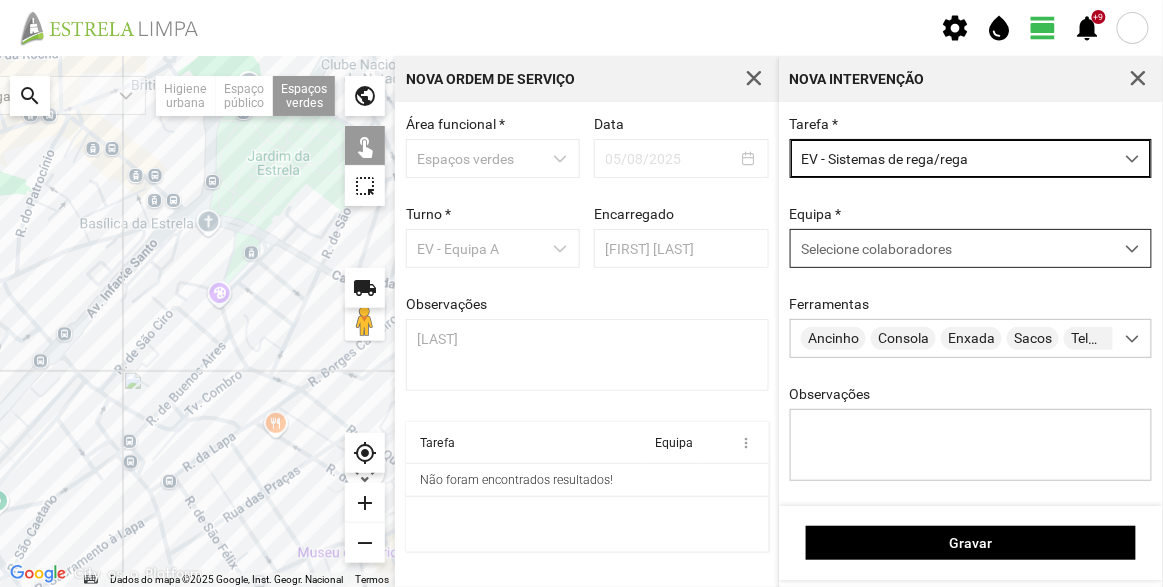 click on "Selecione colaboradores" at bounding box center (876, 249) 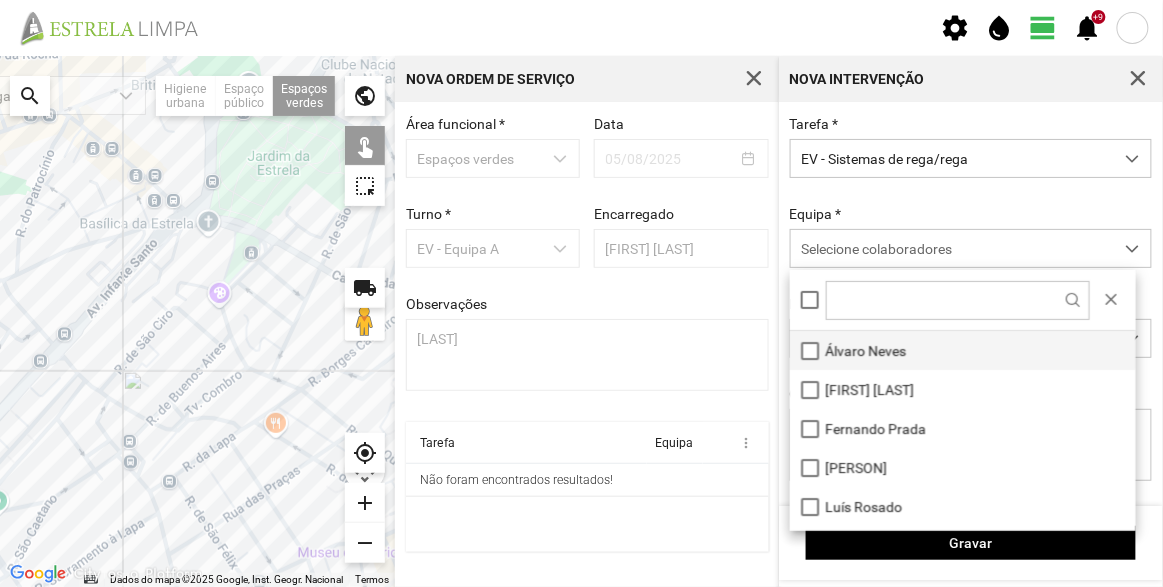 scroll, scrollTop: 10, scrollLeft: 84, axis: both 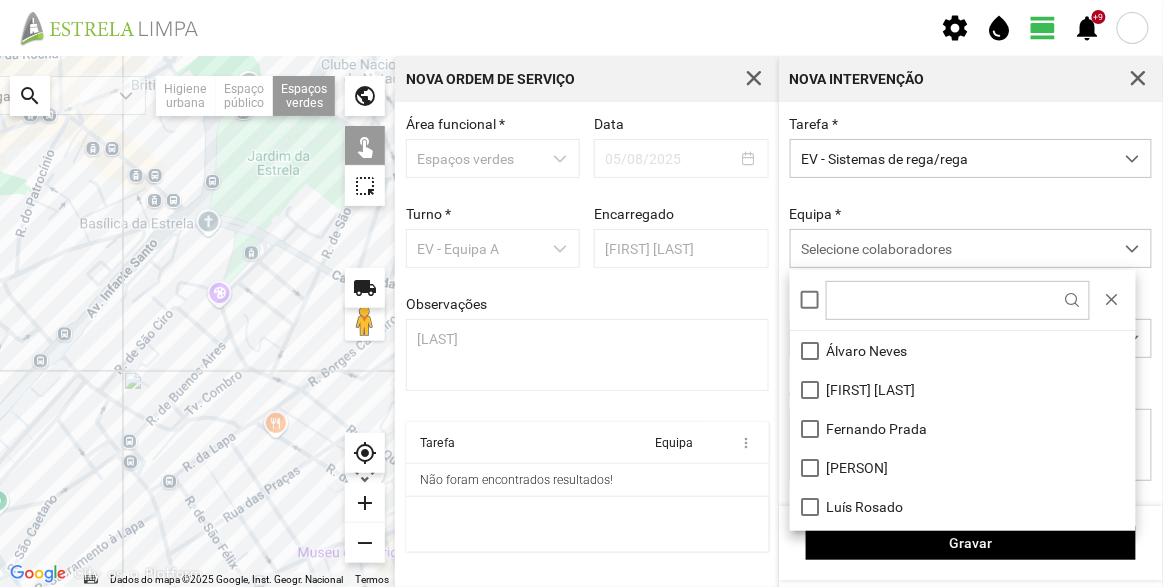 drag, startPoint x: 859, startPoint y: 349, endPoint x: 767, endPoint y: 359, distance: 92.541885 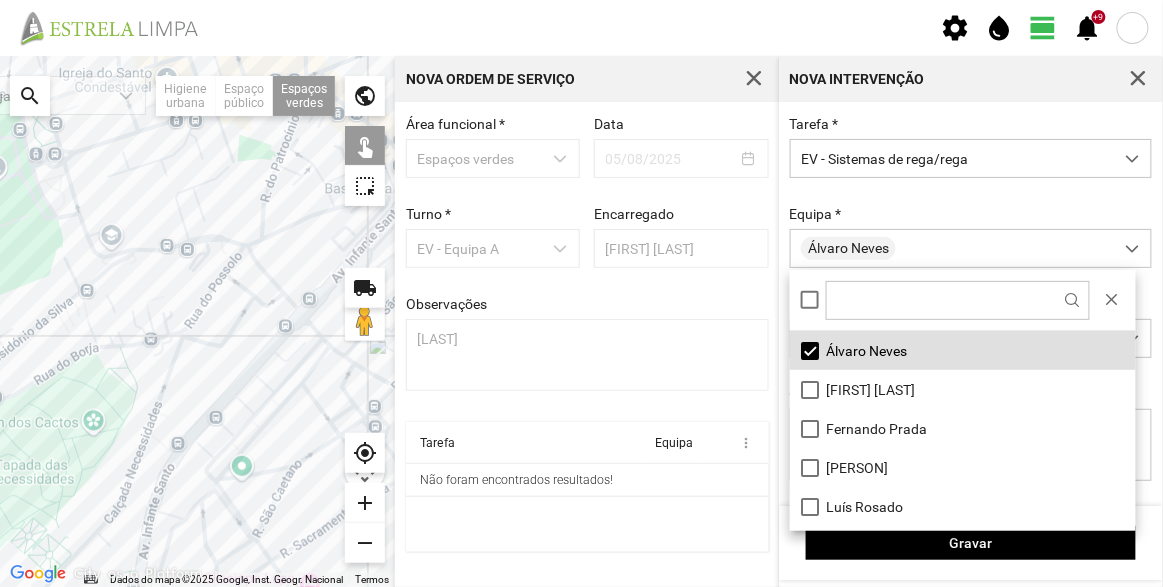 drag, startPoint x: 187, startPoint y: 367, endPoint x: 398, endPoint y: 336, distance: 213.26509 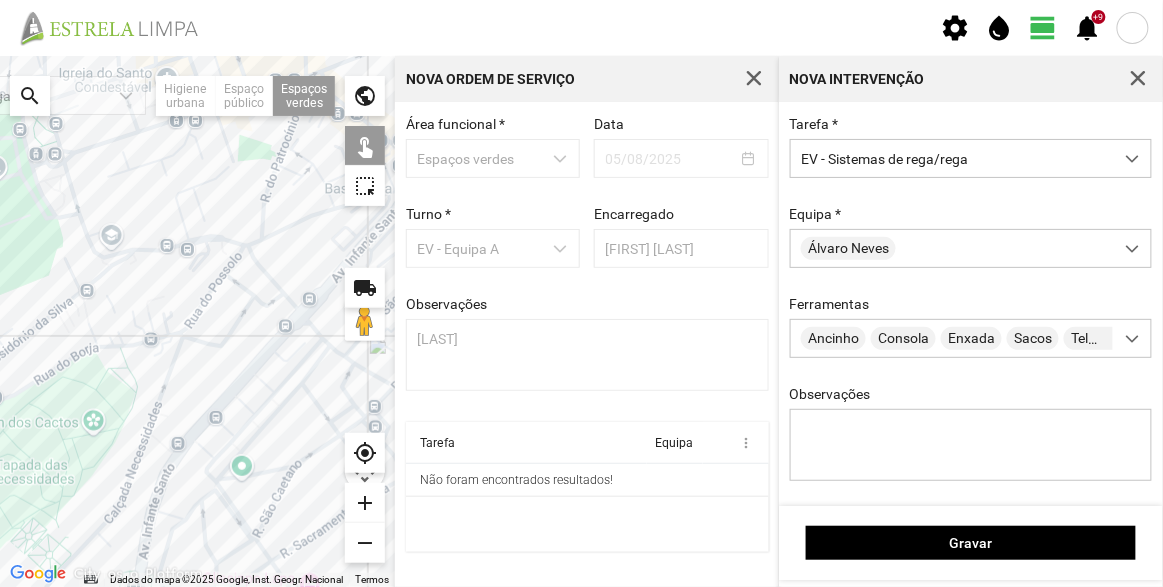 click 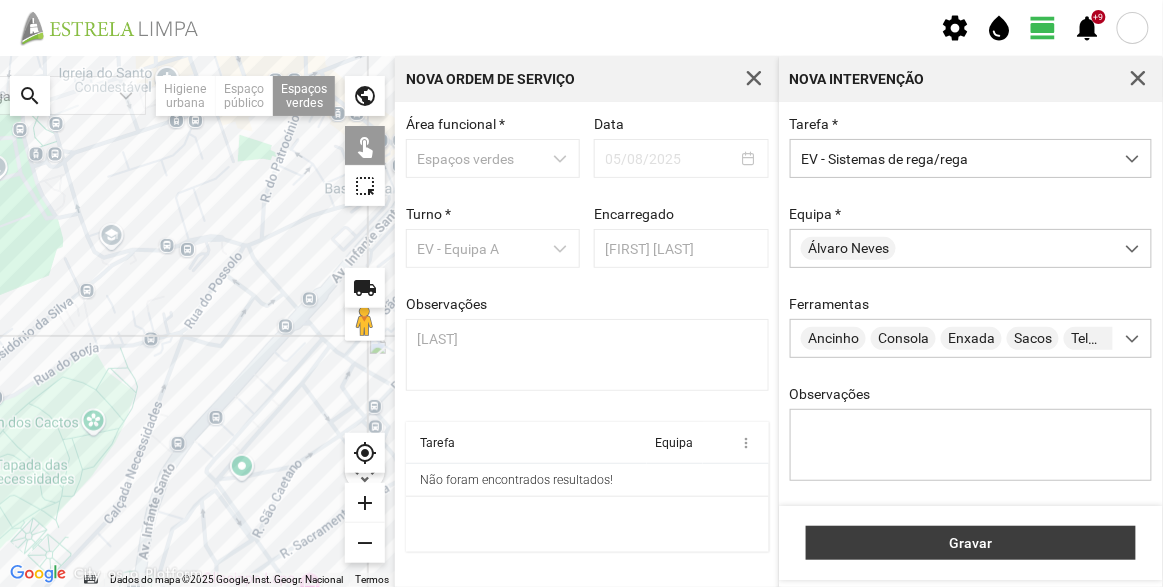 click on "Gravar" at bounding box center [971, 543] 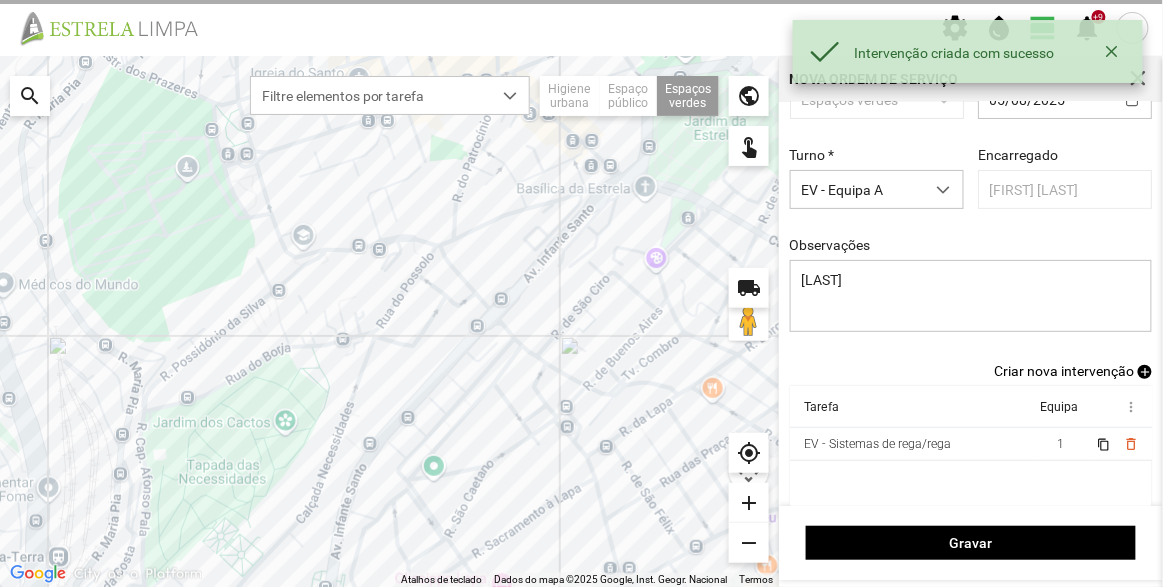 scroll, scrollTop: 83, scrollLeft: 0, axis: vertical 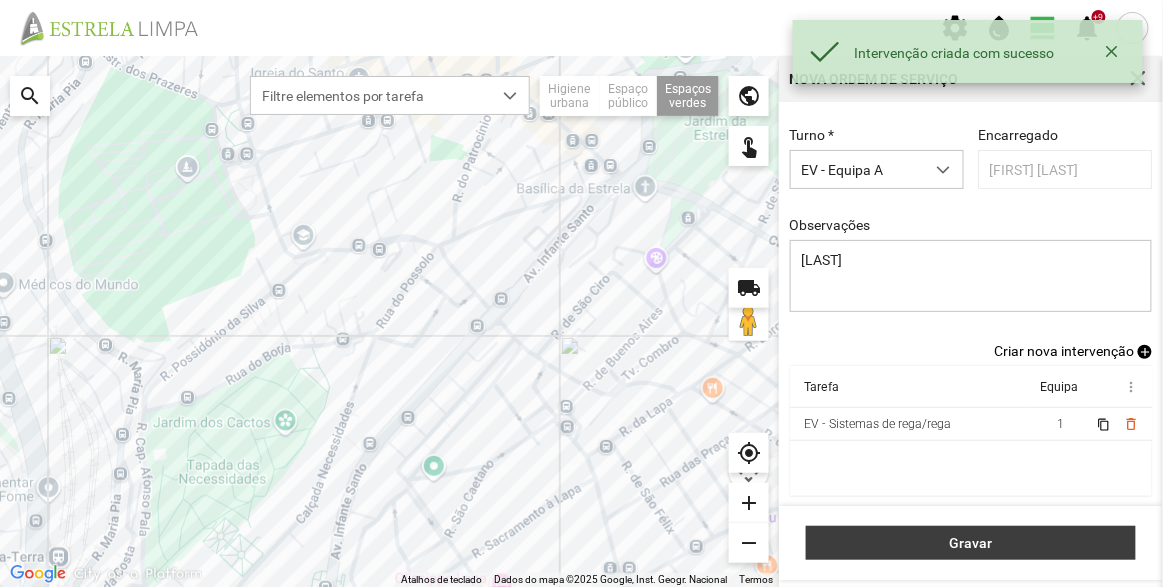 click on "Gravar" at bounding box center [971, 543] 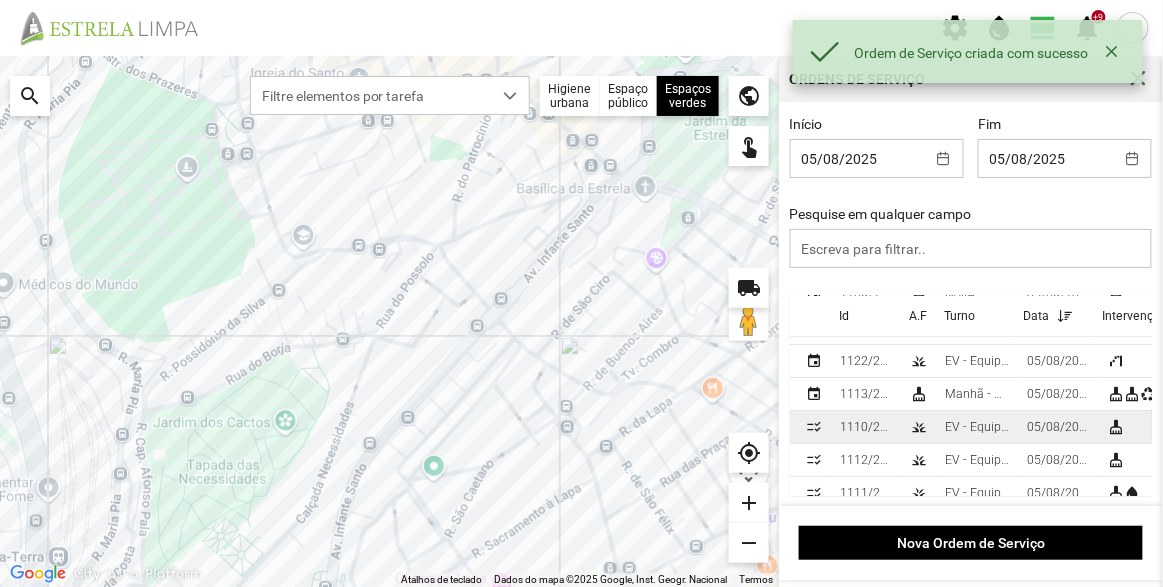scroll, scrollTop: 86, scrollLeft: 0, axis: vertical 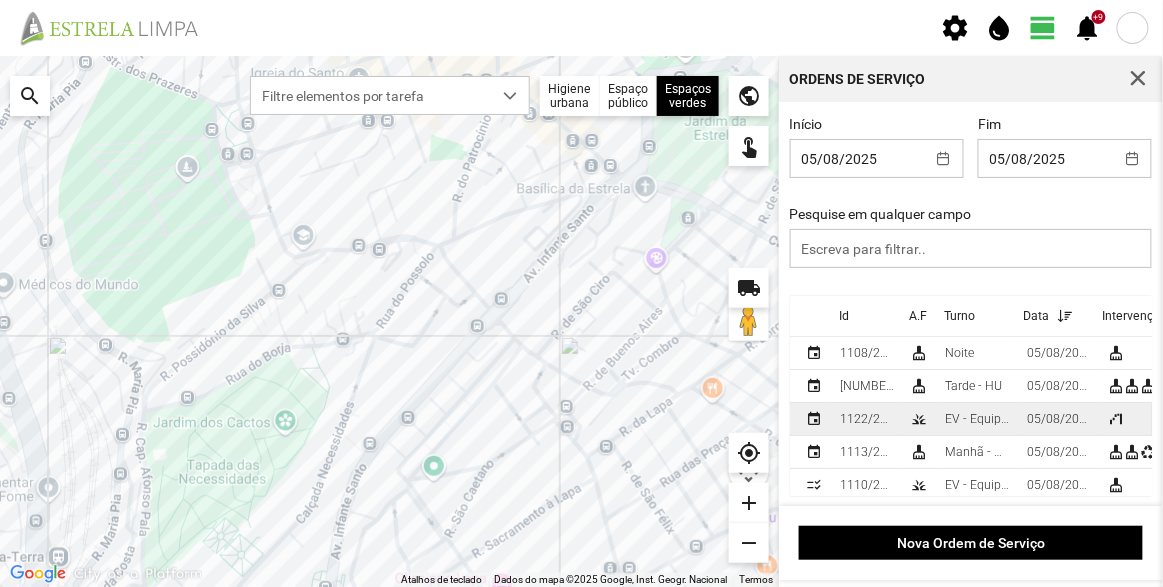 click on "EV - Equipa A" at bounding box center [978, 419] 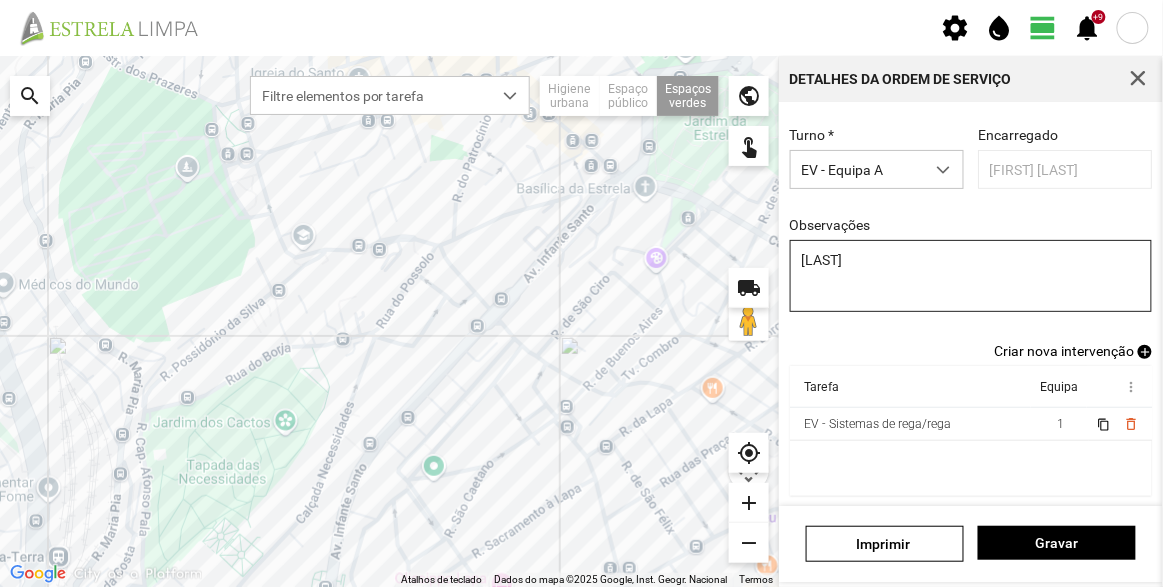 scroll, scrollTop: 0, scrollLeft: 0, axis: both 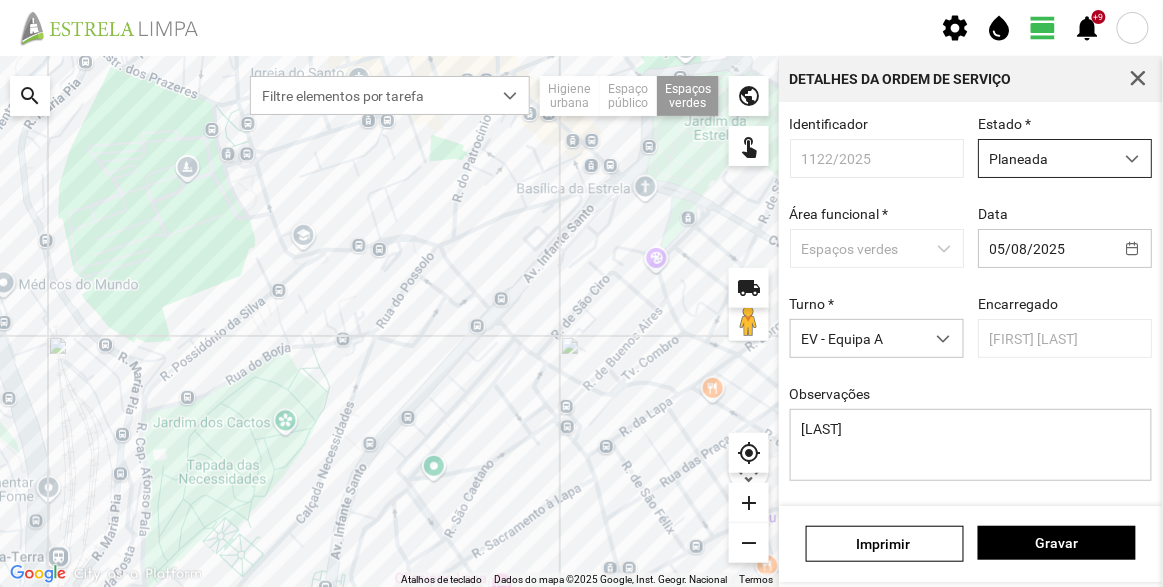 click on "Planeada" at bounding box center [1046, 158] 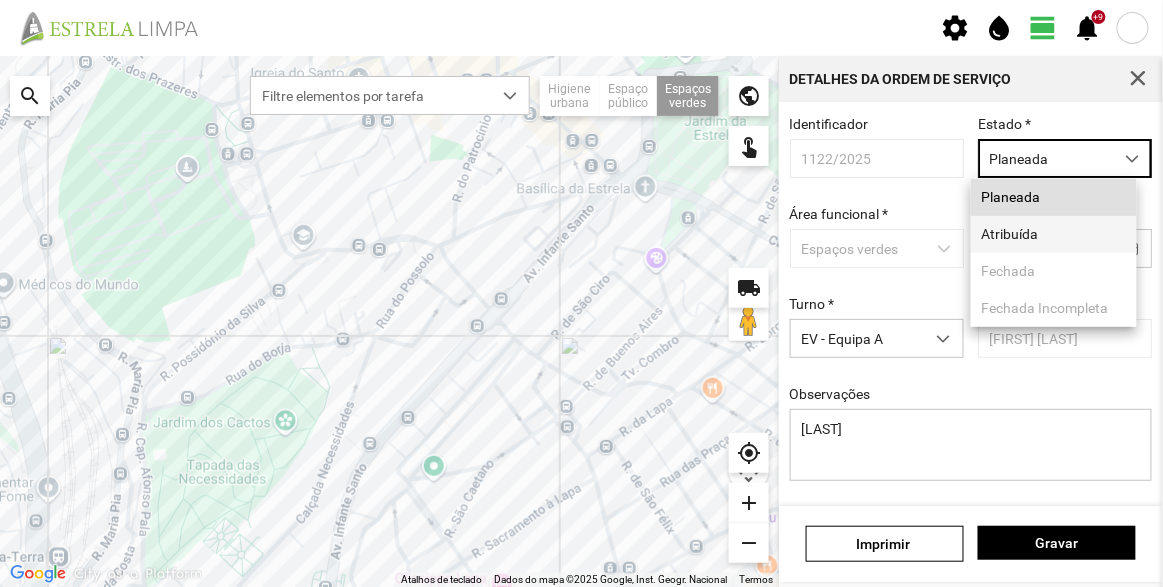 click on "Atribuída" at bounding box center (1054, 234) 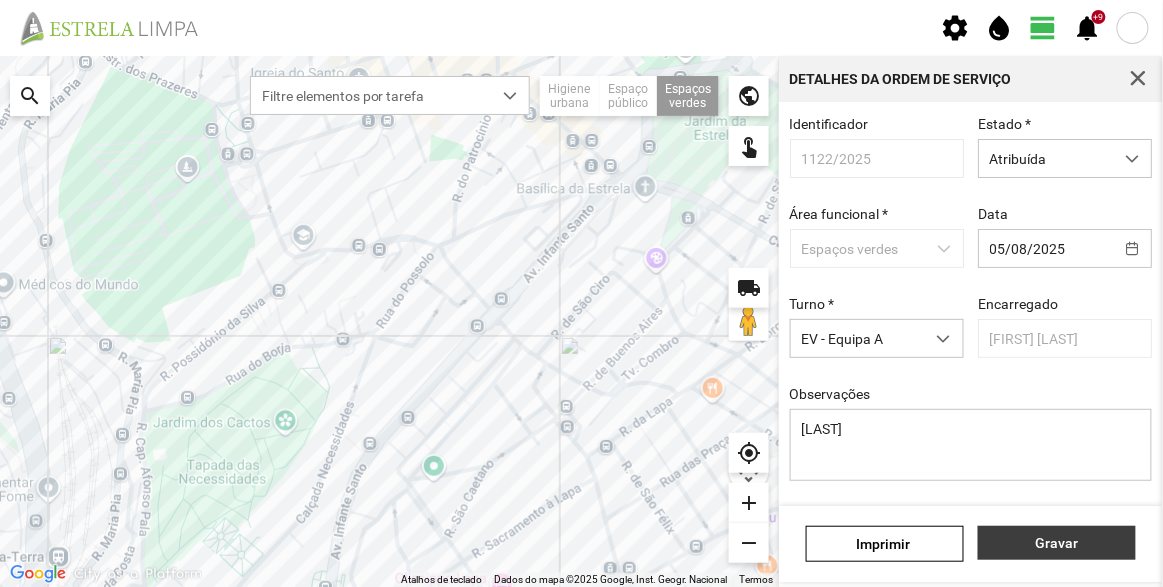 click on "Gravar" at bounding box center (1057, 543) 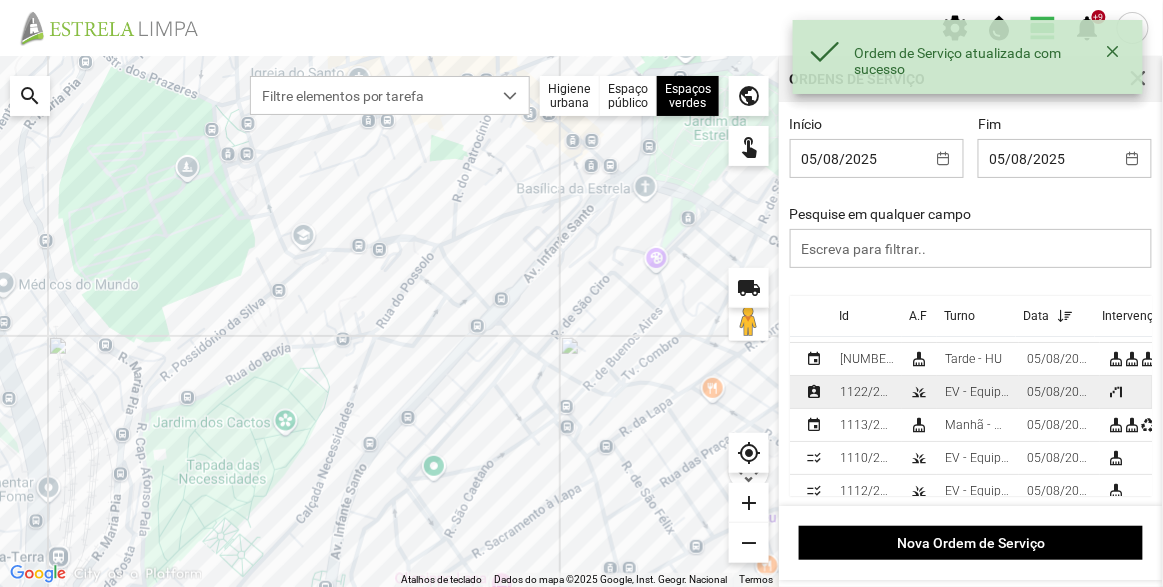 scroll, scrollTop: 0, scrollLeft: 0, axis: both 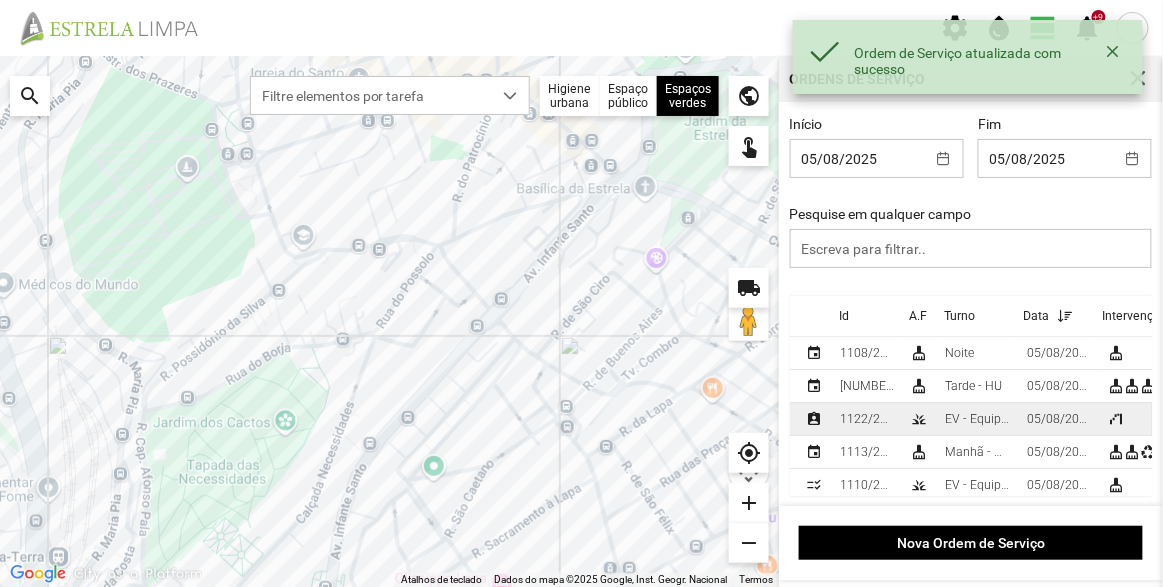 click on "1122/2025" at bounding box center [867, 419] 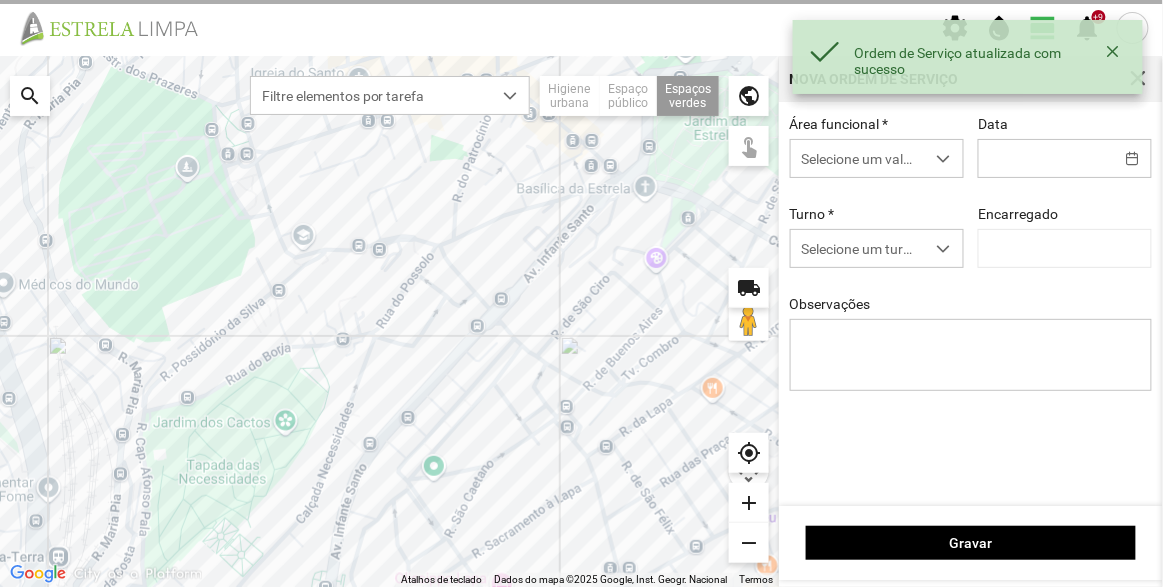 type on "05/08/2025" 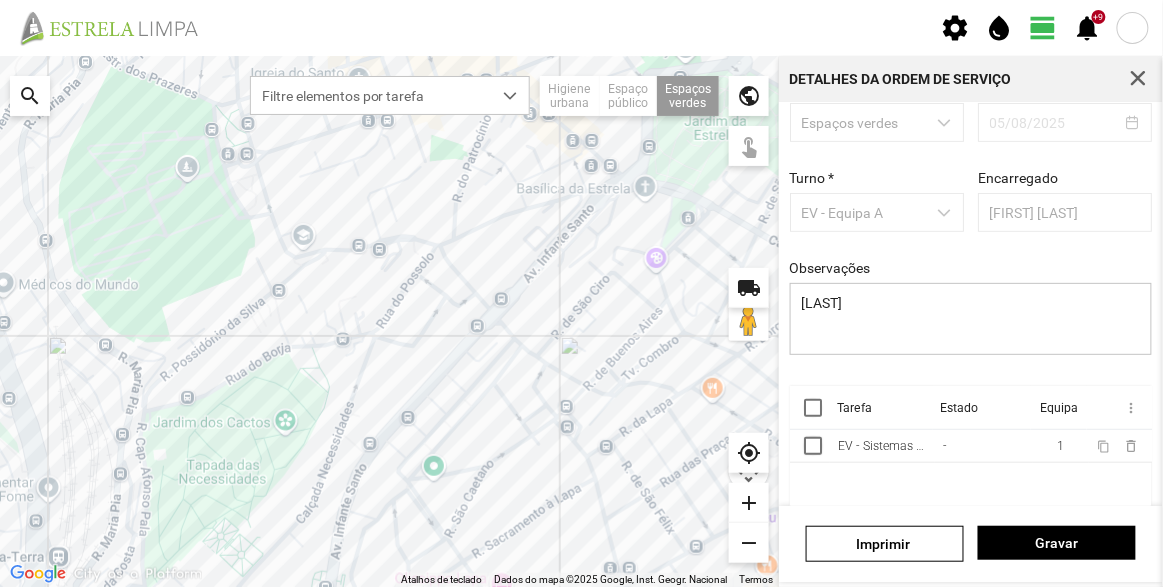 scroll, scrollTop: 150, scrollLeft: 0, axis: vertical 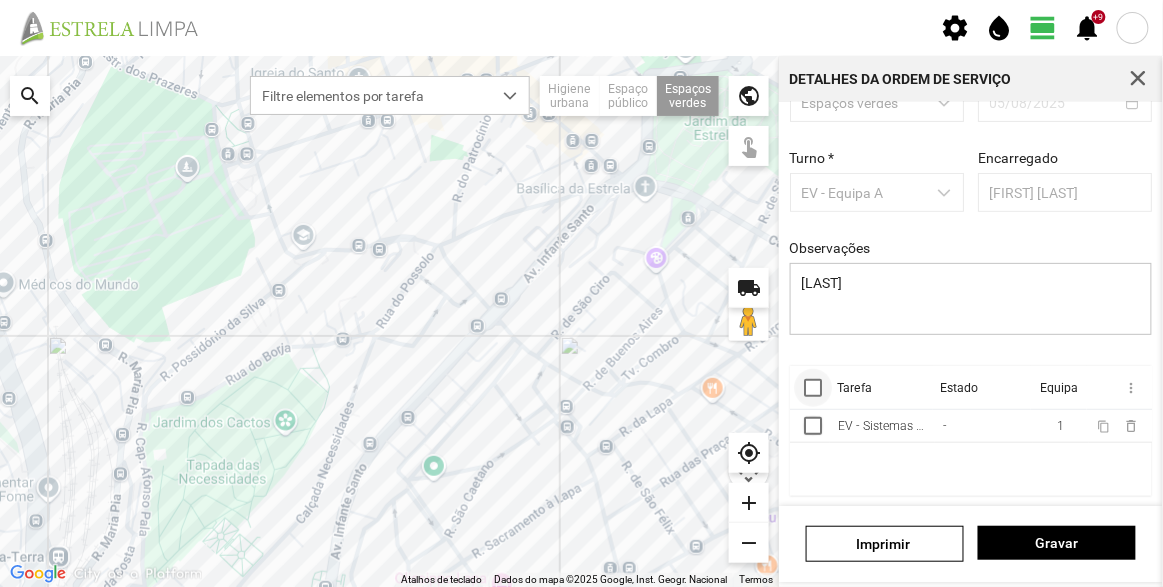 click at bounding box center (813, 388) 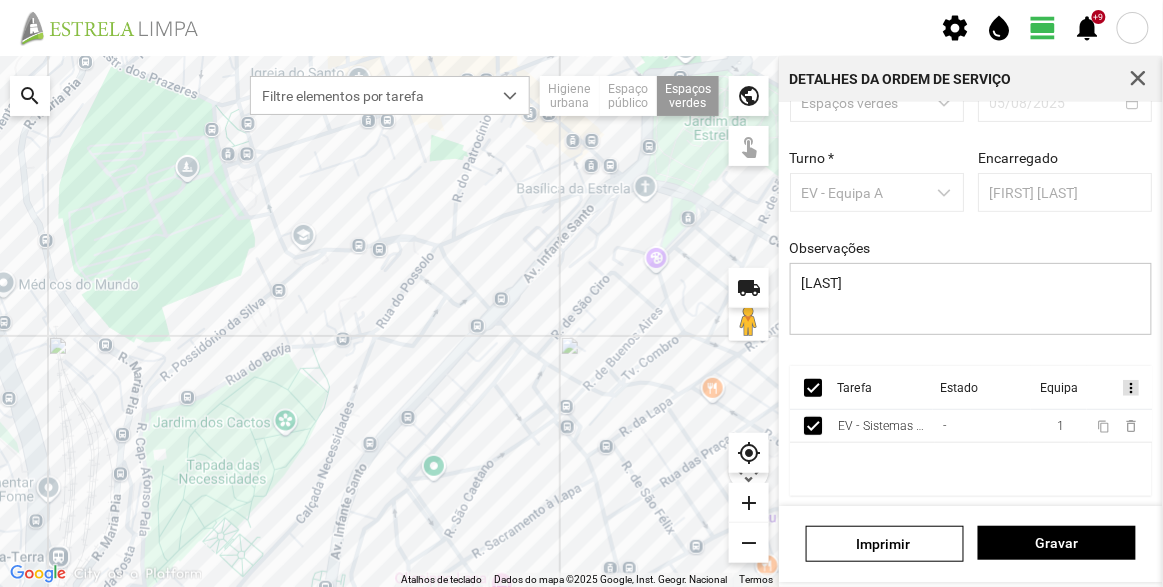 click on "more_vert" at bounding box center (1130, 388) 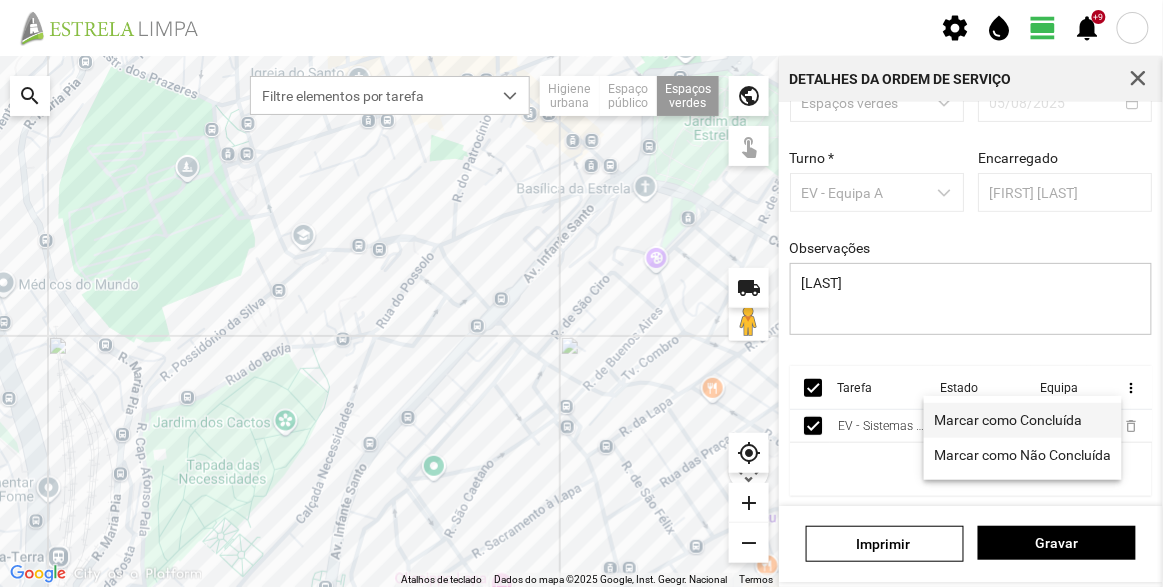 click on "Marcar como Concluída" at bounding box center [1023, 420] 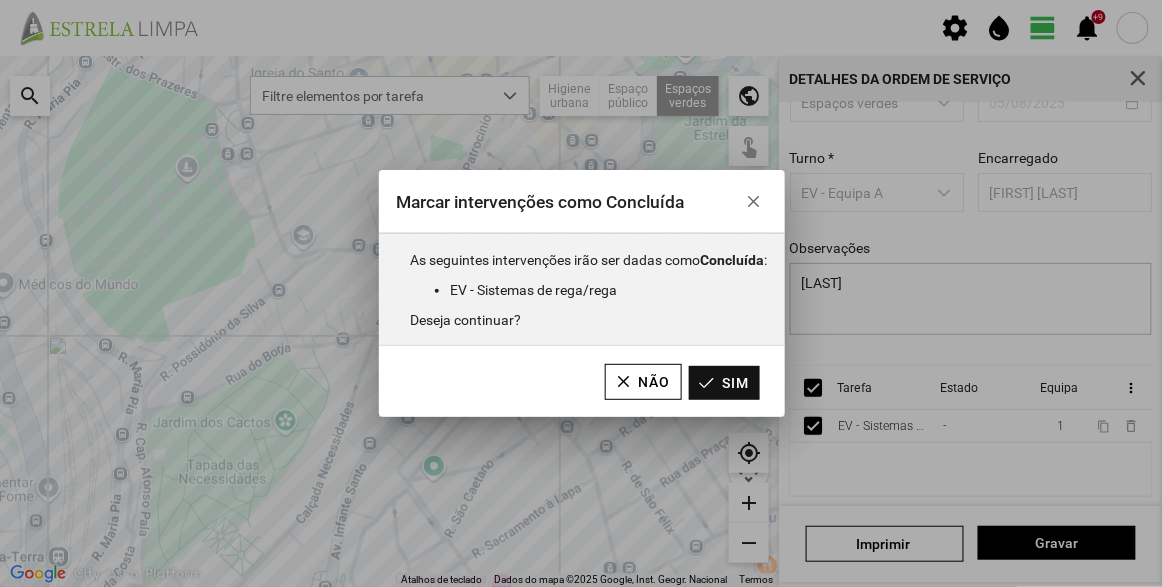 drag, startPoint x: 735, startPoint y: 384, endPoint x: 788, endPoint y: 356, distance: 59.94164 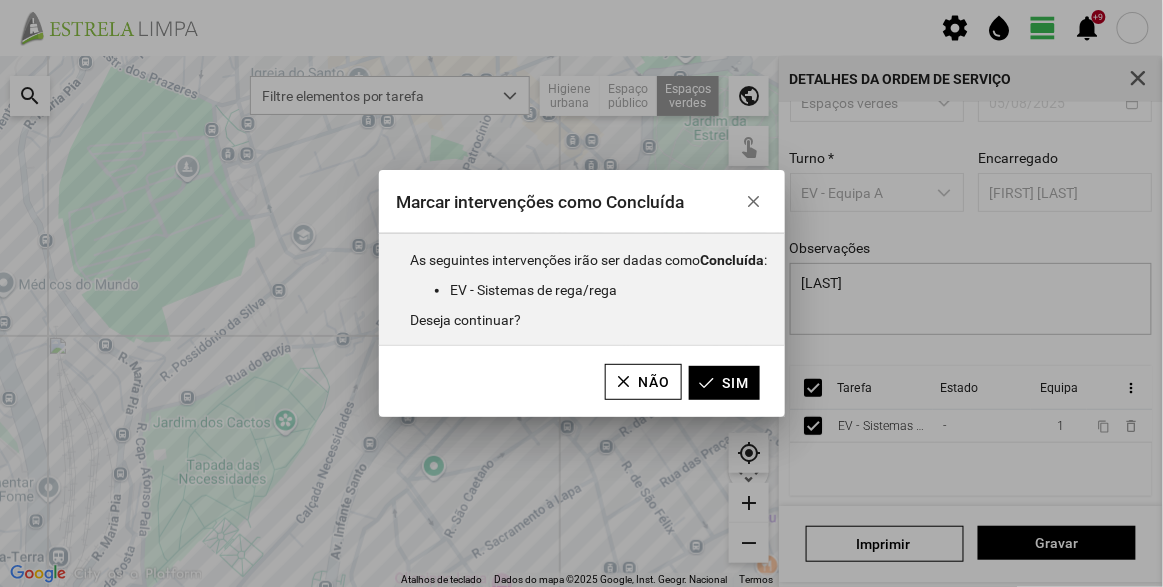 click on "Sim" 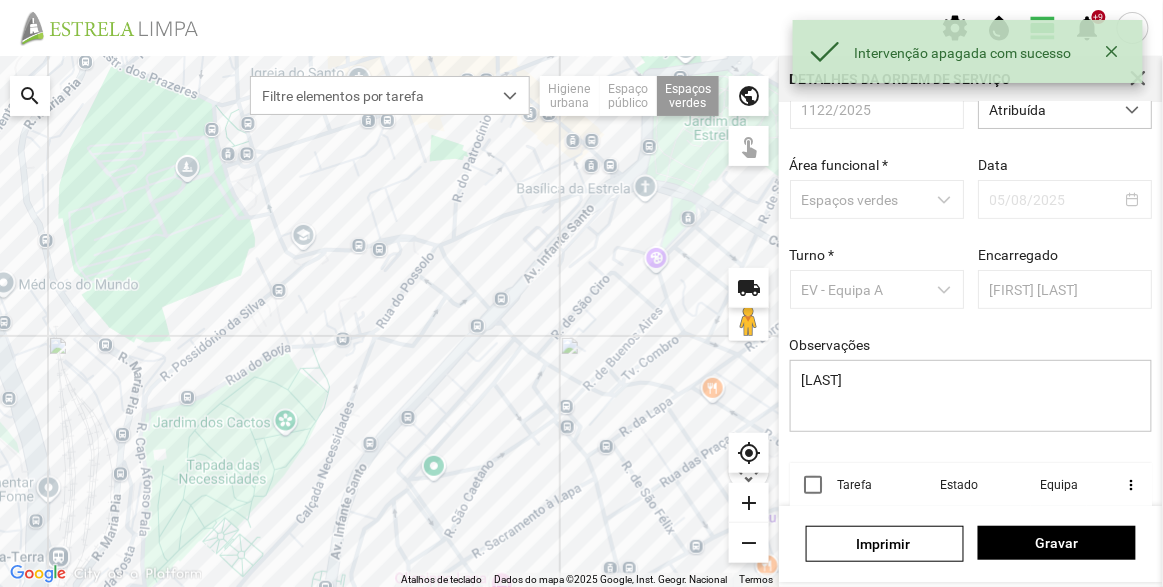 scroll, scrollTop: 0, scrollLeft: 0, axis: both 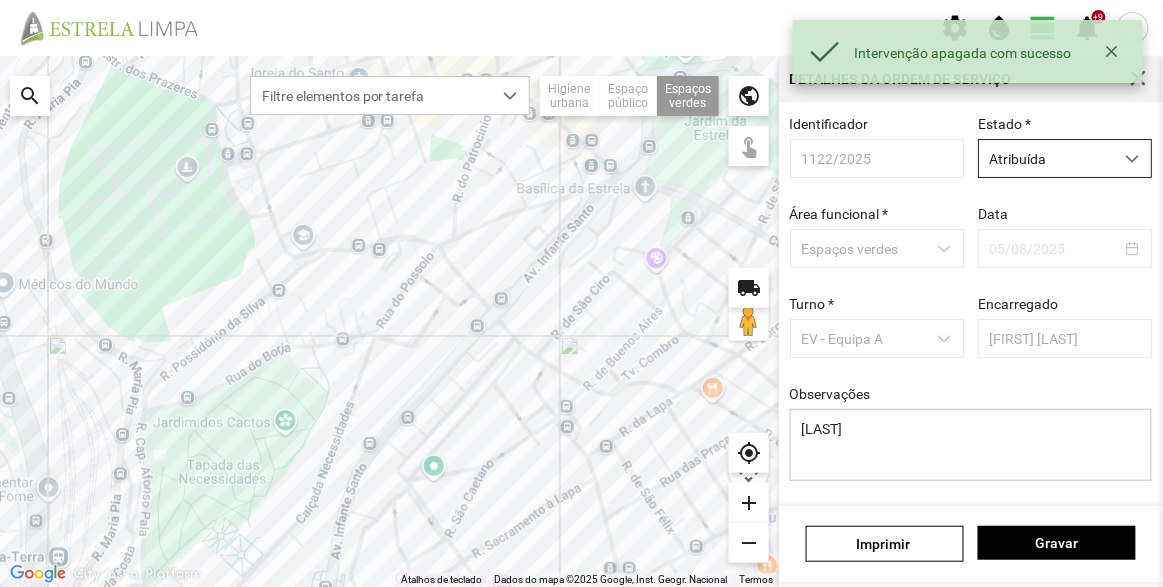 click on "Atribuída" at bounding box center (1046, 158) 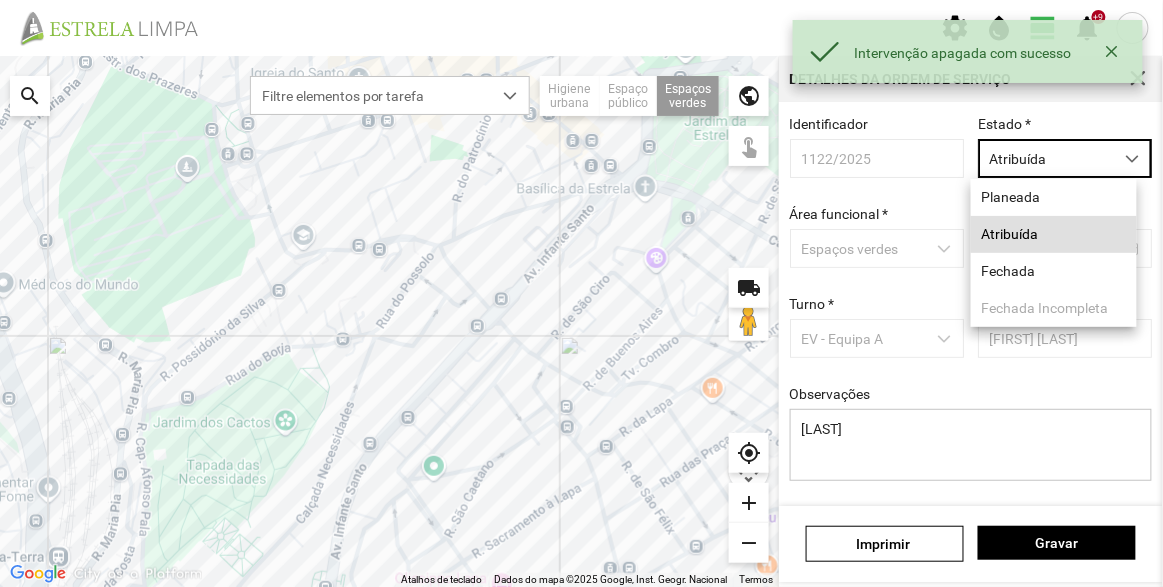 scroll, scrollTop: 10, scrollLeft: 84, axis: both 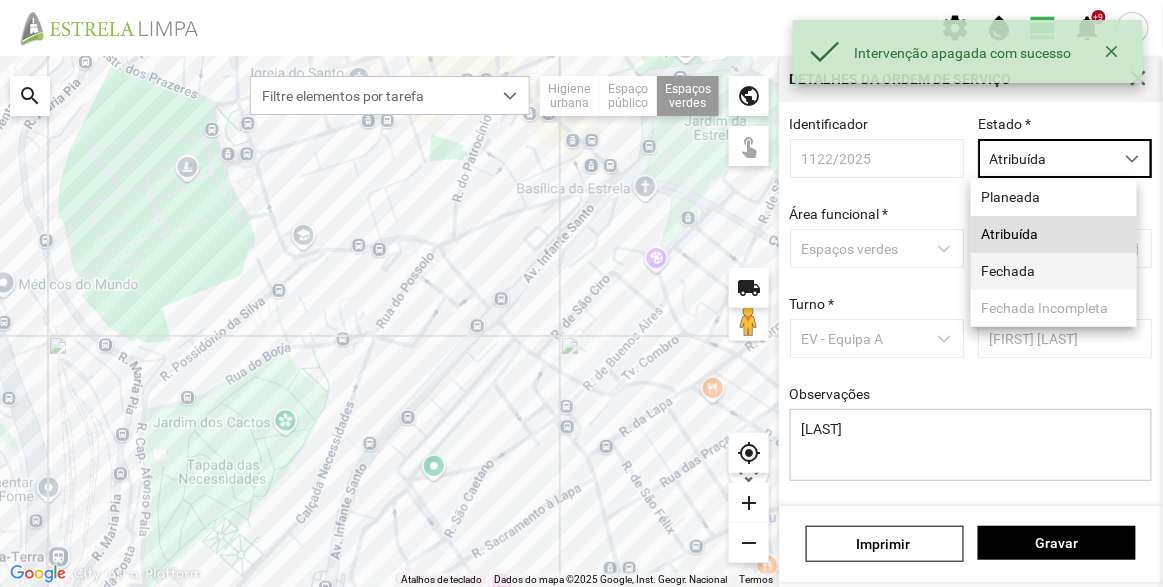 click on "Fechada" at bounding box center [1054, 271] 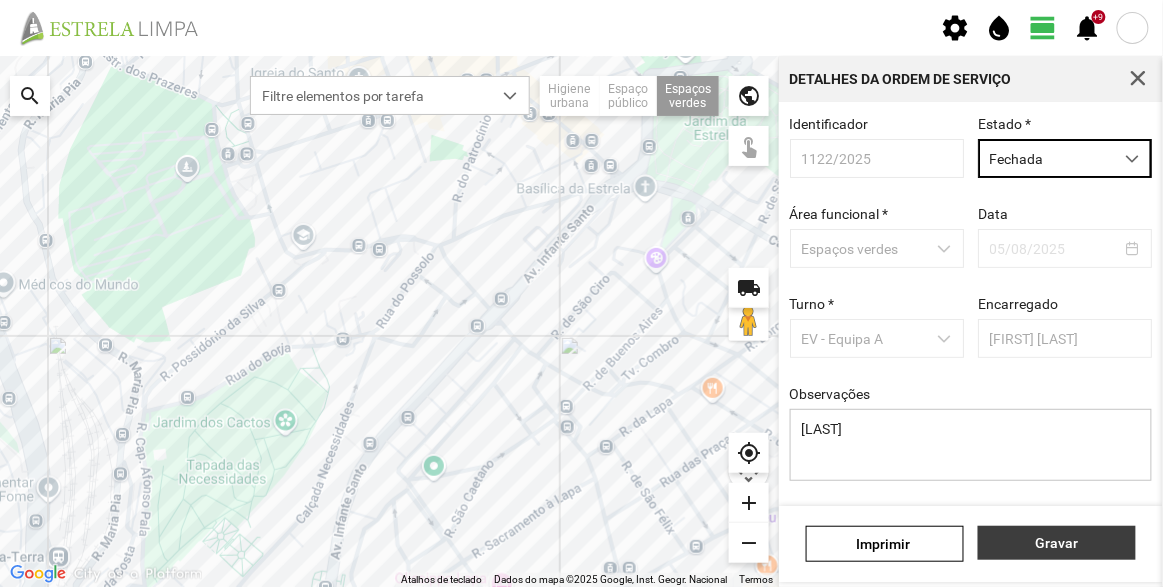 click on "Gravar" at bounding box center [1057, 543] 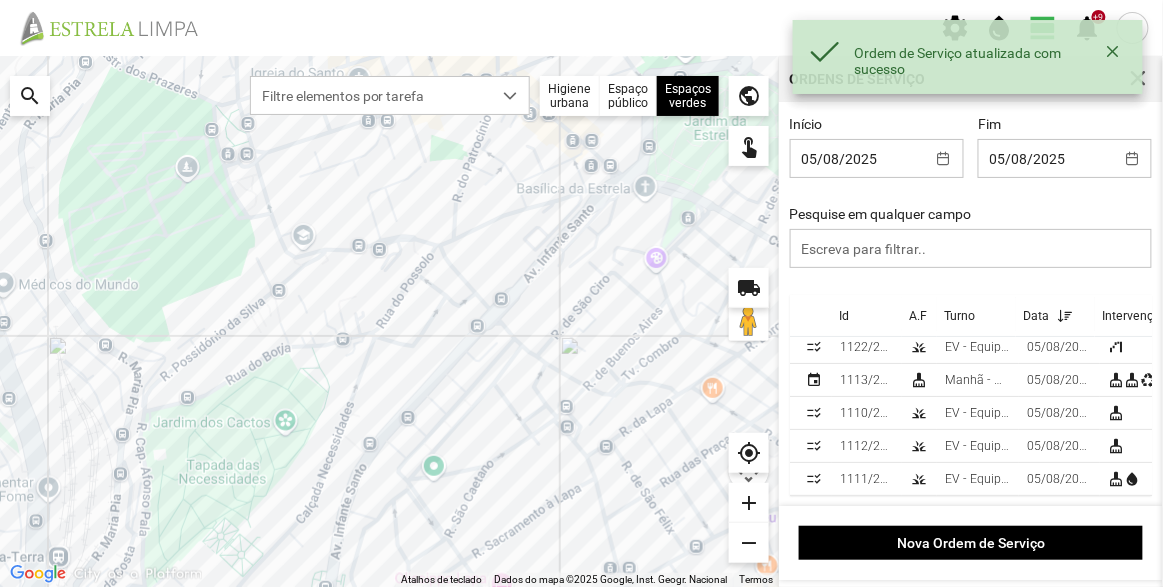 scroll, scrollTop: 0, scrollLeft: 0, axis: both 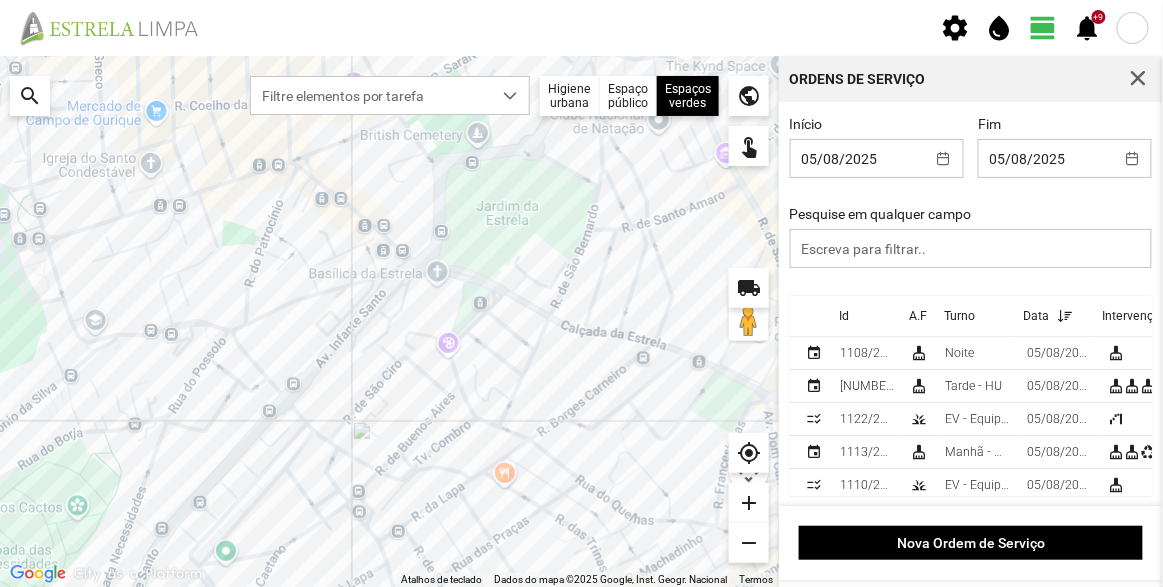 drag, startPoint x: 619, startPoint y: 266, endPoint x: 407, endPoint y: 373, distance: 237.4721 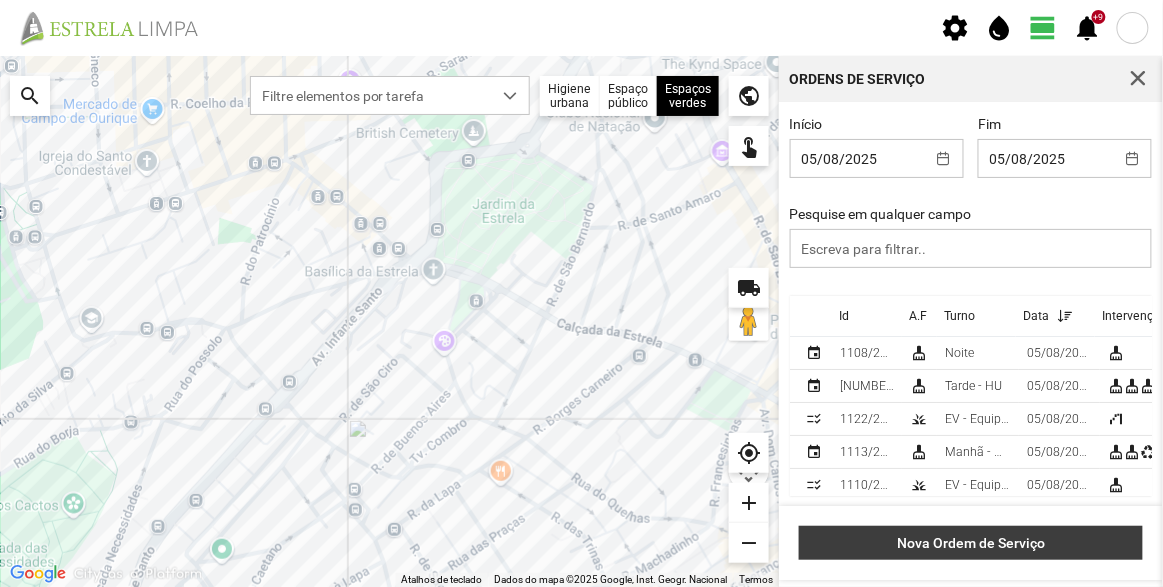 click on "Nova Ordem de Serviço" at bounding box center (971, 543) 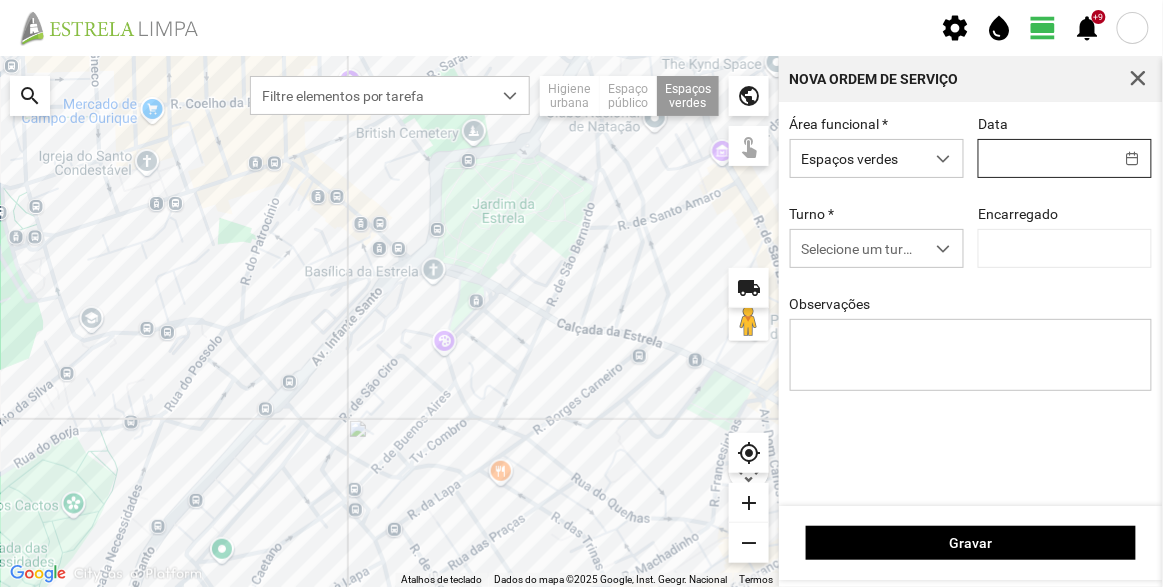 click on "settings  water_drop   view_day   +9   notifications
Para navegar no mapa com gestos de toque, toque duas vezes sem soltar no mapa e, em seguida, arraste-o. ← Mover para a esquerda → Mover para a direita ↑ Mover para cima ↓ Mover para baixo + Aumentar (zoom) - Diminuir (zoom) Casa Avançar 75% para a esquerda Fim Avançar 75% para a direita Página para cima Avançar 75% para cima Página para baixo Avançar 75% para baixo Atalhos de teclado Dados do mapa Dados do mapa ©2025 Google, Inst. Geogr. Nacional Dados do mapa ©2025 Google, Inst. Geogr. Nacional 100 m  Clique no botão para alternar entre as unidades métricas e imperiais Termos Comunicar um erro no mapa local_shipping  search
Filtre elementos por tarefa  Higiene urbana   Espaço público   Espaços verdes  Árvores  Espaços verdes  public  touch_app  my_location add remove Nova Ordem de Serviço Área funcional * Espaços verdes Data   Turno * Selecione um turno Encarregado Observações Gravar" at bounding box center (581, 293) 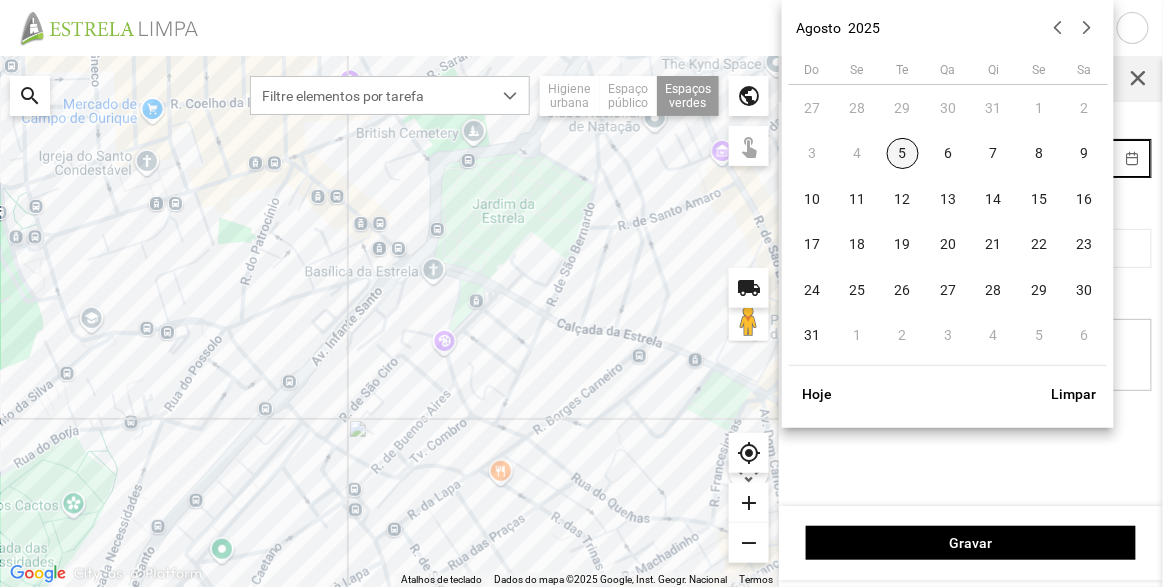 click on "5" at bounding box center (903, 154) 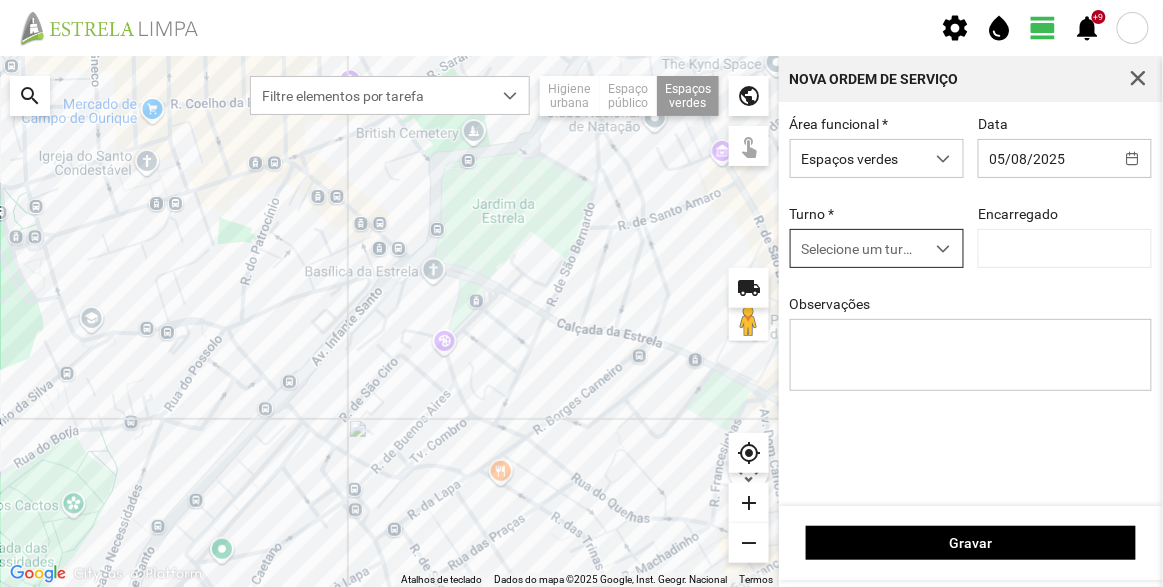 click on "Selecione um turno" at bounding box center (858, 248) 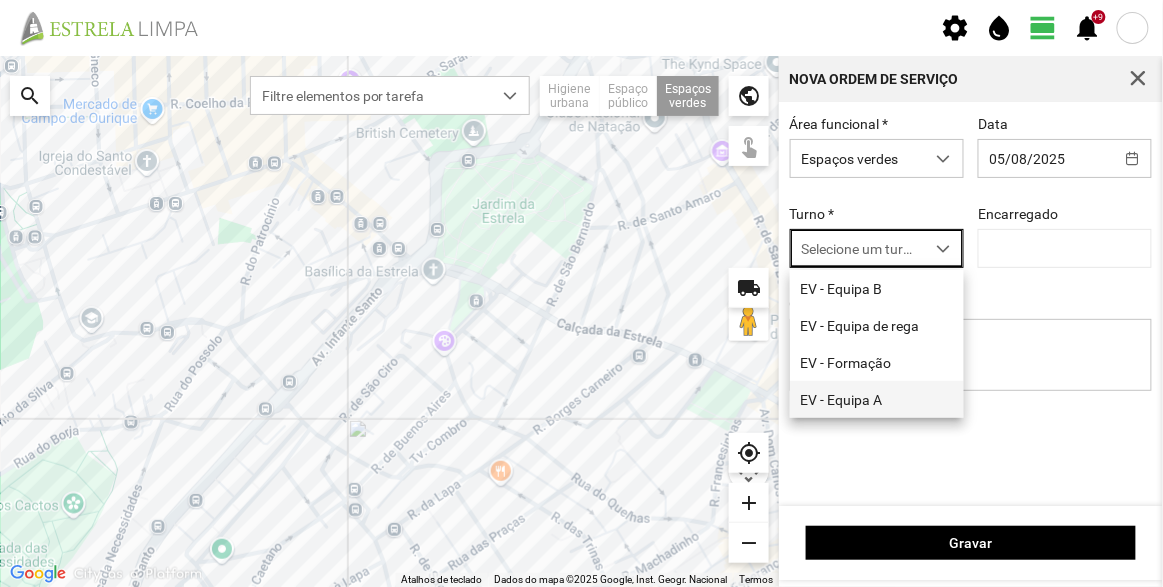 click on "EV - Equipa A" at bounding box center (877, 399) 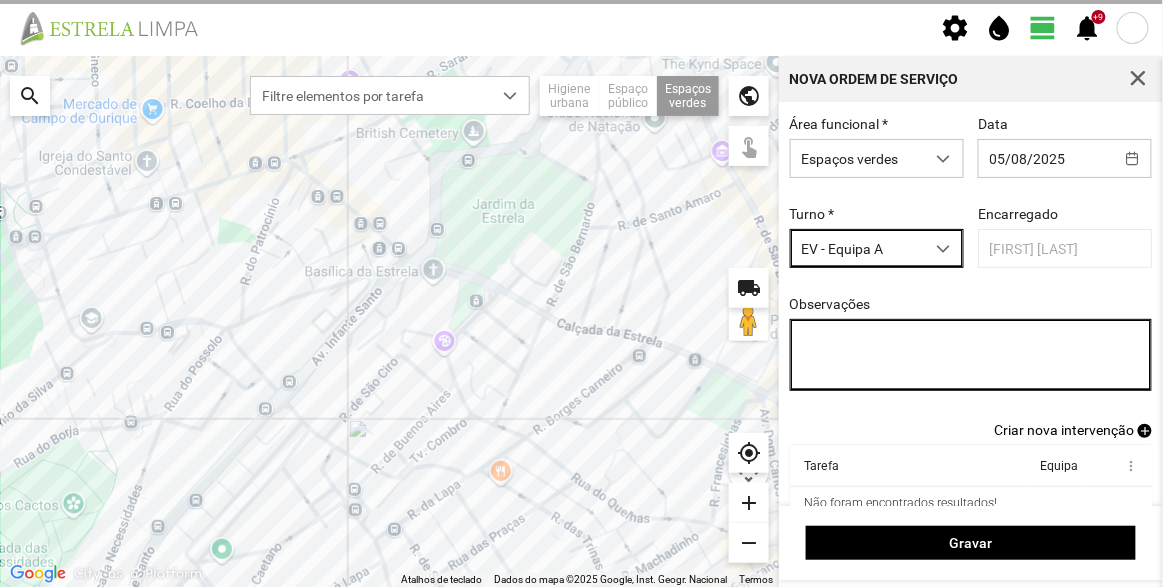 click on "Observações" at bounding box center (971, 355) 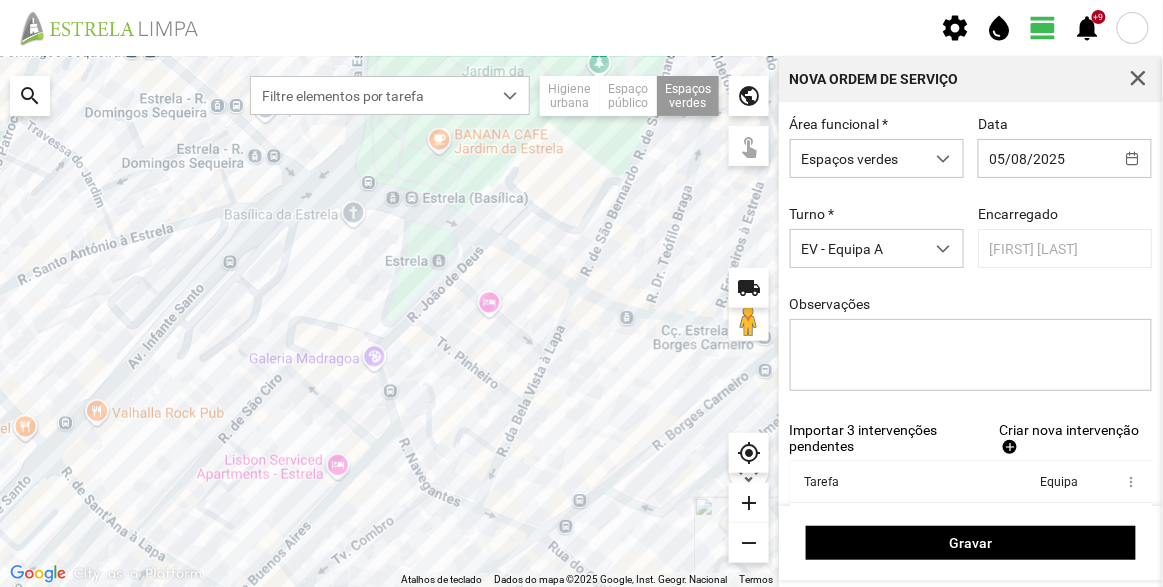 click on "Criar nova intervenção" at bounding box center [1069, 430] 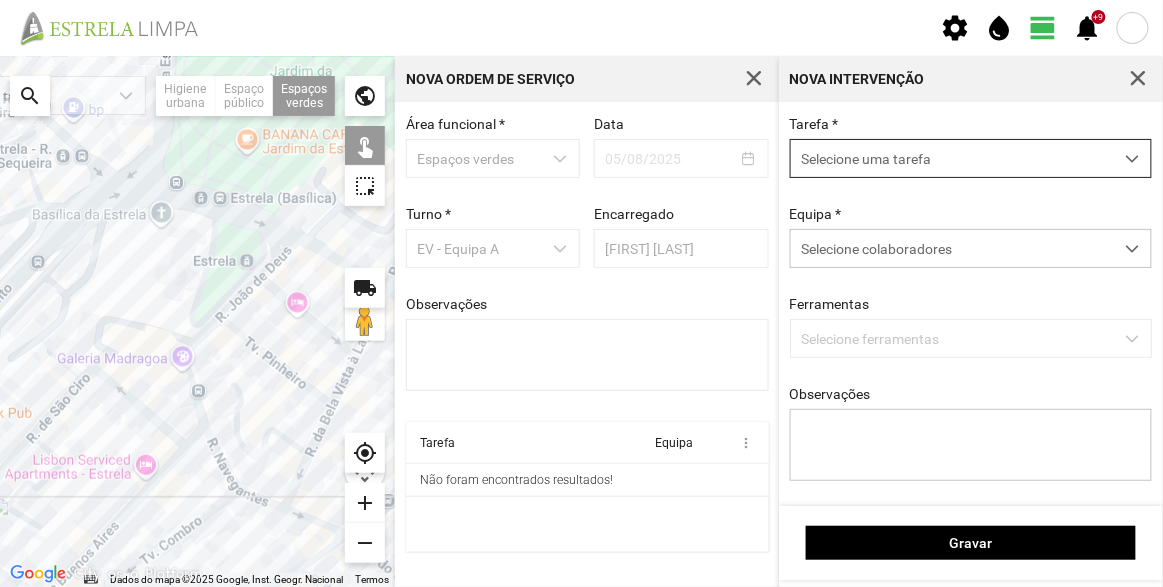 click on "Selecione uma tarefa" at bounding box center [952, 158] 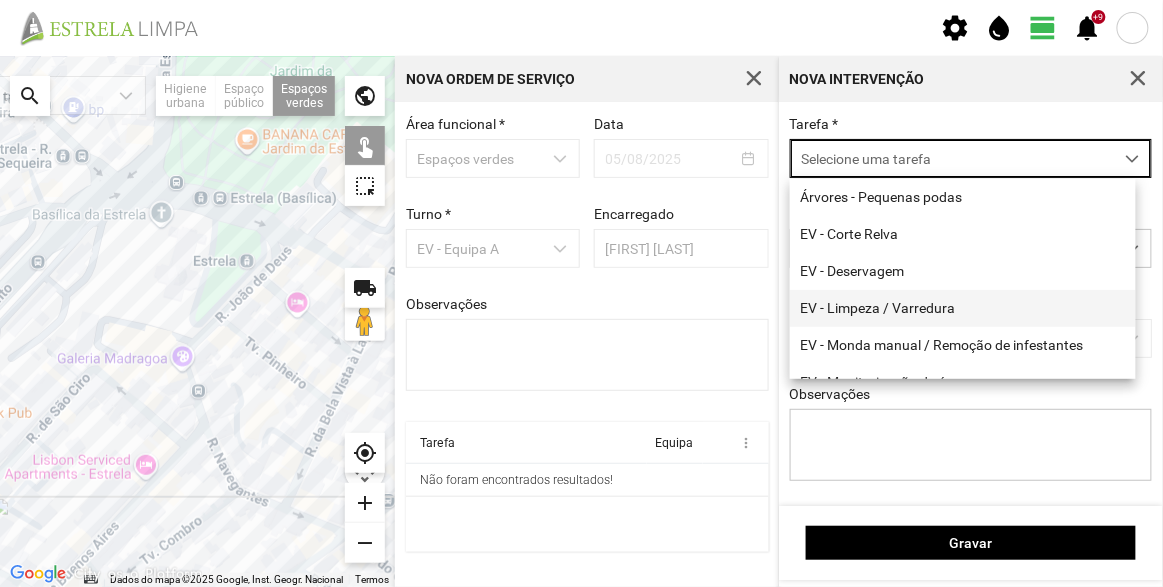 click on "EV - Limpeza / Varredura" at bounding box center [963, 308] 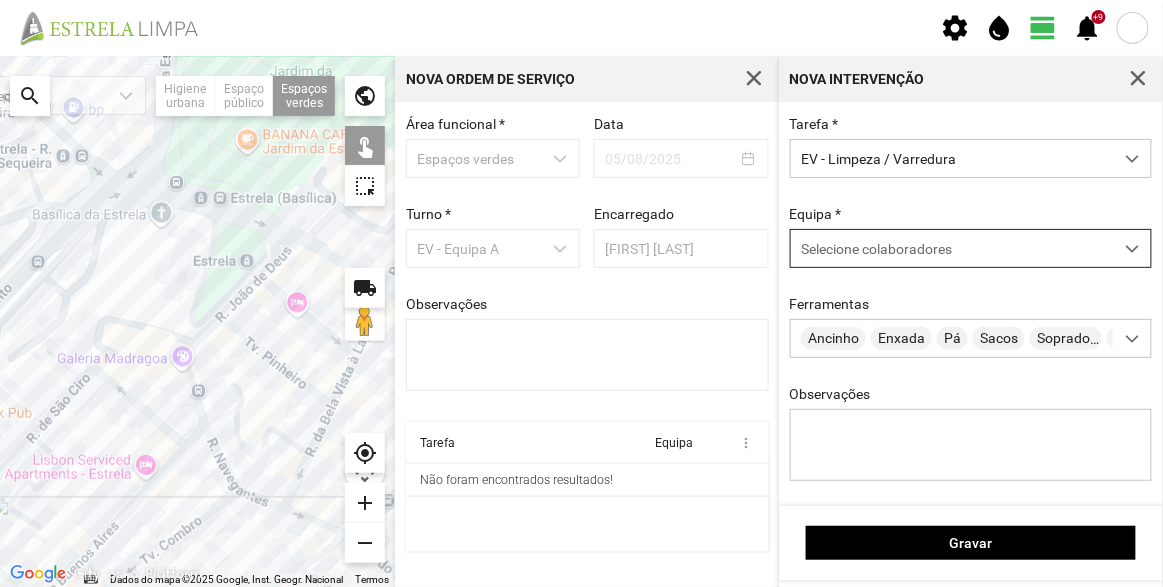 click on "Selecione colaboradores" at bounding box center (876, 249) 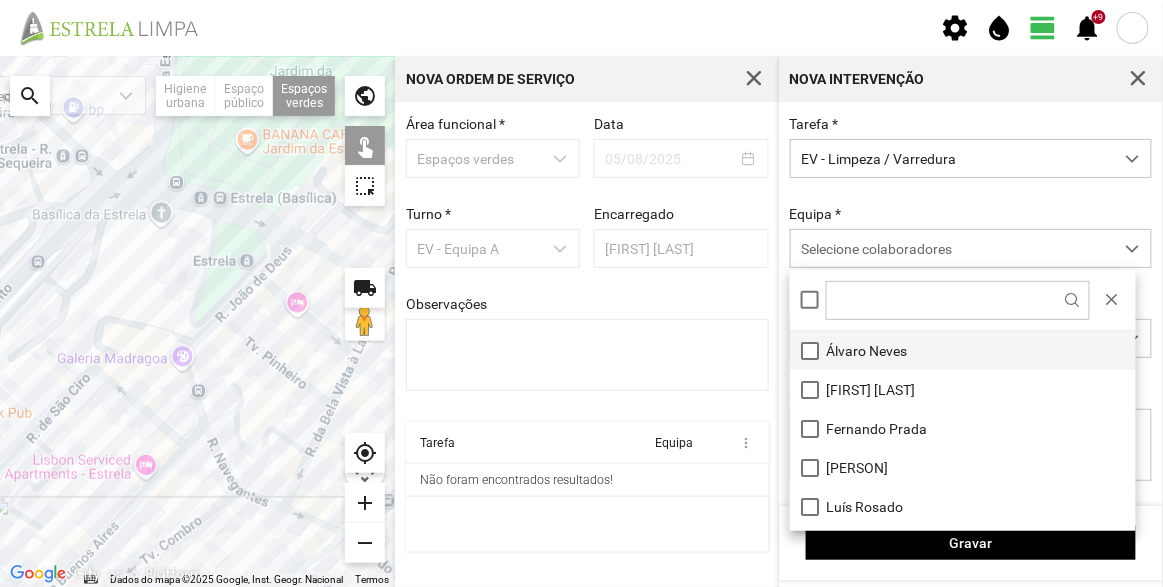 click on "Álvaro Neves" at bounding box center [963, 350] 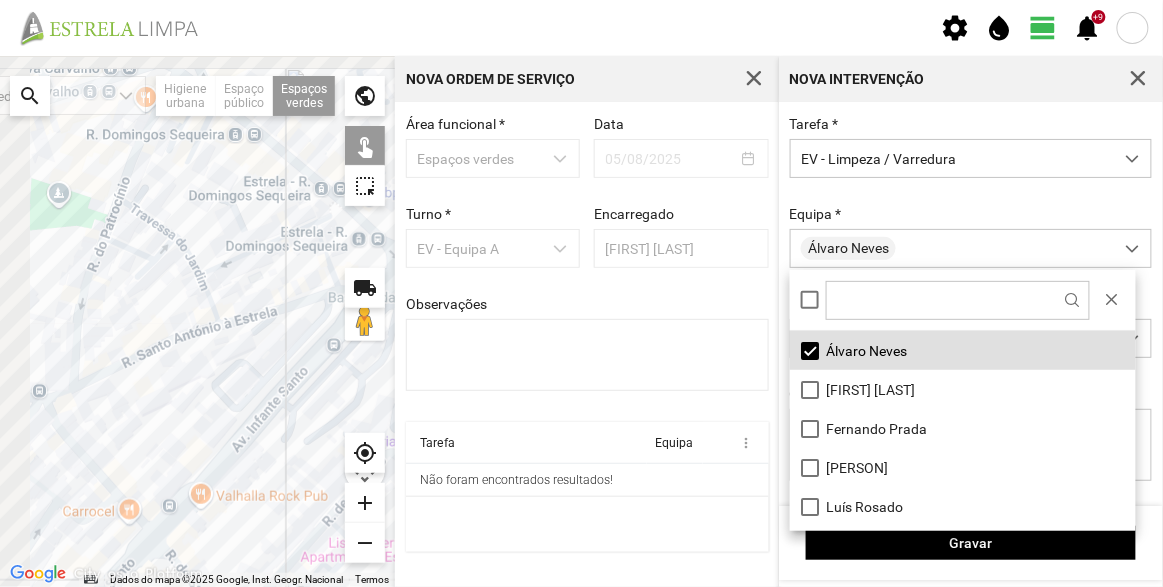 drag, startPoint x: 60, startPoint y: 287, endPoint x: 378, endPoint y: 443, distance: 354.20334 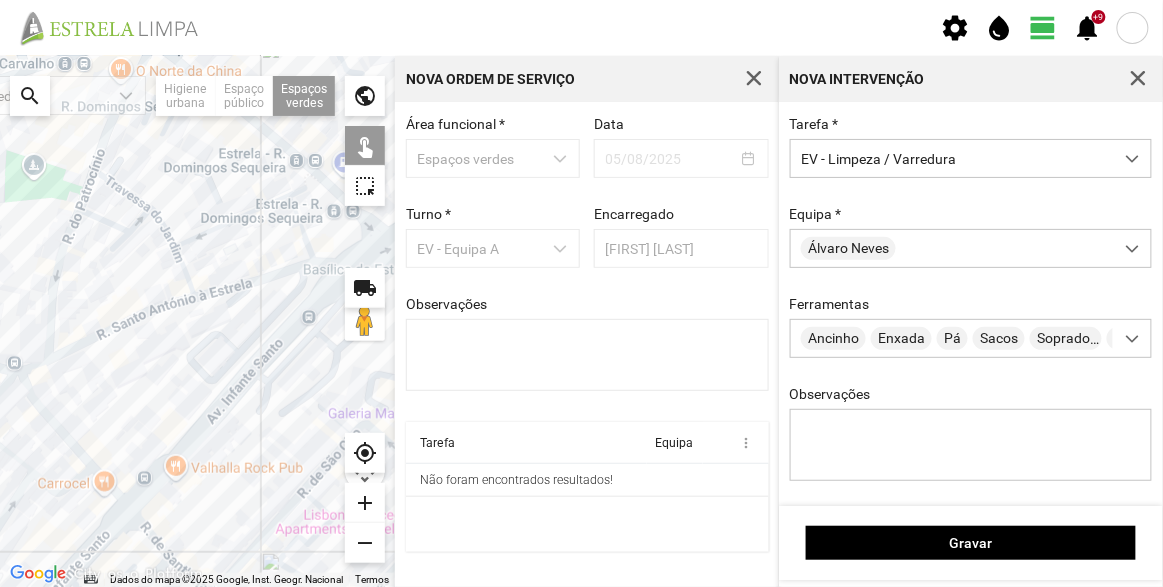 drag, startPoint x: 226, startPoint y: 396, endPoint x: 179, endPoint y: 284, distance: 121.46193 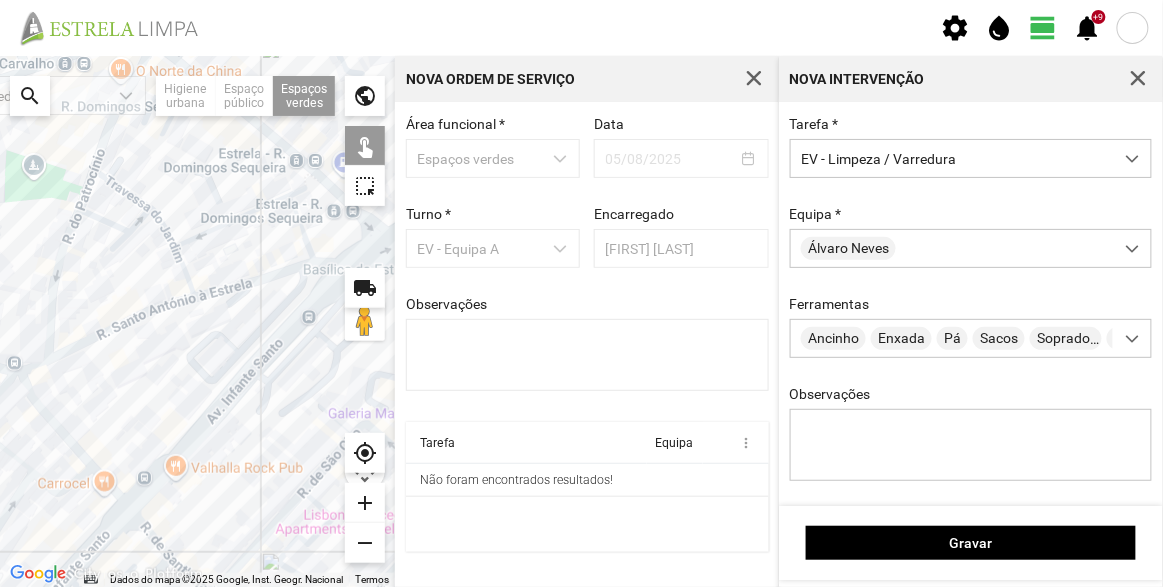 click 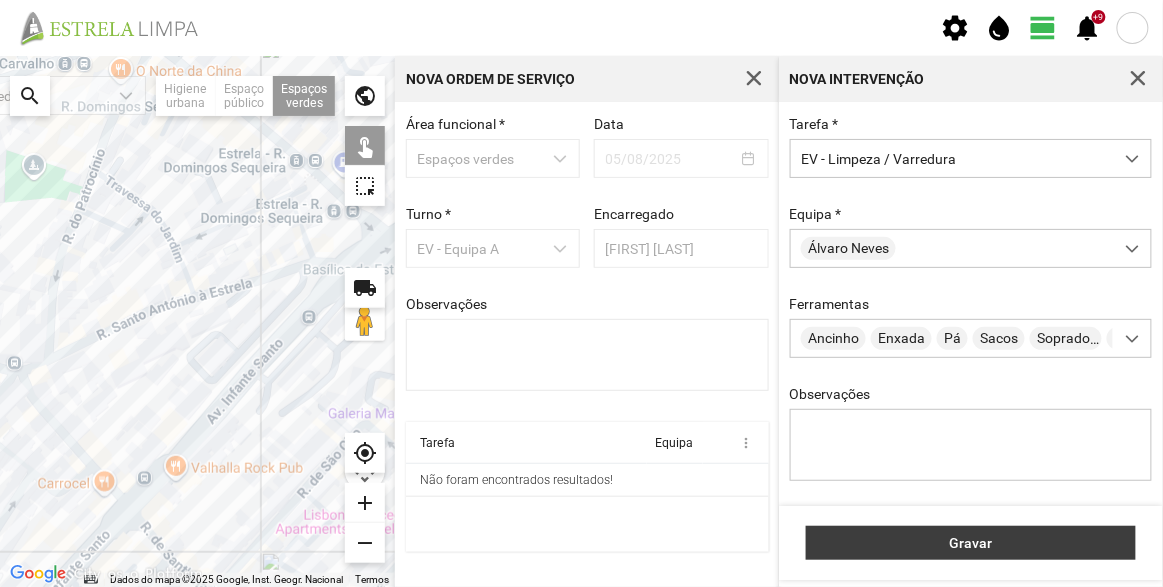 click on "Gravar" at bounding box center (971, 543) 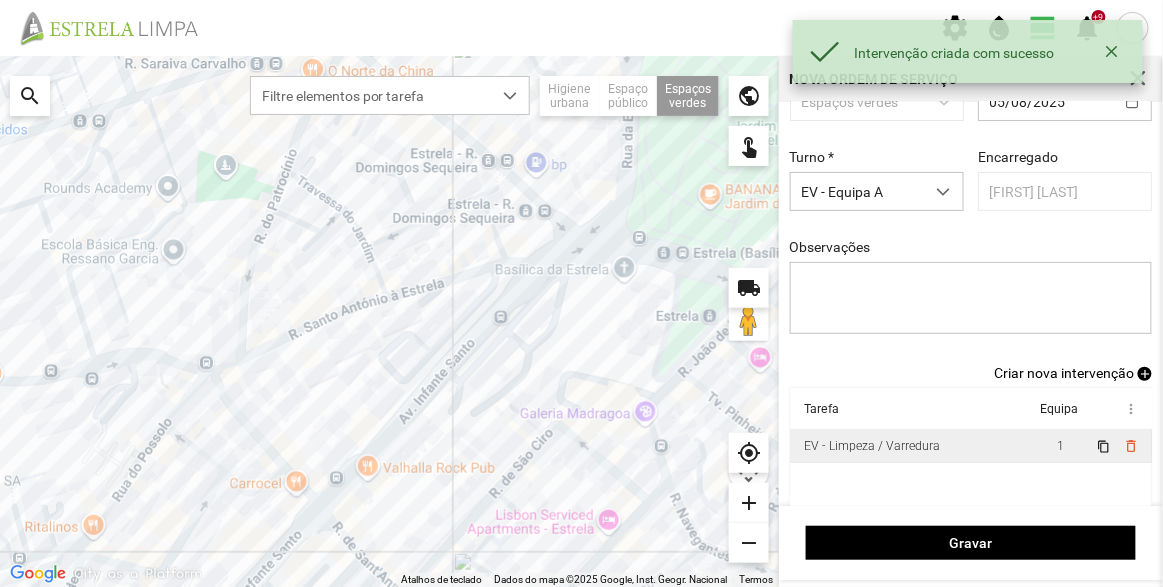 scroll, scrollTop: 83, scrollLeft: 0, axis: vertical 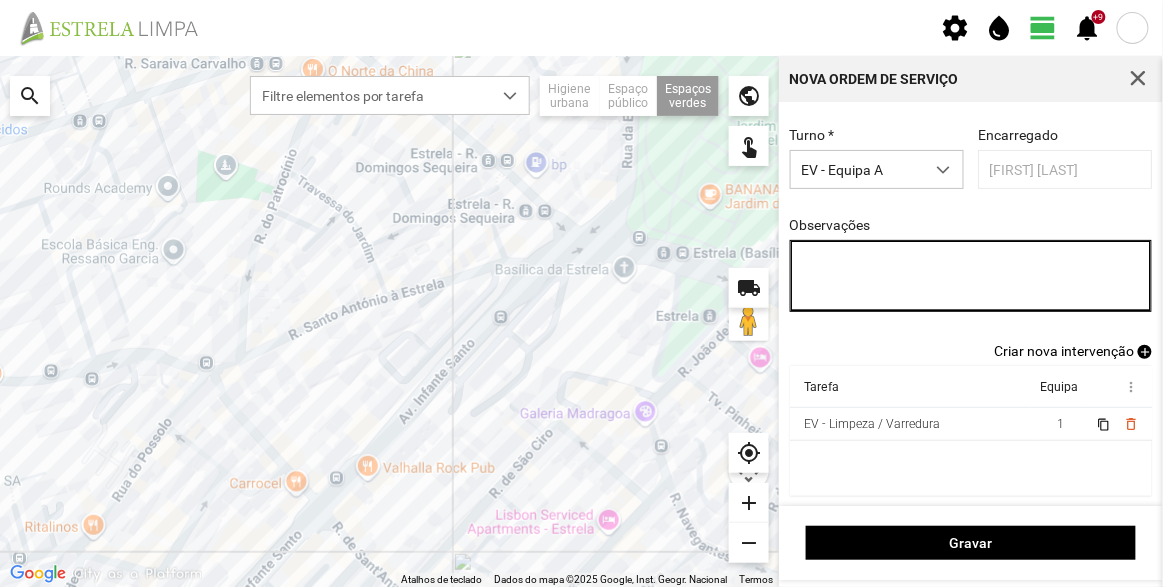click on "Observações" at bounding box center [971, 276] 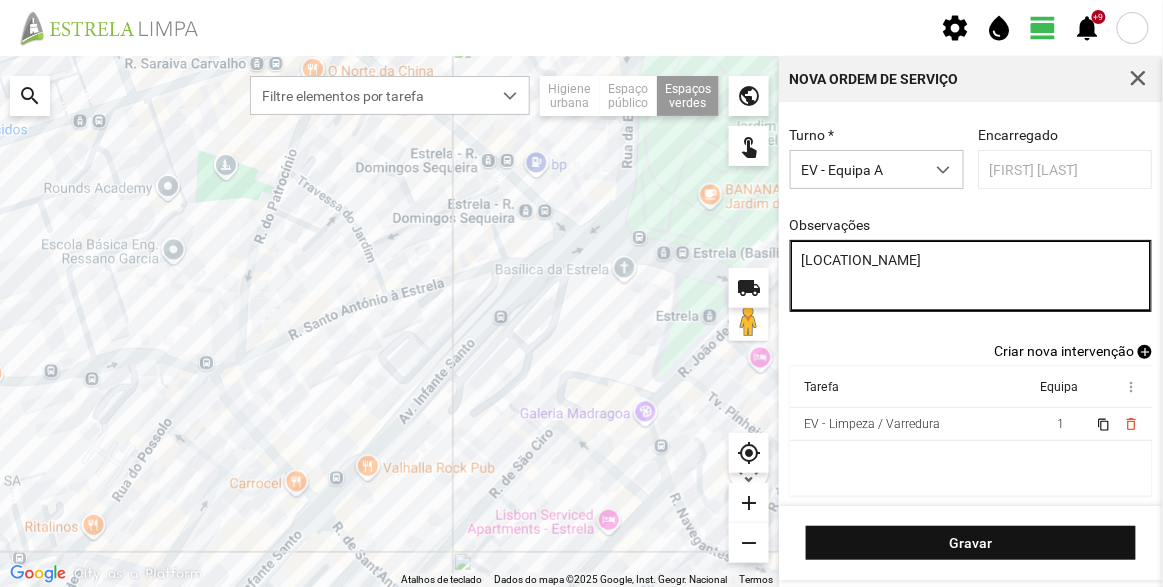 type on "[LOCATION_NAME]" 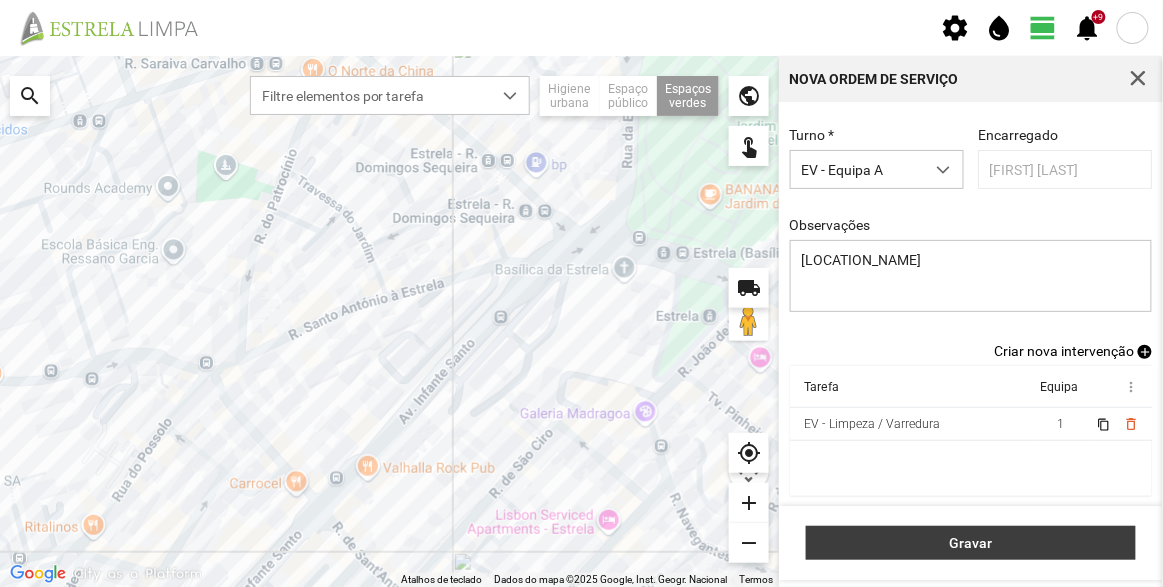 click on "Gravar" at bounding box center (971, 543) 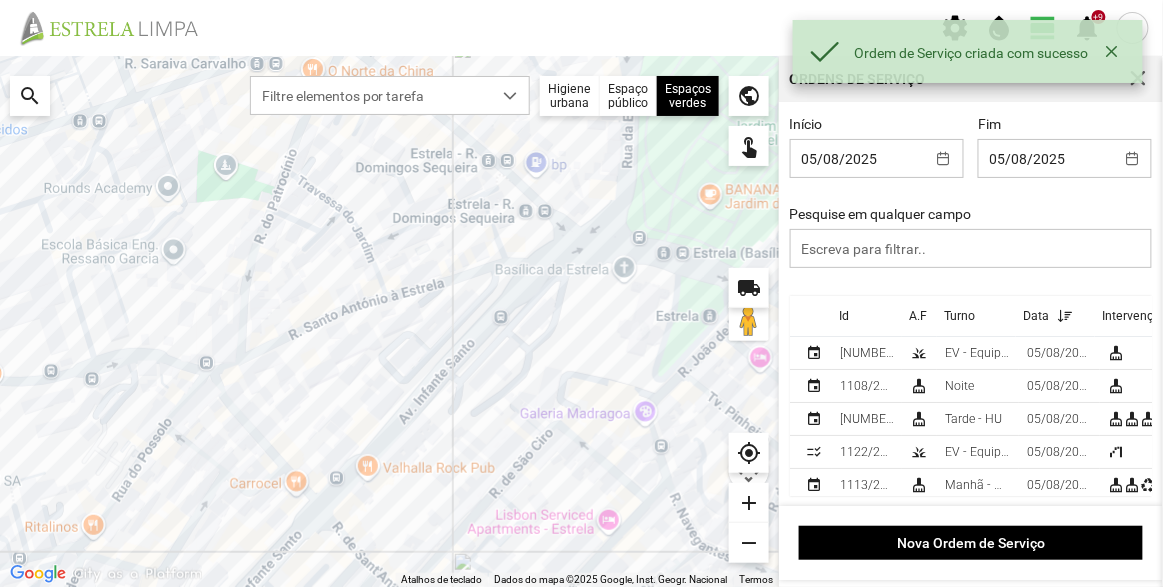 click on "Id" at bounding box center [844, 316] 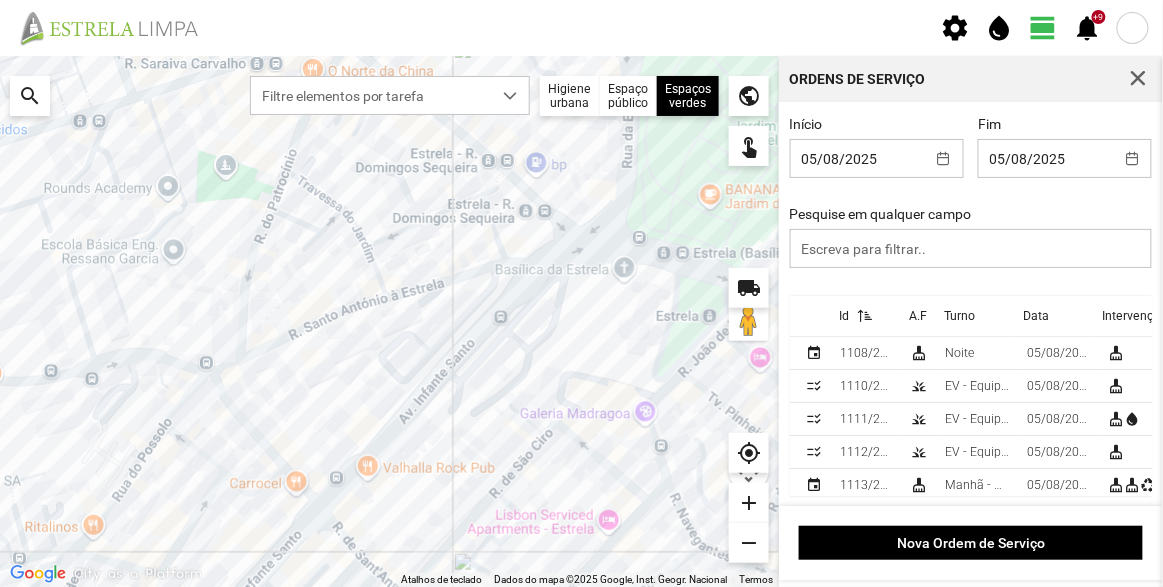 click on "Id" at bounding box center (844, 316) 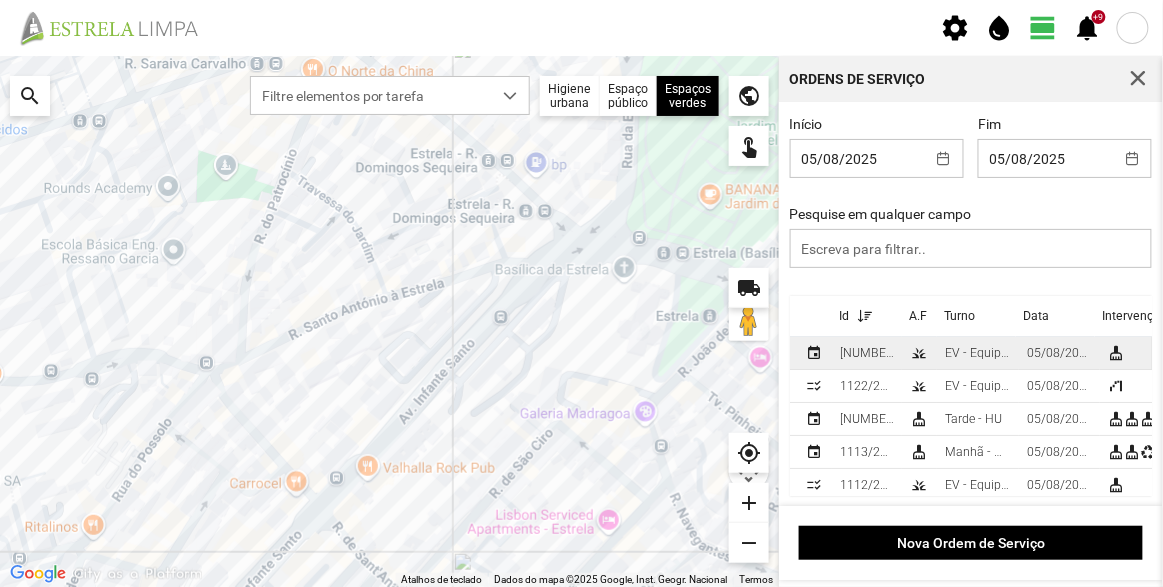 click on "[NUMBER]/[NUMBER]" at bounding box center (867, 353) 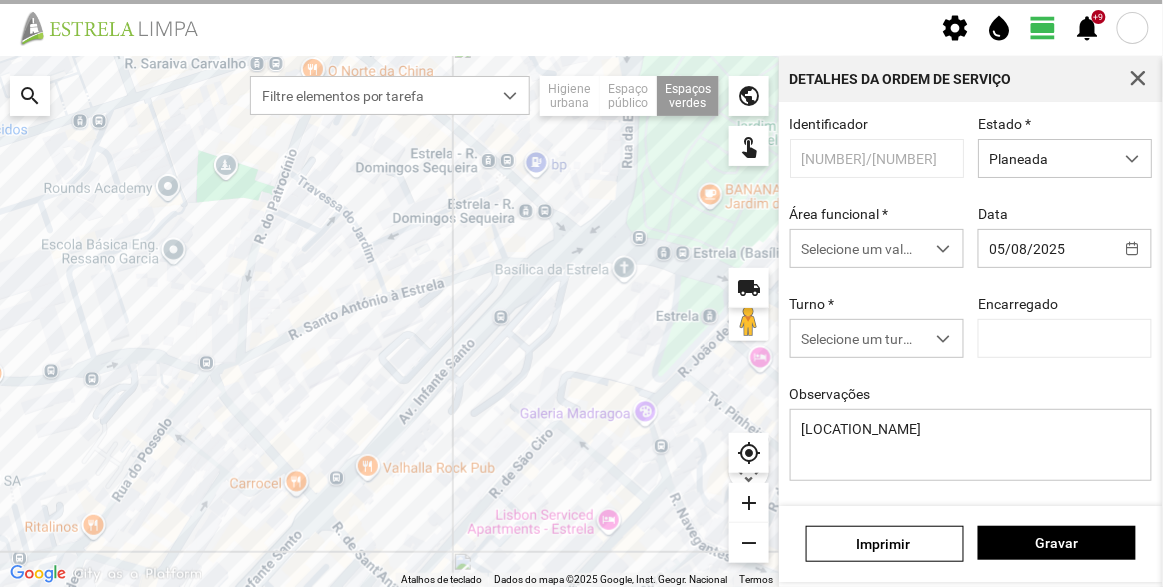 type on "[FIRST] [LAST]" 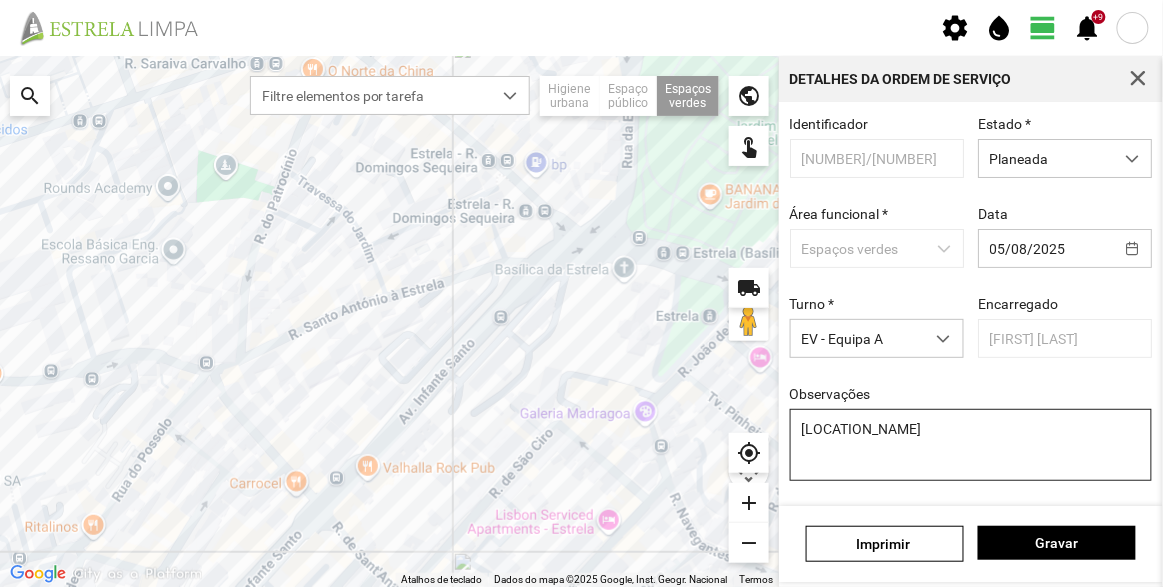 scroll, scrollTop: 174, scrollLeft: 0, axis: vertical 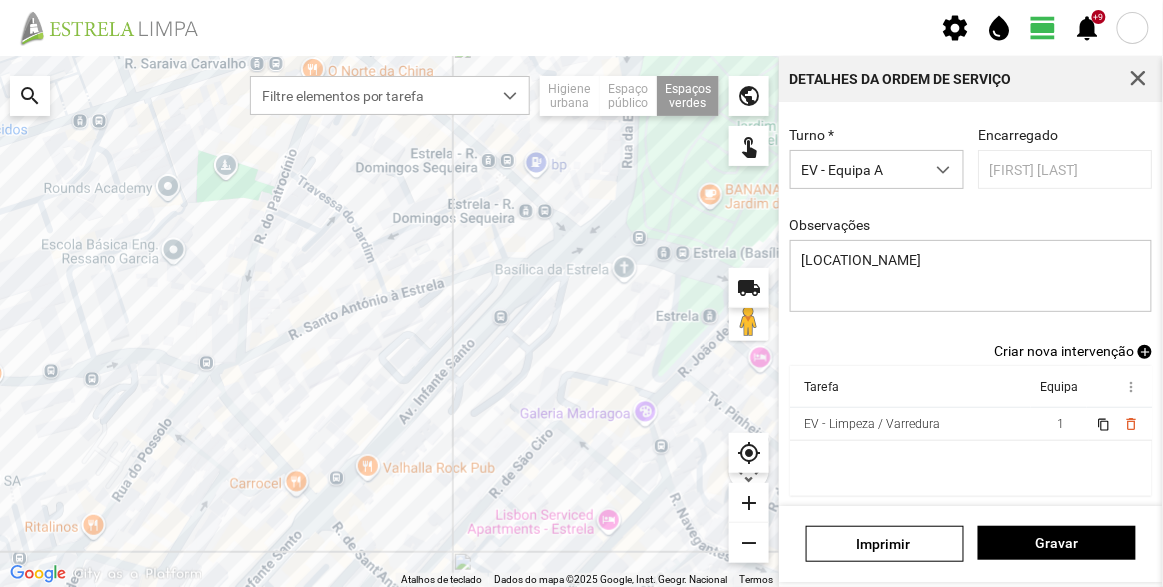 click on "Identificador 1123/2025 Estado * Planeada Área funcional * Espaços verdes Data 05/08/2025   Turno * EV - Equipa A Encarregado [PERSON] Observações [PLACE] Criar nova intervenção add Tarefa Equipa more_vert    EV - Limpeza / Varredura  1 content_copy    delete_outline" at bounding box center (971, 304) 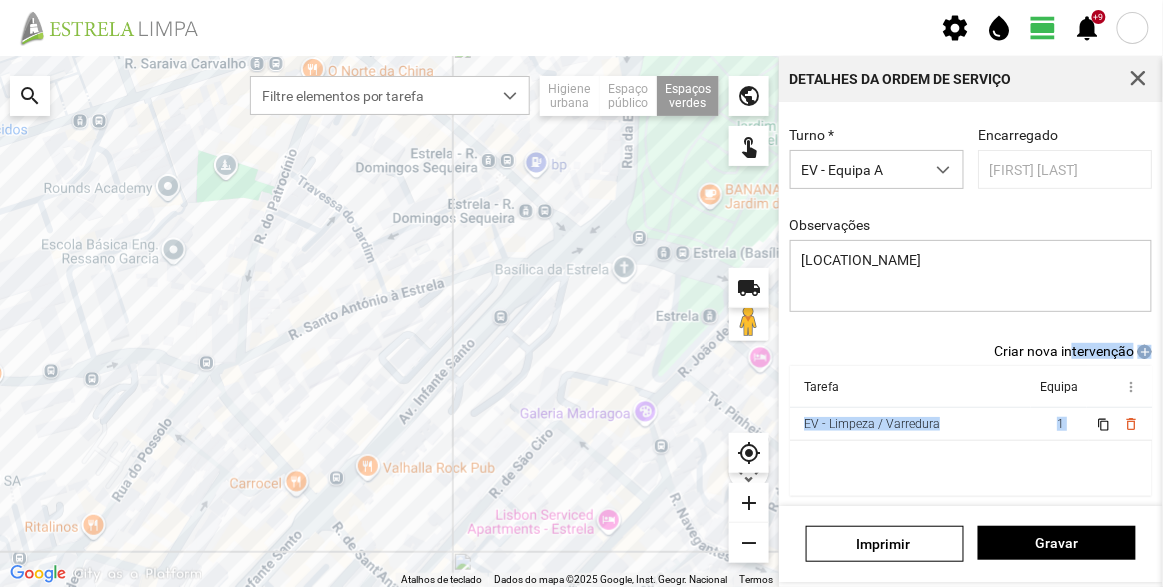 click on "Criar nova intervenção" at bounding box center [1064, 351] 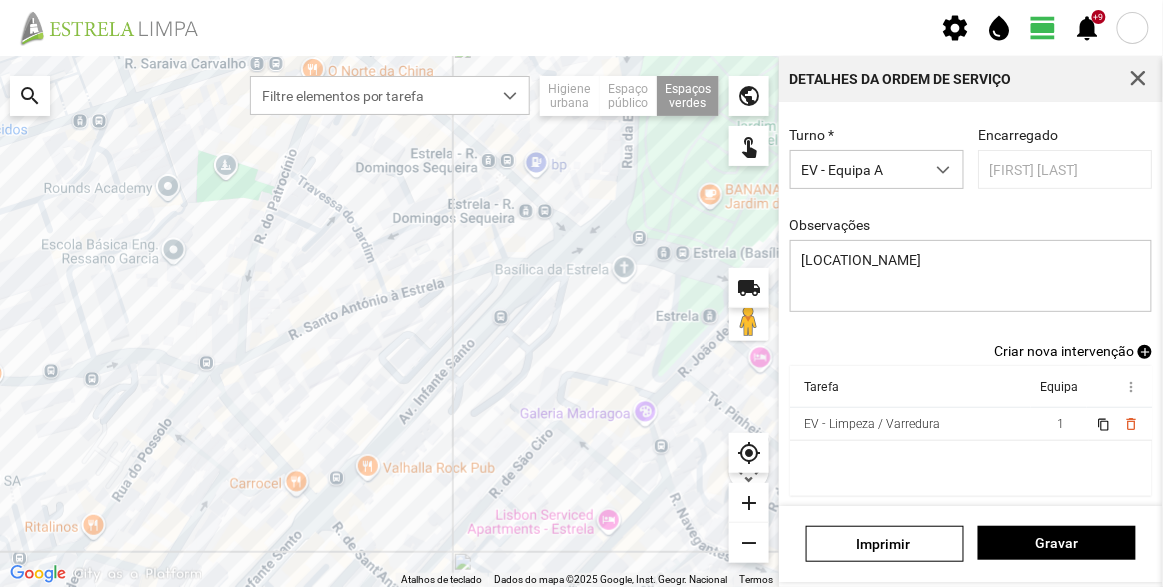 scroll, scrollTop: 69, scrollLeft: 0, axis: vertical 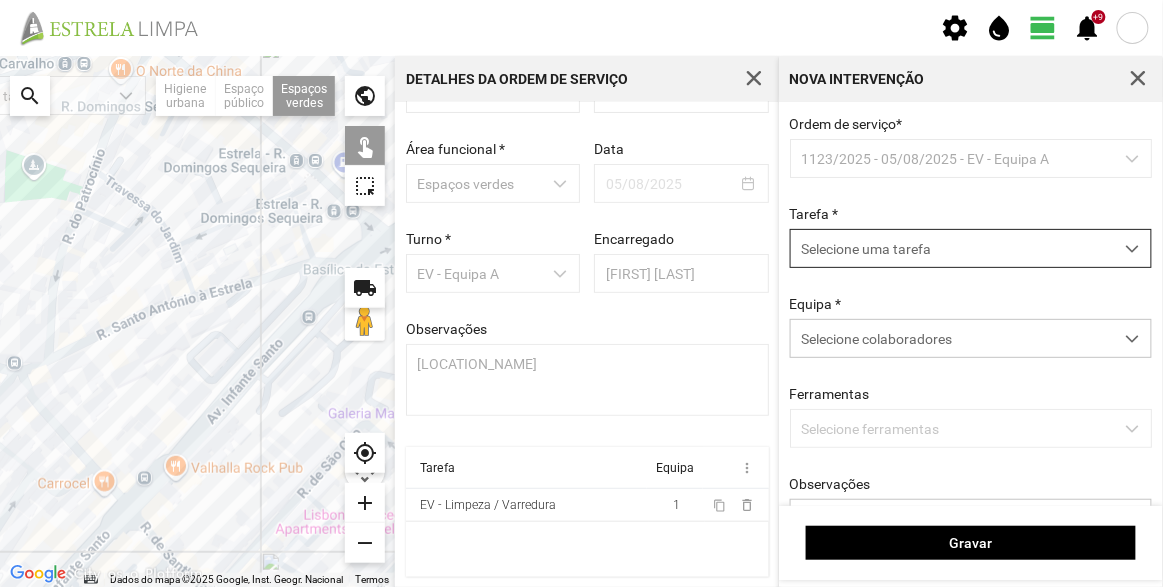 click on "Selecione uma tarefa" at bounding box center (952, 248) 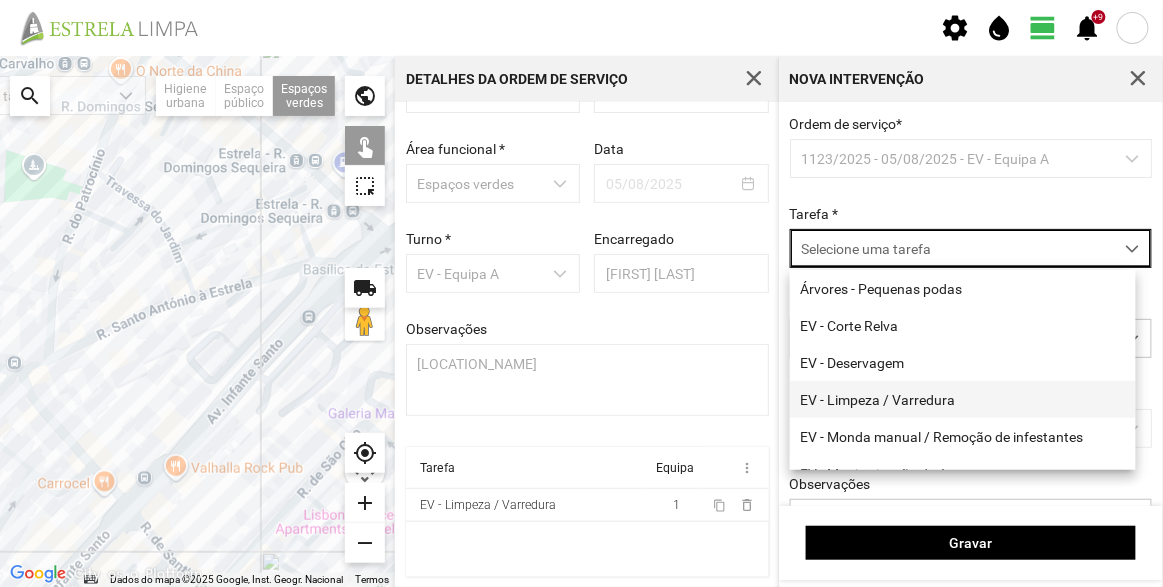 click on "EV - Monda manual / Remoção de infestantes" at bounding box center [963, 436] 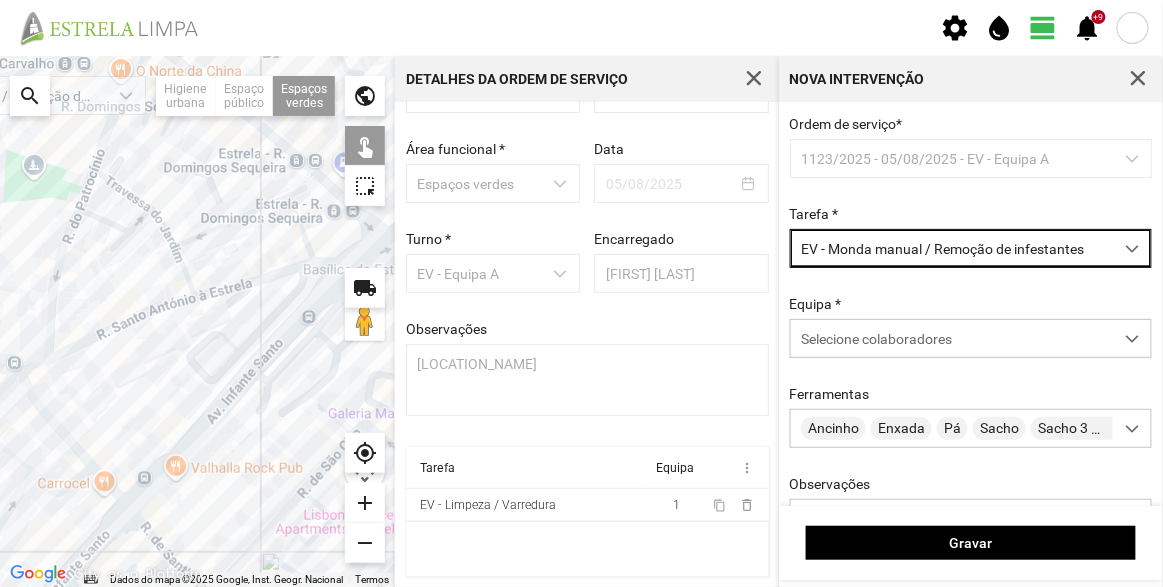 click on "Equipa * Selecione colaboradores" at bounding box center [971, 327] 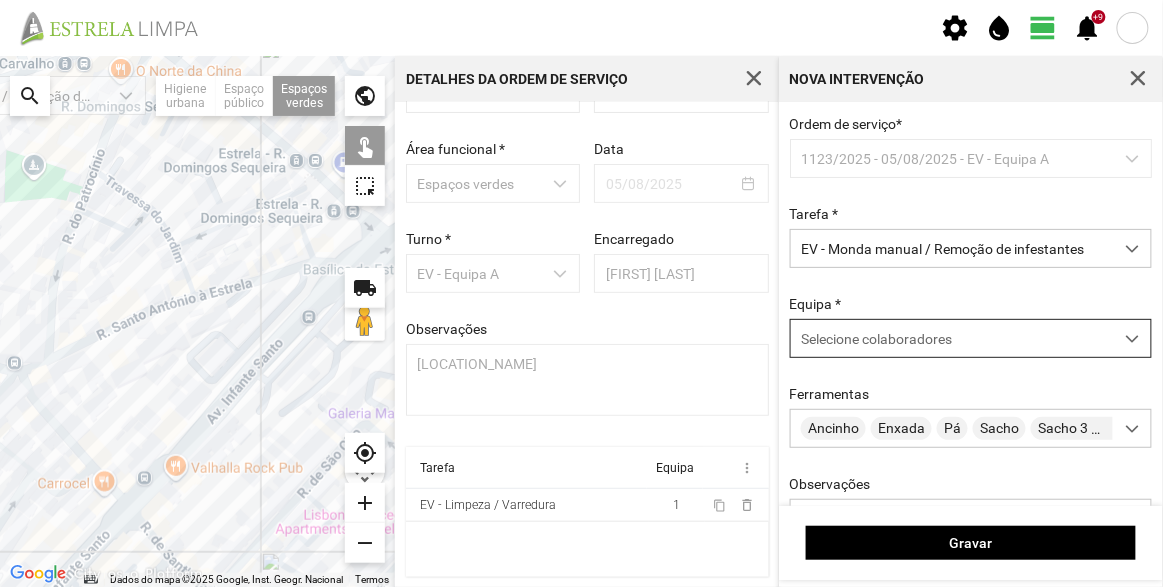 click on "Selecione colaboradores" at bounding box center (876, 339) 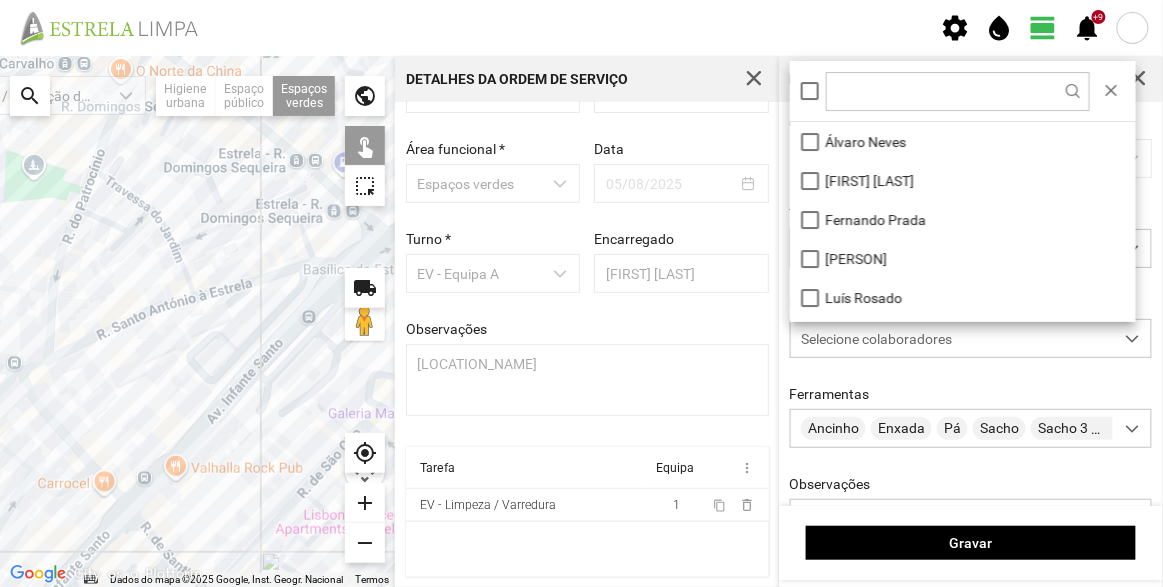scroll, scrollTop: 10, scrollLeft: 84, axis: both 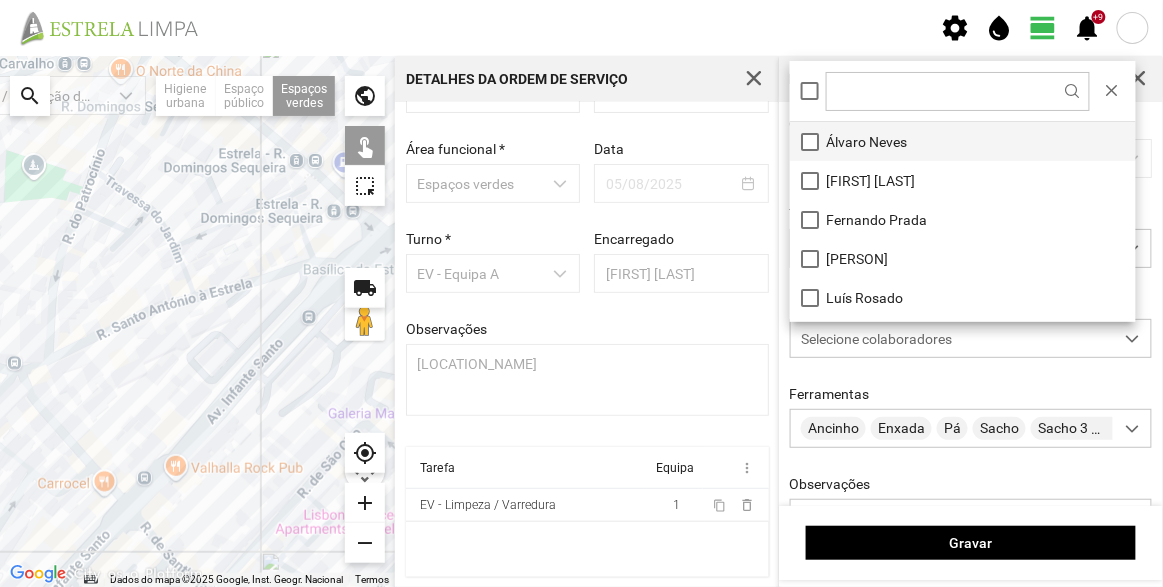 click on "Álvaro Neves" at bounding box center [963, 141] 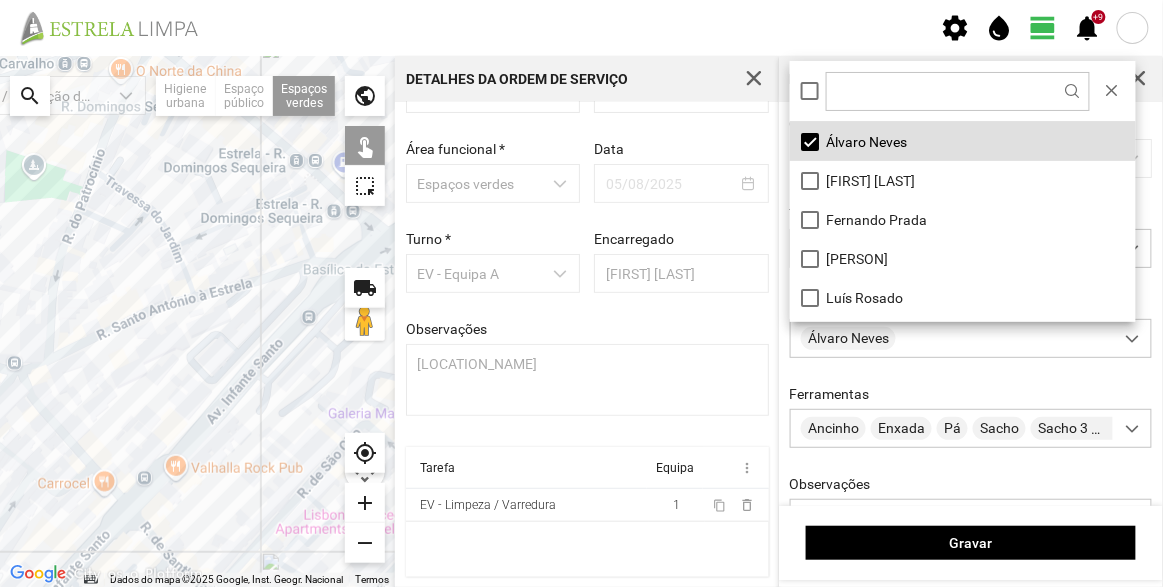click 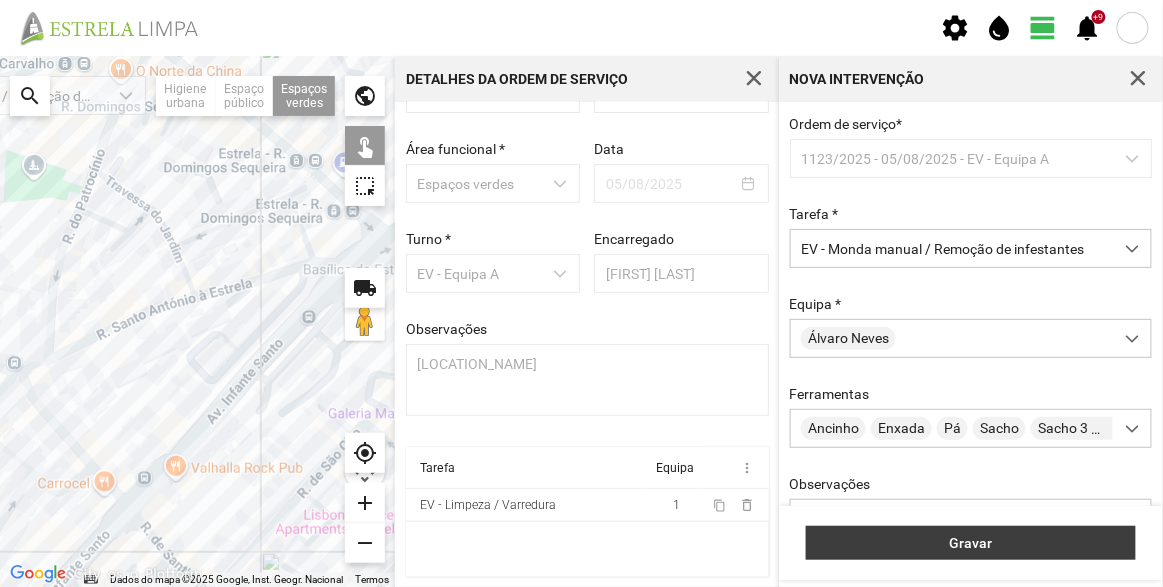 click on "Gravar" at bounding box center [971, 543] 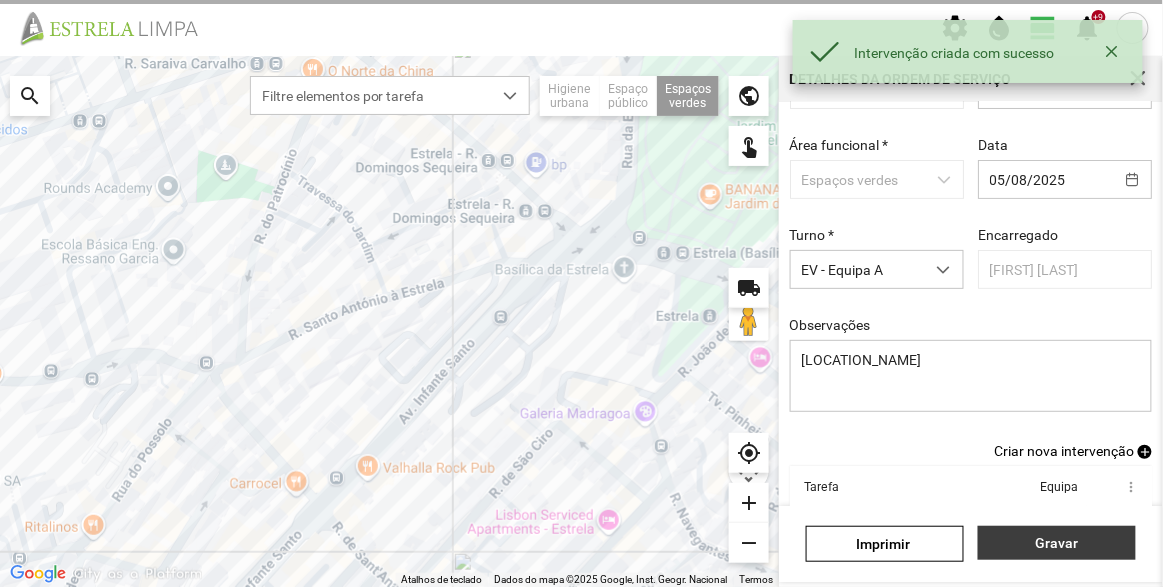 click on "Gravar" at bounding box center [1057, 543] 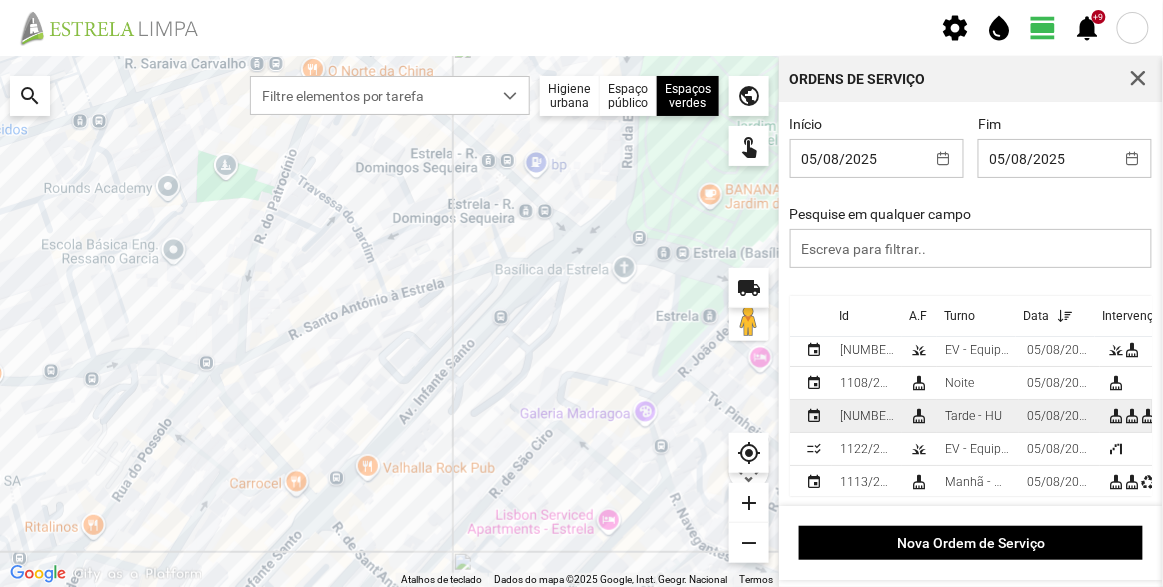 scroll, scrollTop: 0, scrollLeft: 0, axis: both 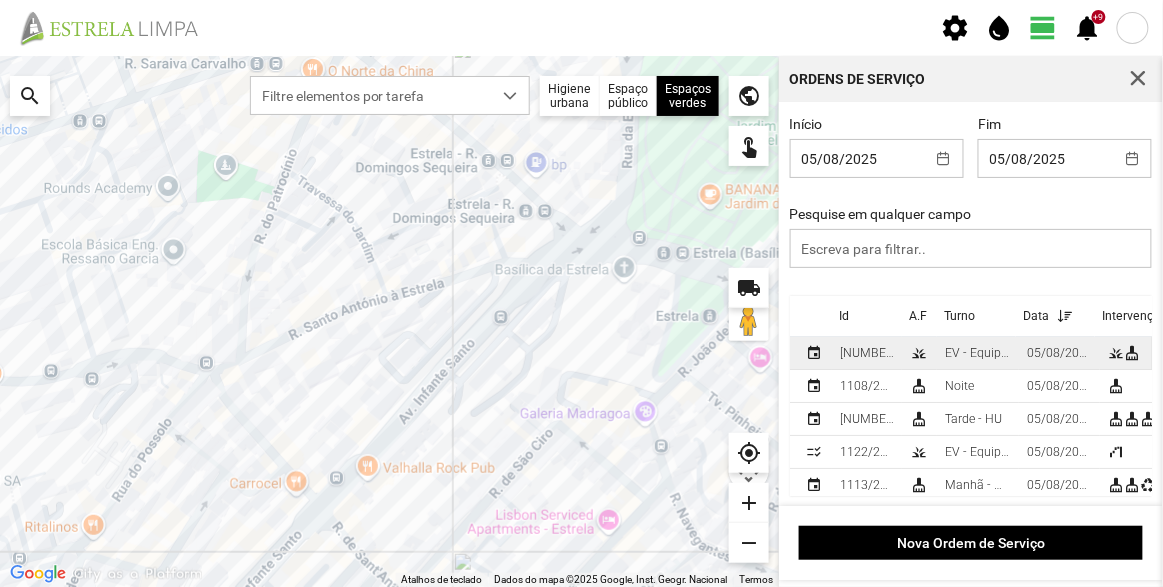 click on "EV - Equipa A" at bounding box center (978, 353) 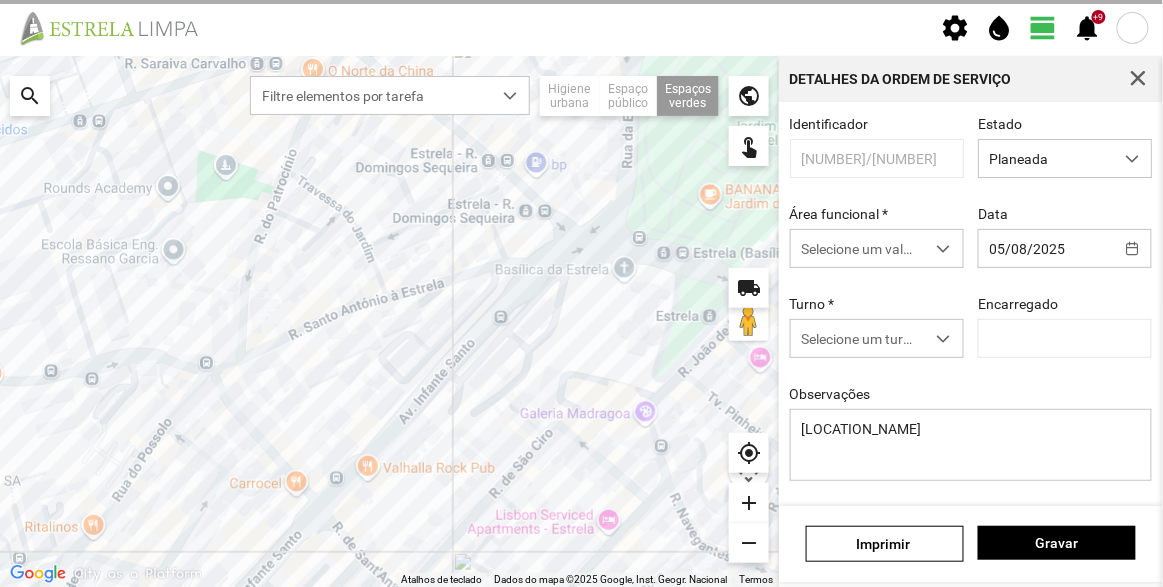 type on "[FIRST] [LAST]" 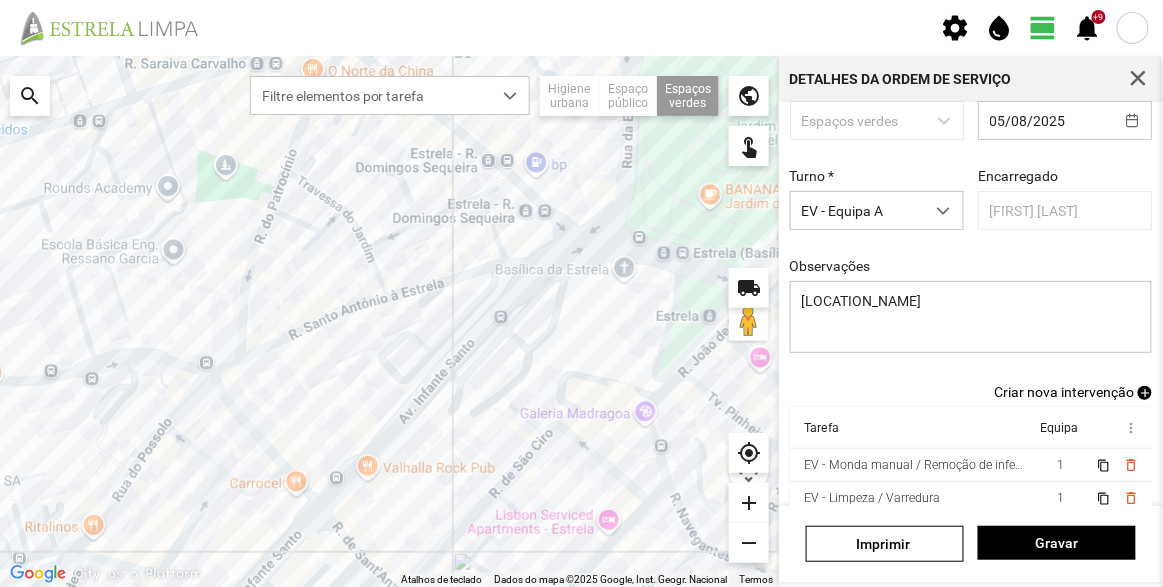 scroll, scrollTop: 0, scrollLeft: 0, axis: both 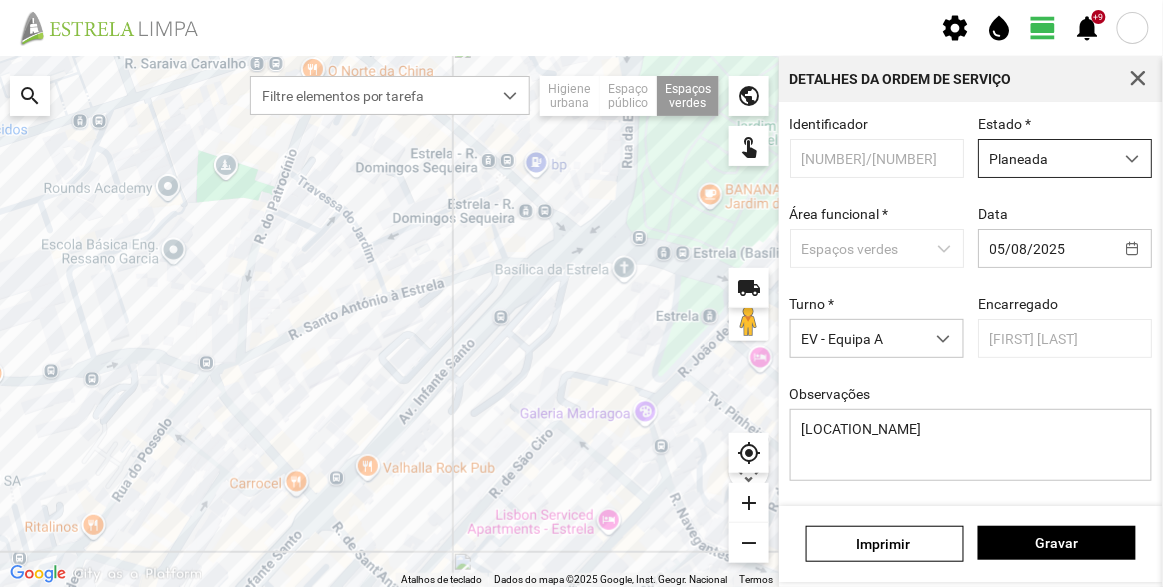 click on "Planeada" at bounding box center (1046, 158) 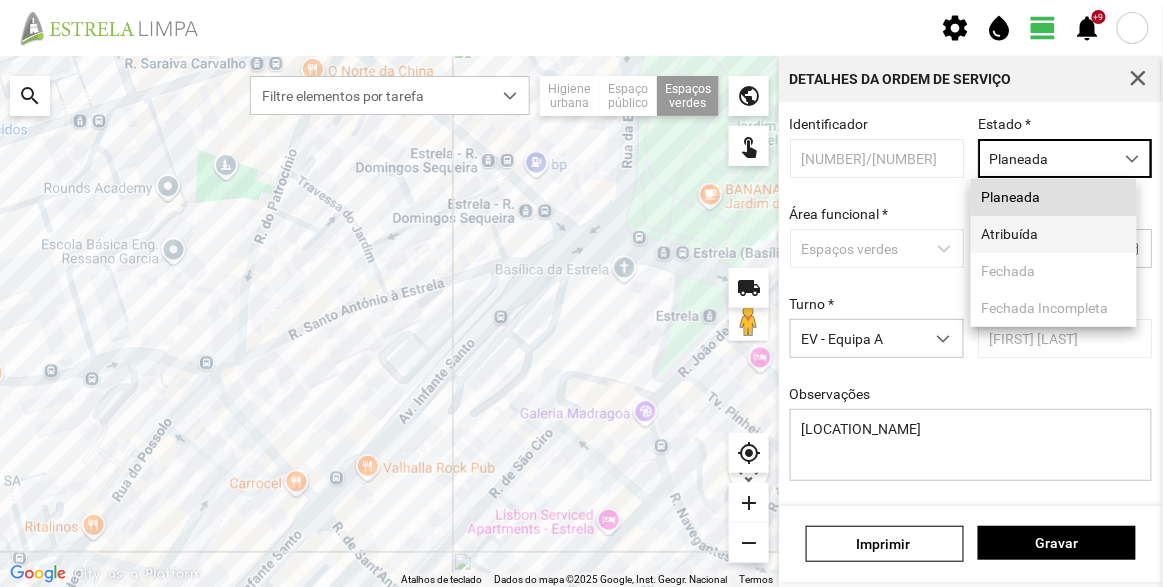 click on "Atribuída" at bounding box center [1054, 234] 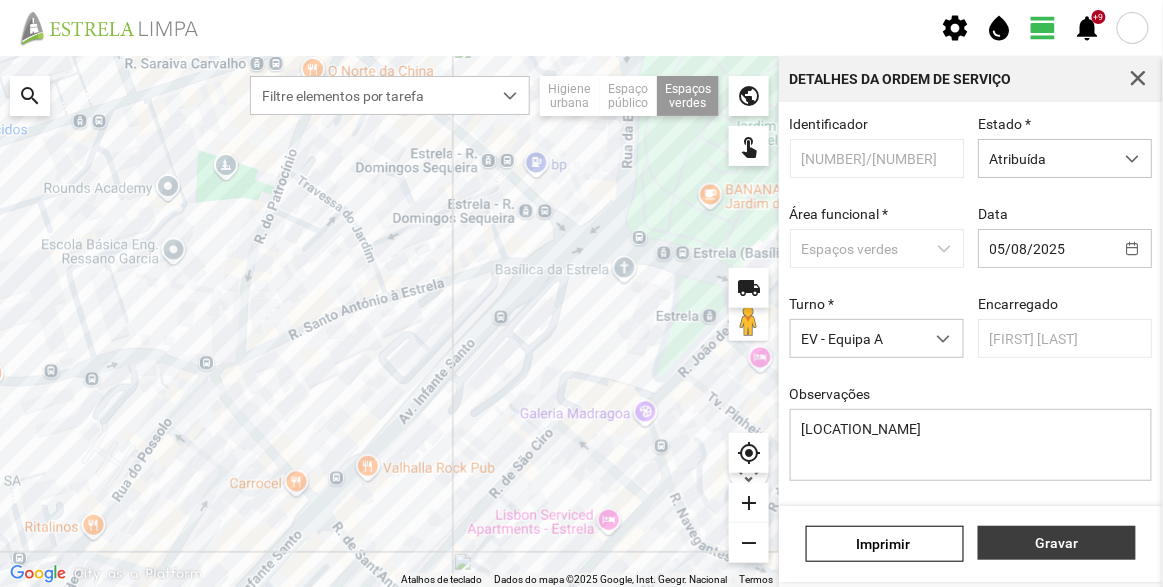 click on "Gravar" at bounding box center [1057, 543] 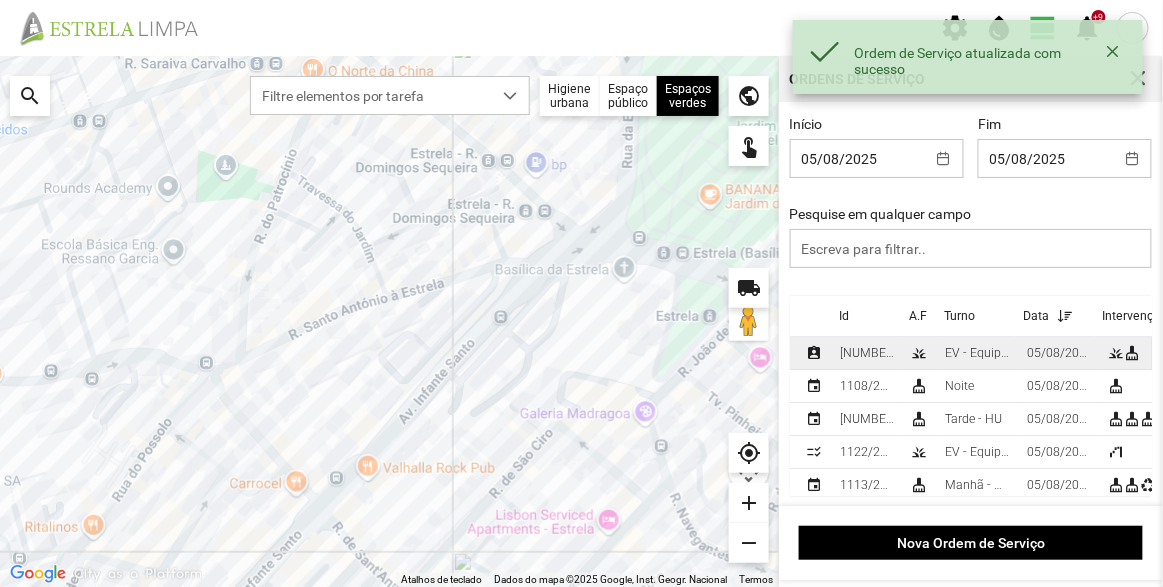 click on "[NUMBER]/[NUMBER]" at bounding box center [867, 353] 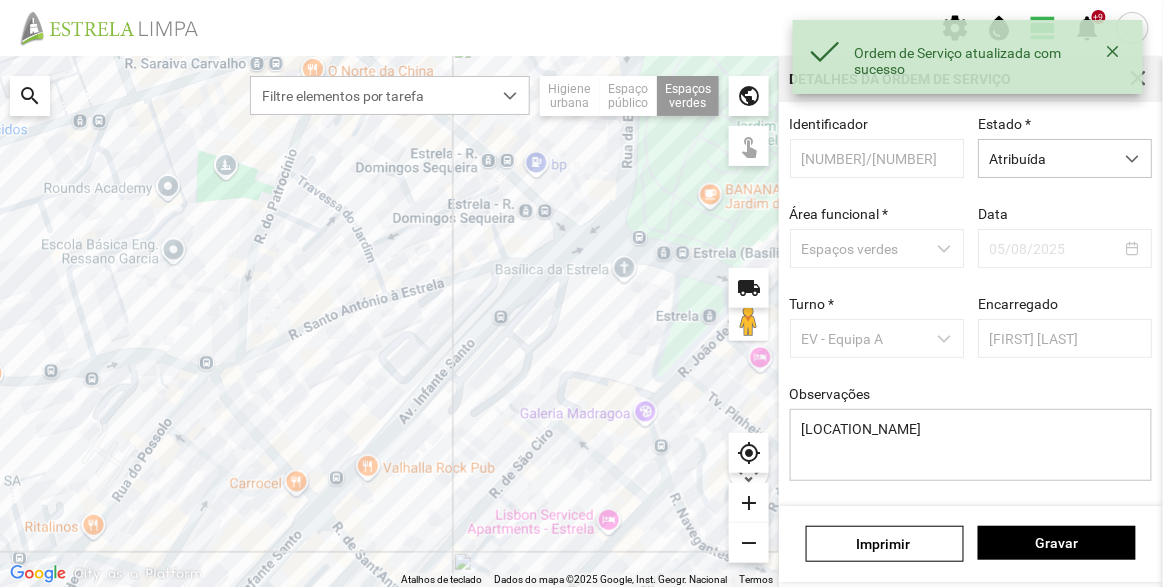 scroll, scrollTop: 150, scrollLeft: 0, axis: vertical 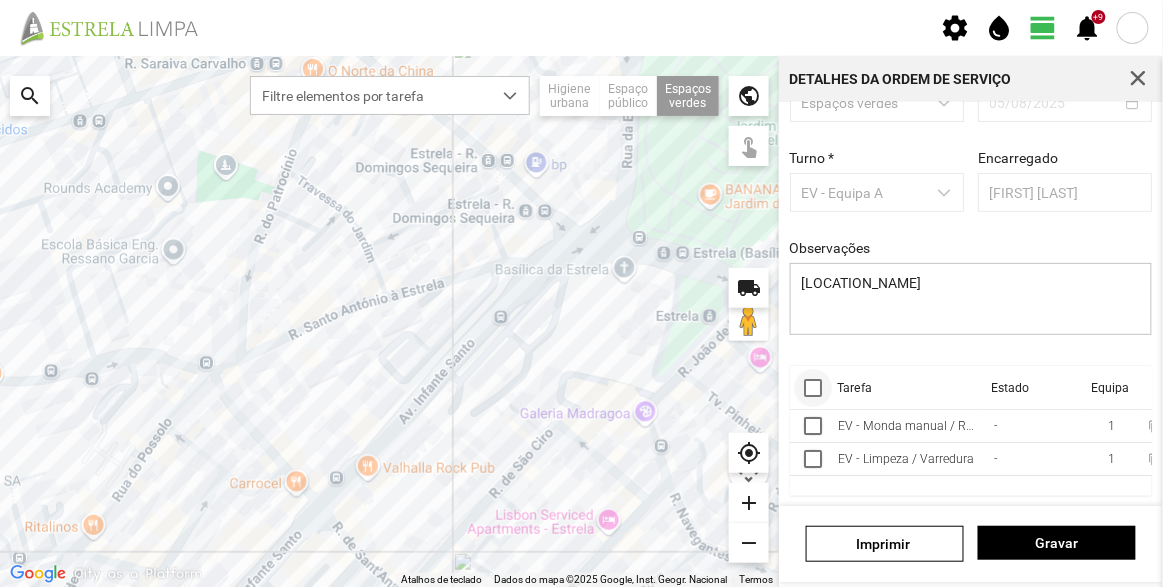 click at bounding box center (813, 388) 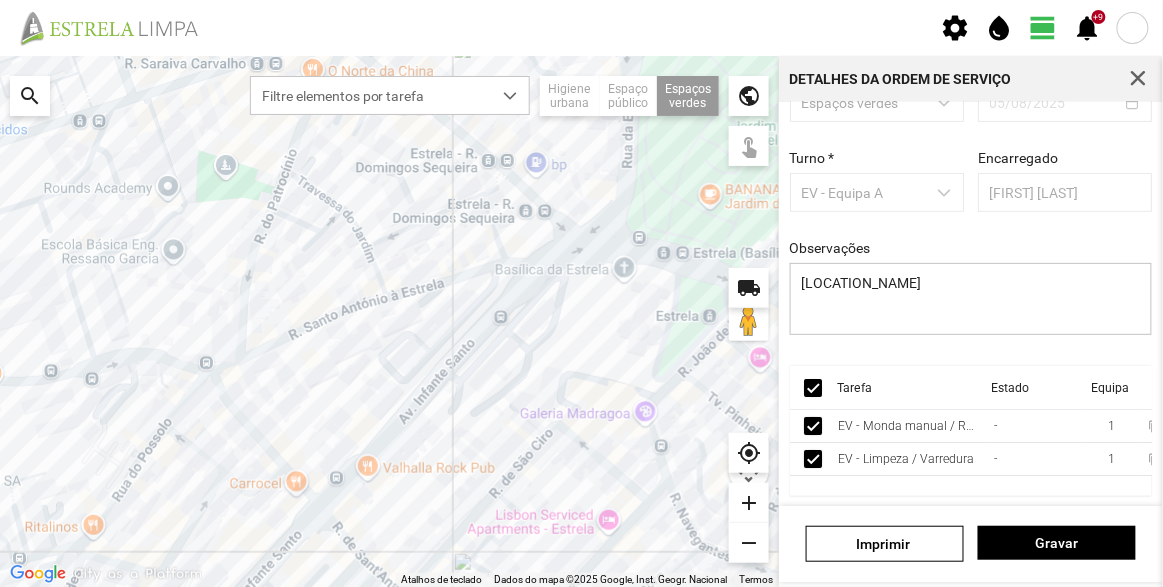 scroll, scrollTop: 0, scrollLeft: 60, axis: horizontal 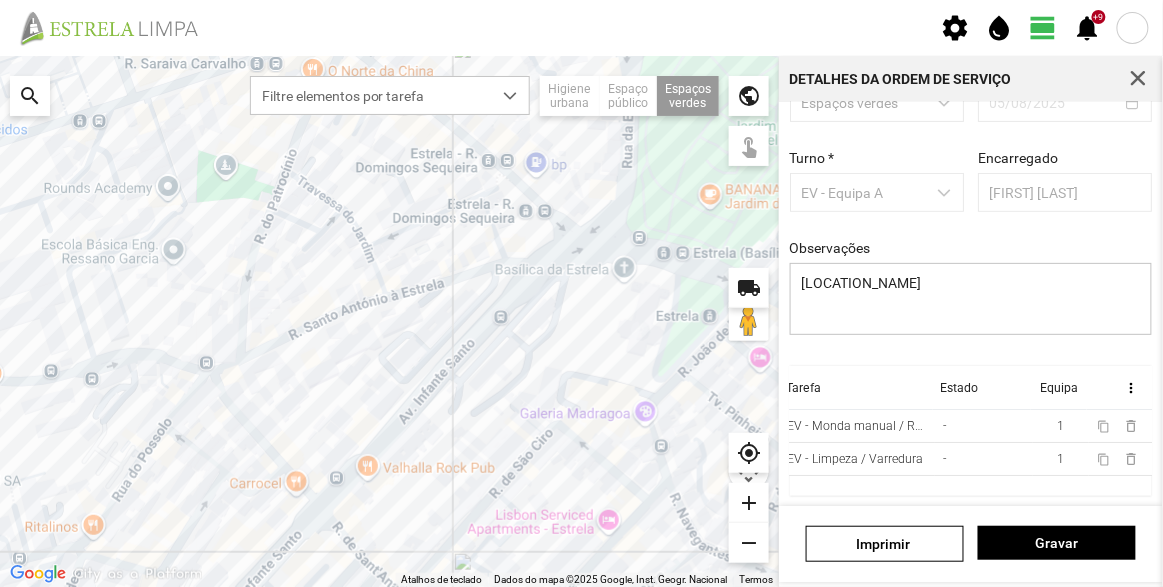 click on "more_vert" at bounding box center (1120, 388) 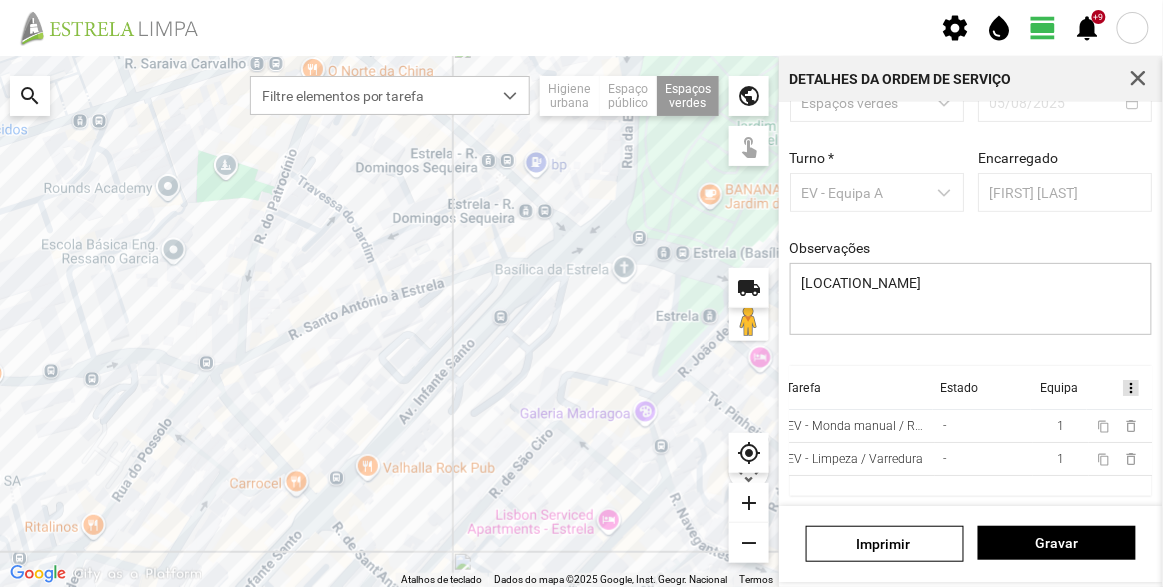 click on "more_vert" at bounding box center [1131, 388] 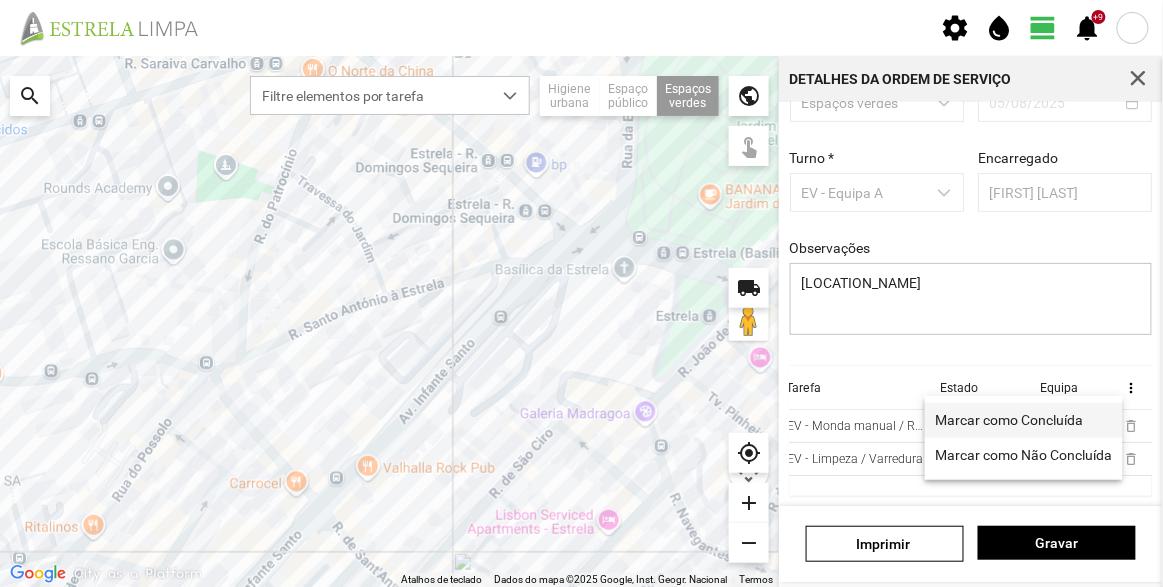 click on "Marcar como Concluída" at bounding box center [1009, 420] 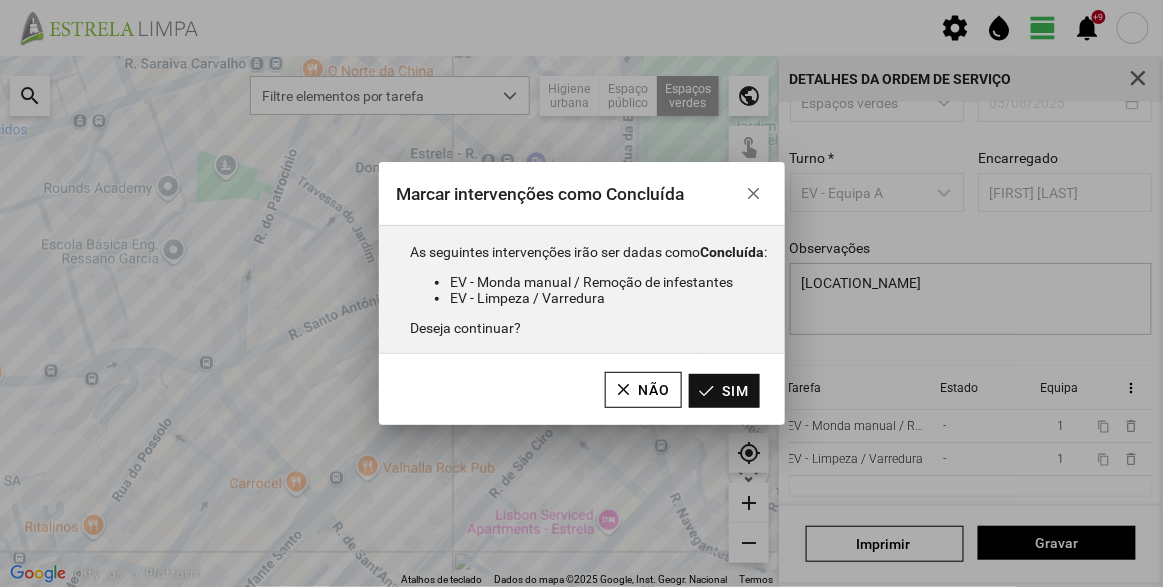 click on "Sim" 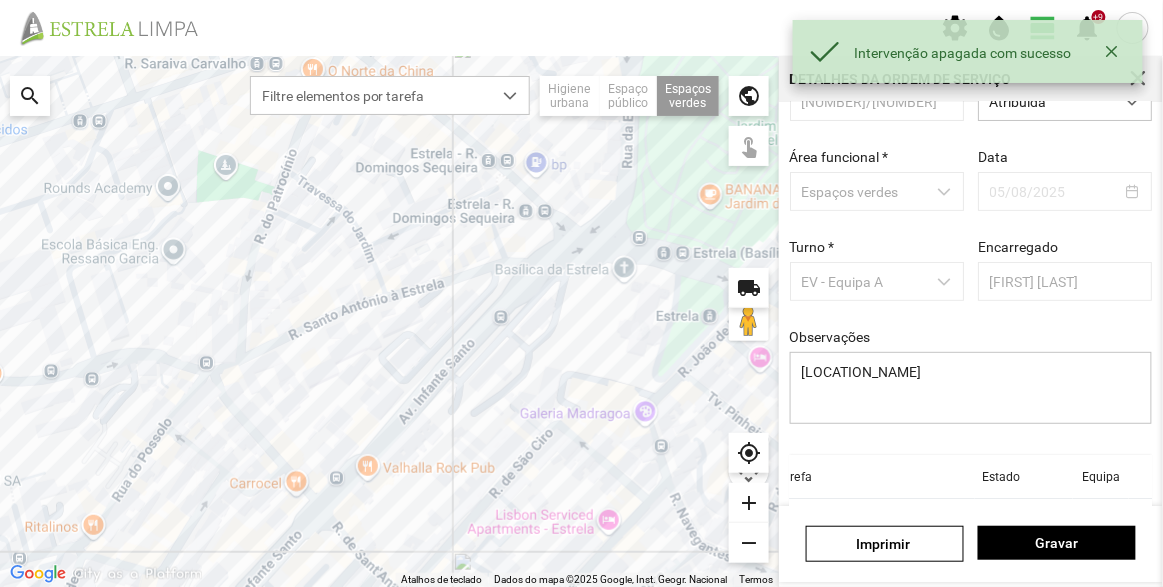 scroll, scrollTop: 0, scrollLeft: 0, axis: both 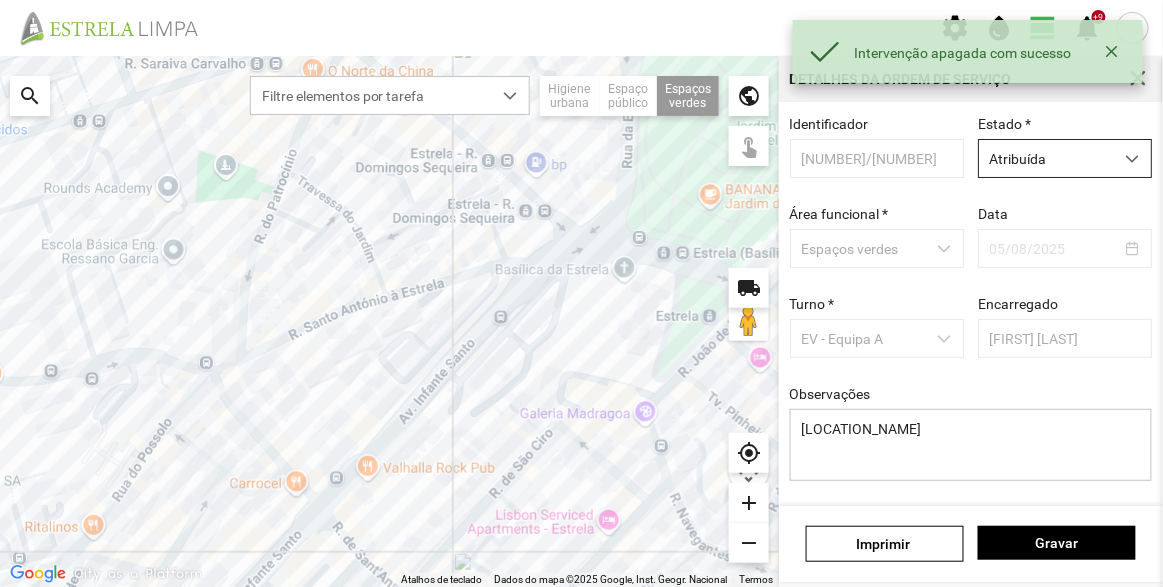 click on "Atribuída" at bounding box center [1046, 158] 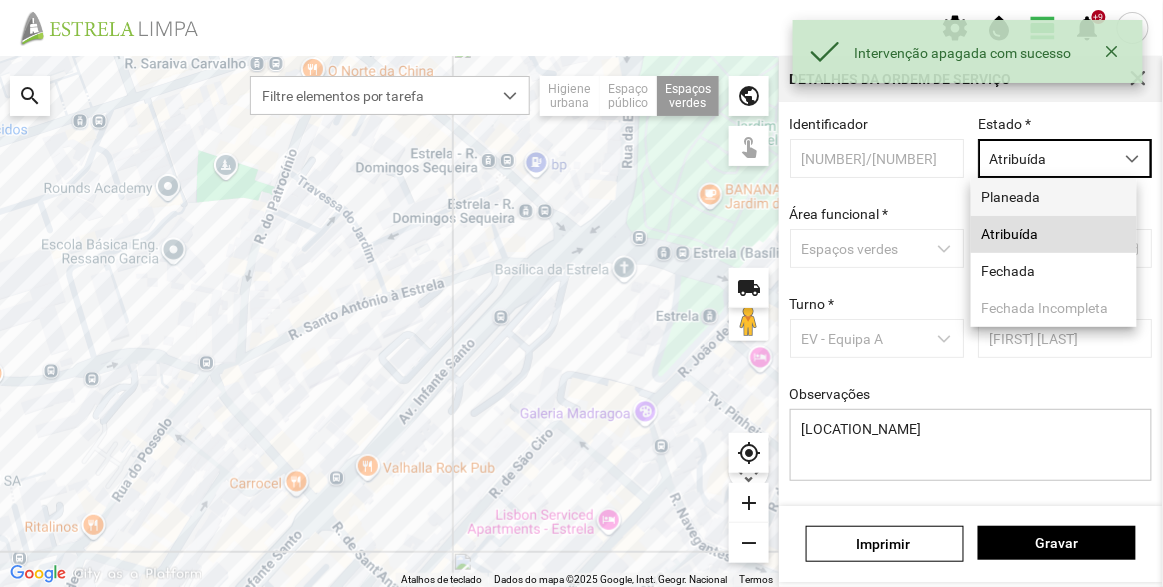 scroll, scrollTop: 10, scrollLeft: 84, axis: both 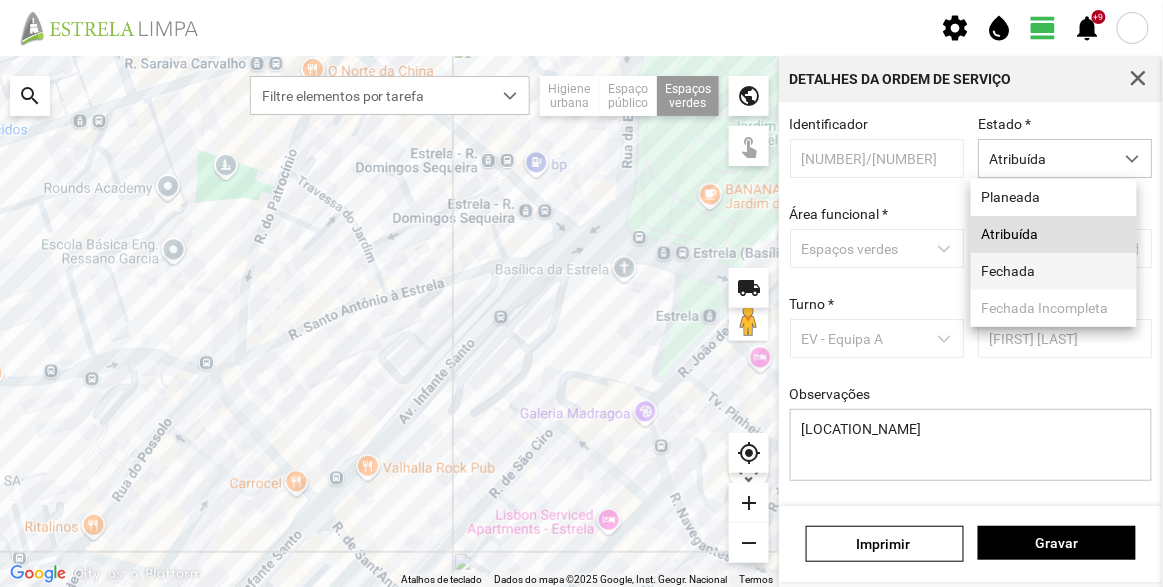 click on "Fechada" at bounding box center [1054, 271] 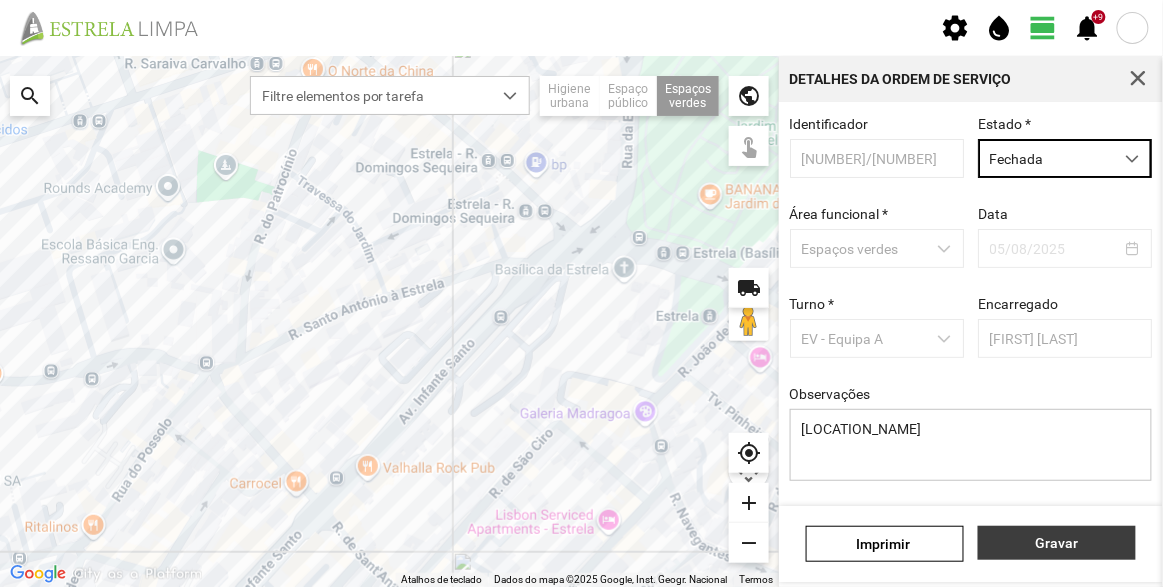 click on "Gravar" at bounding box center [1057, 543] 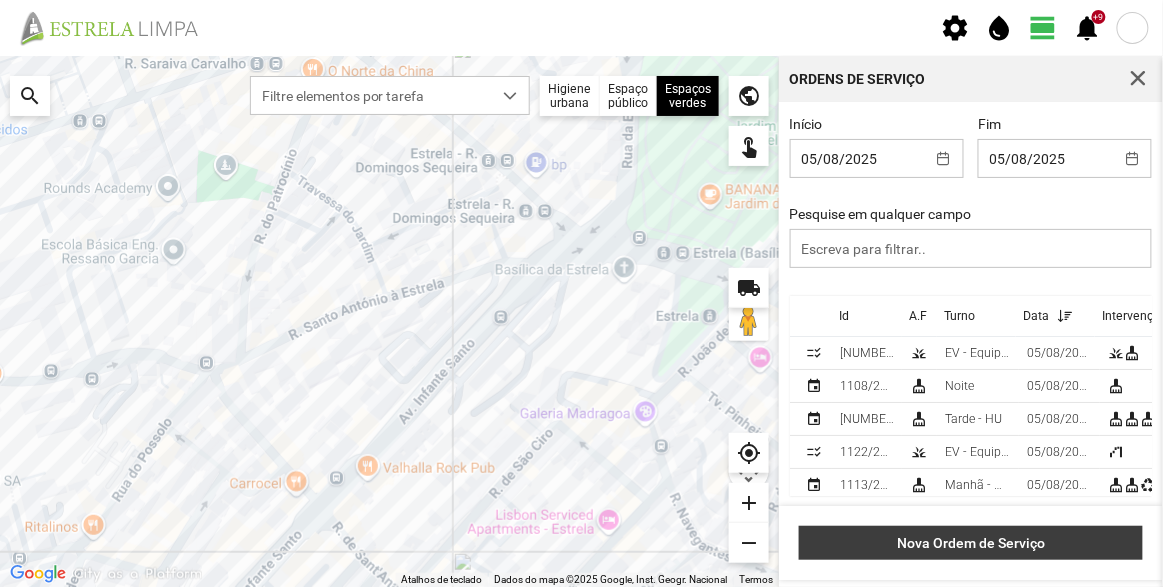 click on "Nova Ordem de Serviço" at bounding box center [971, 543] 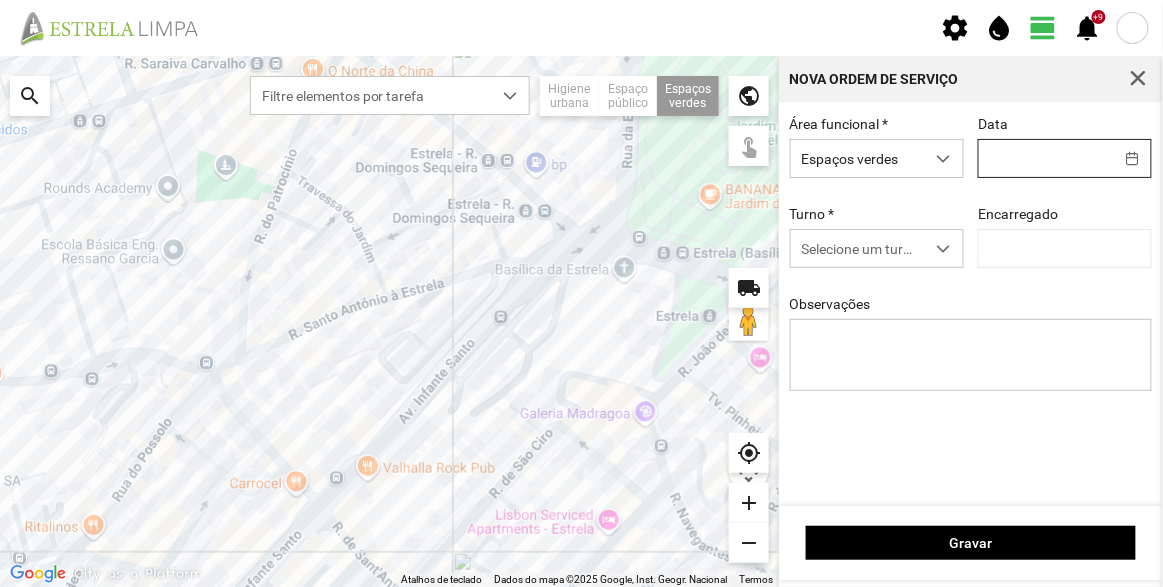 click on "settings  water_drop   view_day   +9   notifications
Para navegar no mapa com gestos de toque, toque duas vezes sem soltar no mapa e, em seguida, arraste-o. ← Mover para a esquerda → Mover para a direita ↑ Mover para cima ↓ Mover para baixo + Aumentar (zoom) - Diminuir (zoom) Casa Avançar 75% para a esquerda Fim Avançar 75% para a direita Página para cima Avançar 75% para cima Página para baixo Avançar 75% para baixo Atalhos de teclado Dados do mapa Dados do mapa ©2025 Google, Inst. Geogr. Nacional Dados do mapa ©2025 Google, Inst. Geogr. Nacional 50 m  Clique no botão para alternar entre as unidades métricas e imperiais Termos Comunicar um erro no mapa local_shipping  search
Filtre elementos por tarefa  Higiene urbana   Espaço público   Espaços verdes  Árvores  Espaços verdes  public  touch_app  my_location add remove Nova Ordem de Serviço Área funcional * Espaços verdes Data   Turno * Selecione um turno Encarregado Observações Gravar" at bounding box center [581, 293] 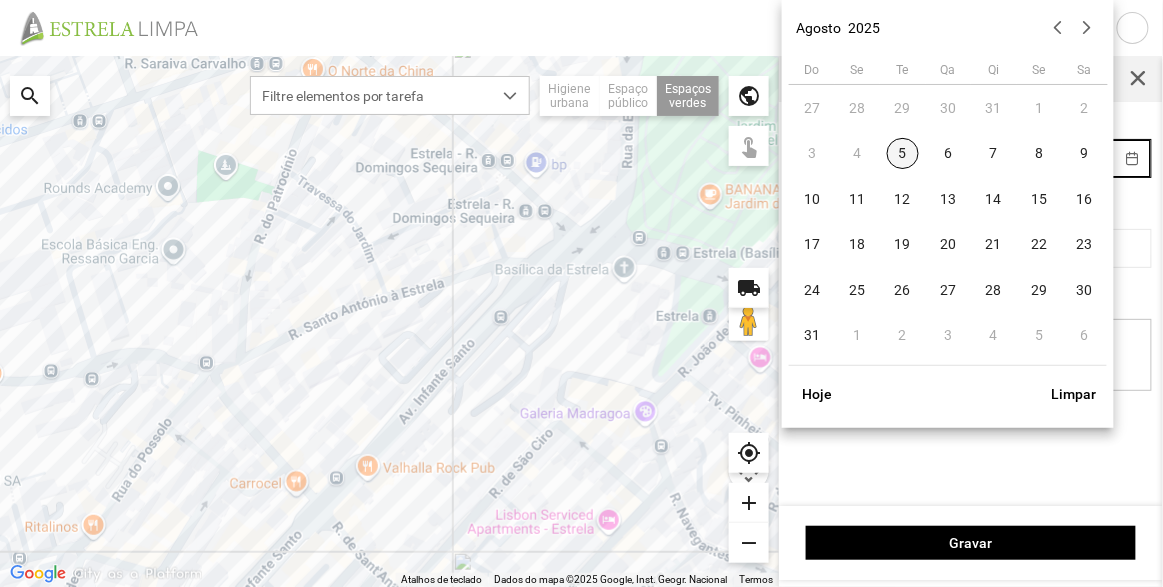 click on "5" at bounding box center [903, 154] 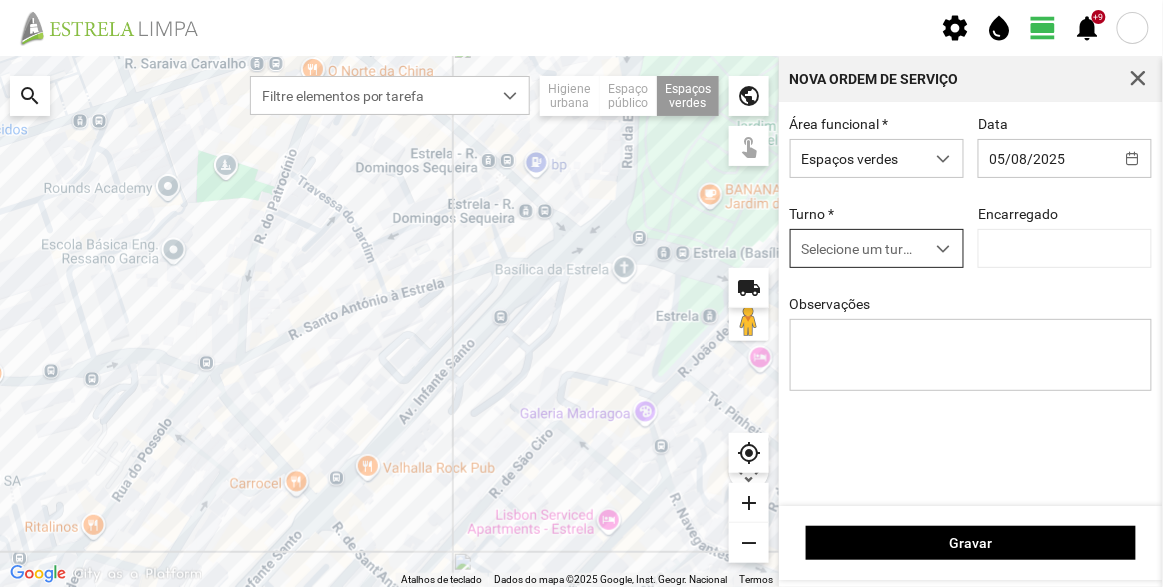 click on "Selecione um turno" at bounding box center (858, 248) 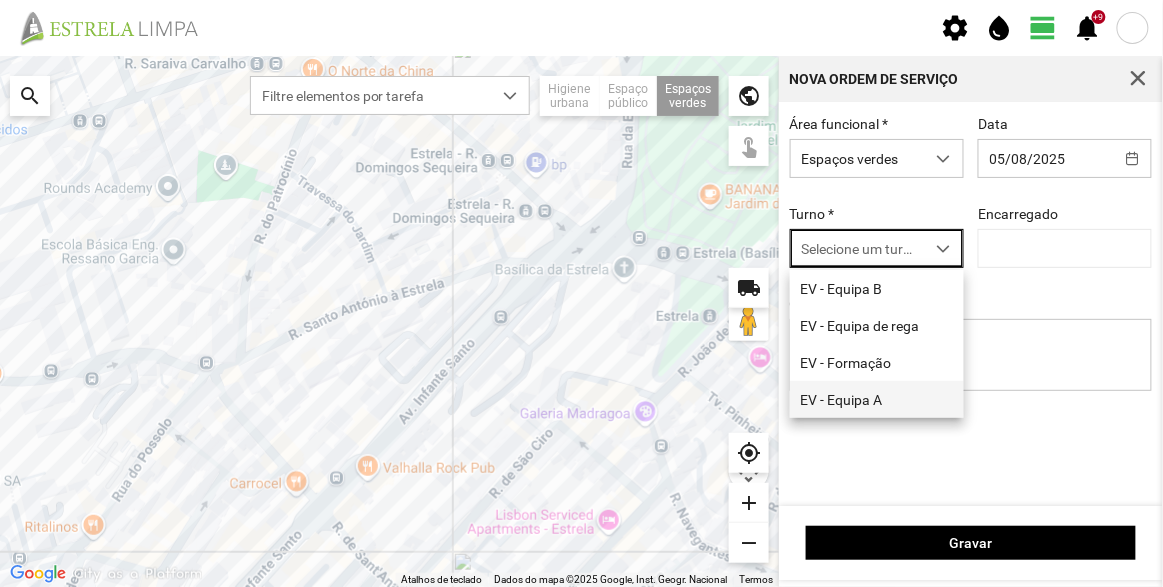 click on "EV - Equipa A" at bounding box center [877, 399] 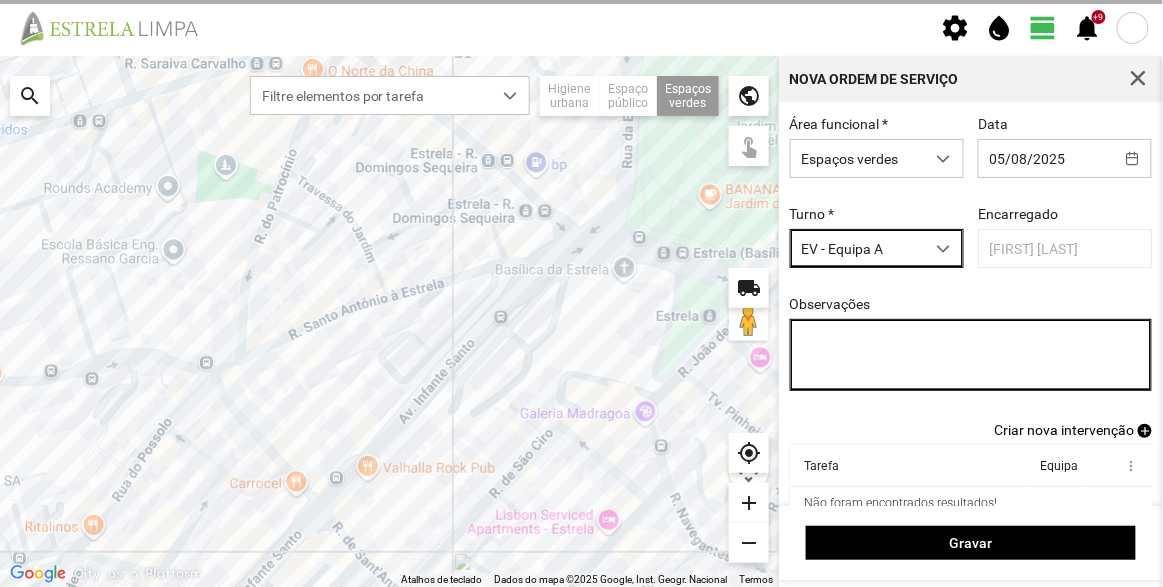 click on "Observações" at bounding box center [971, 355] 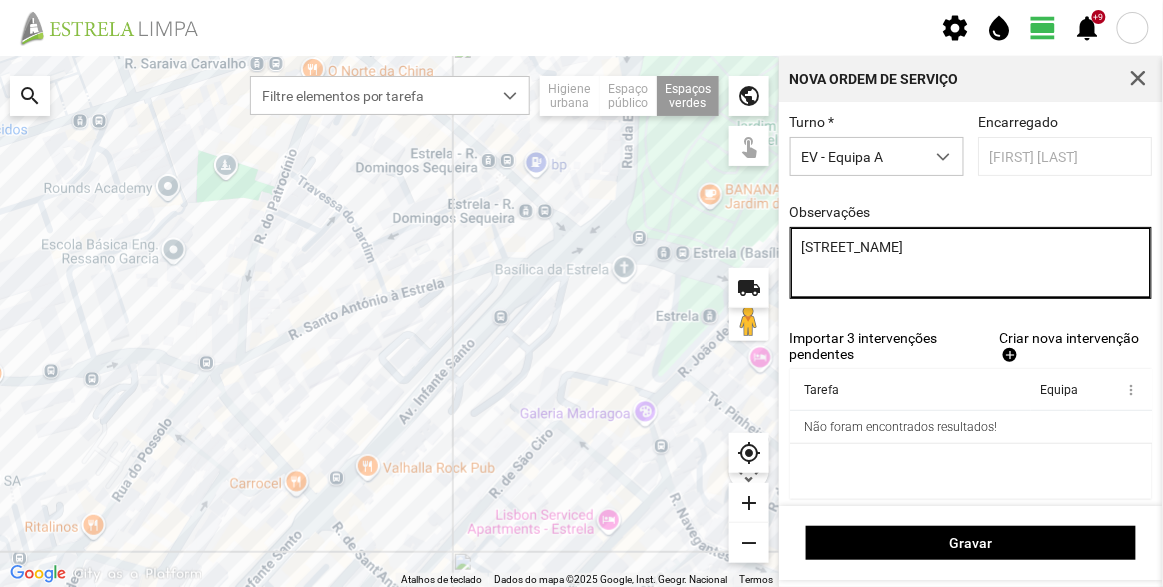scroll, scrollTop: 100, scrollLeft: 0, axis: vertical 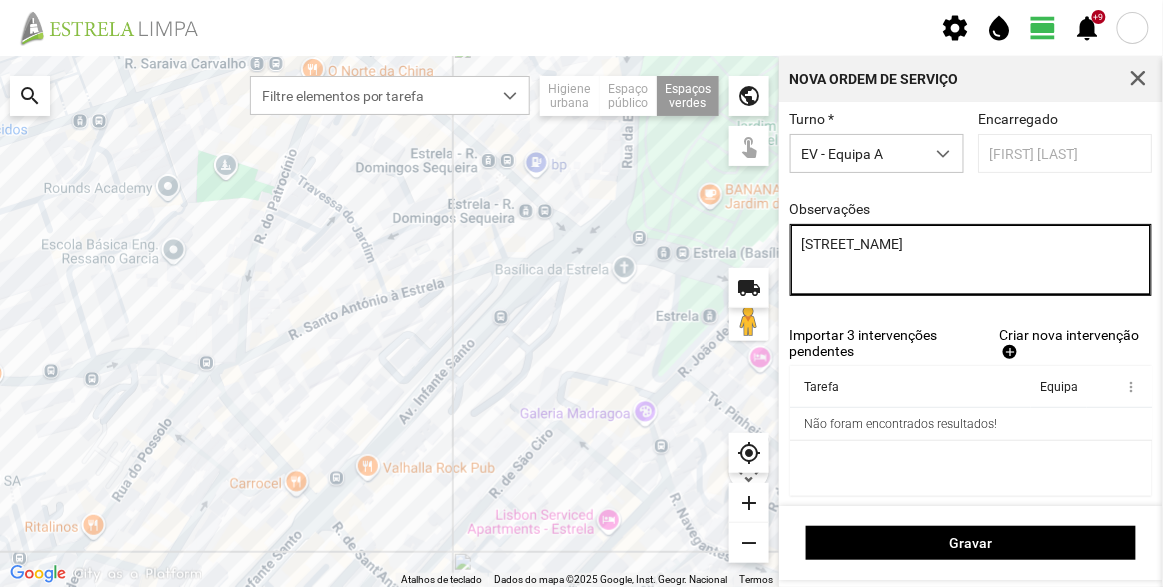 type on "[STREET_NAME]" 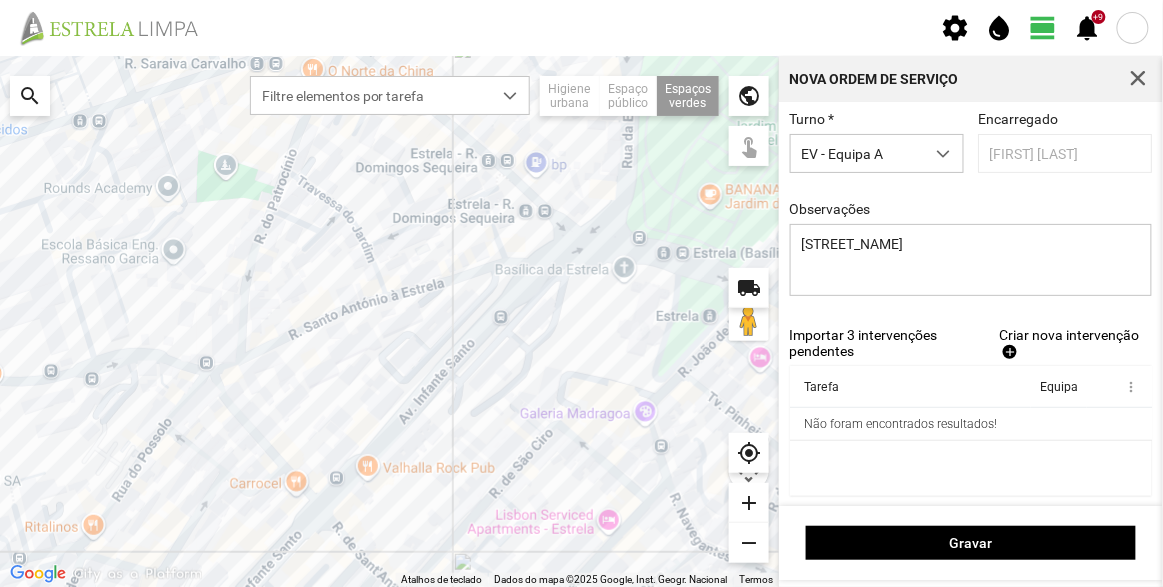 click on "Criar nova intervenção" at bounding box center [1069, 335] 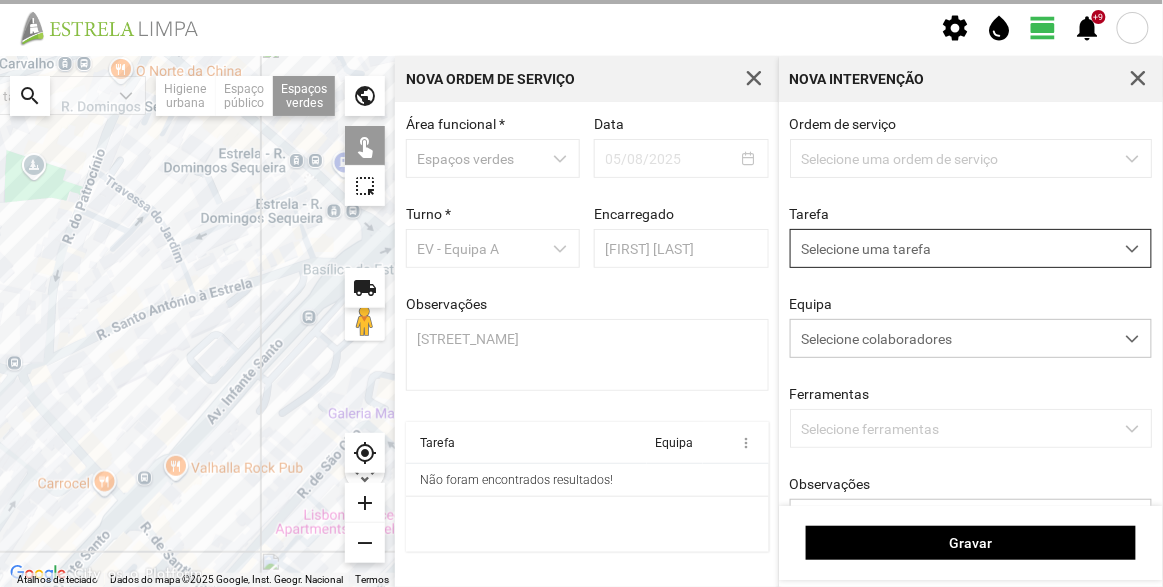 scroll, scrollTop: 0, scrollLeft: 0, axis: both 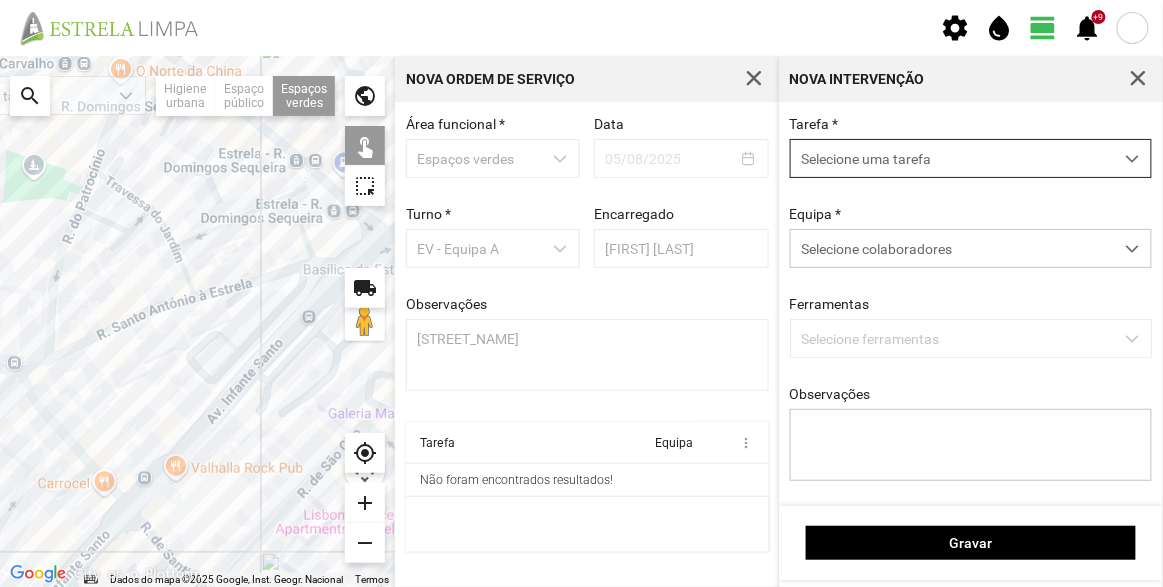 click on "Selecione uma tarefa" at bounding box center (952, 158) 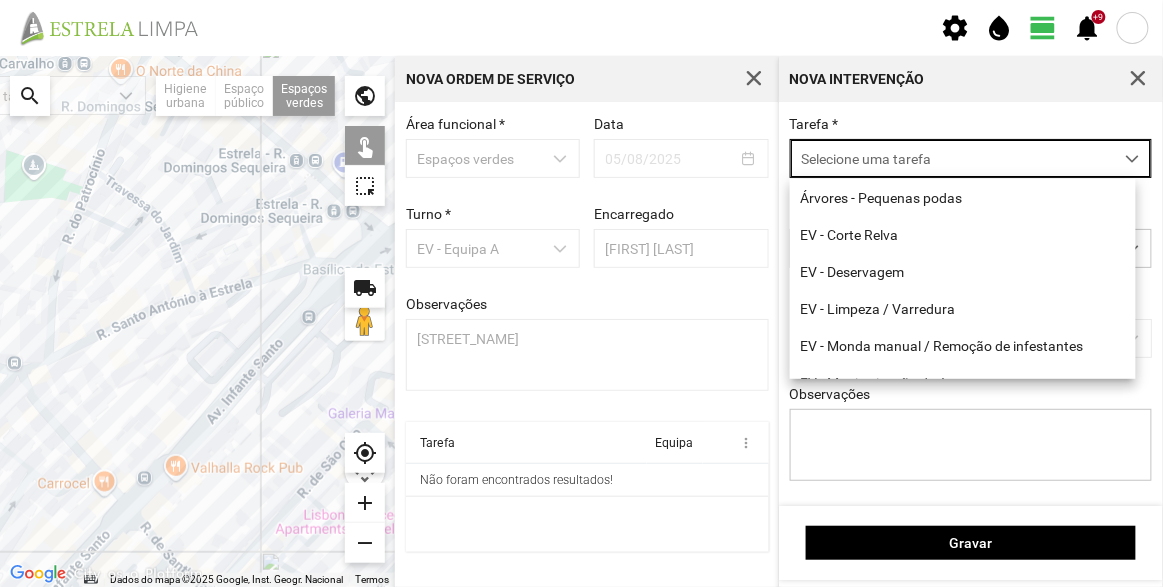 scroll, scrollTop: 10, scrollLeft: 84, axis: both 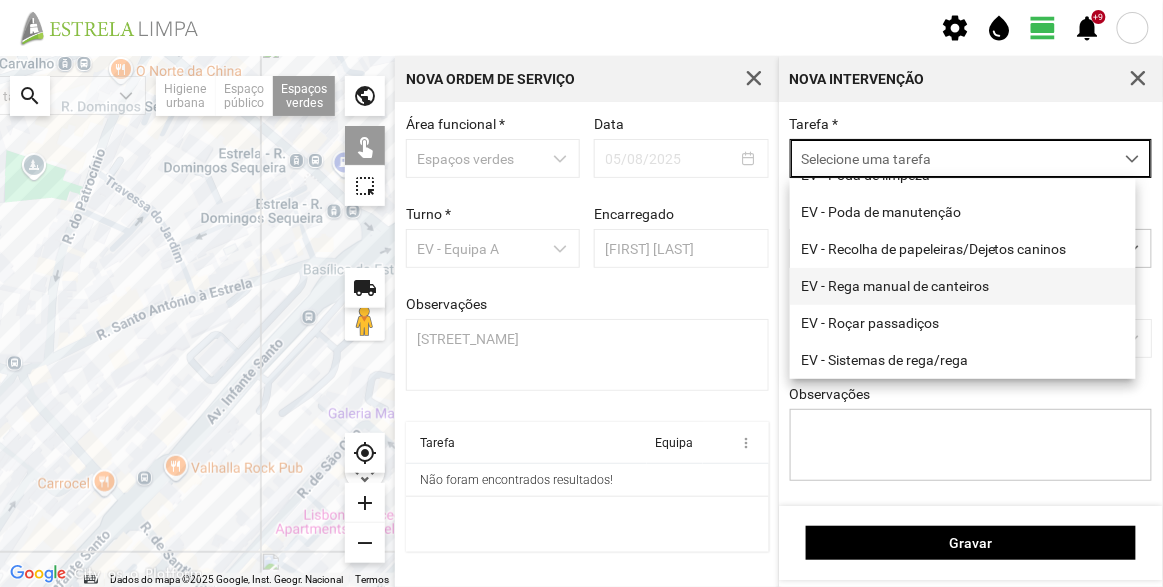 click on "EV - Rega manual de canteiros" at bounding box center (963, 286) 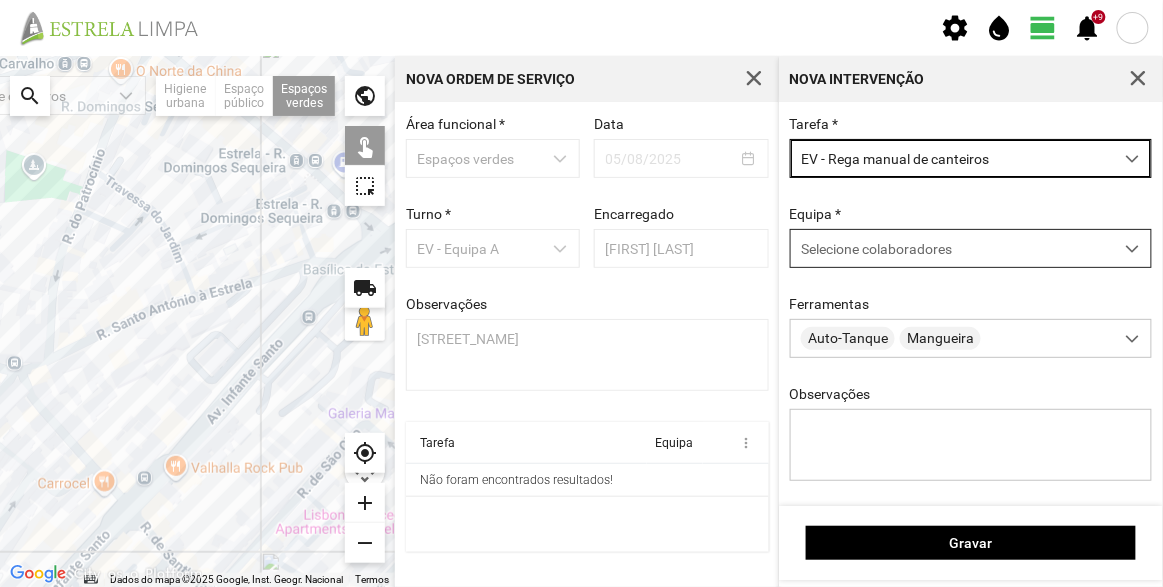 click on "Selecione colaboradores" at bounding box center (876, 249) 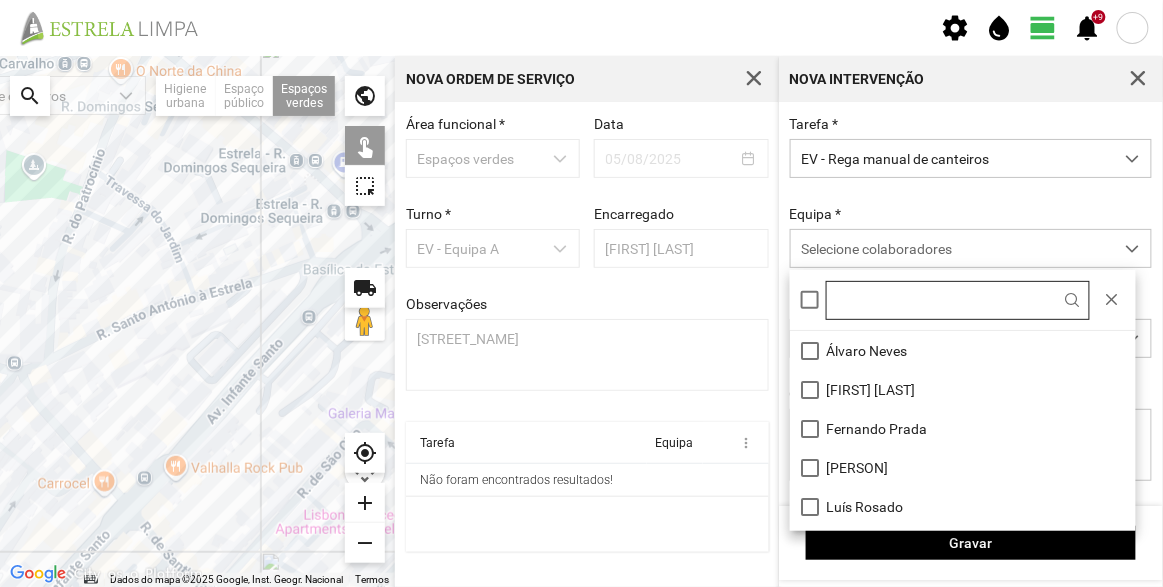 scroll, scrollTop: 10, scrollLeft: 84, axis: both 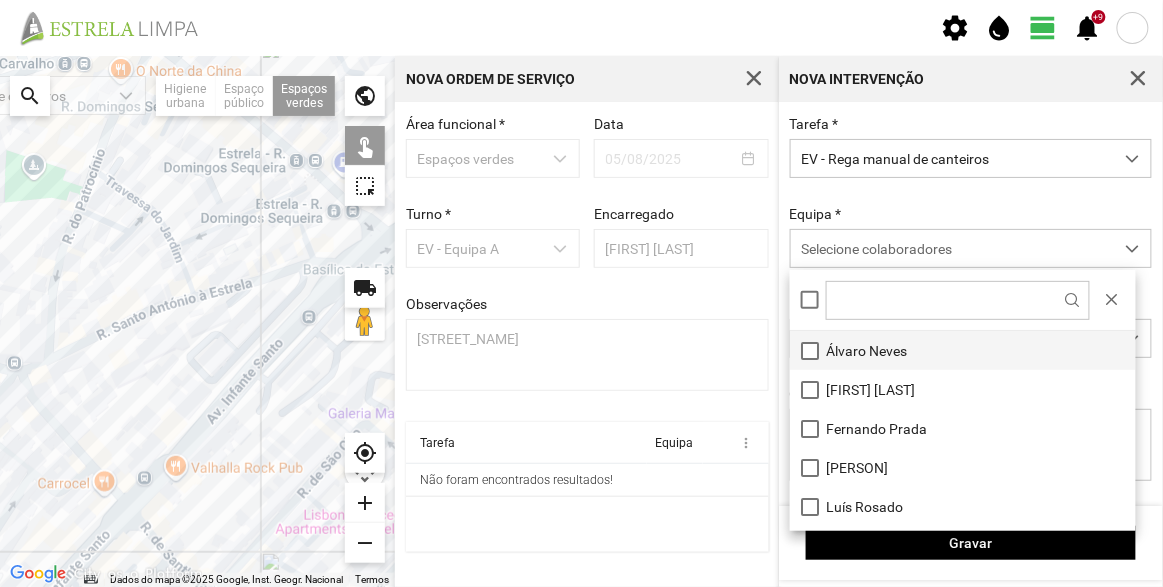 click on "Álvaro Neves" at bounding box center [963, 350] 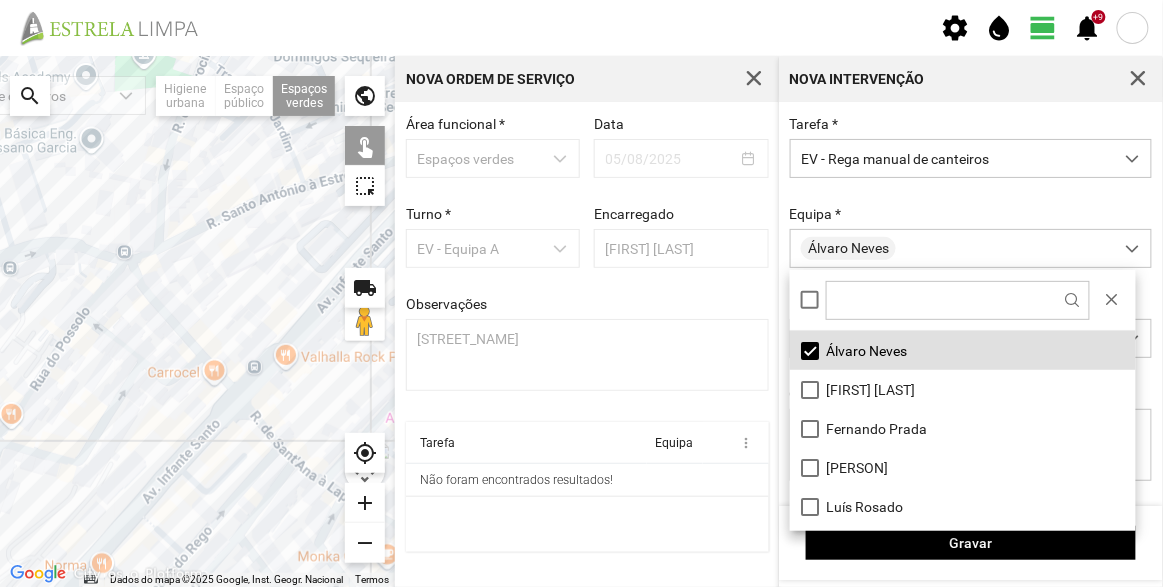 drag, startPoint x: 167, startPoint y: 405, endPoint x: 309, endPoint y: 269, distance: 196.62146 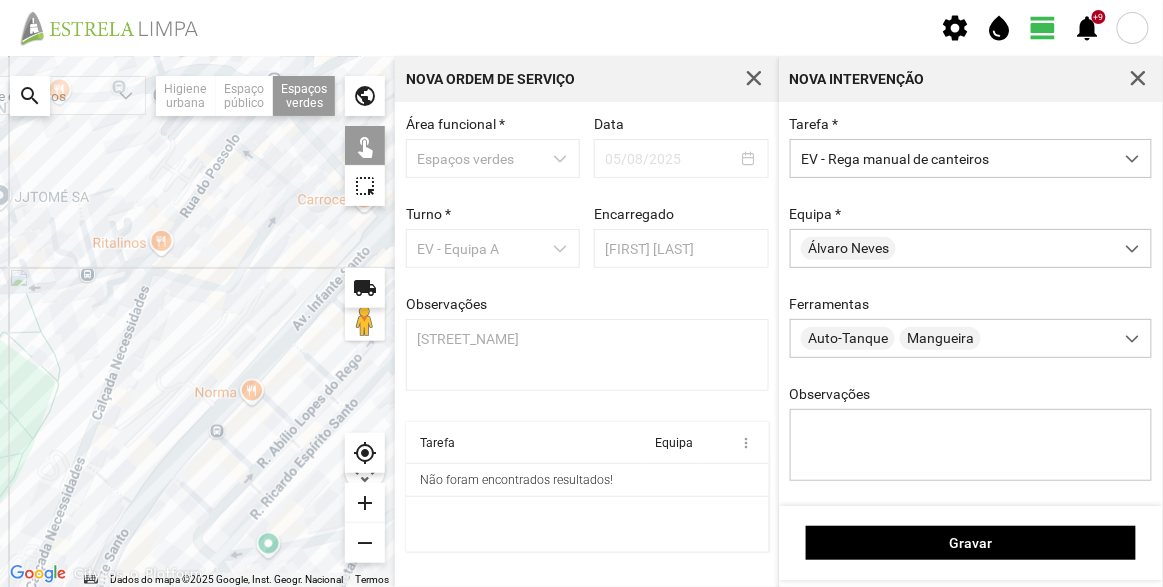 click 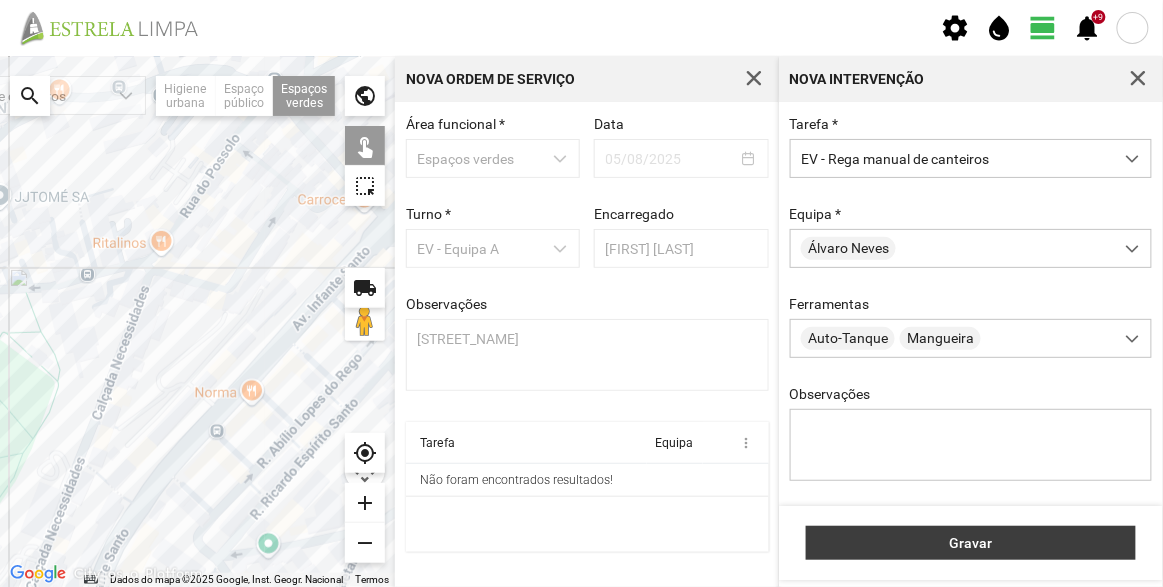 click on "Gravar" at bounding box center [971, 543] 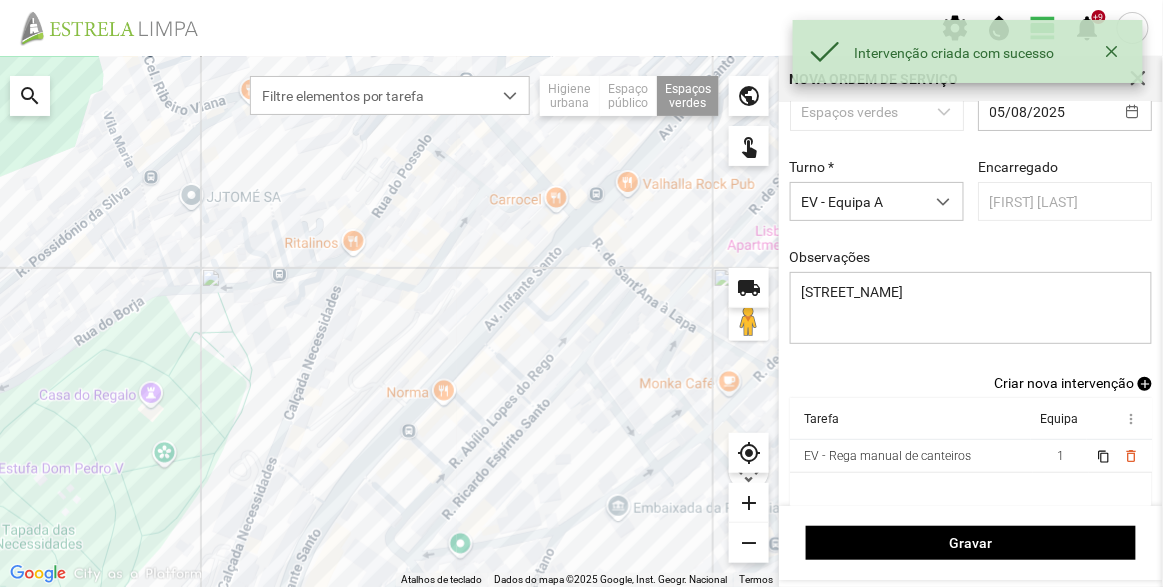 scroll, scrollTop: 0, scrollLeft: 0, axis: both 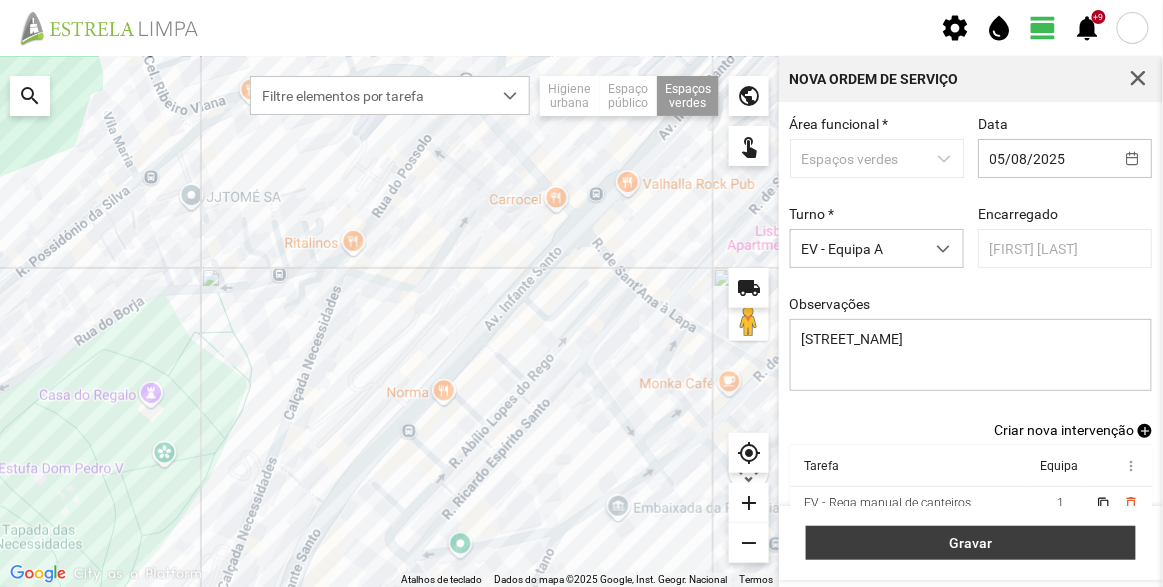 click on "Gravar" at bounding box center [971, 543] 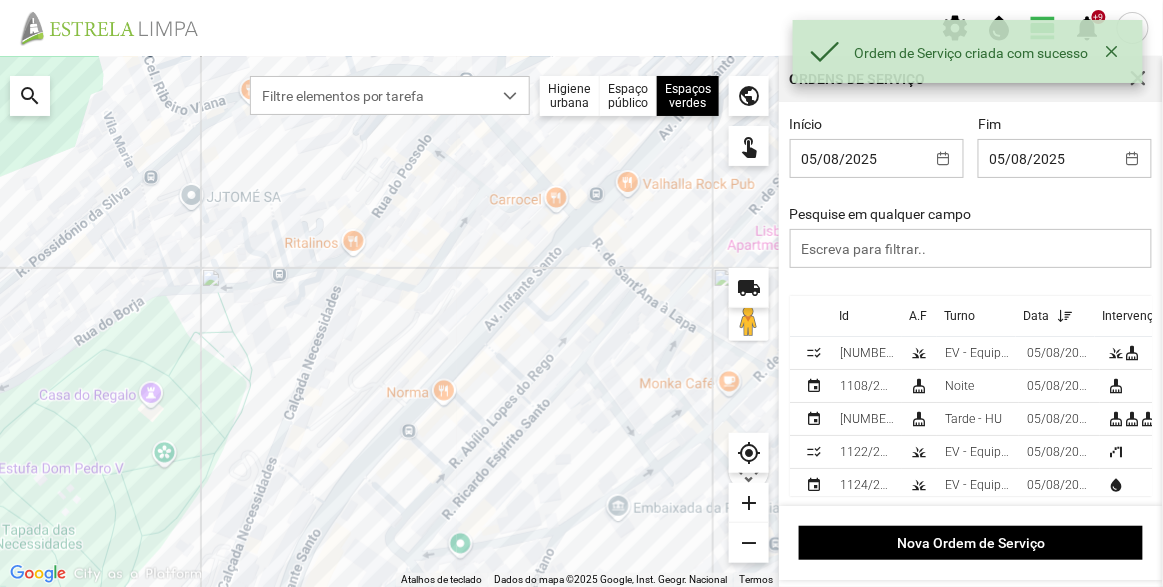 click on "Id" at bounding box center (867, 316) 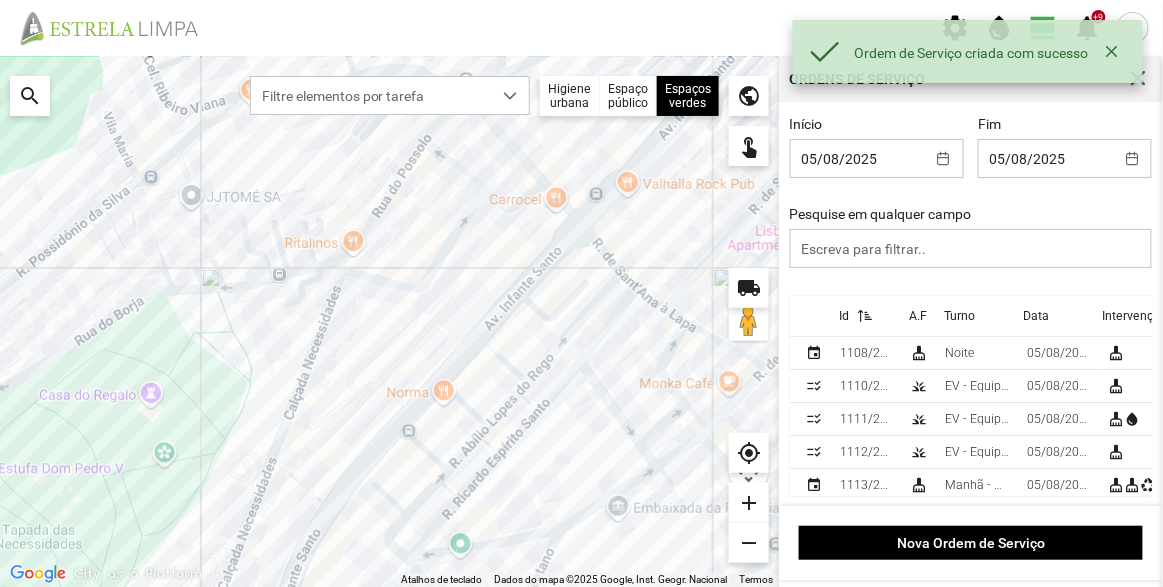click at bounding box center [861, 316] 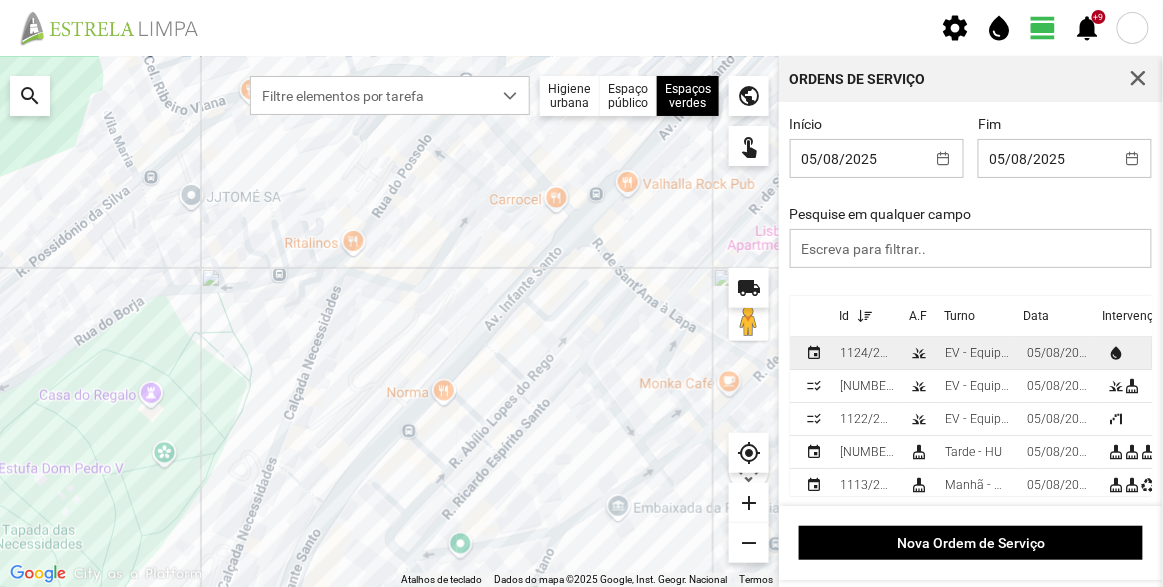 click on "1124/2025" at bounding box center [867, 353] 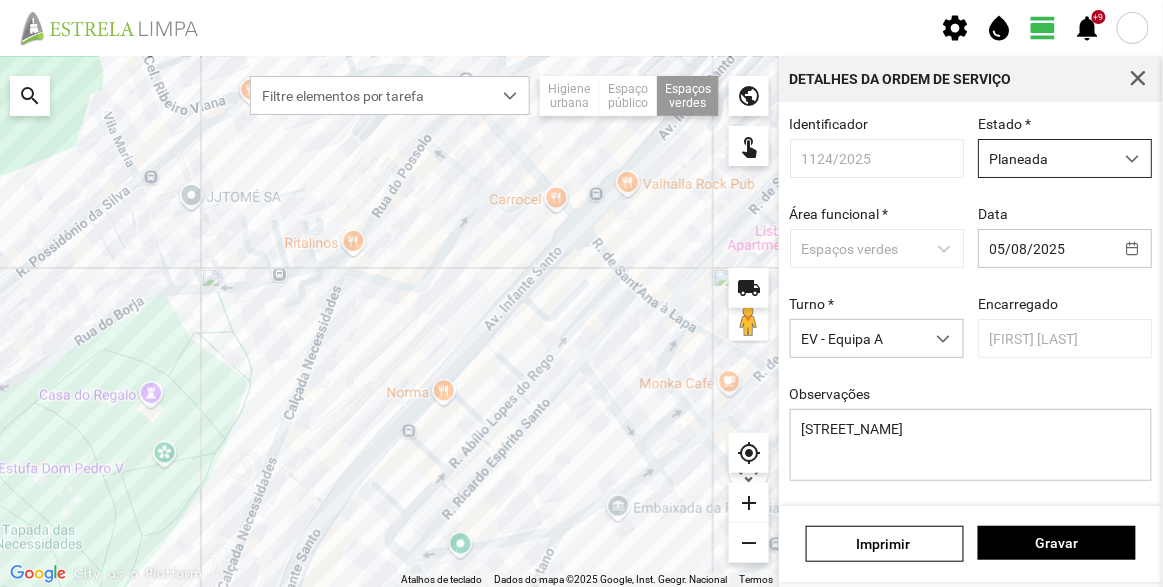 click on "Planeada" at bounding box center [1046, 158] 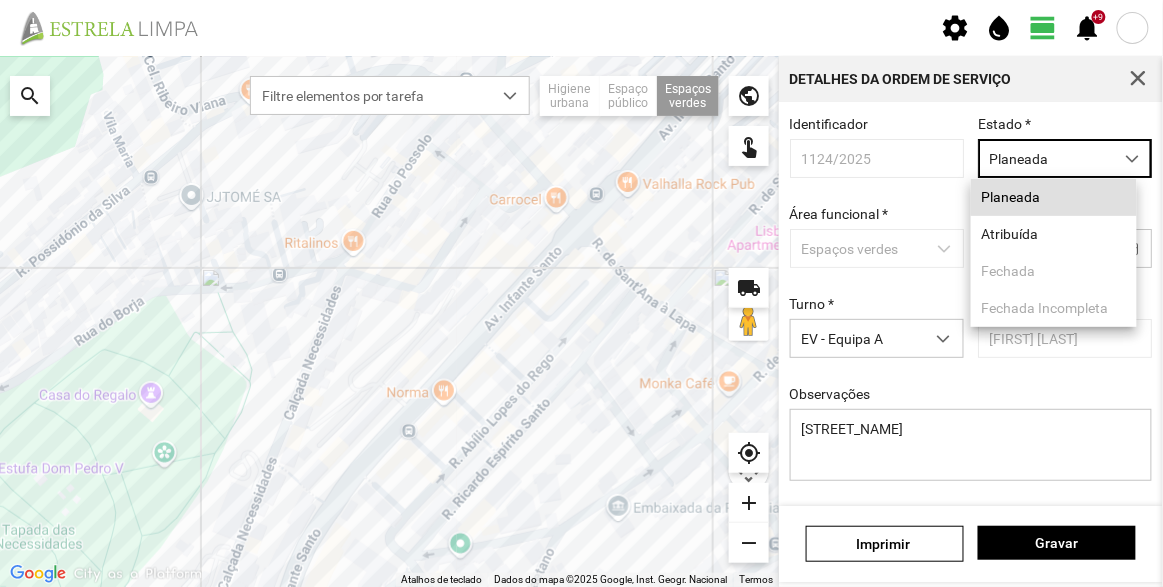 scroll, scrollTop: 10, scrollLeft: 84, axis: both 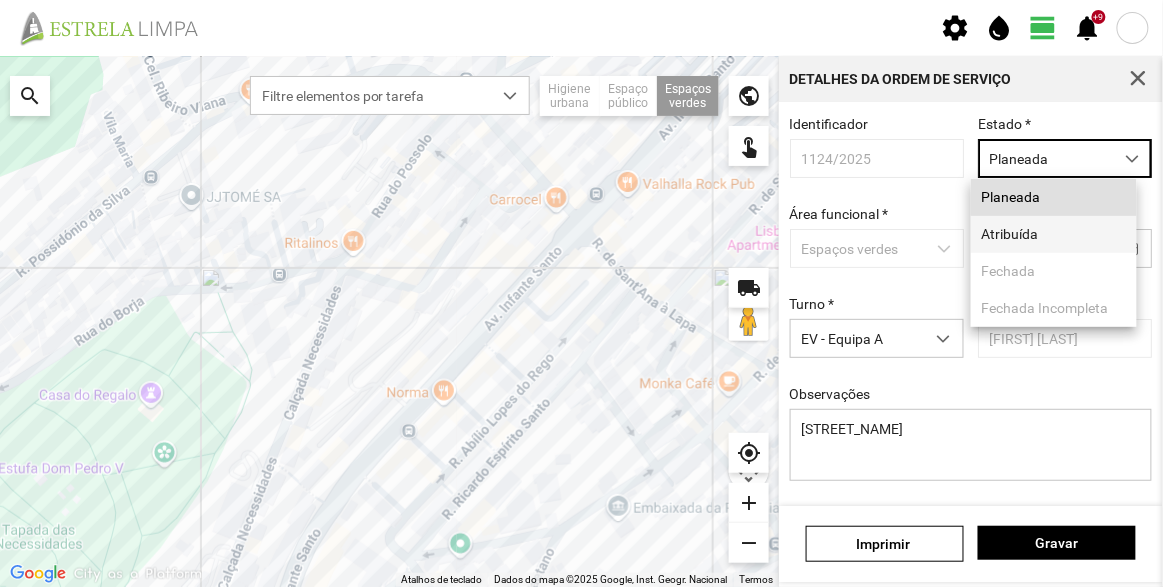 click on "Atribuída" at bounding box center (1054, 234) 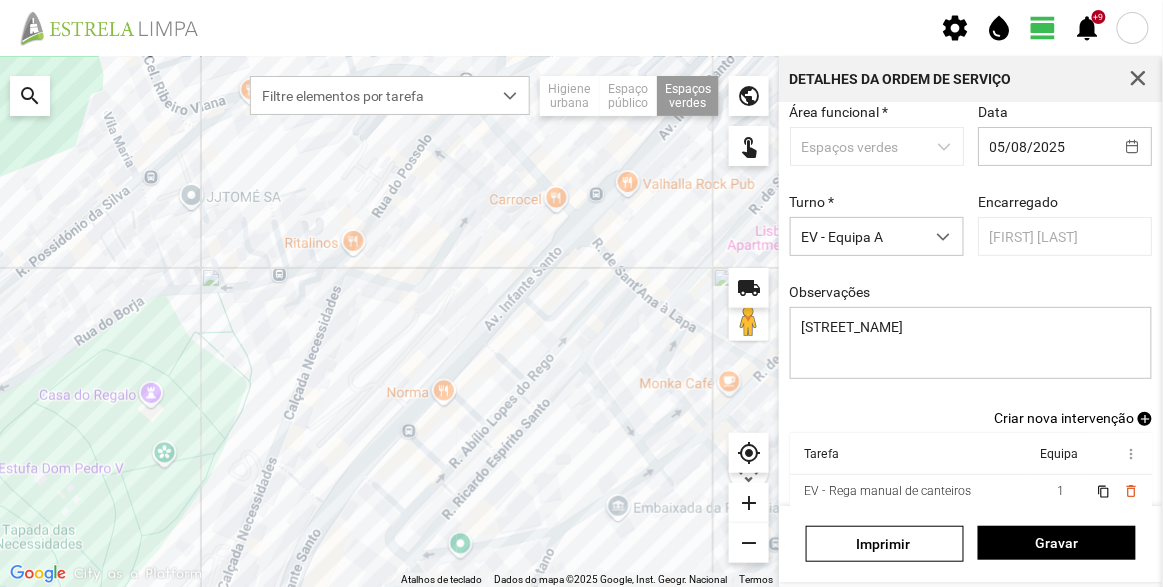 scroll, scrollTop: 174, scrollLeft: 0, axis: vertical 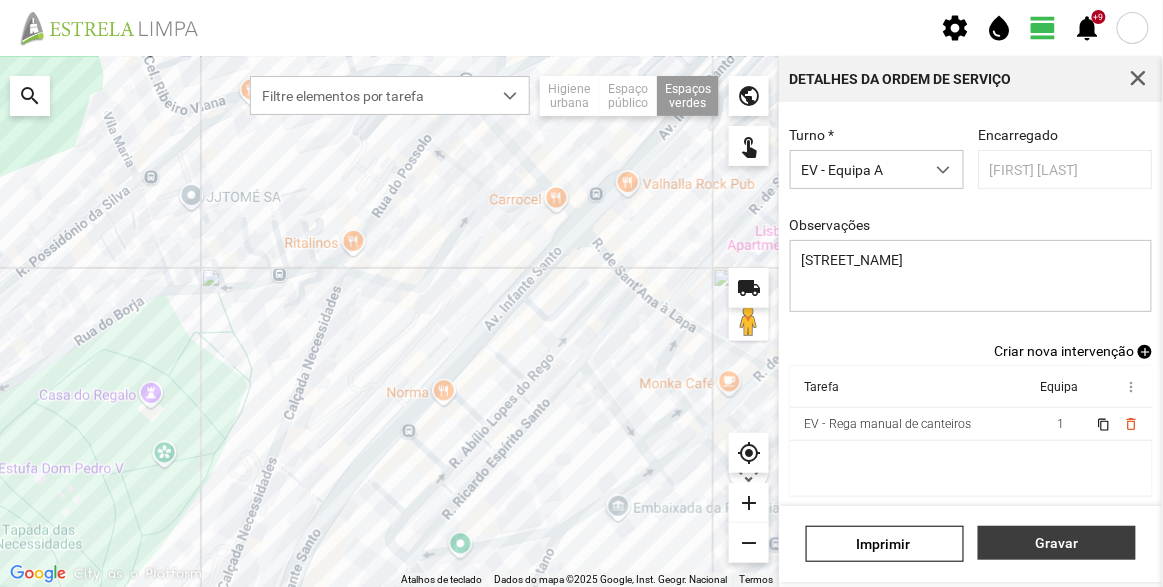 click on "Gravar" at bounding box center [1057, 543] 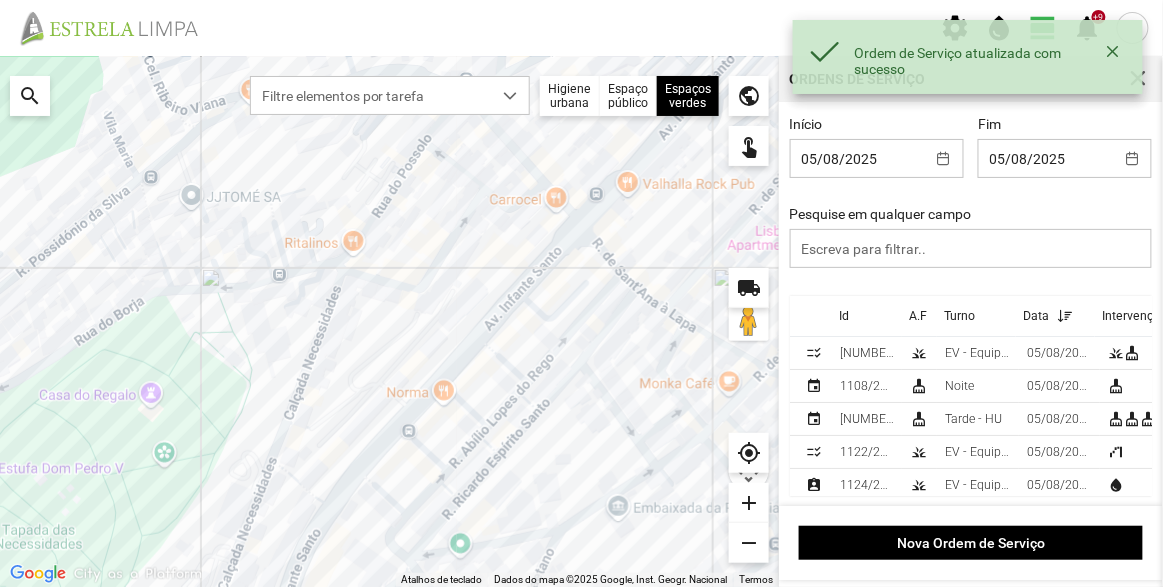 click on "Id" at bounding box center (867, 316) 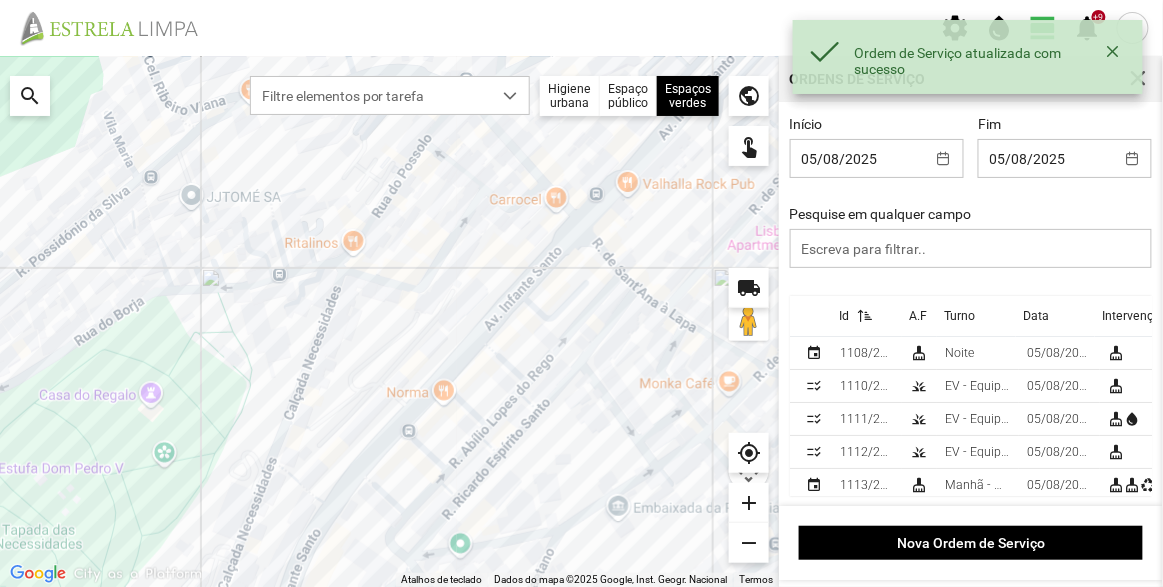 click at bounding box center [861, 316] 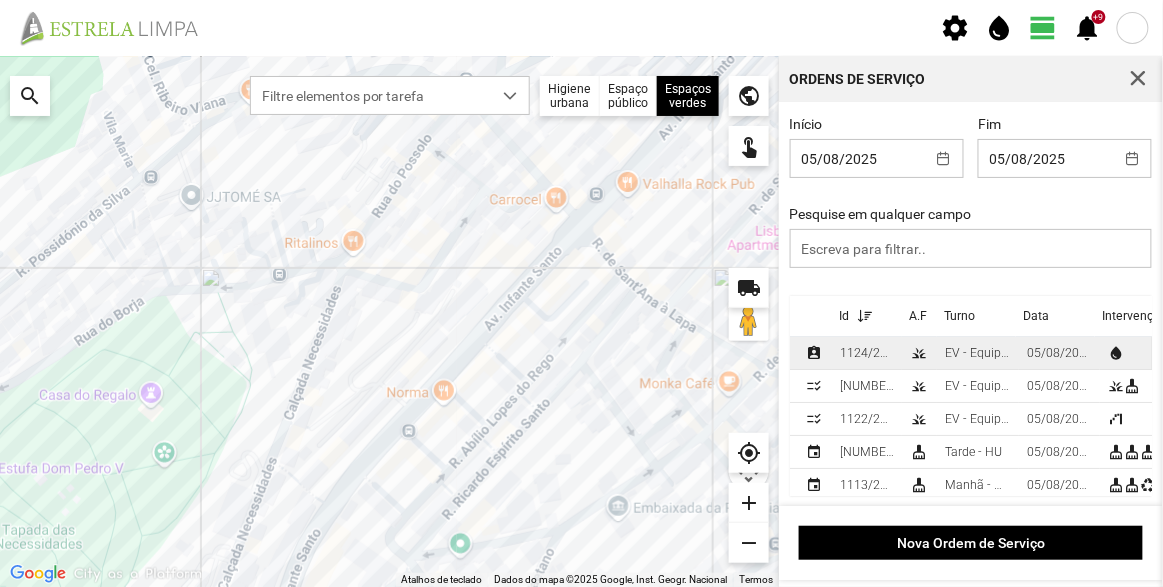click on "1124/2025" at bounding box center [867, 353] 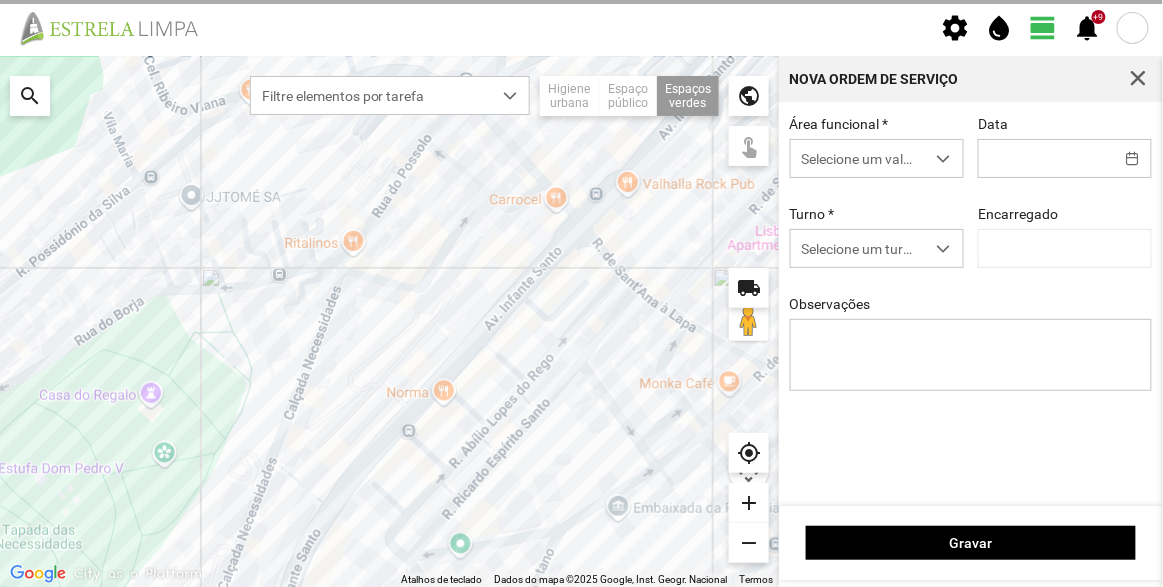 type on "05/08/2025" 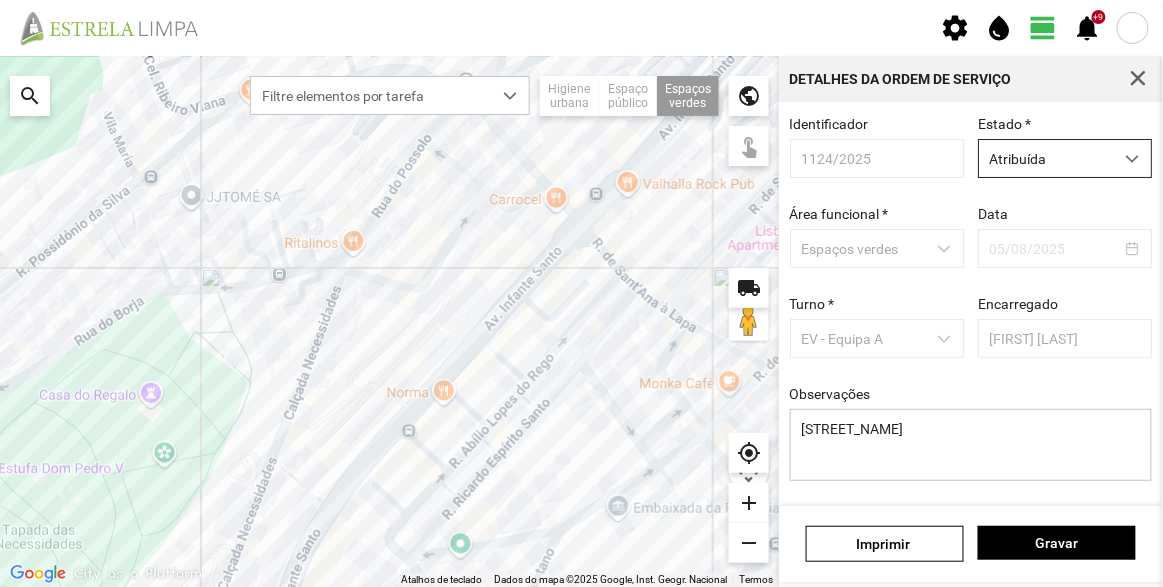 click on "Atribuída" at bounding box center [1046, 158] 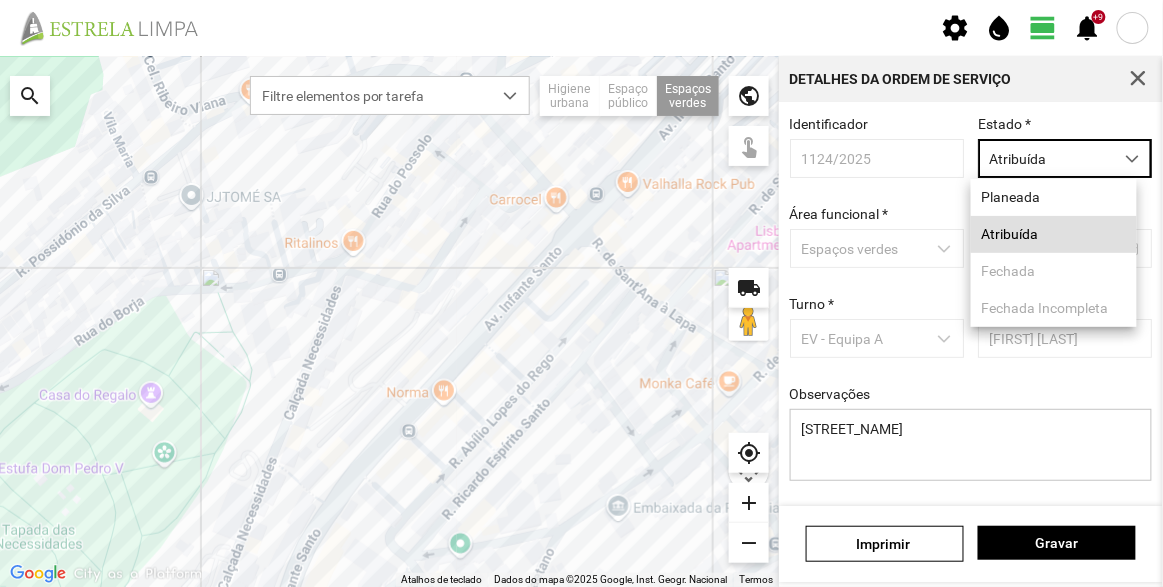 scroll, scrollTop: 10, scrollLeft: 84, axis: both 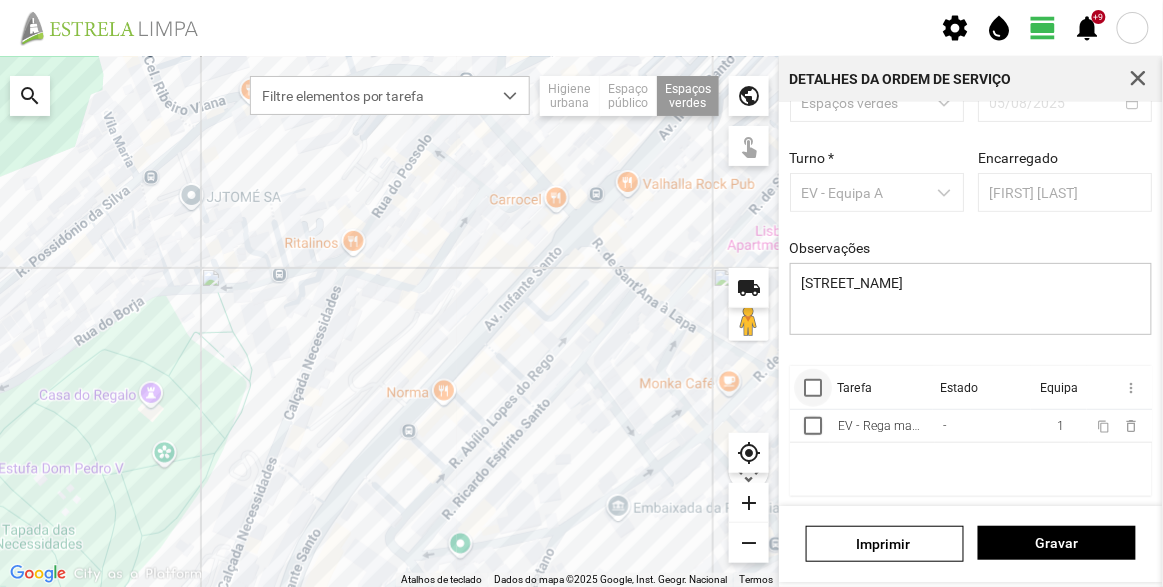 click at bounding box center (813, 388) 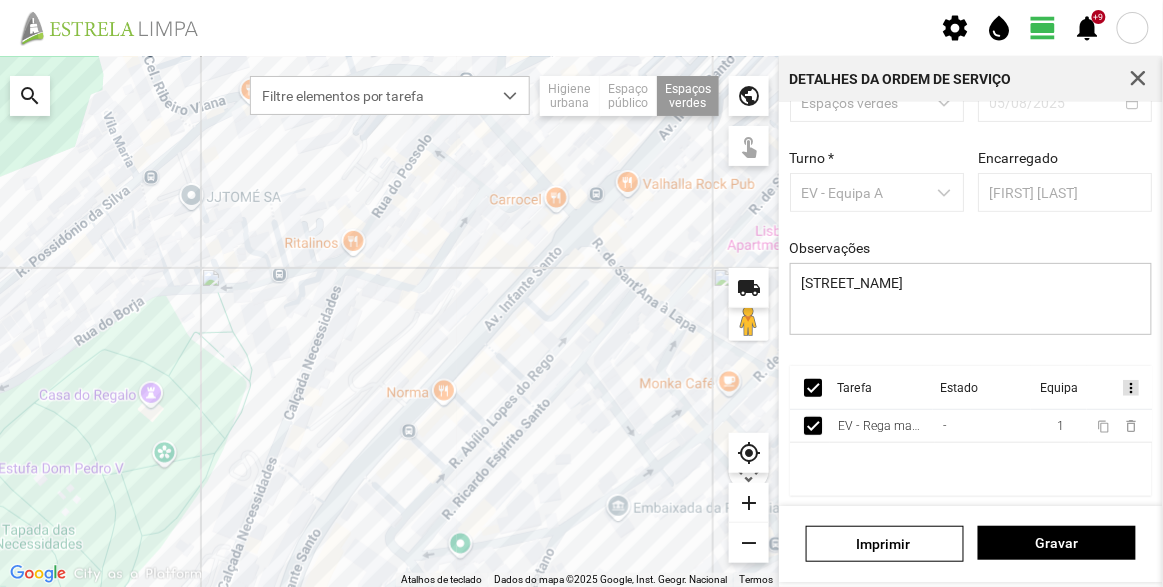 click on "more_vert" at bounding box center [1130, 388] 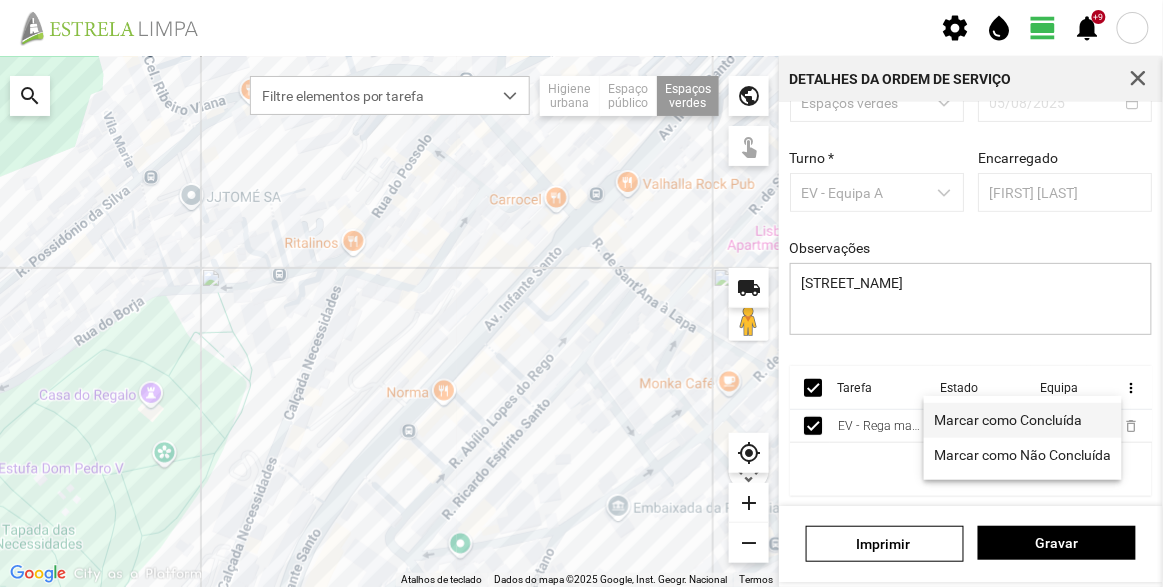 click on "Marcar como Concluída" at bounding box center [1009, 420] 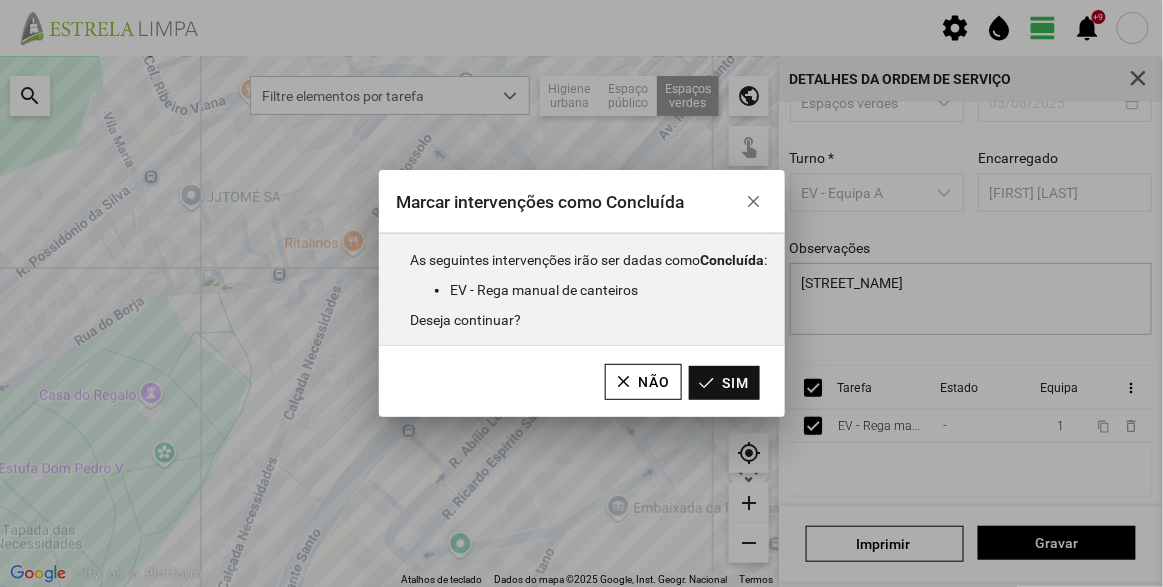 click on "Sim" 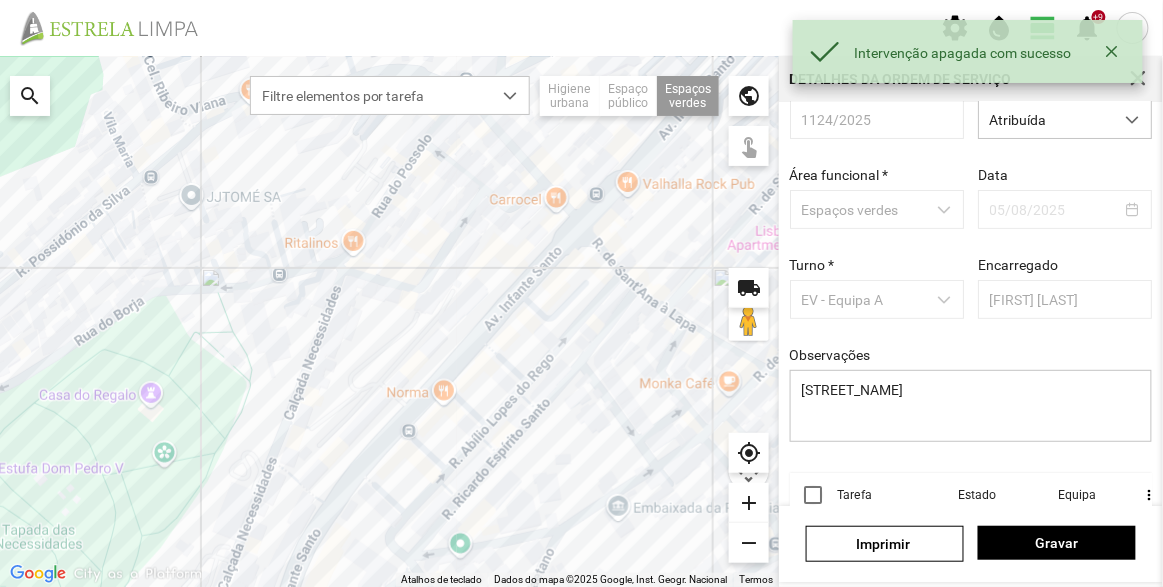 scroll, scrollTop: 0, scrollLeft: 0, axis: both 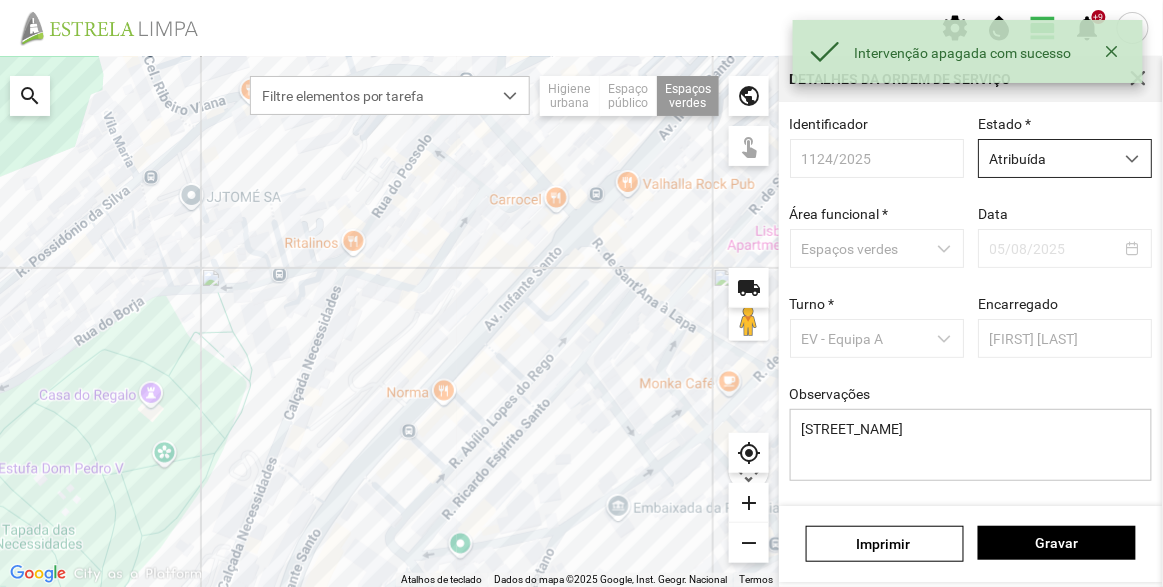 click on "Atribuída" at bounding box center [1046, 158] 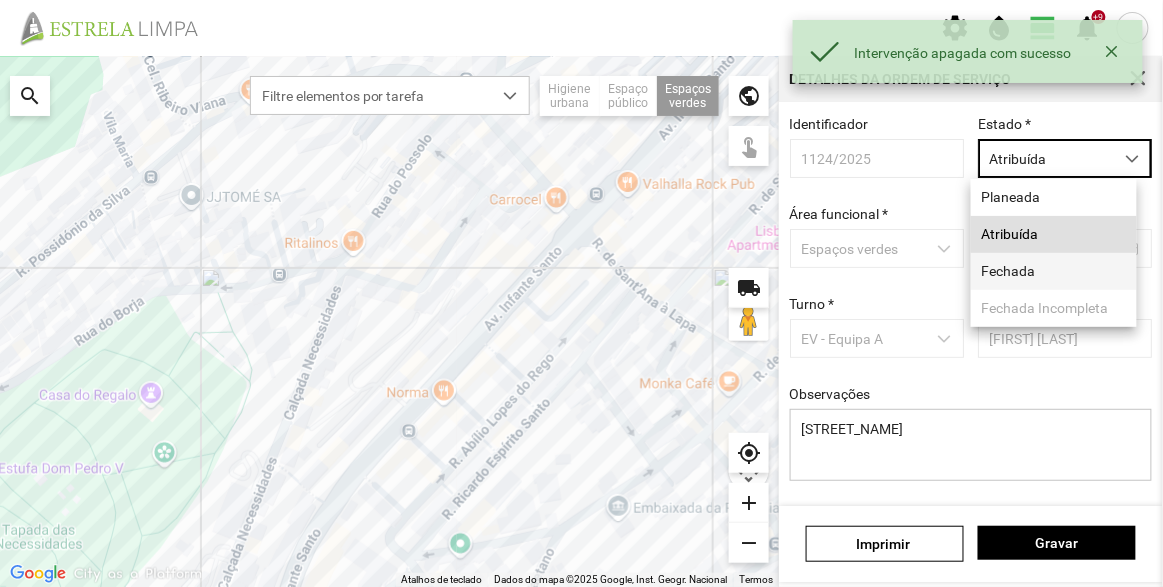 click on "Fechada" at bounding box center [1054, 271] 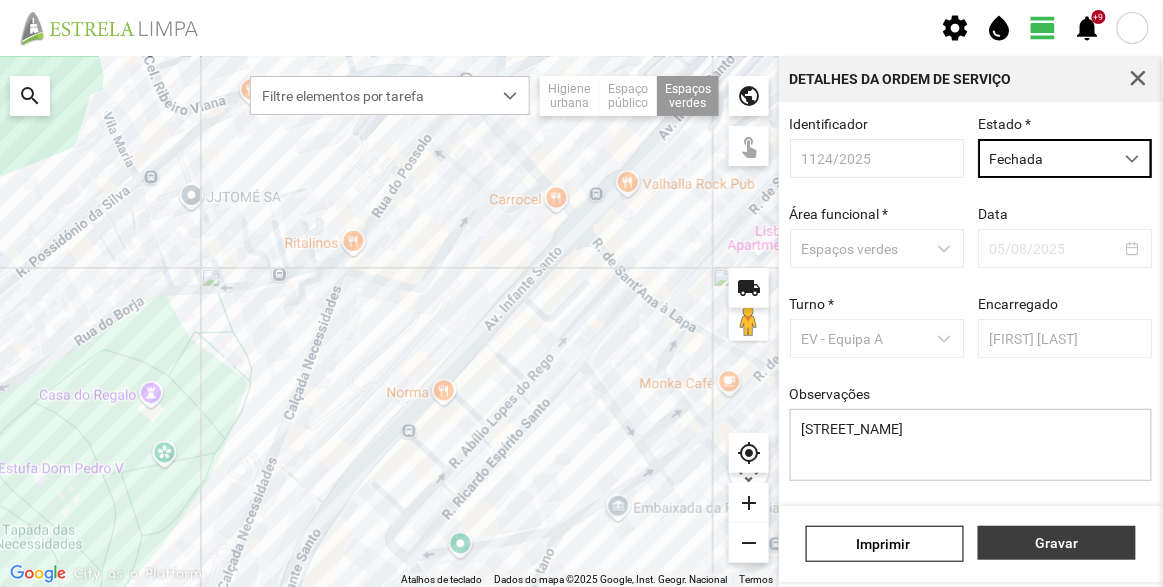 click on "Gravar" at bounding box center (1057, 543) 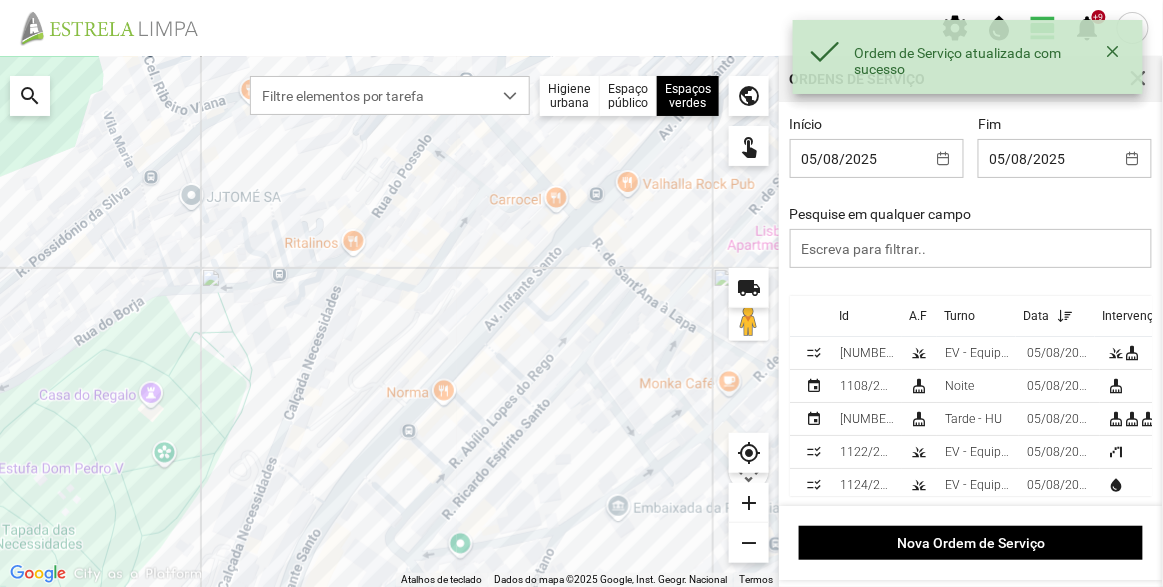 click on "Início 05/08/2025   Fim 05/08/2025   Pesquise em qualquer campo" at bounding box center [971, 206] 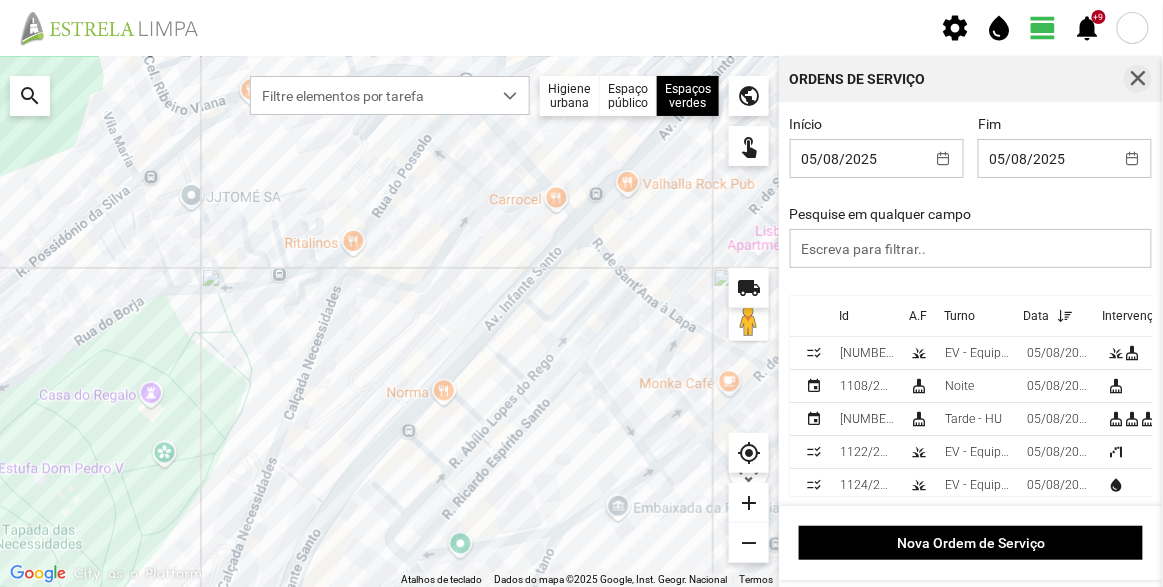 click at bounding box center [1138, 79] 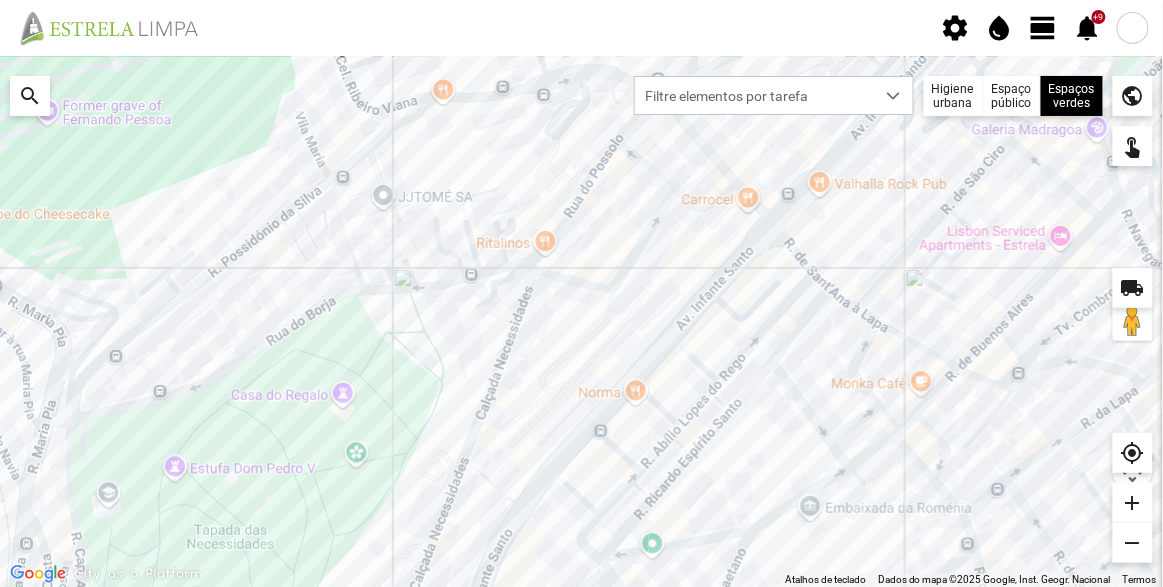 click on "view_day" 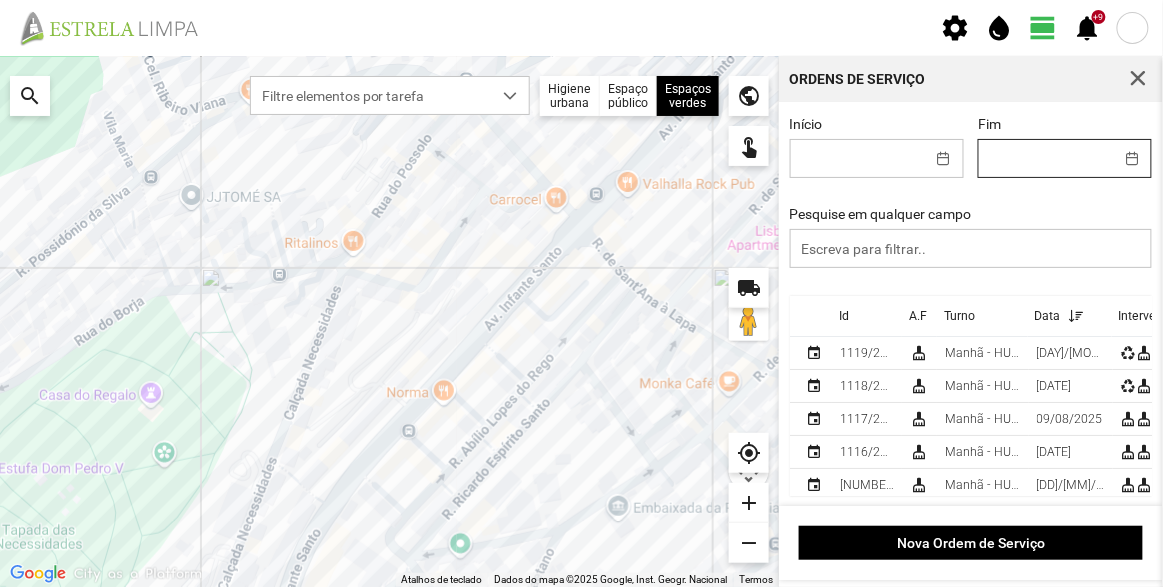 click on "settings  water_drop   view_day   +9   notifications
Para navegar no mapa com gestos de toque, toque duas vezes sem soltar no mapa e, em seguida, arraste-o. ← Mover para a esquerda → Mover para a direita ↑ Mover para cima ↓ Mover para baixo + Aumentar (zoom) - Diminuir (zoom) Casa Avançar 75% para a esquerda Fim Avançar 75% para a direita Página para cima Avançar 75% para cima Página para baixo Avançar 75% para baixo Atalhos de teclado Dados do mapa Dados do mapa ©2025 Google, Inst. Geogr. Nacional Dados do mapa ©2025 Google, Inst. Geogr. Nacional 50 m  Clique no botão para alternar entre as unidades métricas e imperiais Termos Comunicar um erro no mapa local_shipping  search
Filtre elementos por tarefa  Higiene urbana   Espaço público   Espaços verdes  Árvores  Espaços verdes  public  touch_app  my_location add remove Ordens de Serviço Início   Fim   Pesquise em qualquer campo Id  A.F  Turno Data Intervenções  event   1119/2025   cleaning_services   Manhã - HU 1" at bounding box center (581, 293) 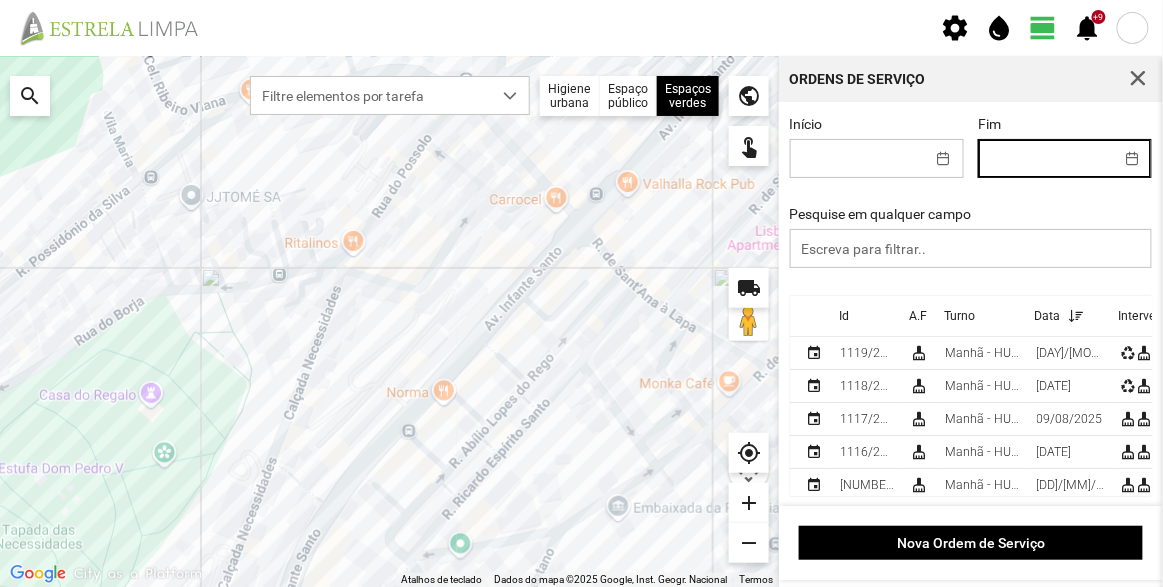 click on "Início   Fim   Pesquise em qualquer campo" at bounding box center (971, 206) 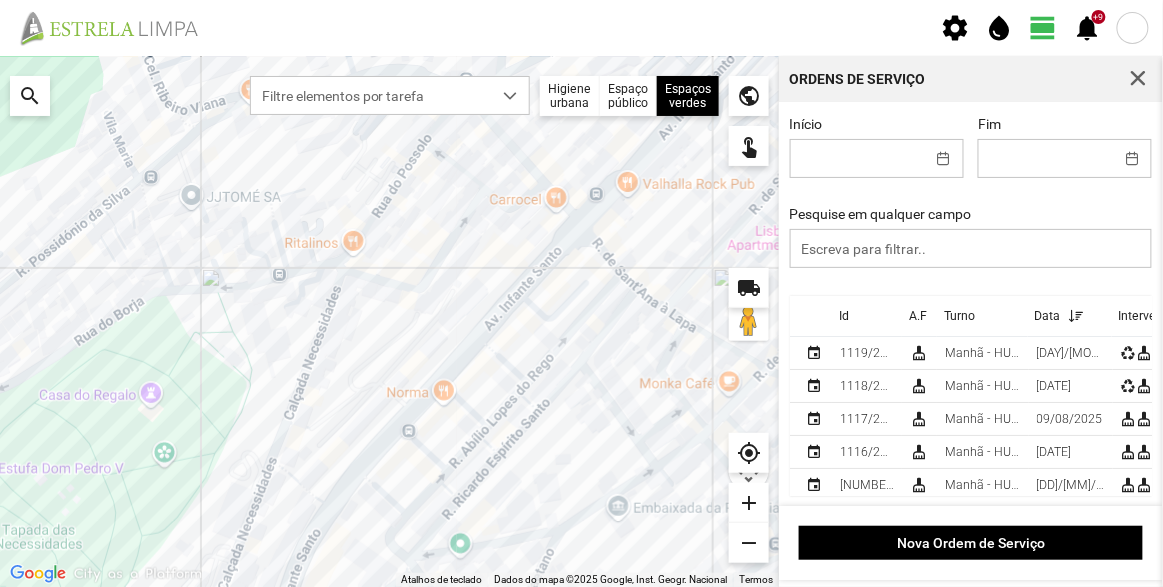 click on "Id" at bounding box center [844, 316] 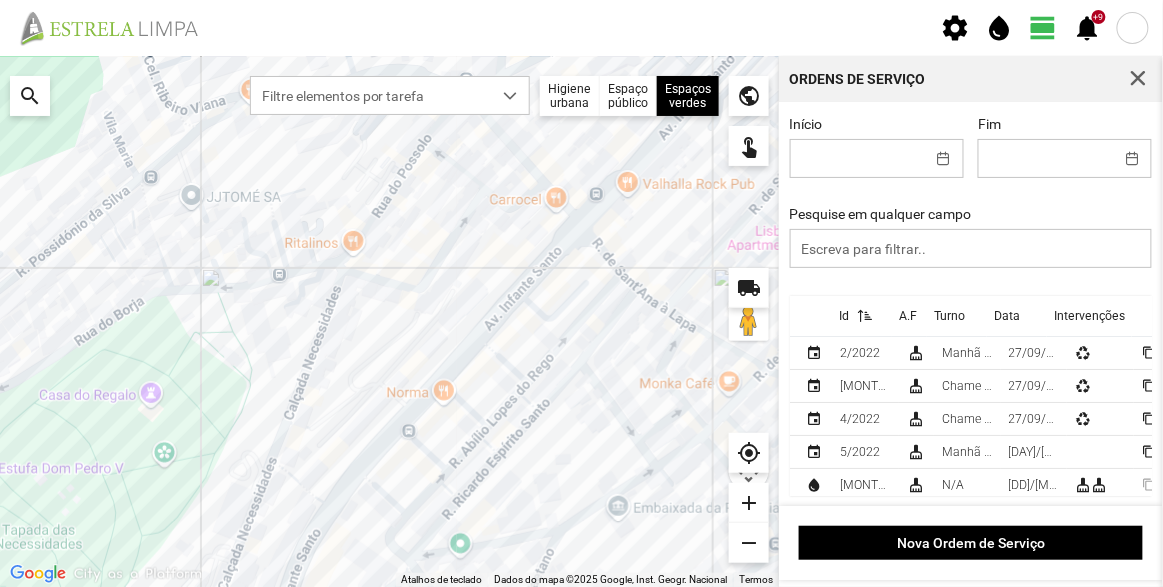 click at bounding box center (861, 316) 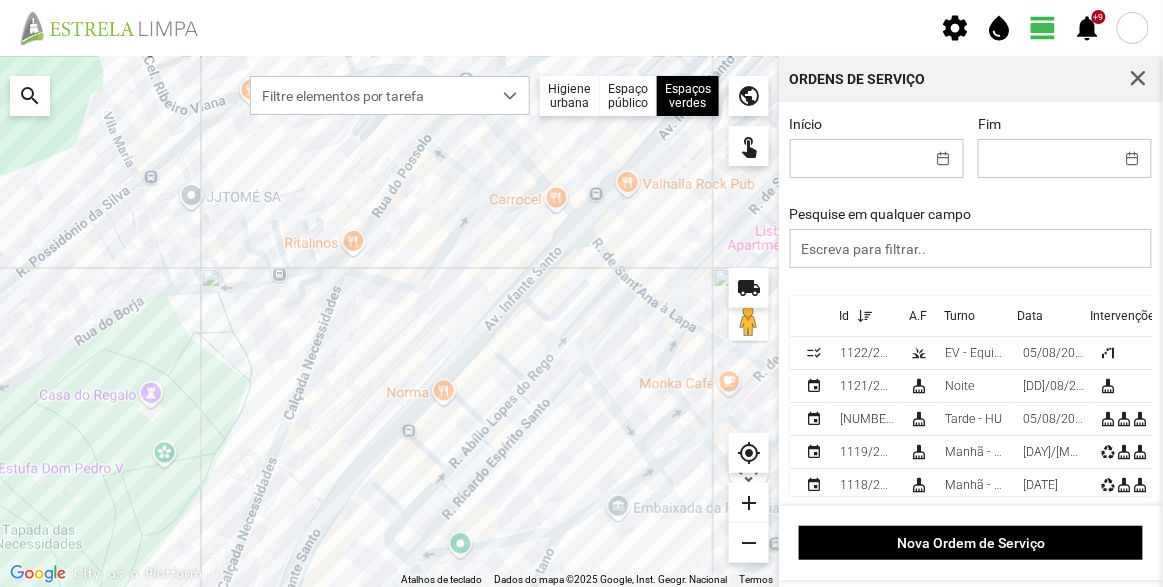 scroll, scrollTop: 90, scrollLeft: 0, axis: vertical 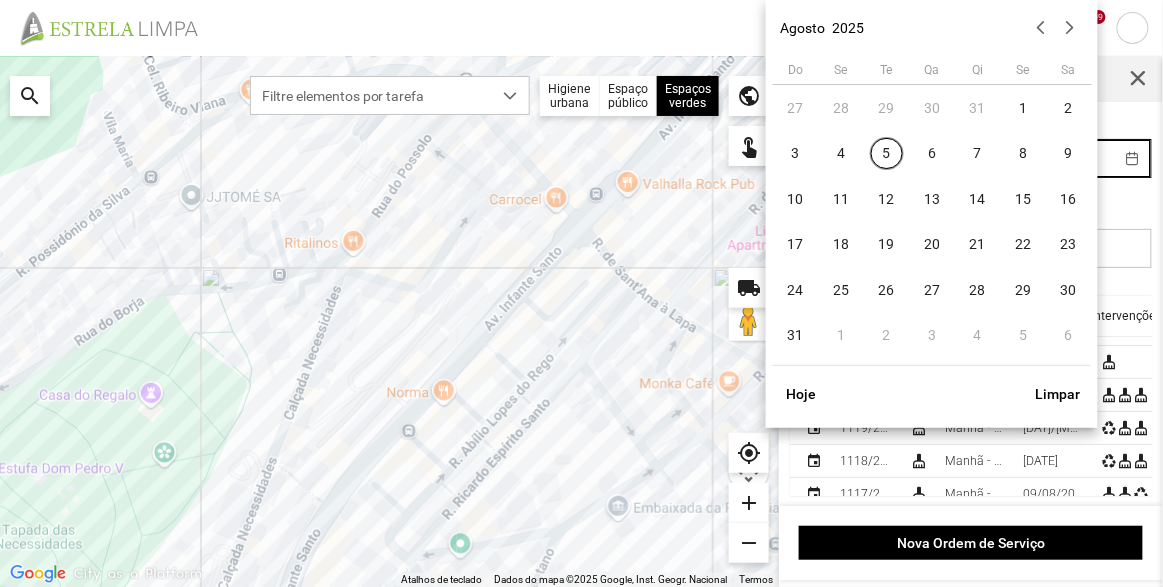 click on "settings water_drop view_day +9 notifications Para navegar no mapa com gestos de toque, toque duas vezes sem soltar no mapa e, em seguida, arraste-o. ← Mover para a esquerda → Mover para a direita ↑ Mover para cima ↓ Mover para baixo + Aumentar (zoom) - Diminuir (zoom) Casa Avançar 75% para a esquerda Fim Avançar 75% para a direita Página para cima Avançar 75% para cima Página para baixo Avançar 75% para baixo Atalhos de teclado Dados do mapa Dados do mapa ©[YEAR] Google, Inst. Geogr. Nacional Dados do mapa ©[YEAR] Google, Inst. Geogr. Nacional 50 m Clique no botão para alternar entre as unidades métricas e imperiais Termos Comunicar um erro no mapa local_shipping search Filtre elementos por tarefa Higiene urbana Espaço público Espaços verdes Árvores Espaços verdes public touch_app my_location add remove Ordens de Serviço Início Fim Pesquise em qualquer campo Id A.F Turno Data Intervenções checklist_rtl [NUMBER]/[NUMBER] grass EV - Equipa A 1" at bounding box center [581, 293] 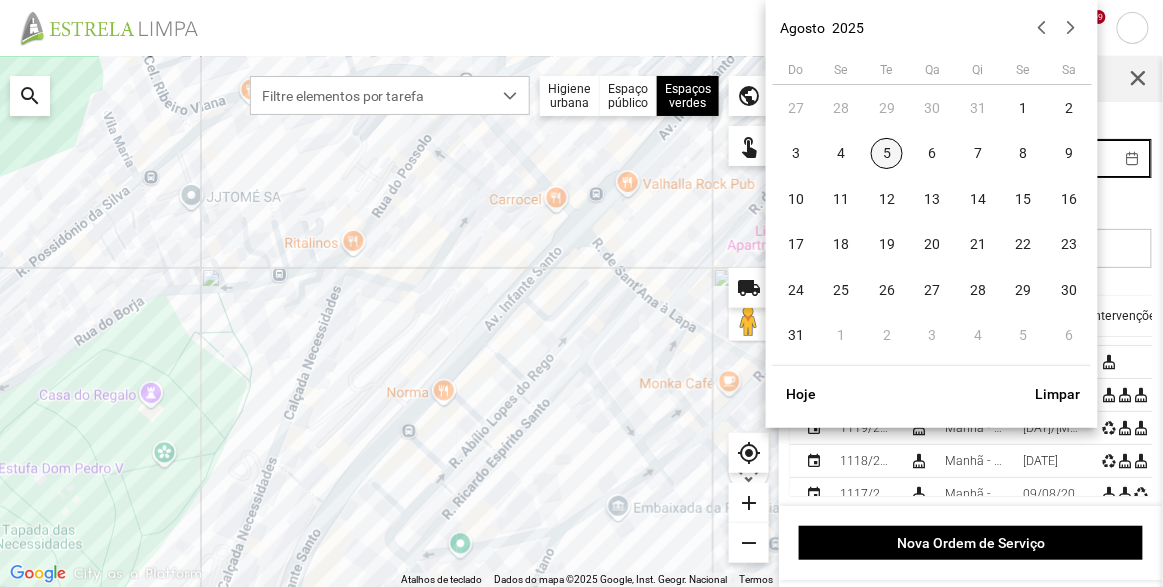 click on "5" at bounding box center (887, 154) 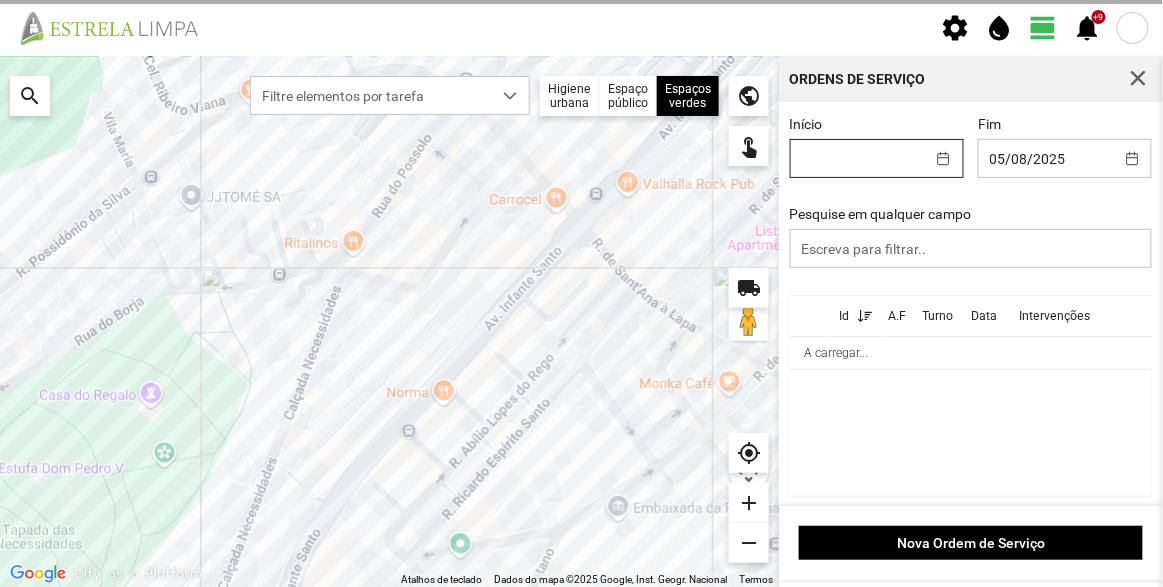 scroll, scrollTop: 0, scrollLeft: 0, axis: both 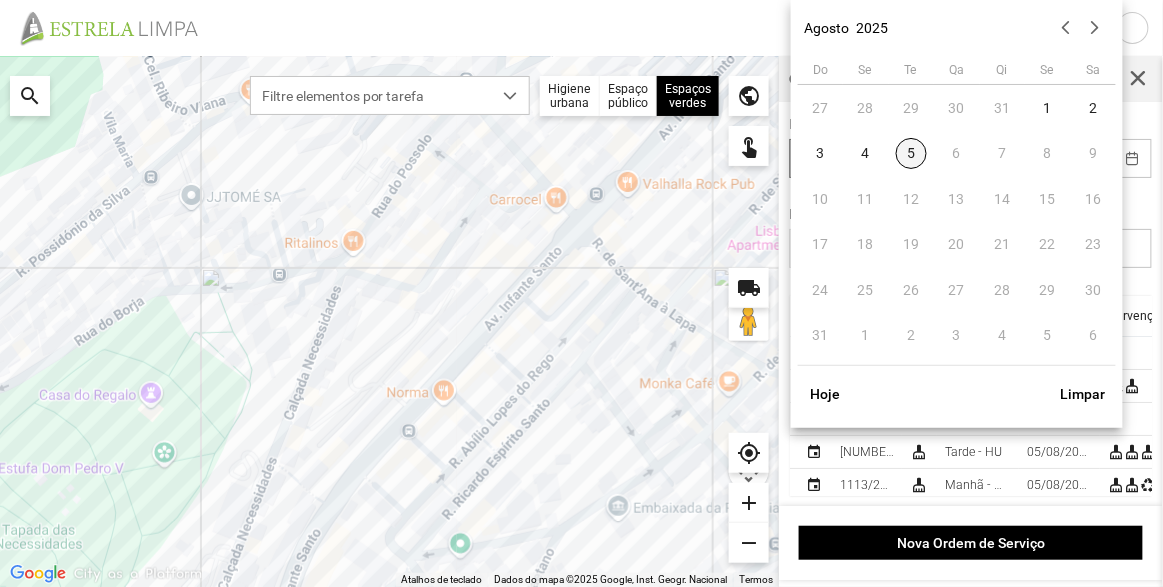 click on "5" at bounding box center [912, 154] 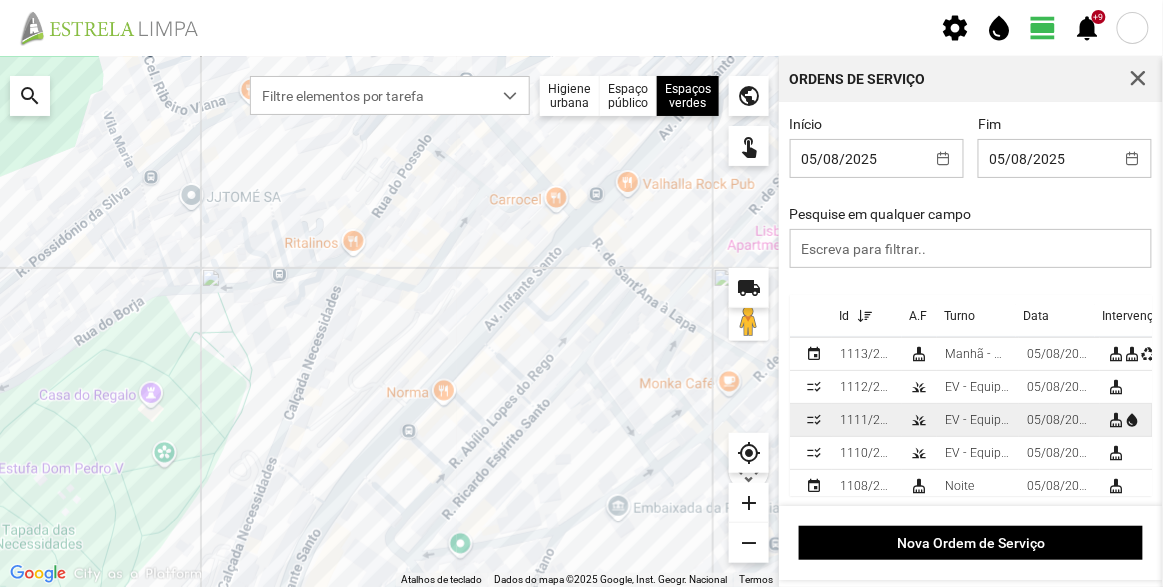 scroll, scrollTop: 152, scrollLeft: 0, axis: vertical 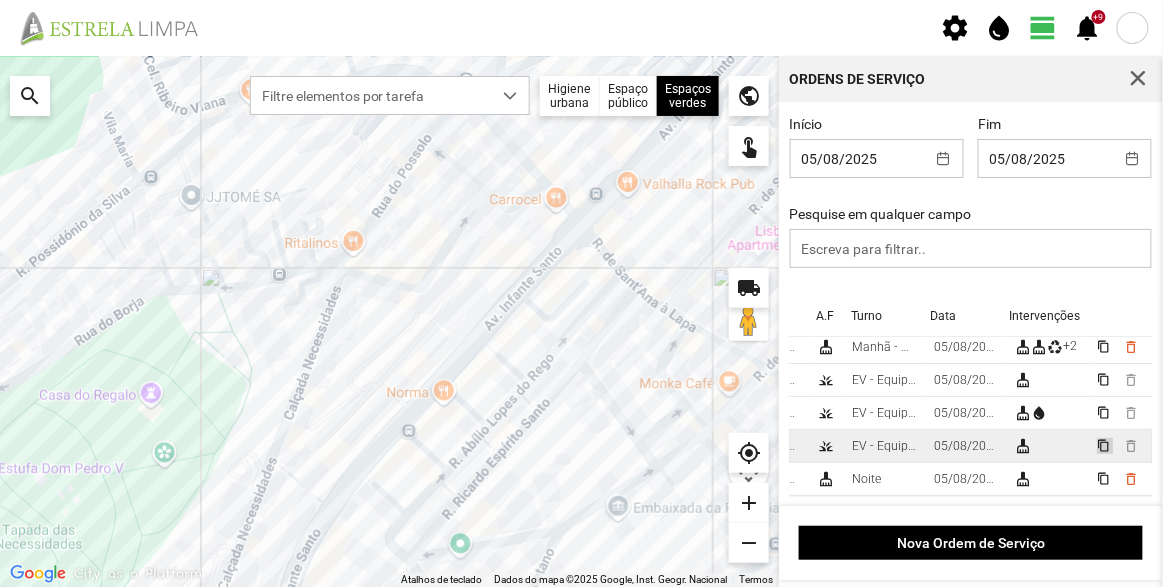 click on "content_copy" at bounding box center [1103, 445] 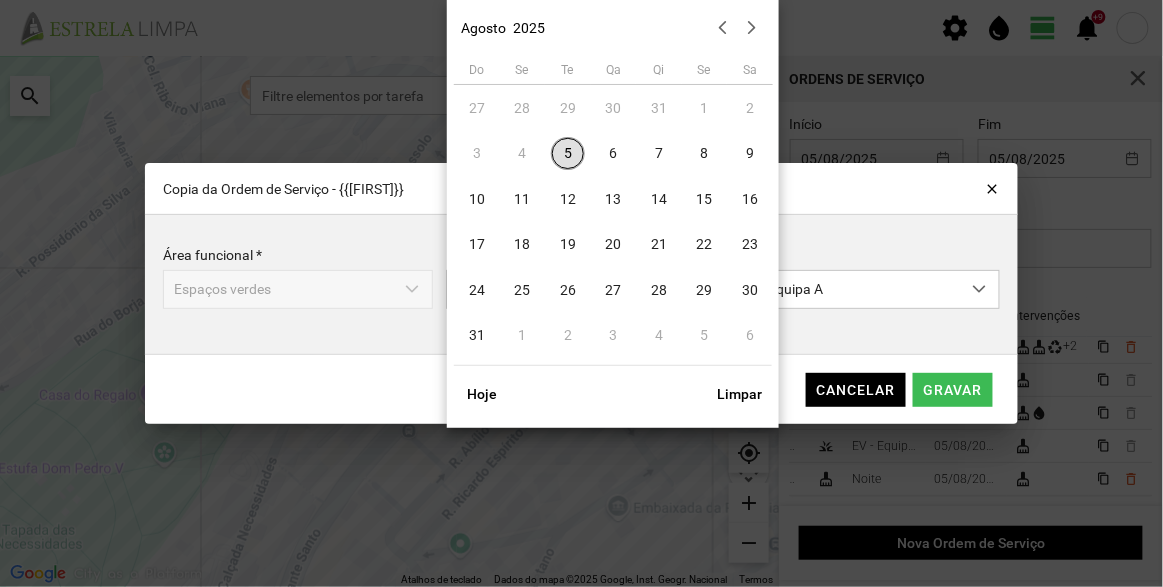 click on "settings  water_drop   view_day   +9   notifications
Para navegar no mapa com gestos de toque, toque duas vezes sem soltar no mapa e, em seguida, arraste-o. ← Mover para a esquerda → Mover para a direita ↑ Mover para cima ↓ Mover para baixo + Aumentar (zoom) - Diminuir (zoom) Casa Avançar 75% para a esquerda Fim Avançar 75% para a direita Página para cima Avançar 75% para cima Página para baixo Avançar 75% para baixo Atalhos de teclado Dados do mapa Dados do mapa ©2025 Google, Inst. Geogr. Nacional Dados do mapa ©2025 Google, Inst. Geogr. Nacional 50 m  Clique no botão para alternar entre as unidades métricas e imperiais Termos Comunicar um erro no mapa local_shipping  search
Filtre elementos por tarefa  Higiene urbana   Espaço público   Espaços verdes  Árvores  Espaços verdes  public  touch_app  my_location add remove Ordens de Serviço Início 05/08/2025   Fim 05/08/2025   Pesquise em qualquer campo Id  A.F  Turno Data Intervenções  checklist_rtl   1122/2025   grass    1" at bounding box center [581, 293] 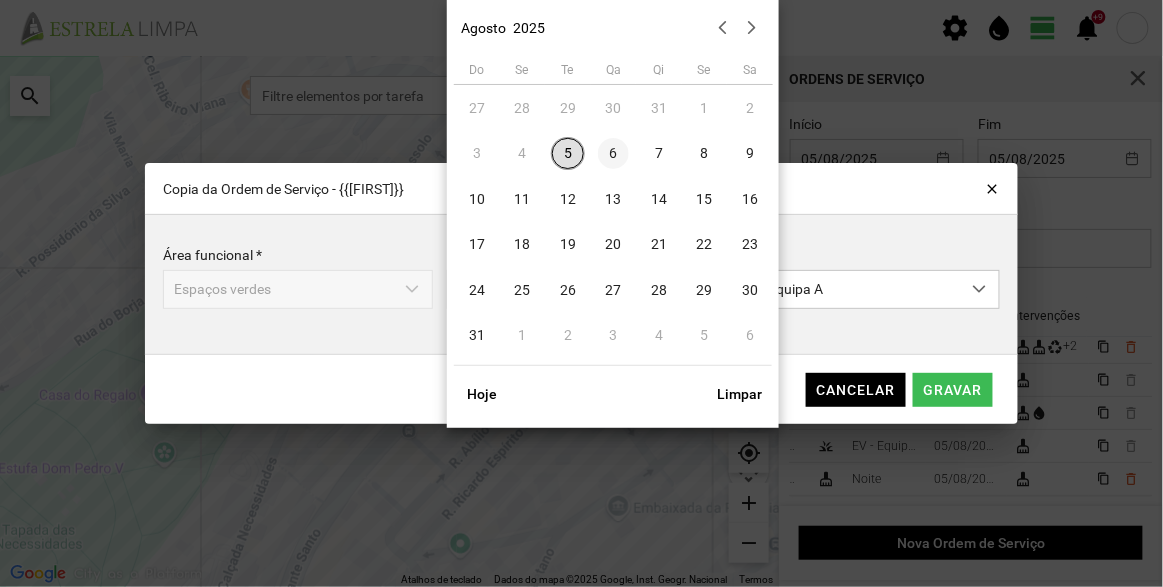 click on "6" at bounding box center [614, 154] 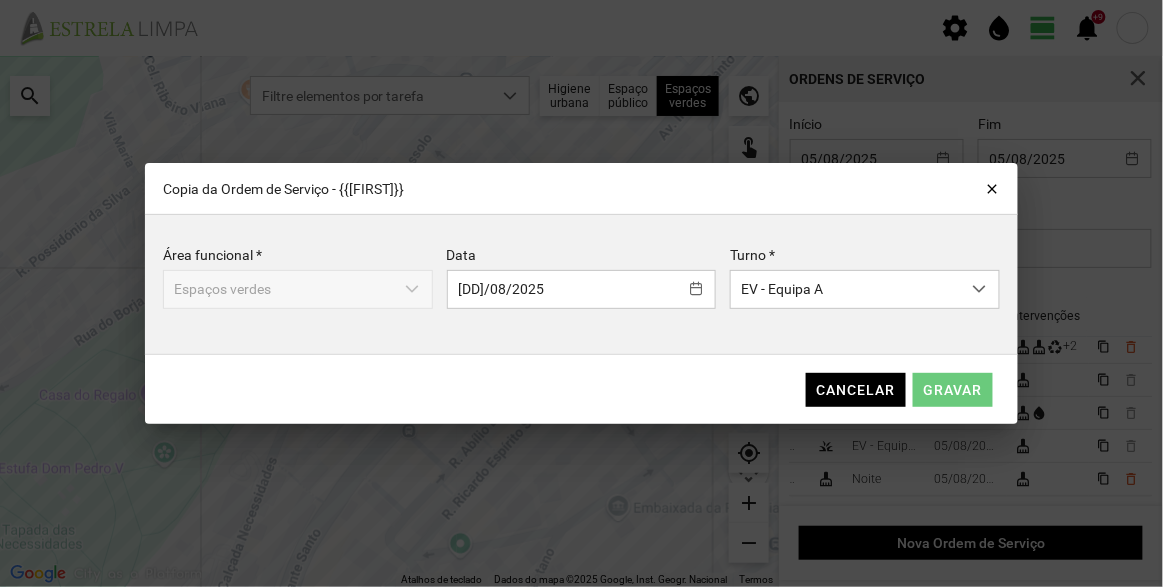 click on "Gravar" 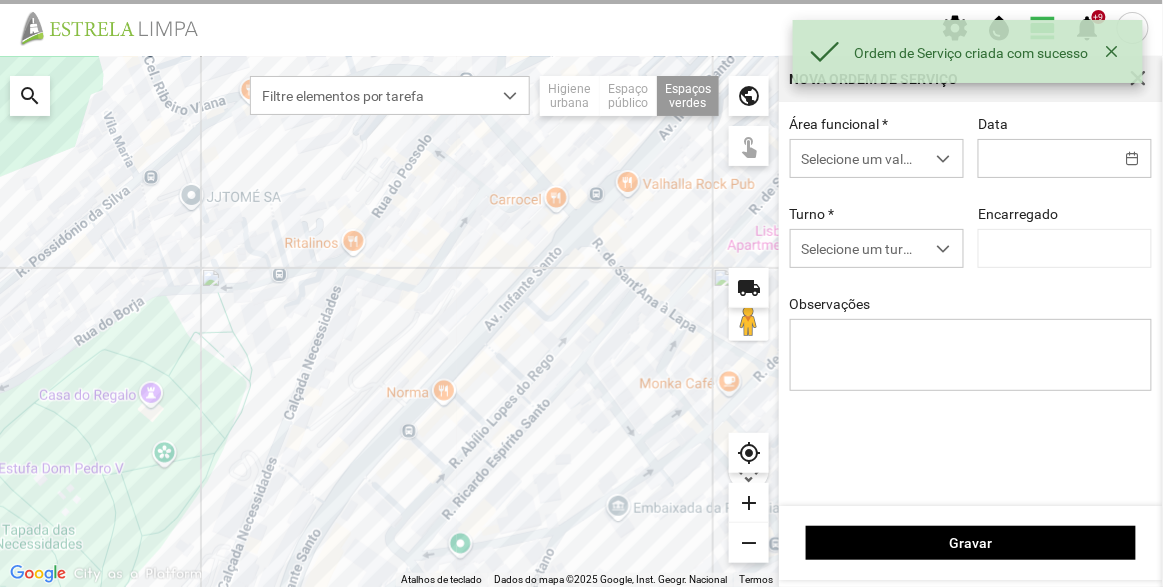 type on "[DD]/08/2025" 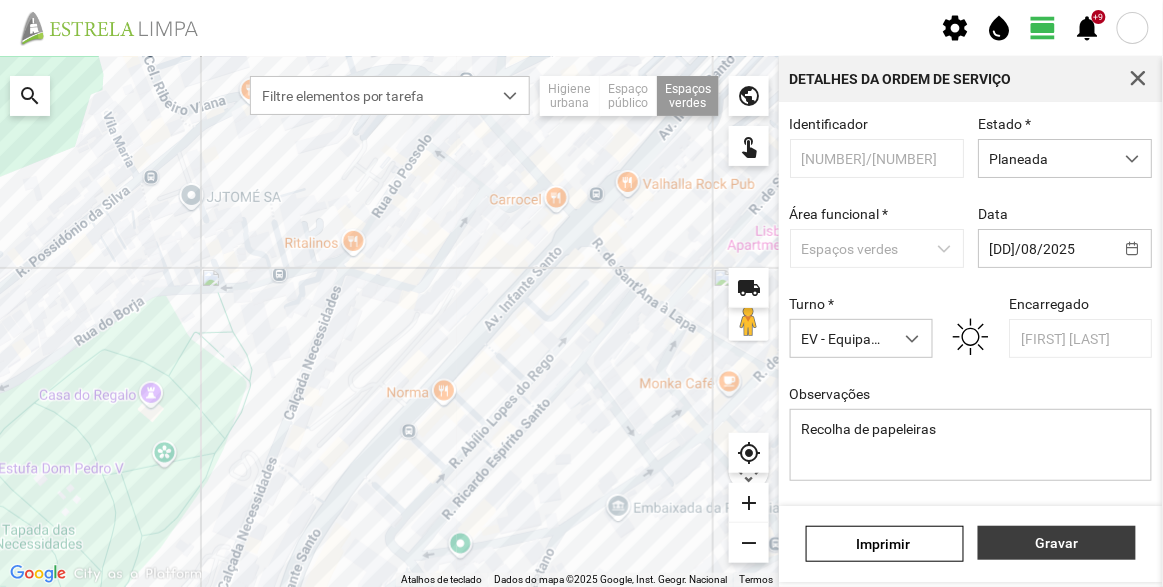 click on "Gravar" at bounding box center [1057, 543] 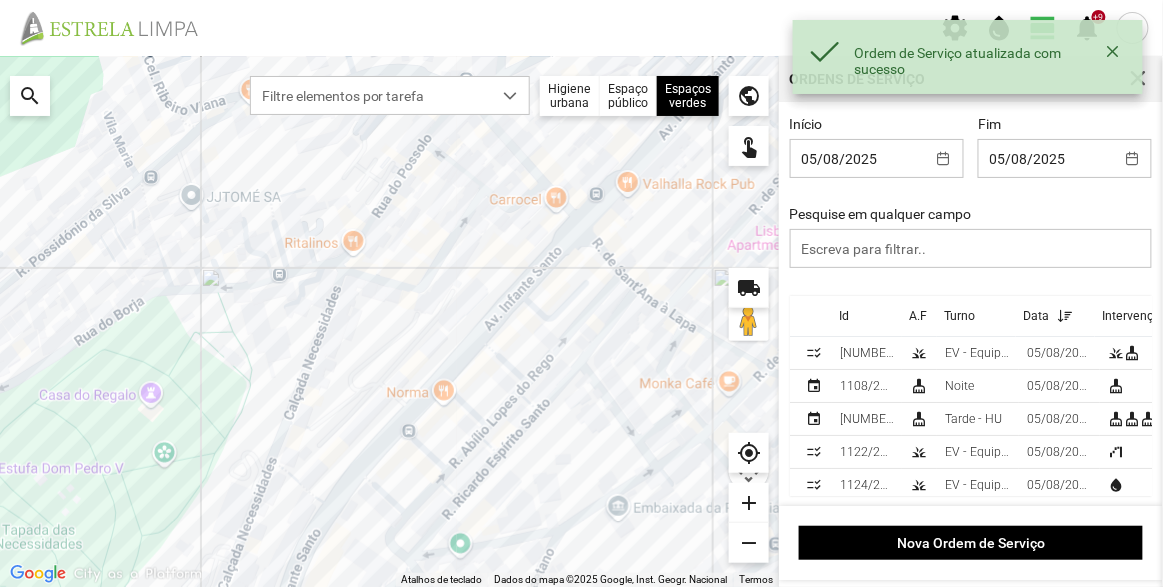 click on "Id" at bounding box center [844, 316] 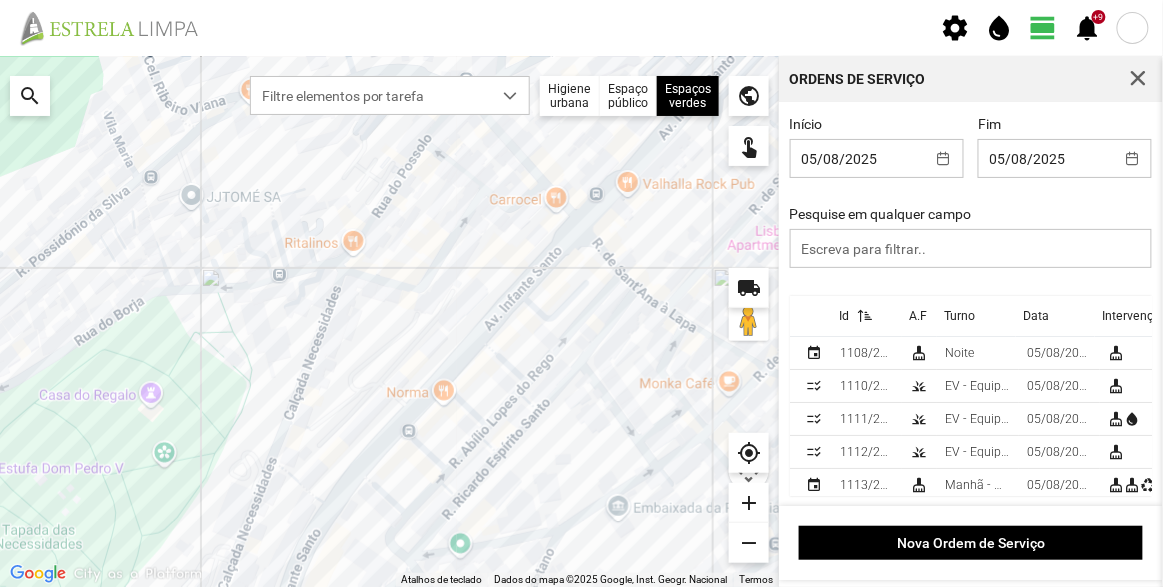 click on "Id" at bounding box center (844, 316) 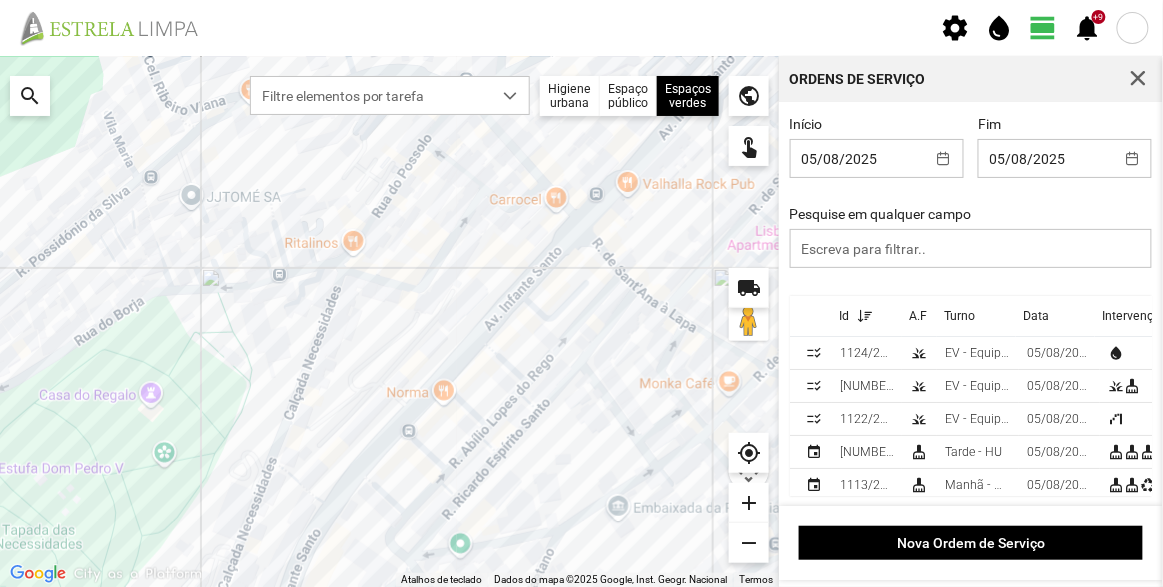 click at bounding box center [865, 316] 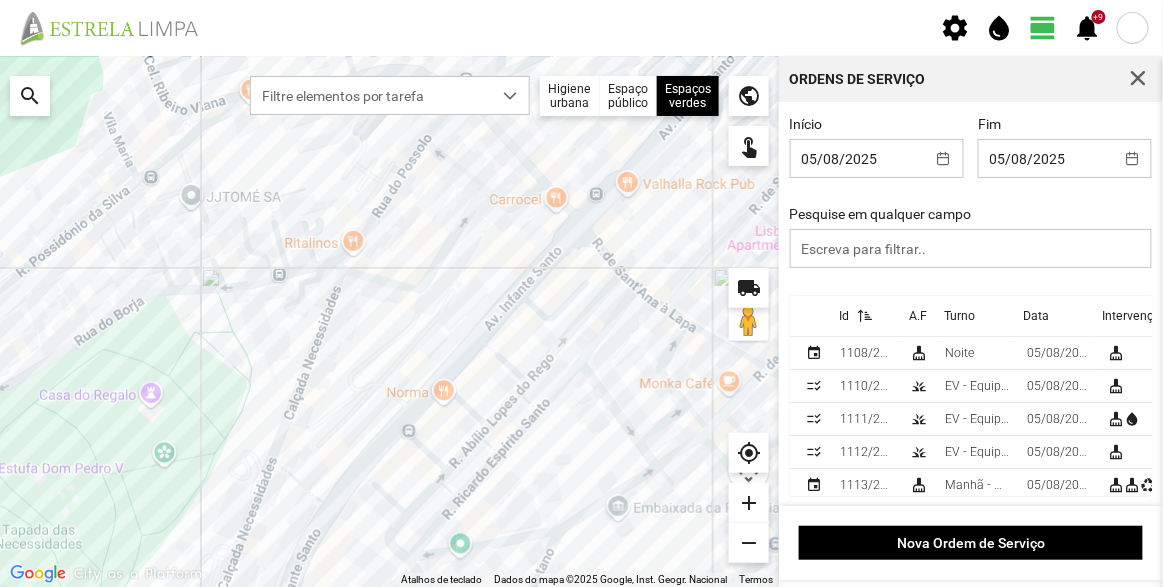 click at bounding box center [865, 316] 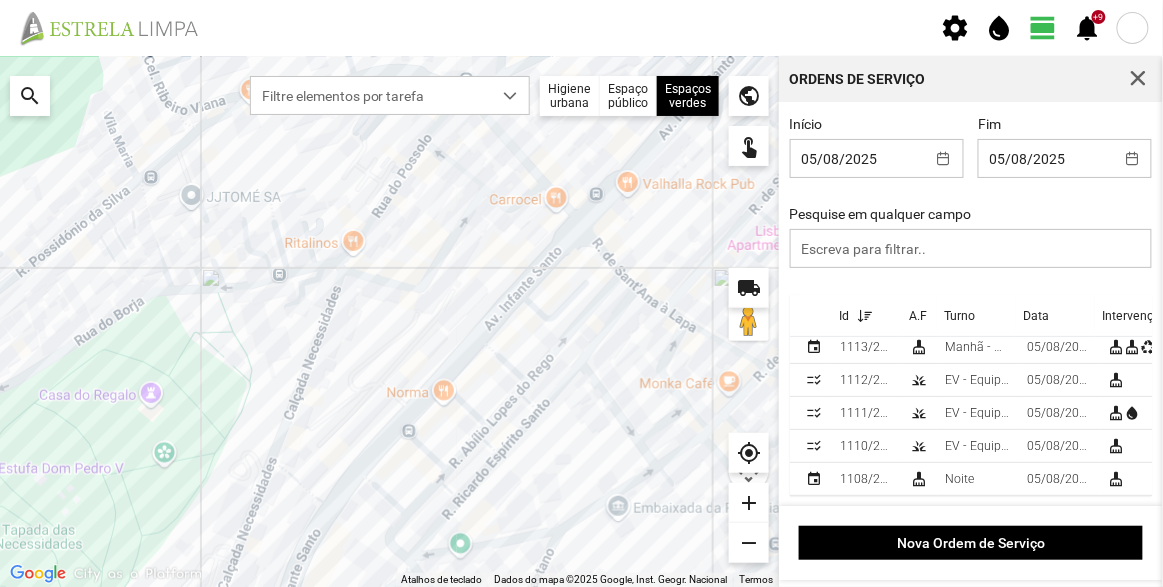 scroll, scrollTop: 152, scrollLeft: 0, axis: vertical 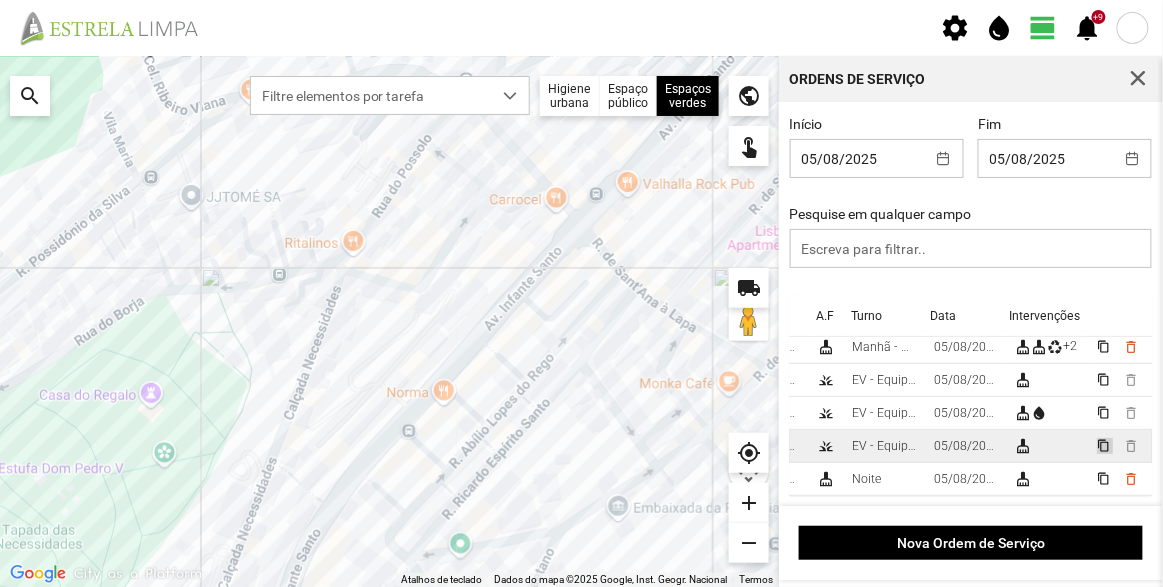 click on "content_copy" at bounding box center [1103, 445] 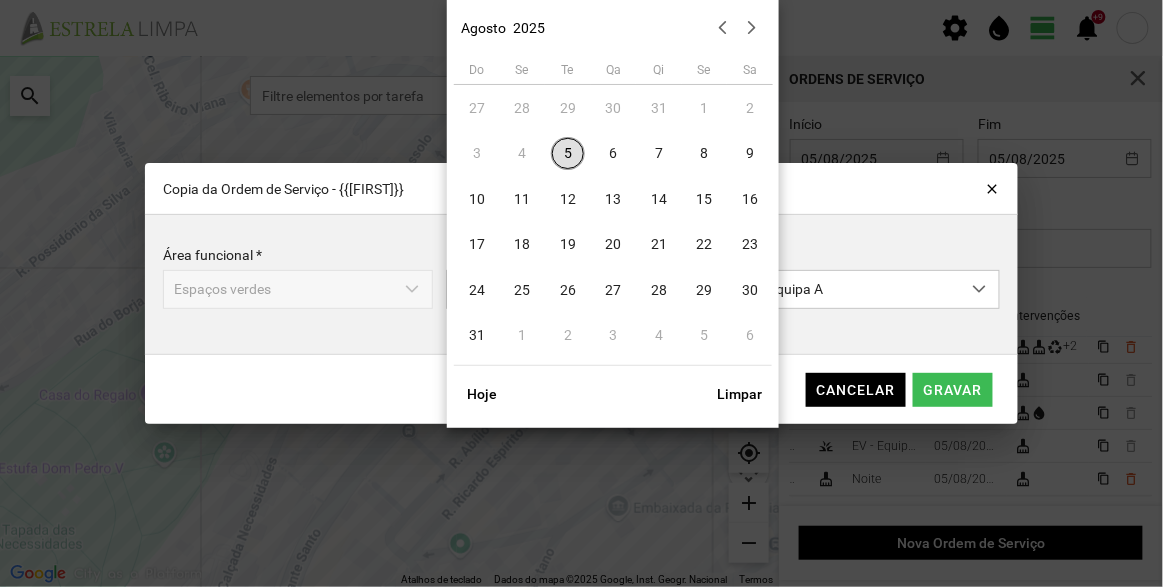 click on "settings  water_drop   view_day   +9   notifications
Para navegar no mapa com gestos de toque, toque duas vezes sem soltar no mapa e, em seguida, arraste-o. ← Mover para a esquerda → Mover para a direita ↑ Mover para cima ↓ Mover para baixo + Aumentar (zoom) - Diminuir (zoom) Casa Avançar 75% para a esquerda Fim Avançar 75% para a direita Página para cima Avançar 75% para cima Página para baixo Avançar 75% para baixo Atalhos de teclado Dados do mapa Dados do mapa ©2025 Google, Inst. Geogr. Nacional Dados do mapa ©2025 Google, Inst. Geogr. Nacional 50 m  Clique no botão para alternar entre as unidades métricas e imperiais Termos Comunicar um erro no mapa local_shipping  search
Filtre elementos por tarefa  Higiene urbana   Espaço público   Espaços verdes  Árvores  Espaços verdes  public  touch_app  my_location add remove Ordens de Serviço Início 05/08/2025   Fim 05/08/2025   Pesquise em qualquer campo Id  A.F  Turno Data Intervenções  checklist_rtl   1123/2025   grass    1" at bounding box center (581, 293) 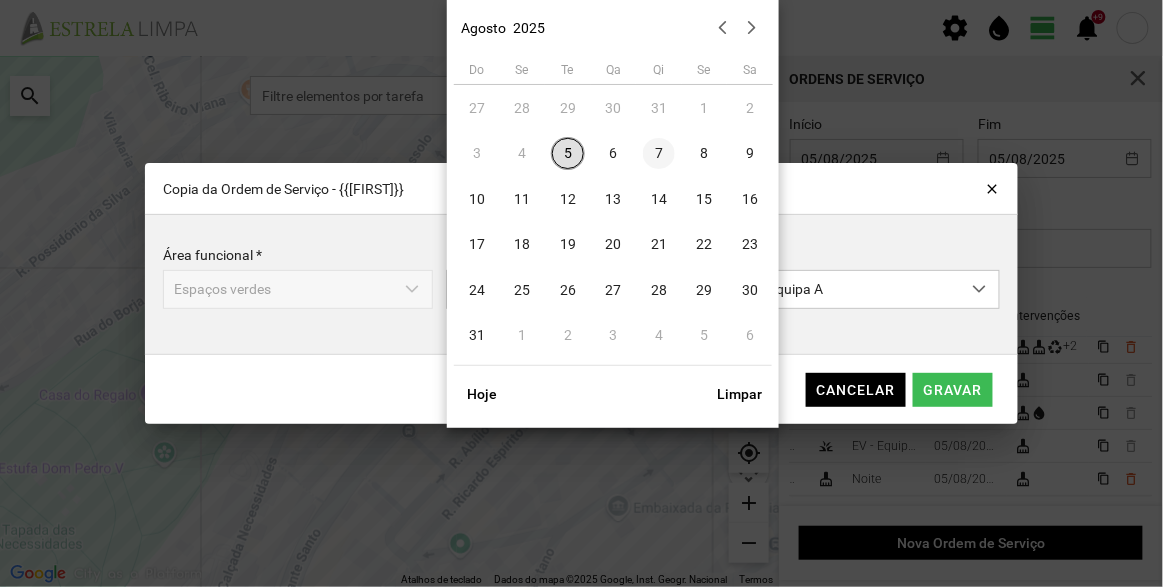 click on "7" at bounding box center (659, 154) 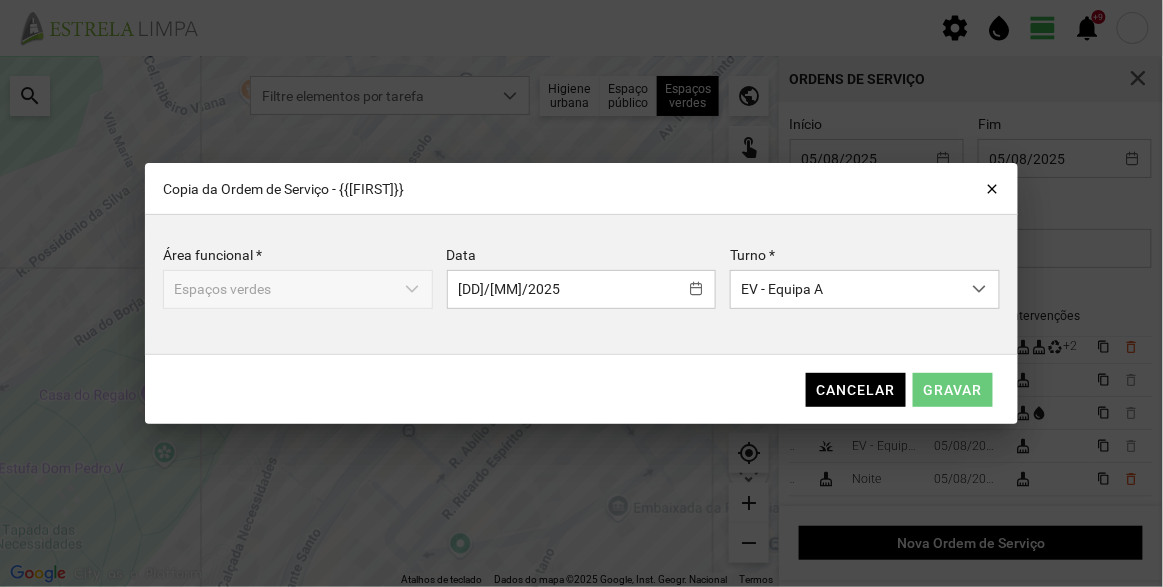 click on "Gravar" 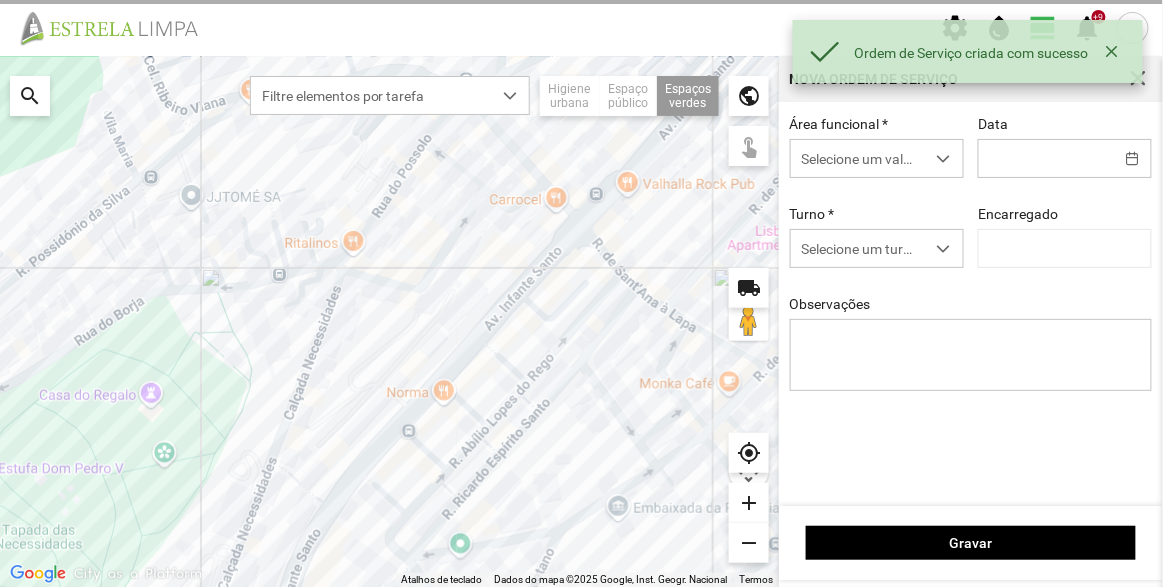 type on "[DD]/[MM]/2025" 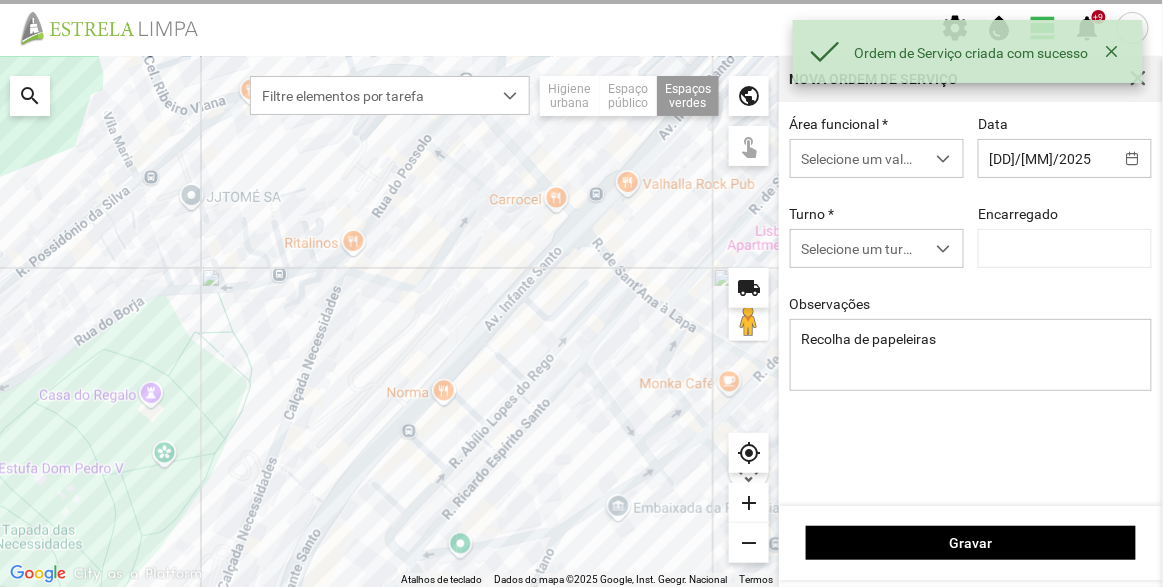 type on "[FIRST] [LAST]" 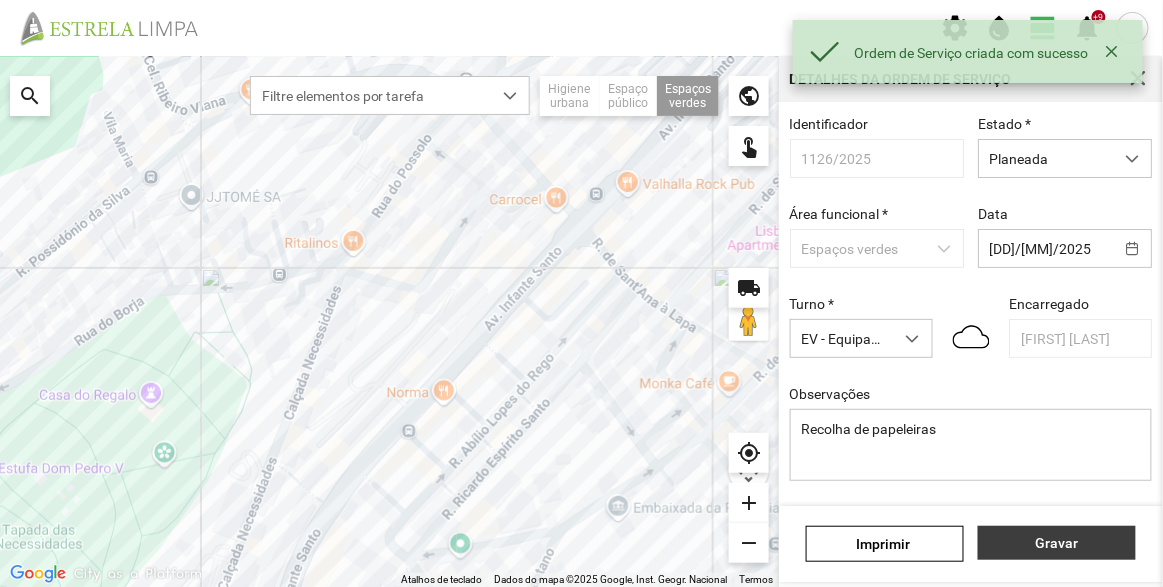 click on "Gravar" at bounding box center (1057, 543) 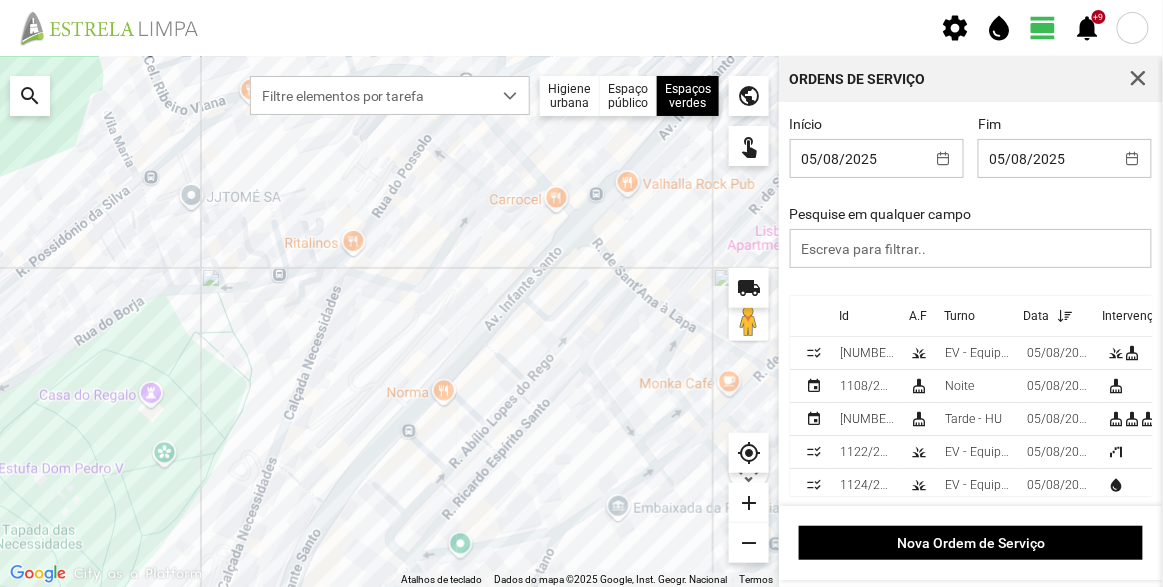 click on "Id" at bounding box center [867, 316] 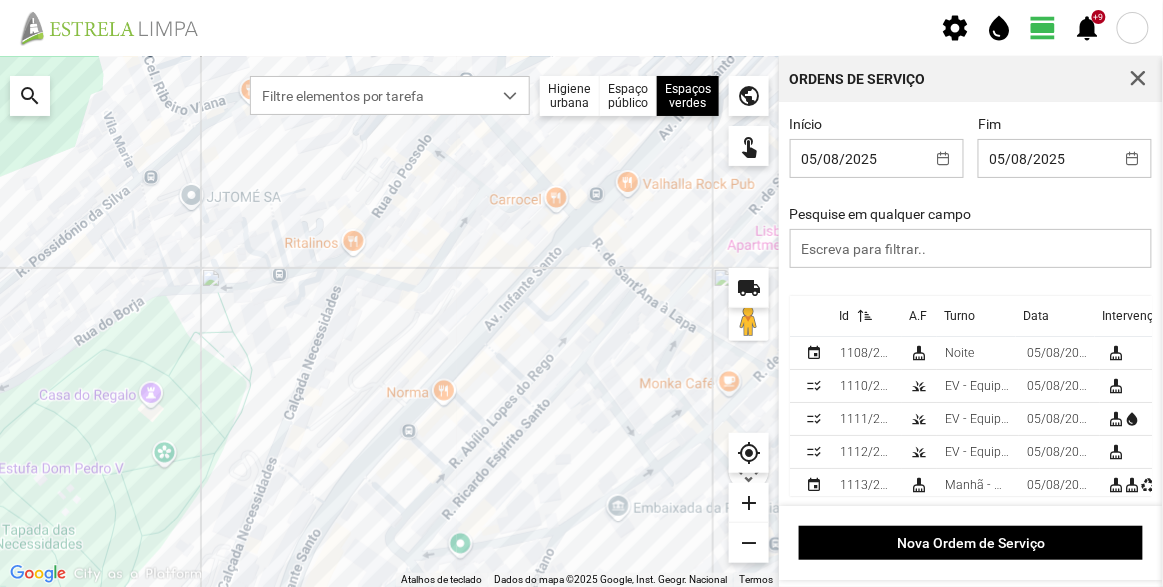 click on "Id" at bounding box center (844, 316) 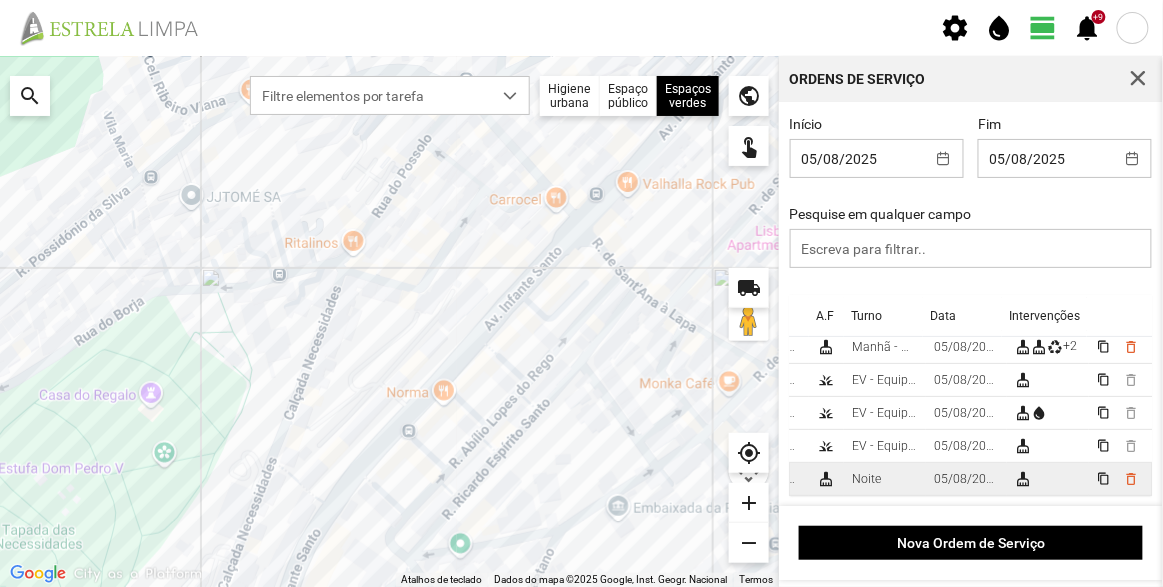 scroll, scrollTop: 152, scrollLeft: 95, axis: both 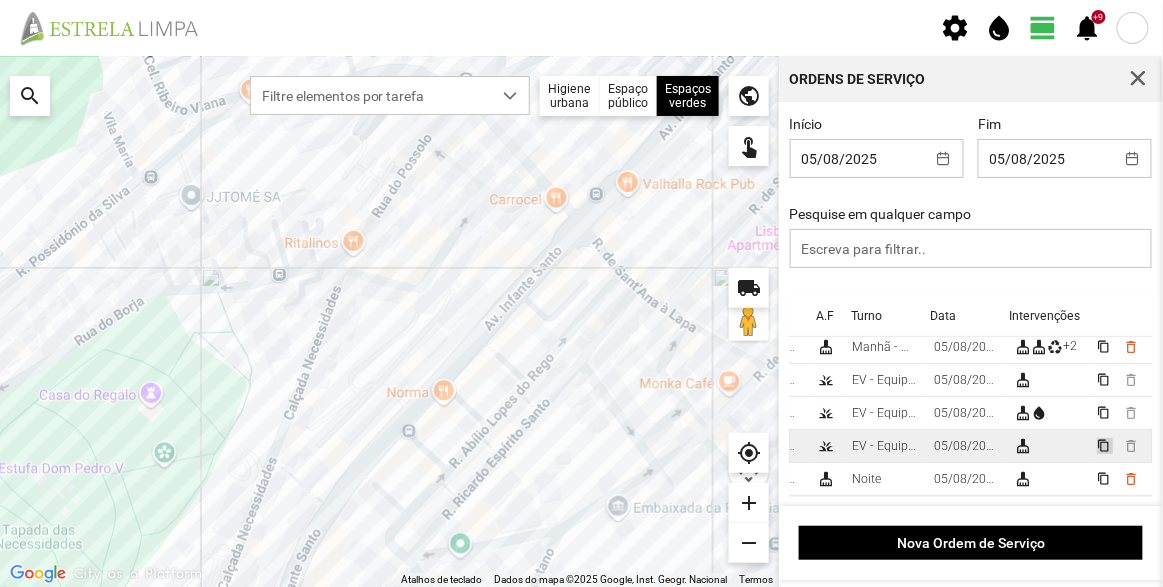 click on "content_copy" at bounding box center (1103, 445) 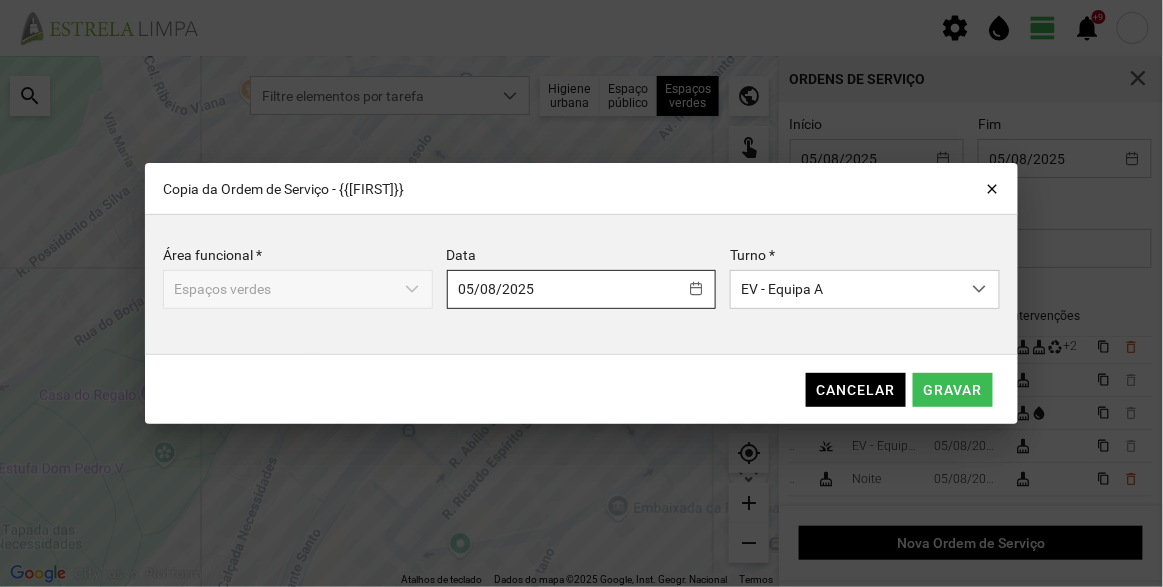 click on "settings  water_drop   view_day   +9   notifications
Para navegar no mapa com gestos de toque, toque duas vezes sem soltar no mapa e, em seguida, arraste-o. ← Mover para a esquerda → Mover para a direita ↑ Mover para cima ↓ Mover para baixo + Aumentar (zoom) - Diminuir (zoom) Casa Avançar 75% para a esquerda Fim Avançar 75% para a direita Página para cima Avançar 75% para cima Página para baixo Avançar 75% para baixo Atalhos de teclado Dados do mapa Dados do mapa ©2025 Google, Inst. Geogr. Nacional Dados do mapa ©2025 Google, Inst. Geogr. Nacional 50 m  Clique no botão para alternar entre as unidades métricas e imperiais Termos Comunicar um erro no mapa local_shipping  search
Filtre elementos por tarefa  Higiene urbana   Espaço público   Espaços verdes  Árvores  Espaços verdes  public  touch_app  my_location add remove Ordens de Serviço Início 05/08/2025   Fim 05/08/2025   Pesquise em qualquer campo Id  A.F  Turno Data Intervenções  checklist_rtl   1123/2025   grass" at bounding box center (581, 293) 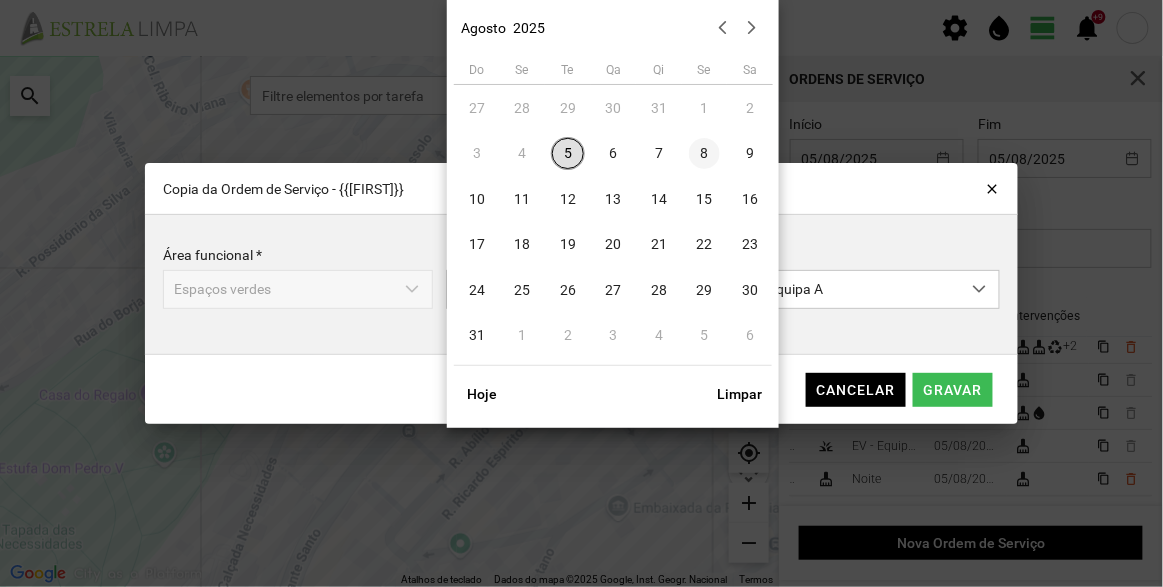 click on "8" at bounding box center [705, 154] 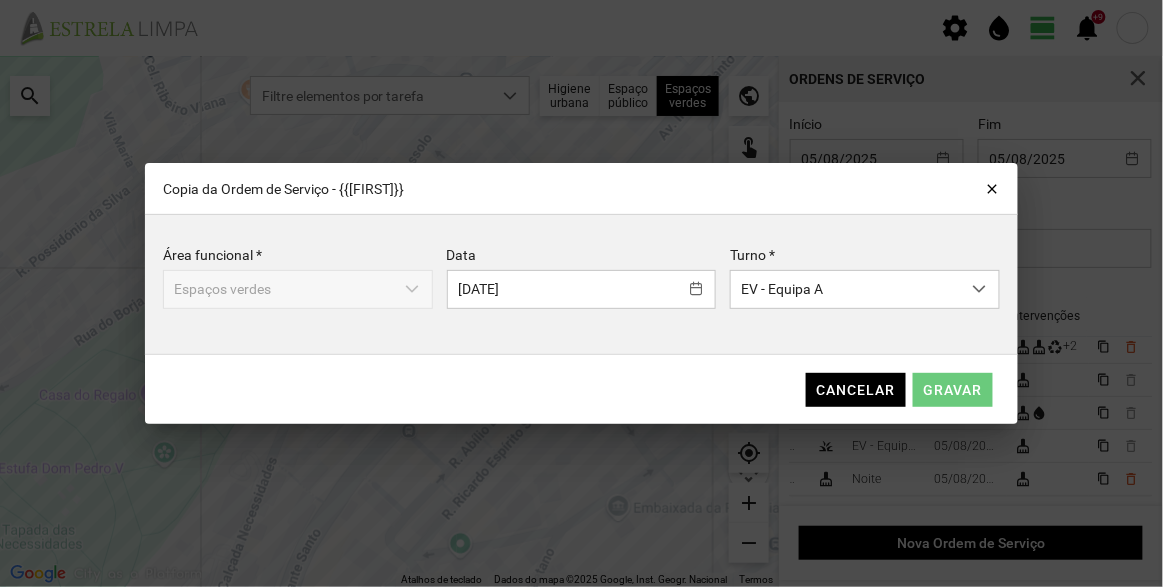 click on "Gravar" 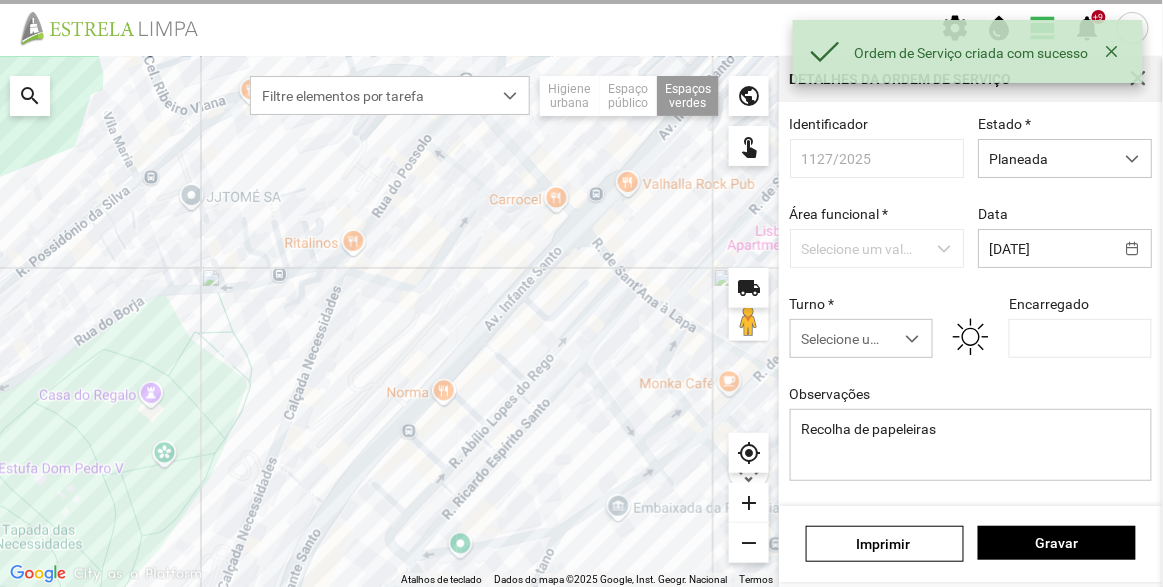 type on "[FIRST] [LAST]" 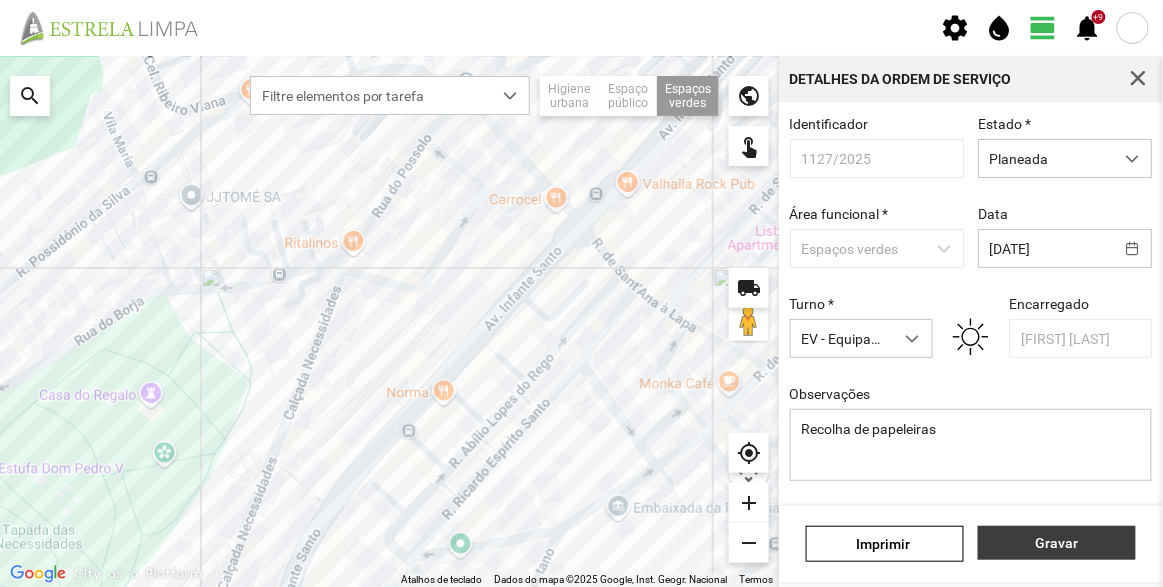 click on "Gravar" at bounding box center [1057, 543] 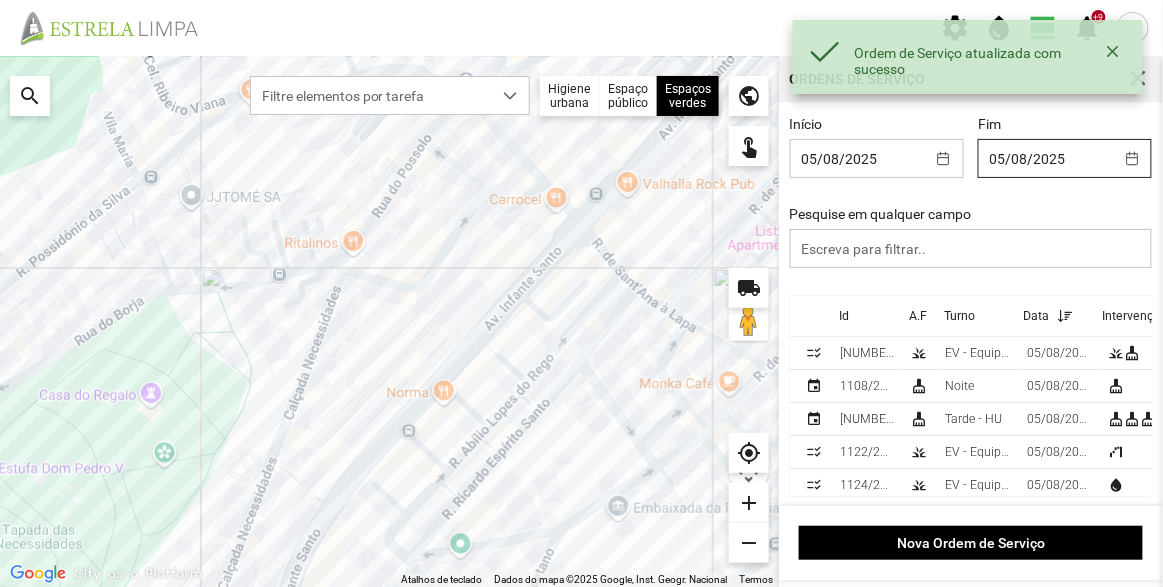 click on "+9 notifications Para navegar no mapa com gestos de toque, toque duas vezes sem soltar no mapa e, em seguida, arraste-o. ← Mover para a esquerda → Mover para a direita ↑ Mover para cima ↓ Mover para baixo + Aumentar (zoom) - Diminuir (zoom) Casa Avançar 75% para a esquerda Fim Avançar 75% para a direita Página para cima Avançar 75% para cima Página para baixo Avançar 75% para baixo Atalhos de teclado Dados do mapa Dados do mapa ©[YEAR] Google, Inst. Geogr. Nacional Dados do mapa ©[YEAR] Google, Inst. Geogr. Nacional 50 m Clique no botão para alternar entre as unidades métricas e imperiais Termos Comunicar um erro no mapa local_shipping search Filtre elementos por tarefa Higiene urbana Espaço público Espaços verdes Árvores Espaços verdes public touch_app my_location add remove Ordens de Serviço Início 05/08/2025 Fim 05/08/2025 Pesquise em qualquer campo Id A.F Turno Data Intervenções" at bounding box center [581, 293] 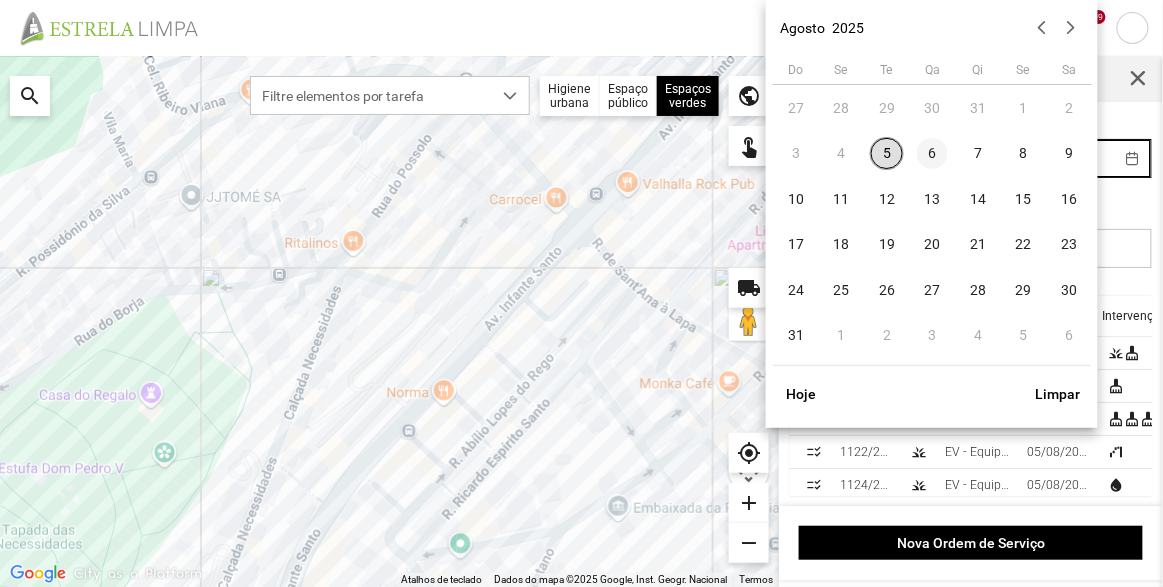 click on "6" at bounding box center (933, 154) 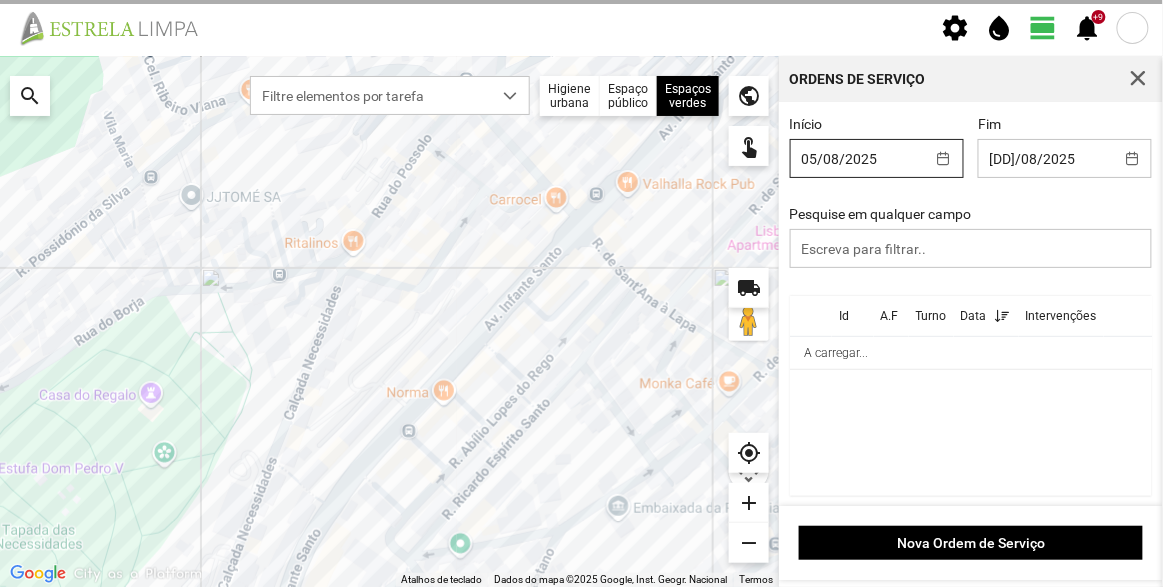 click on "settings  water_drop   view_day   +9   notifications
Para navegar no mapa com gestos de toque, toque duas vezes sem soltar no mapa e, em seguida, arraste-o. ← Mover para a esquerda → Mover para a direita ↑ Mover para cima ↓ Mover para baixo + Aumentar (zoom) - Diminuir (zoom) Casa Avançar 75% para a esquerda Fim Avançar 75% para a direita Página para cima Avançar 75% para cima Página para baixo Avançar 75% para baixo Atalhos de teclado Dados do mapa Dados do mapa ©2025 Google, Inst. Geogr. Nacional Dados do mapa ©2025 Google, Inst. Geogr. Nacional 50 m  Clique no botão para alternar entre as unidades métricas e imperiais Termos Comunicar um erro no mapa local_shipping  search
Filtre elementos por tarefa  Higiene urbana   Espaço público   Espaços verdes  Árvores  Espaços verdes  public  touch_app  my_location add remove Ordens de Serviço Início 05/08/2025   Fim 06/08/2025   Pesquise em qualquer campo Id  A.F  Turno Data Intervenções A carregar... Nova Ordem de Serviço" at bounding box center (581, 293) 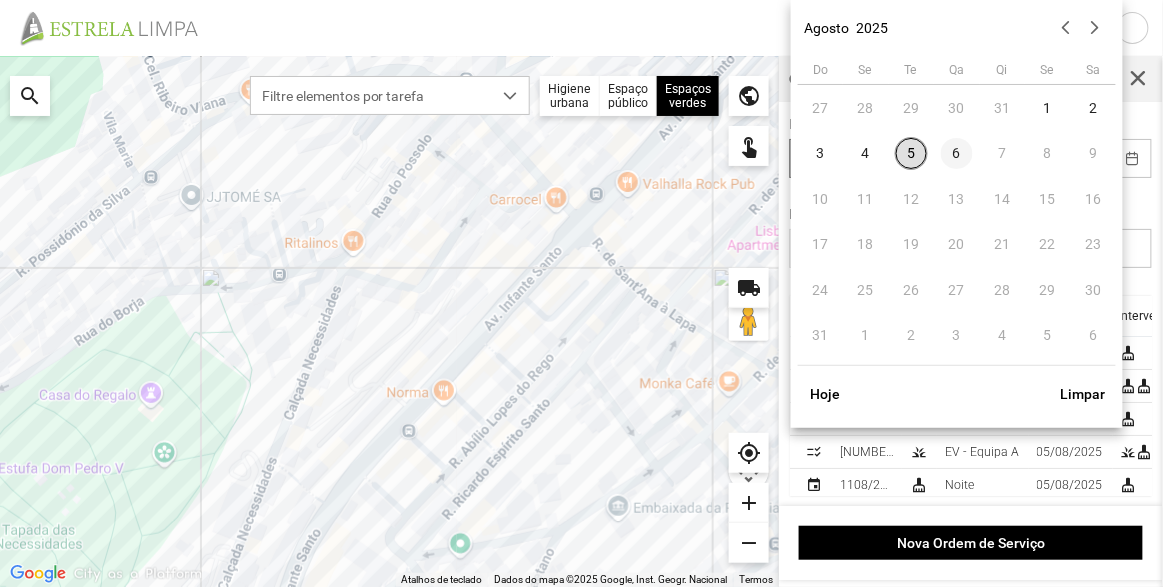 click on "6" at bounding box center [957, 154] 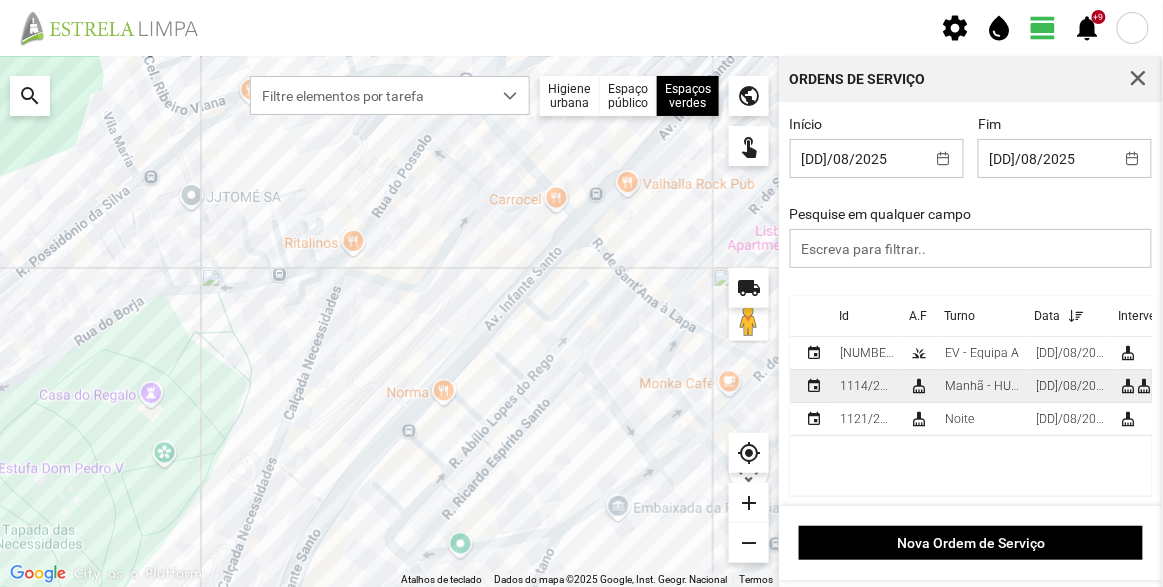 scroll, scrollTop: 2, scrollLeft: 0, axis: vertical 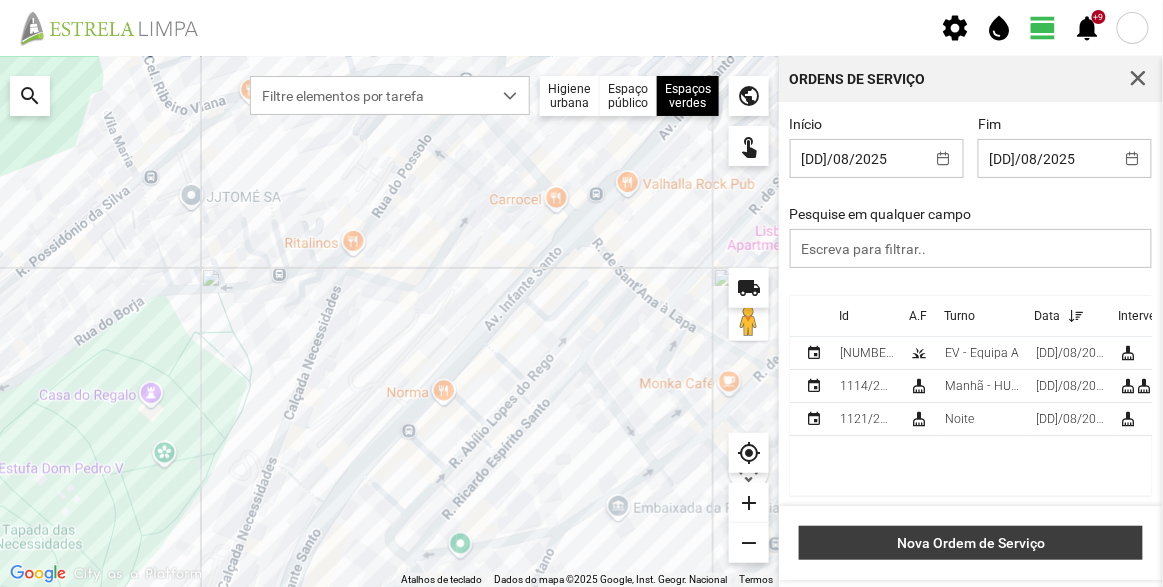 click on "Nova Ordem de Serviço" at bounding box center [971, 543] 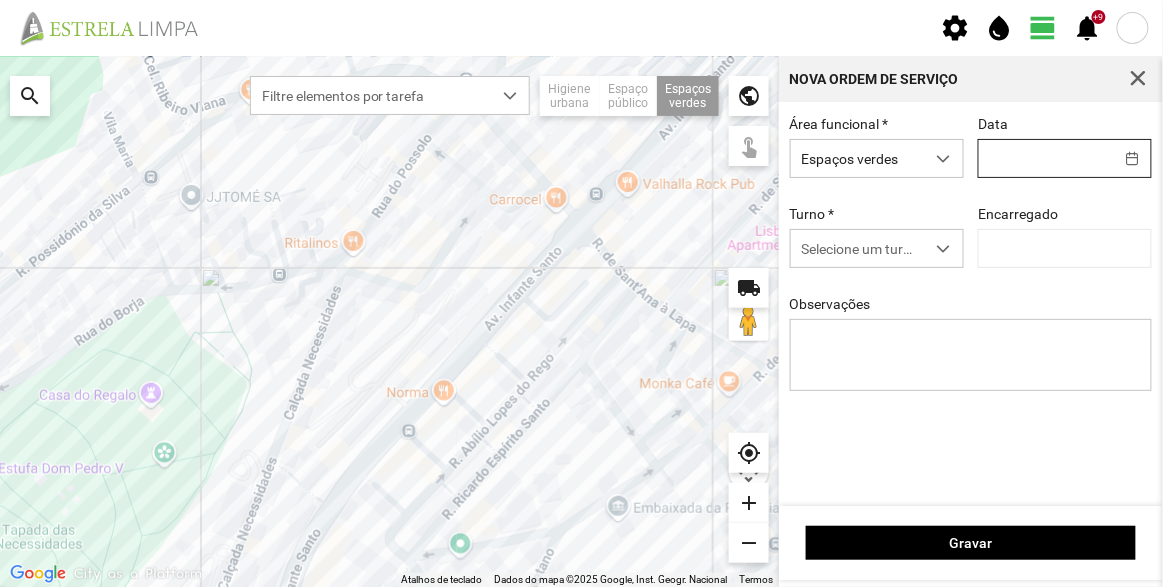 click on "settings  water_drop   view_day   +9   notifications
Para navegar no mapa com gestos de toque, toque duas vezes sem soltar no mapa e, em seguida, arraste-o. ← Mover para a esquerda → Mover para a direita ↑ Mover para cima ↓ Mover para baixo + Aumentar (zoom) - Diminuir (zoom) Casa Avançar 75% para a esquerda Fim Avançar 75% para a direita Página para cima Avançar 75% para cima Página para baixo Avançar 75% para baixo Atalhos de teclado Dados do mapa Dados do mapa ©2025 Google, Inst. Geogr. Nacional Dados do mapa ©2025 Google, Inst. Geogr. Nacional 50 m  Clique no botão para alternar entre as unidades métricas e imperiais Termos Comunicar um erro no mapa local_shipping  search
Filtre elementos por tarefa  Higiene urbana   Espaço público   Espaços verdes  Árvores  Espaços verdes  public  touch_app  my_location add remove Nova Ordem de Serviço Área funcional * Espaços verdes Data   Turno * Selecione um turno Encarregado Observações Gravar" at bounding box center (581, 293) 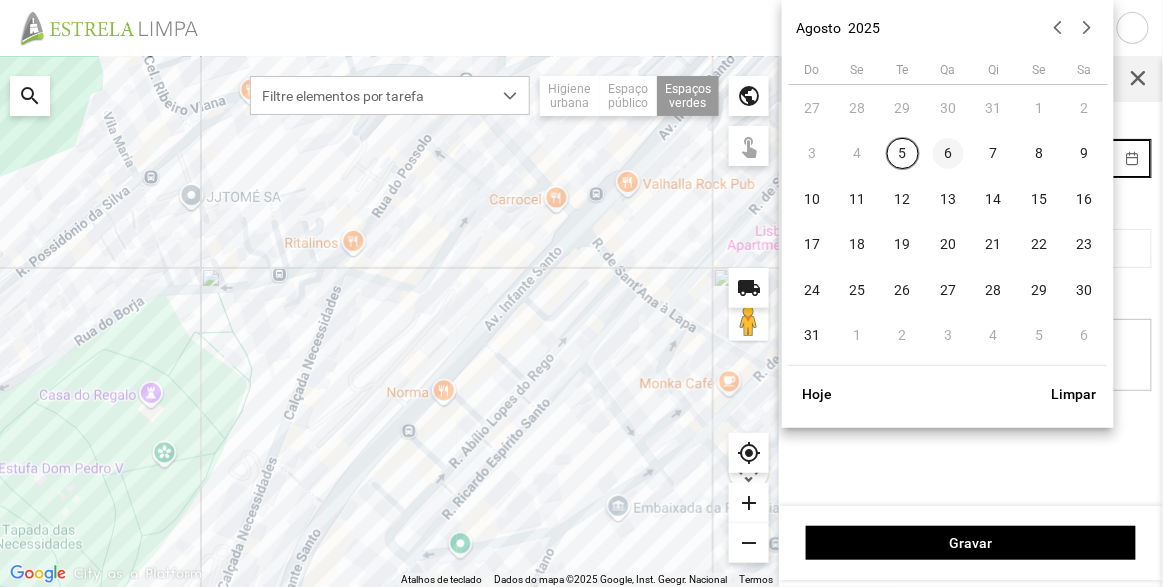 click on "6" at bounding box center [949, 154] 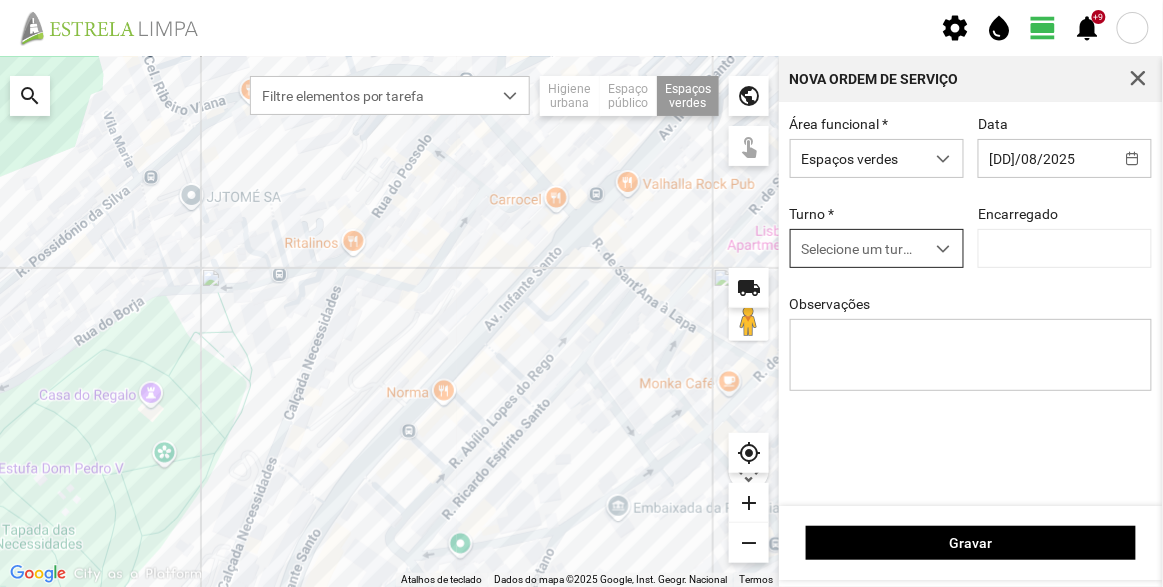click on "Selecione um turno" at bounding box center (858, 248) 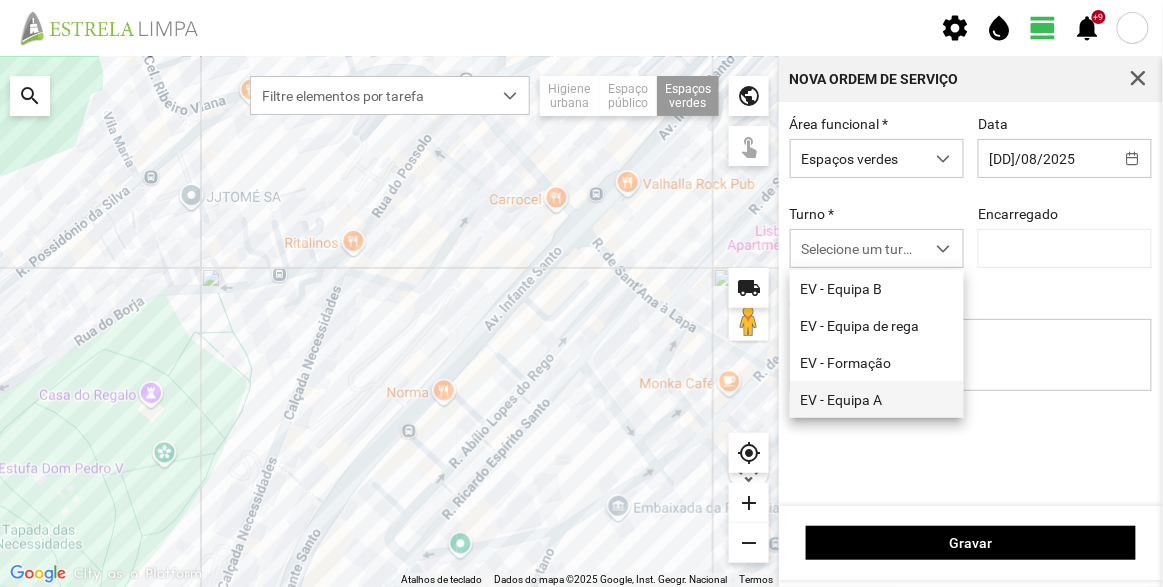 click on "EV - Equipa A" at bounding box center (877, 399) 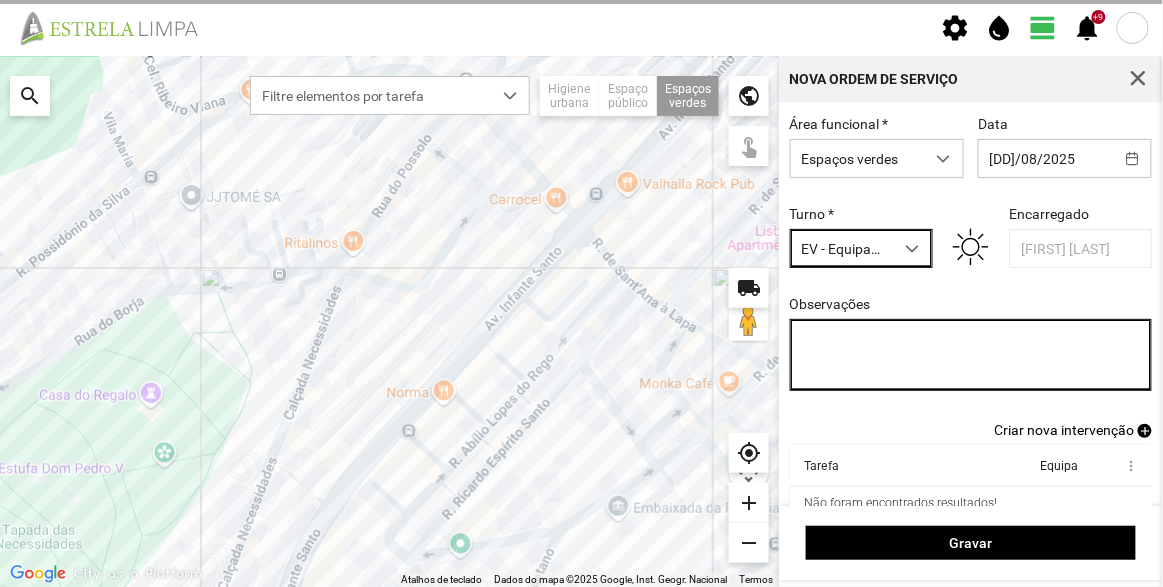 click on "Observações" at bounding box center [971, 355] 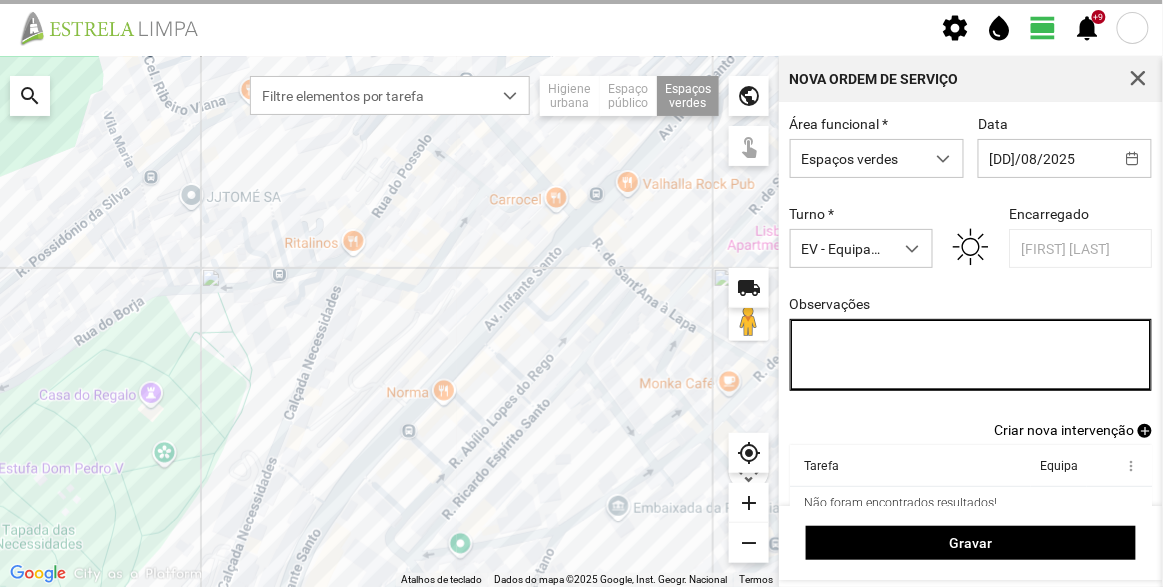 type on "R" 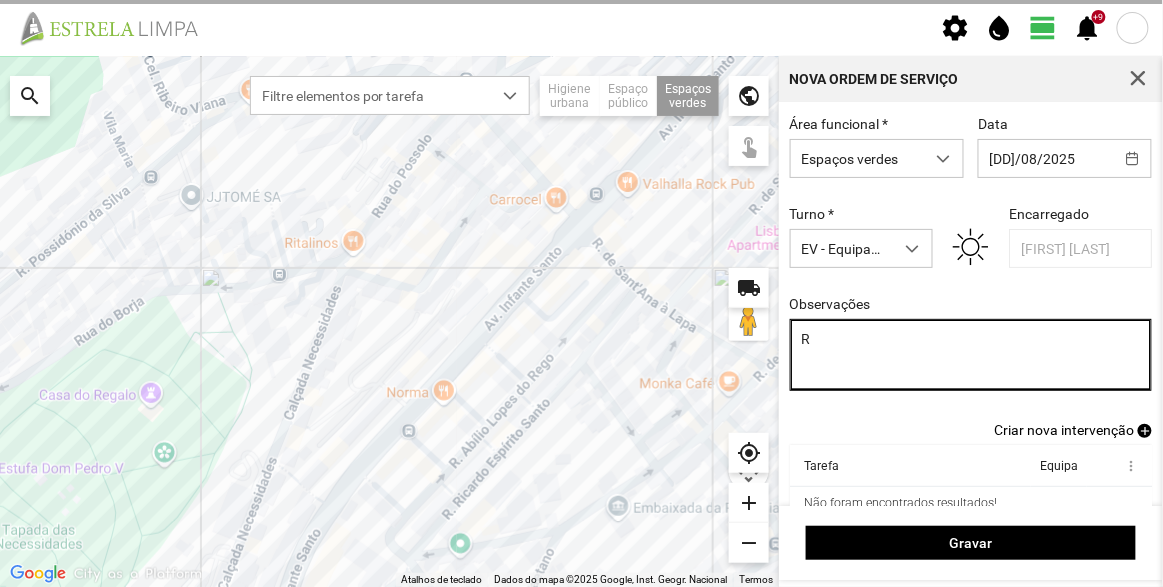 type 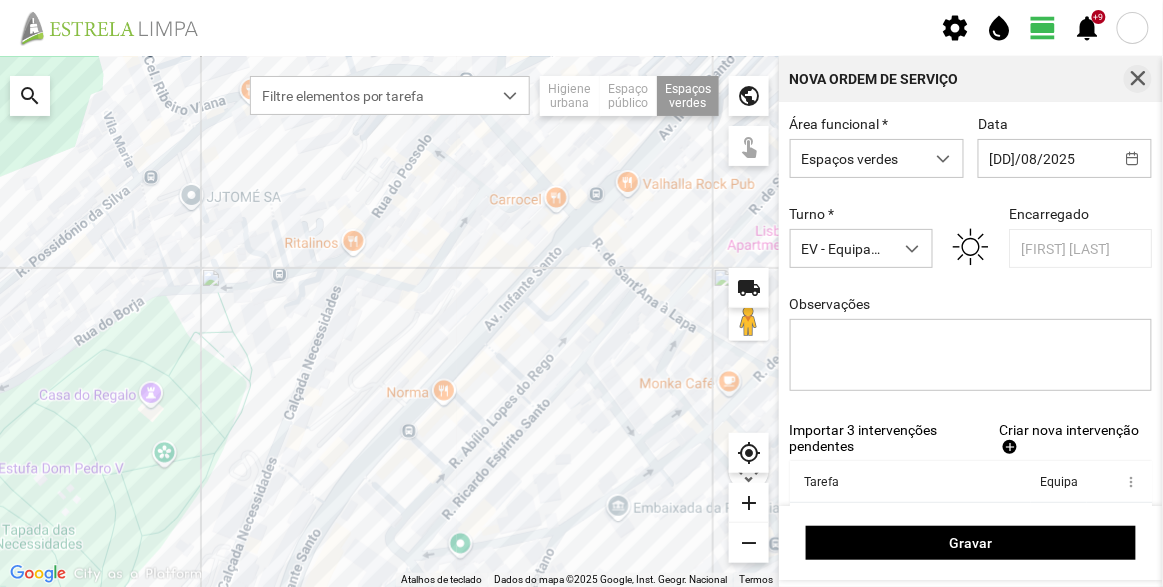 click at bounding box center (1138, 79) 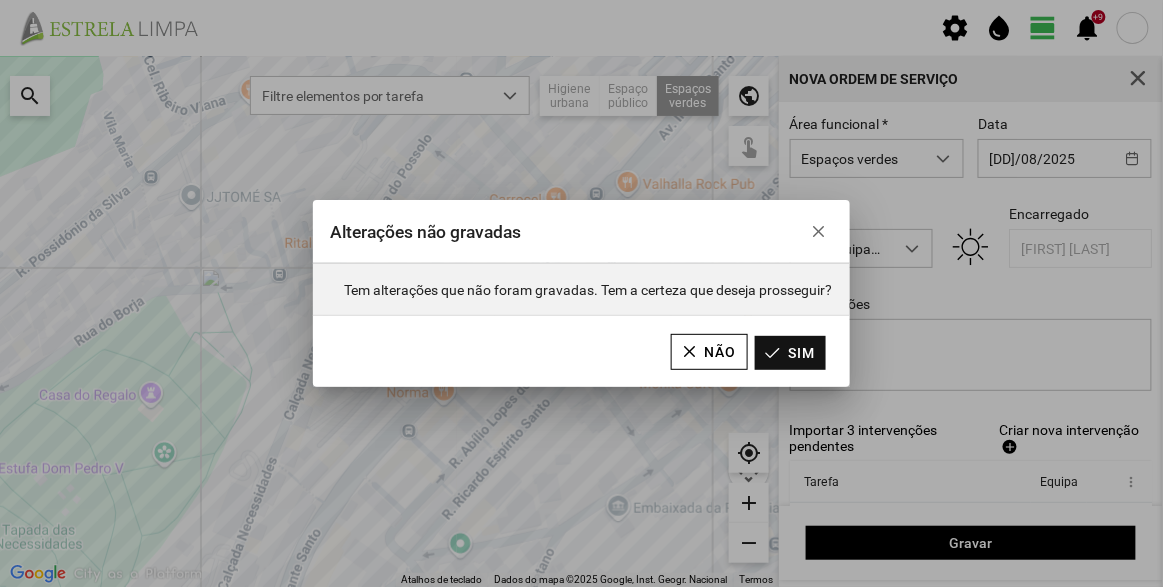 click on "Sim" 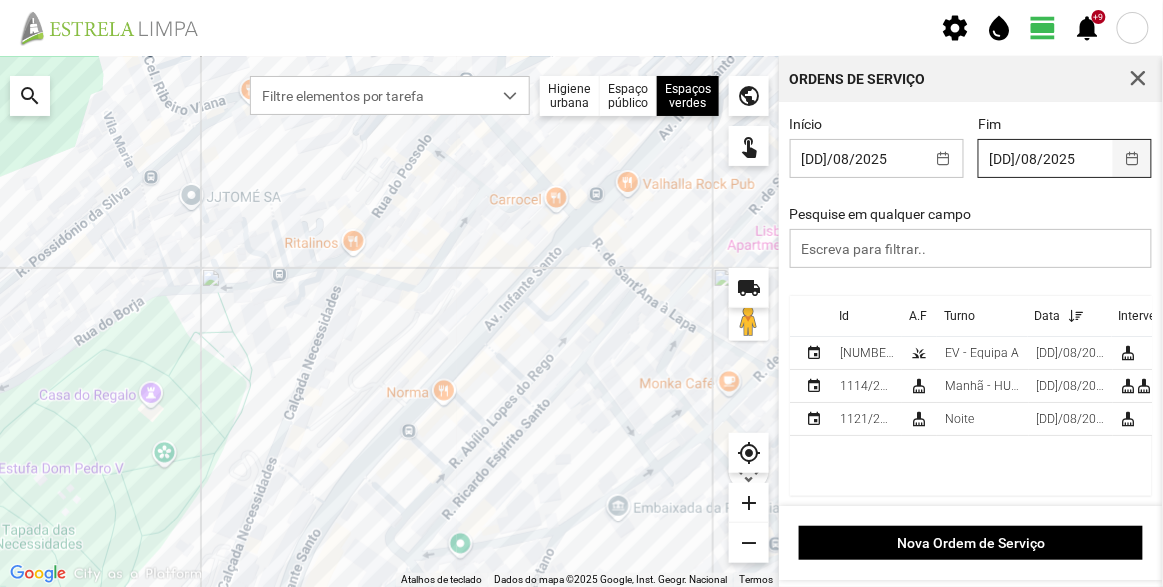 click at bounding box center (1132, 158) 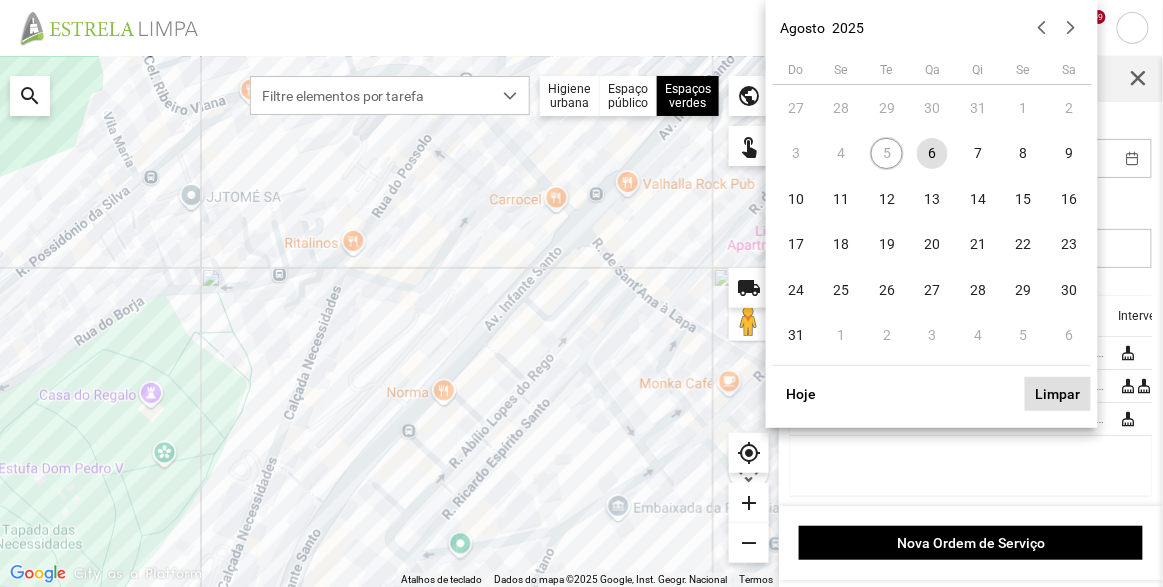 click on "Limpar" at bounding box center (1058, 394) 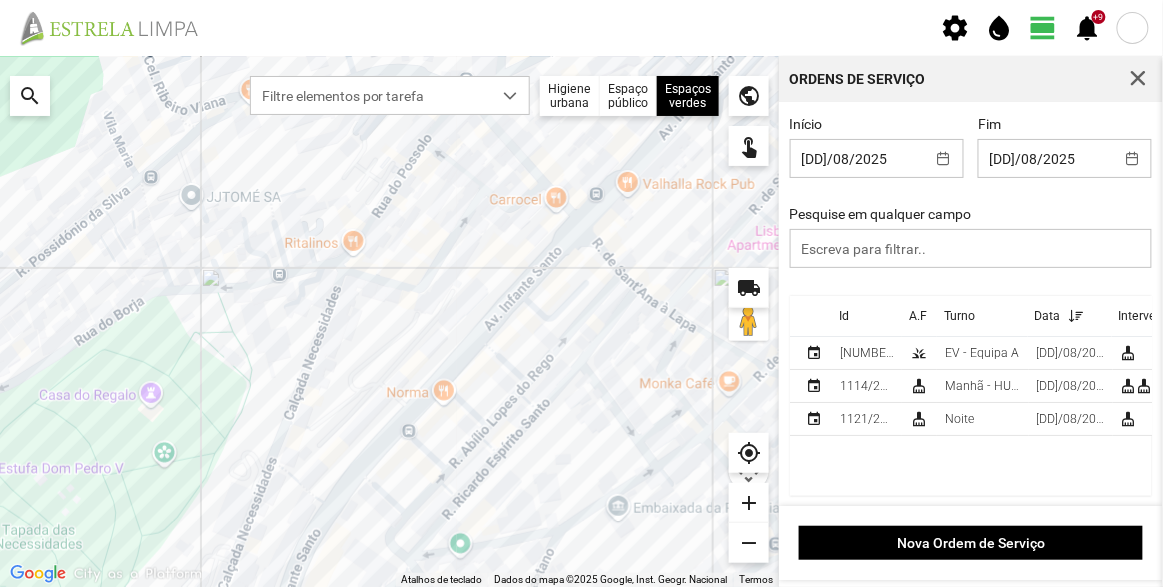type 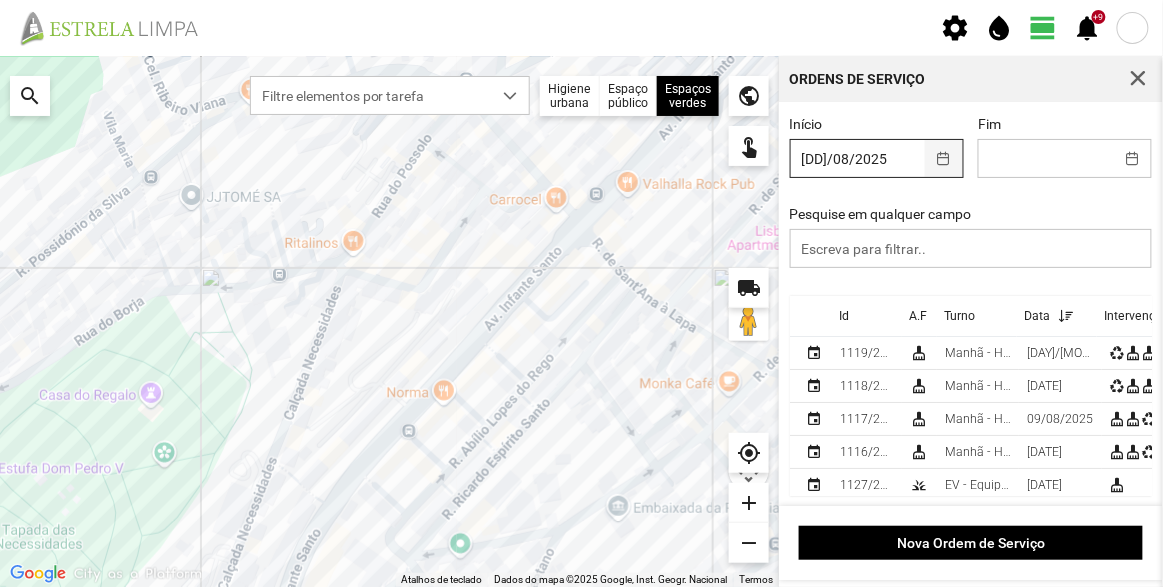 click at bounding box center [944, 158] 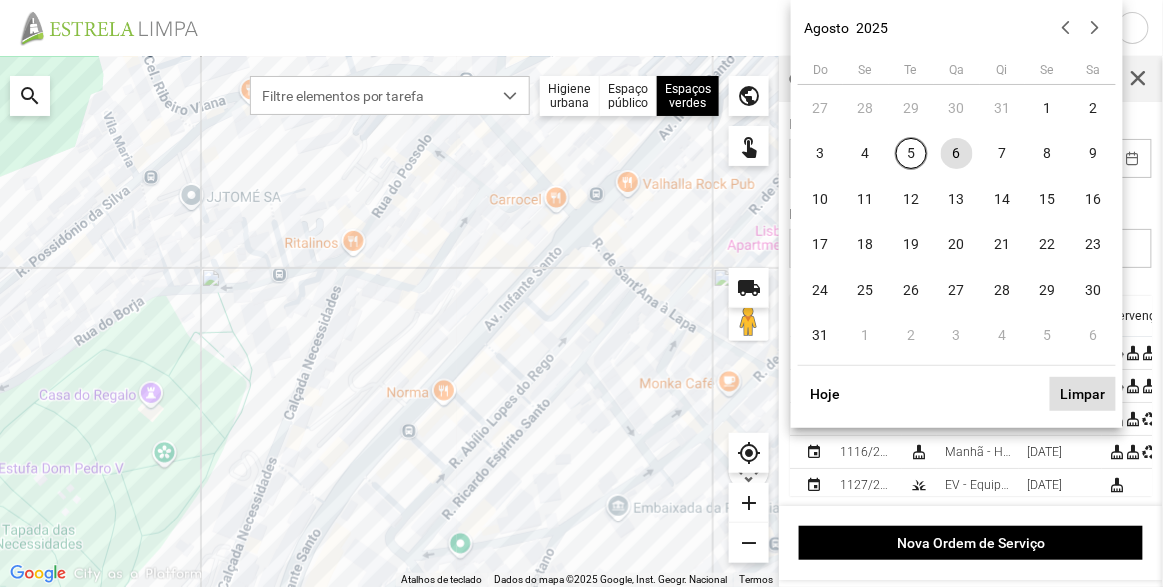 click on "Limpar" at bounding box center (1083, 394) 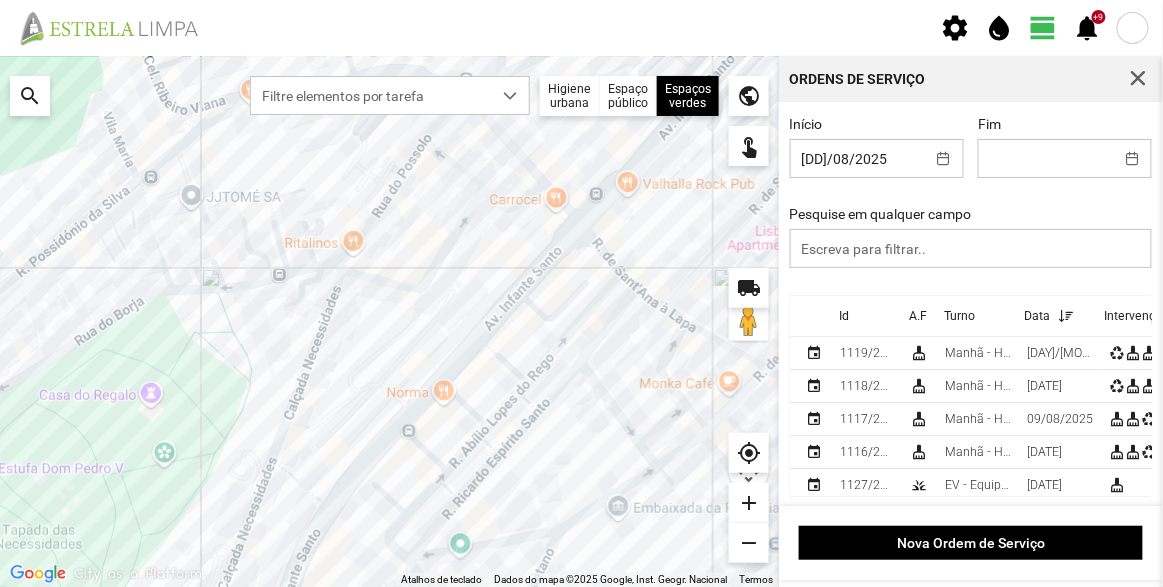 type 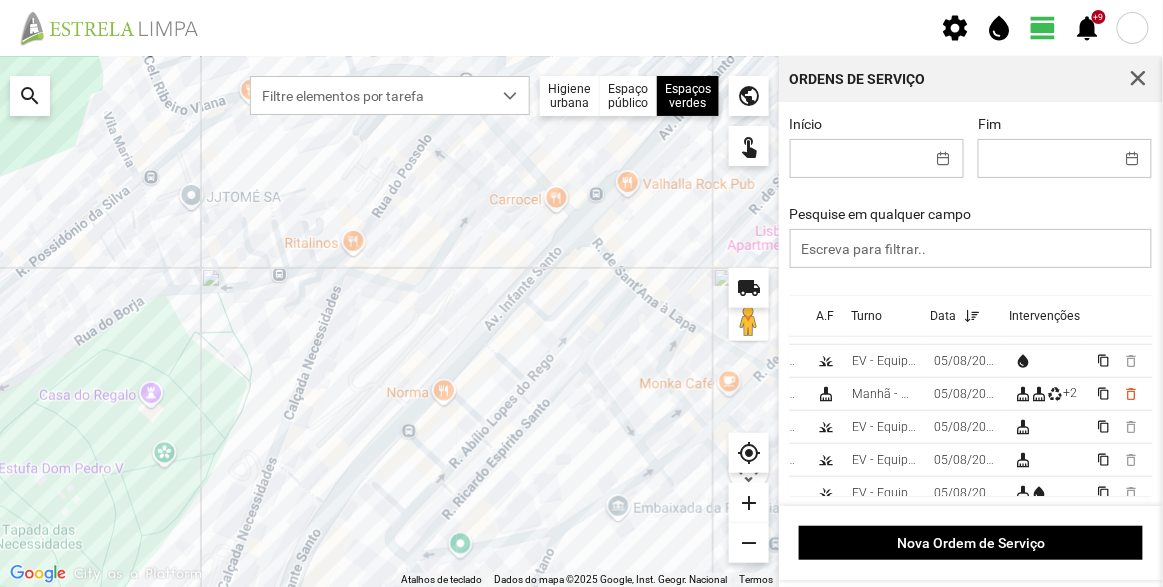 scroll, scrollTop: 454, scrollLeft: 119, axis: both 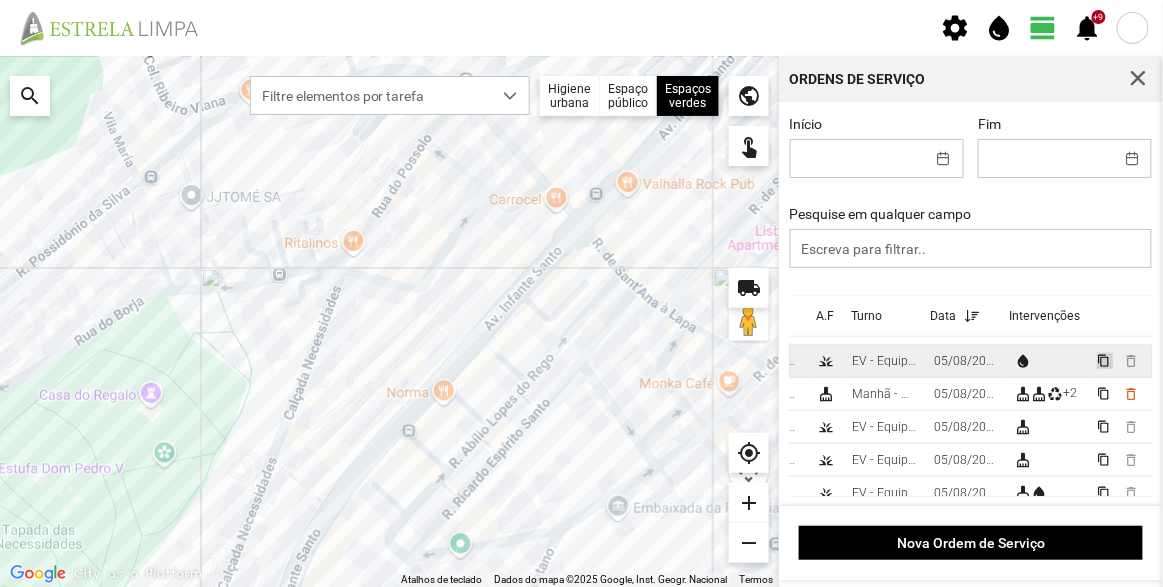 click on "content_copy" at bounding box center (1103, 360) 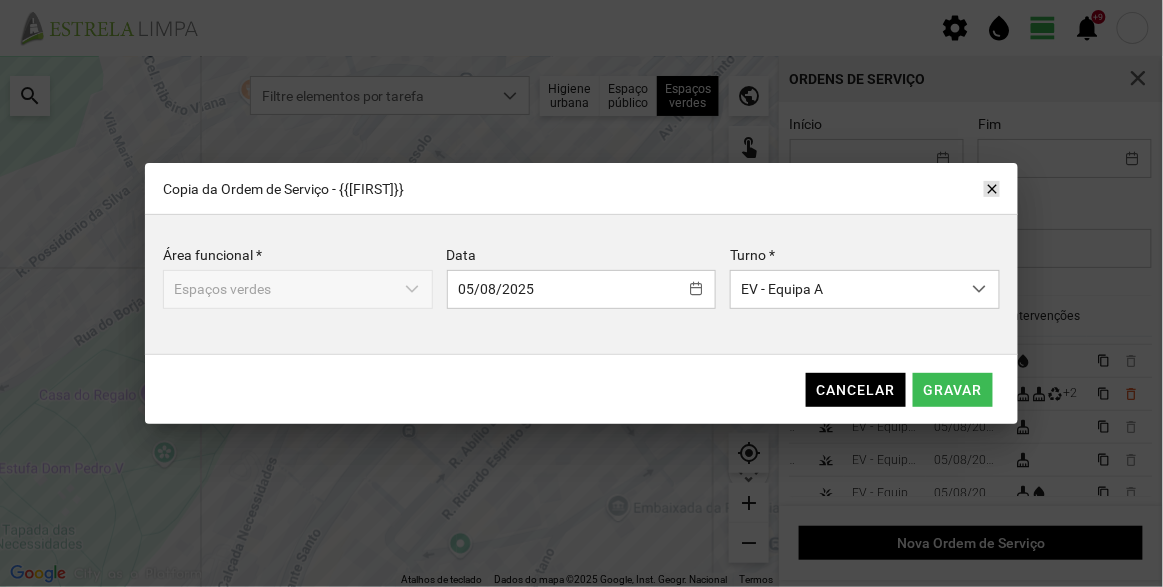 click on "close" 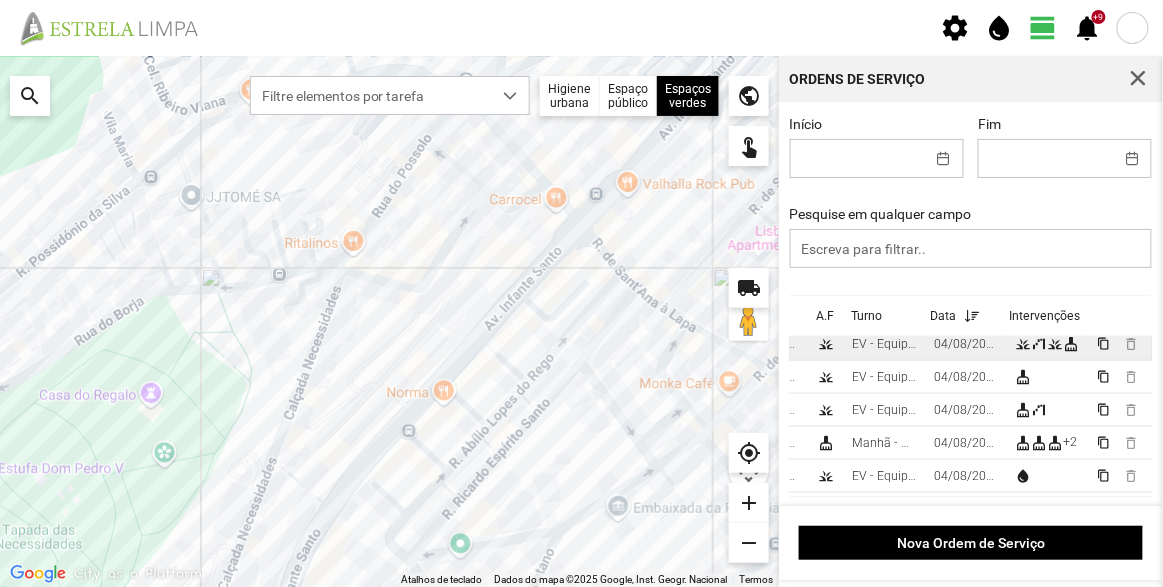 scroll, scrollTop: 727, scrollLeft: 119, axis: both 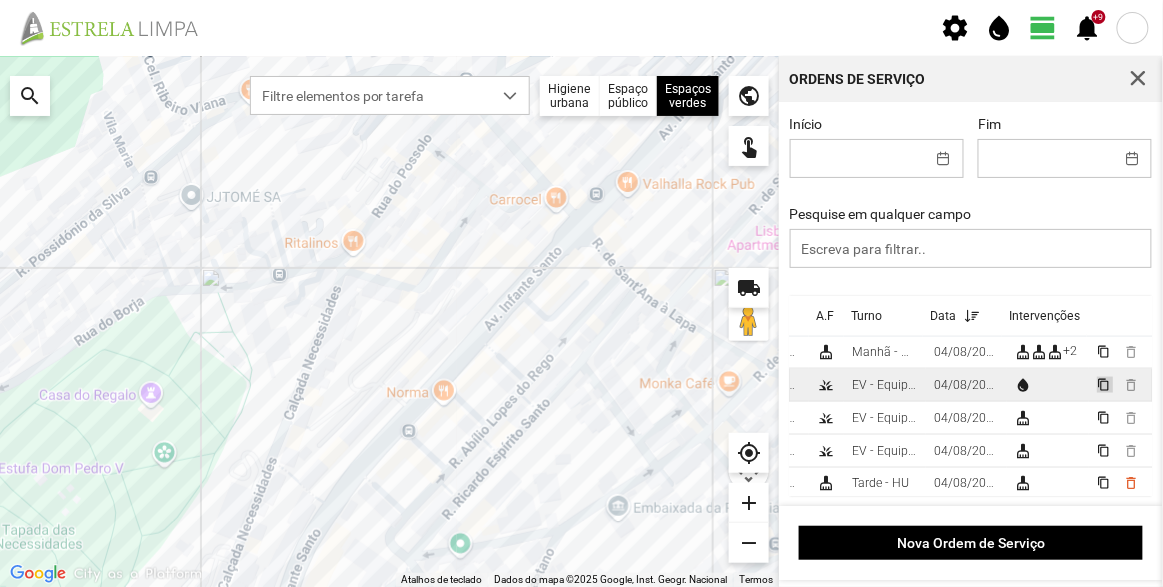 click on "content_copy" at bounding box center (1103, 384) 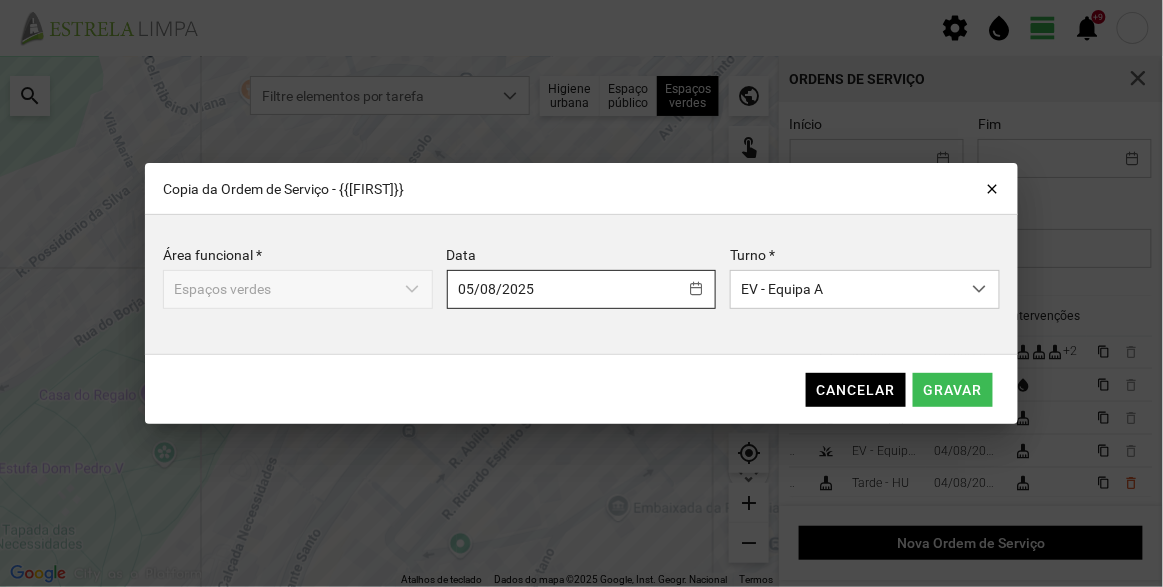 click on "settings  water_drop   view_day   +9   notifications
Para navegar no mapa com gestos de toque, toque duas vezes sem soltar no mapa e, em seguida, arraste-o. ← Mover para a esquerda → Mover para a direita ↑ Mover para cima ↓ Mover para baixo + Aumentar (zoom) - Diminuir (zoom) Casa Avançar 75% para a esquerda Fim Avançar 75% para a direita Página para cima Avançar 75% para cima Página para baixo Avançar 75% para baixo Atalhos de teclado Dados do mapa Dados do mapa ©2025 Google, Inst. Geogr. Nacional Dados do mapa ©2025 Google, Inst. Geogr. Nacional 50 m  Clique no botão para alternar entre as unidades métricas e imperiais Termos Comunicar um erro no mapa local_shipping  search
Filtre elementos por tarefa  Higiene urbana   Espaço público   Espaços verdes  Árvores  Espaços verdes  public  touch_app  my_location add remove Ordens de Serviço Início   Fim   Pesquise em qualquer campo Id  A.F  Turno Data Intervenções  checklist_rtl   1099/2025   grass   EV - Equipa B       +2" at bounding box center (581, 293) 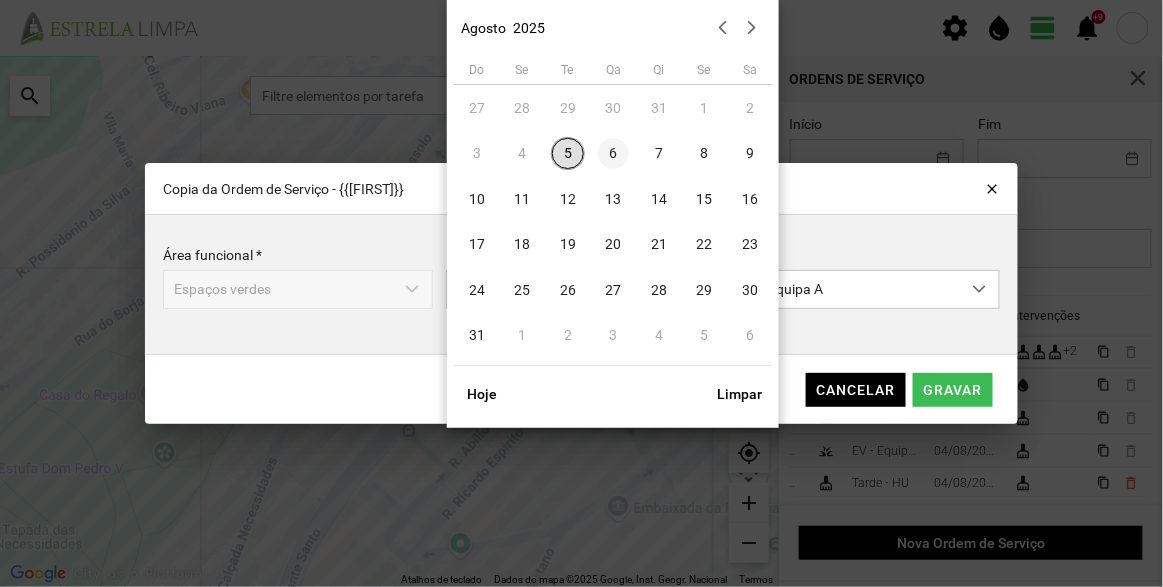 click on "6" at bounding box center [614, 154] 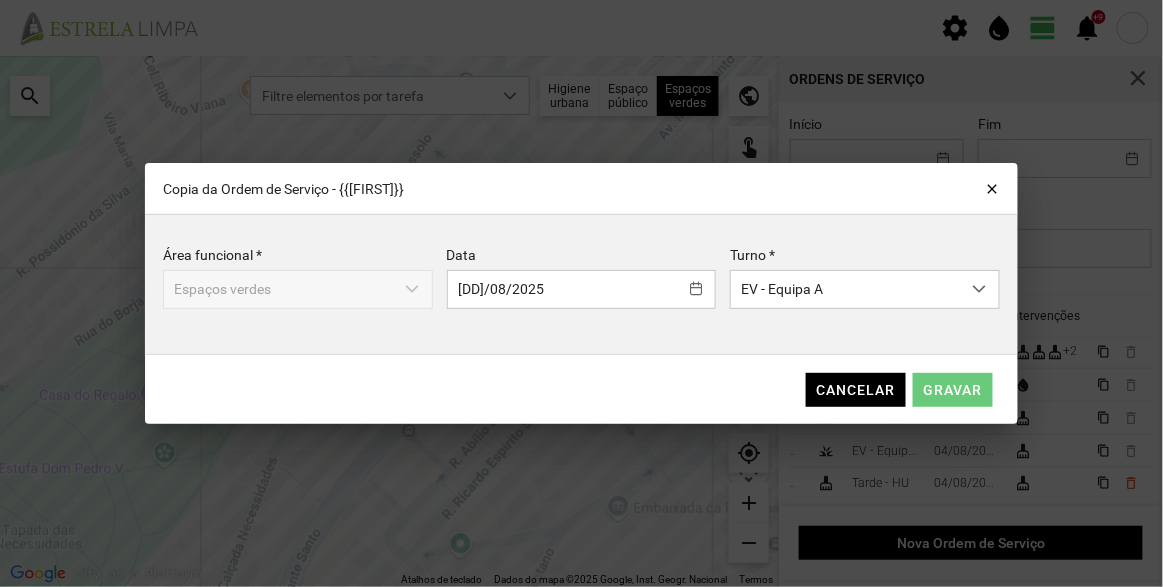 click on "Gravar" 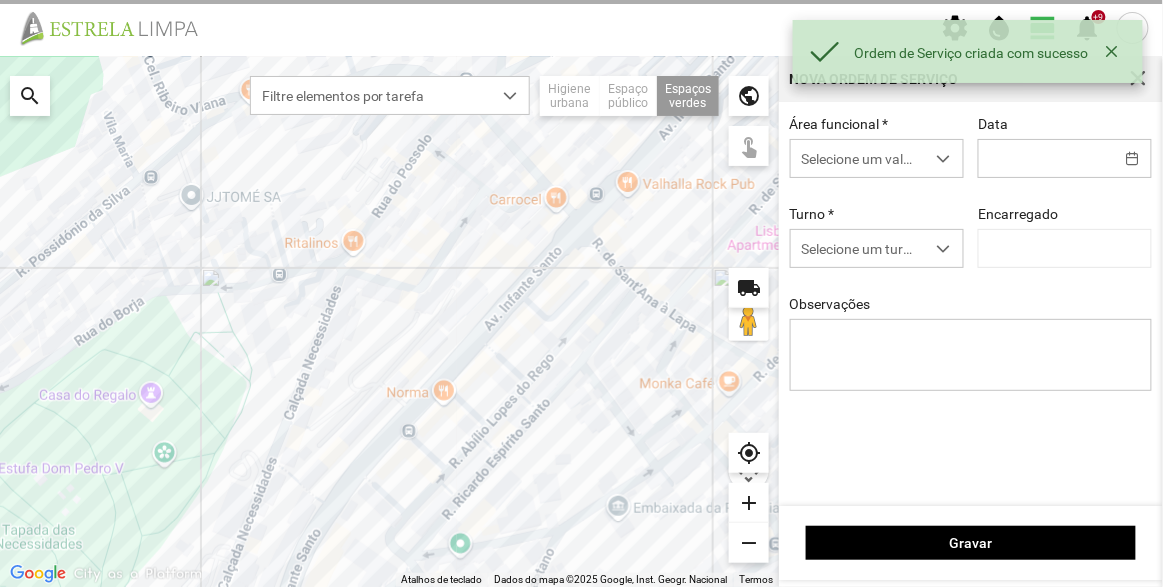 type on "[DD]/08/2025" 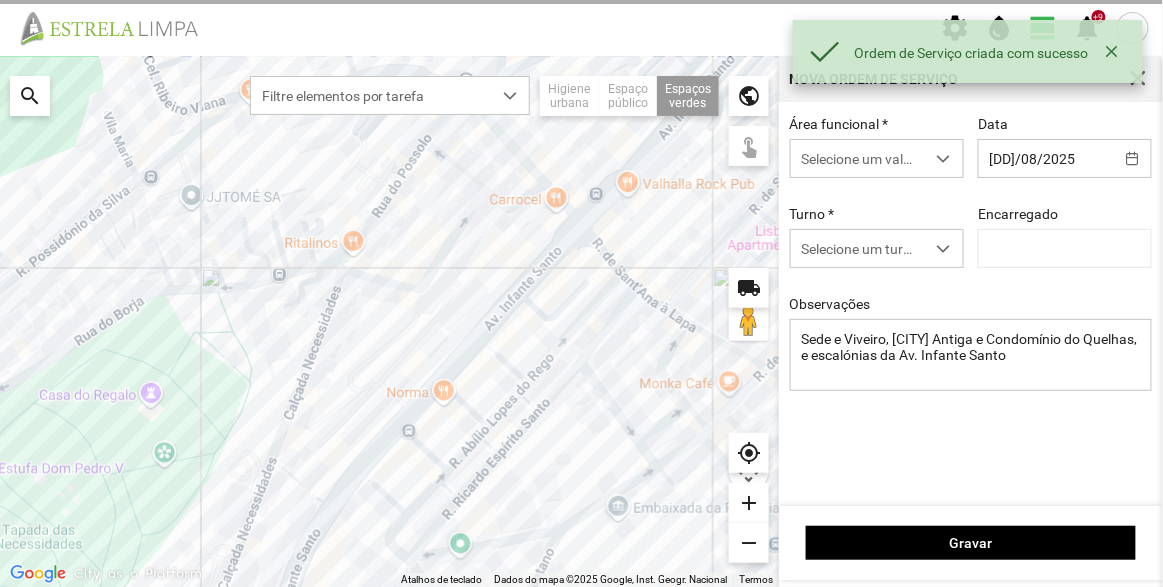 type on "[FIRST] [LAST]" 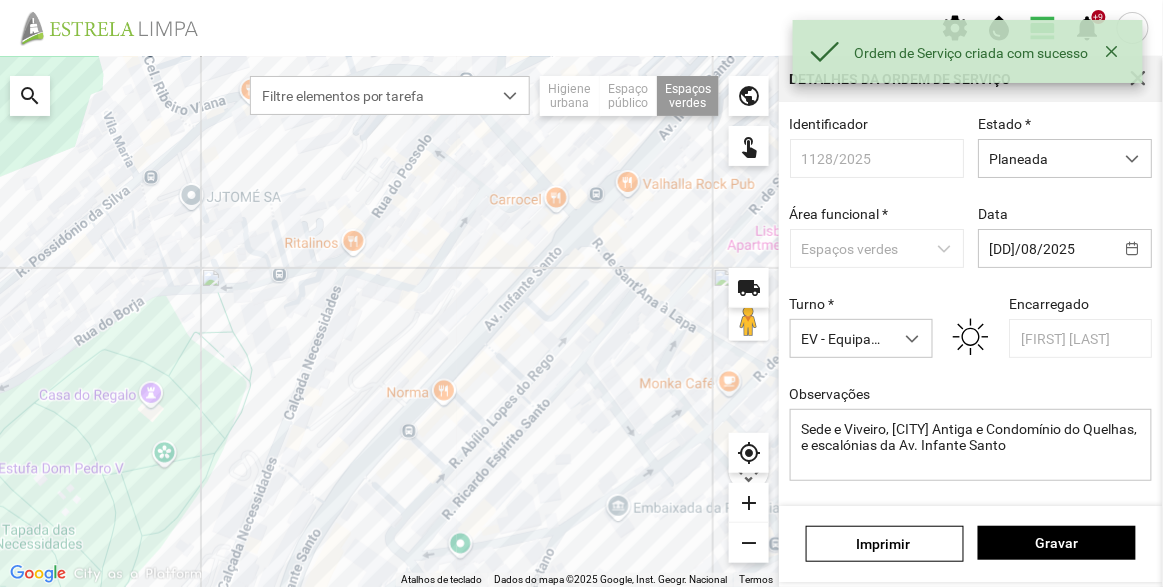 scroll, scrollTop: 174, scrollLeft: 0, axis: vertical 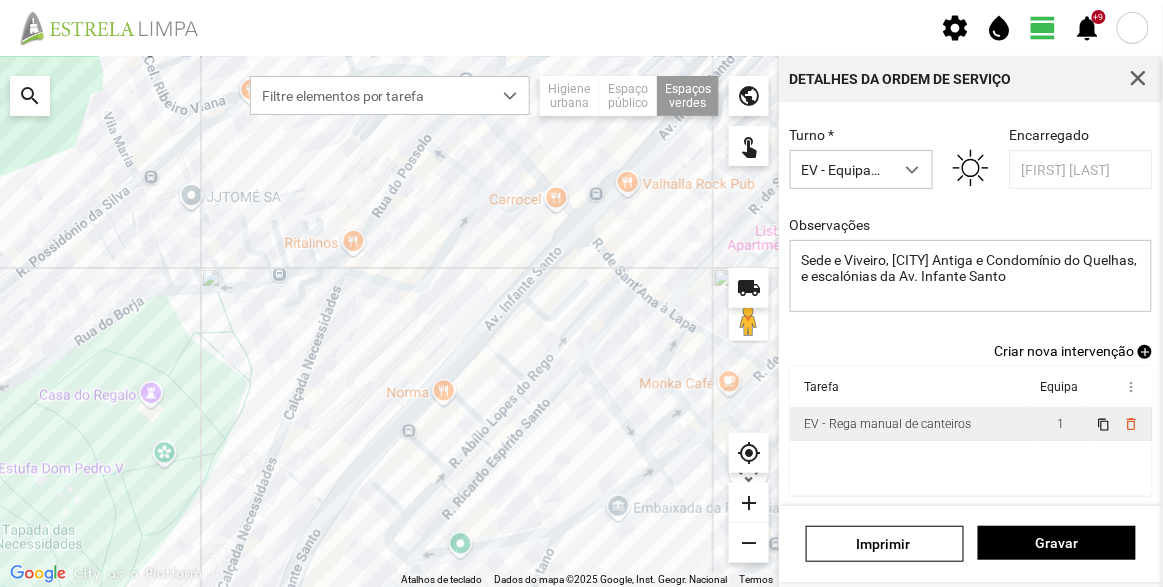 click on "EV - Rega manual de canteiros" at bounding box center (911, 424) 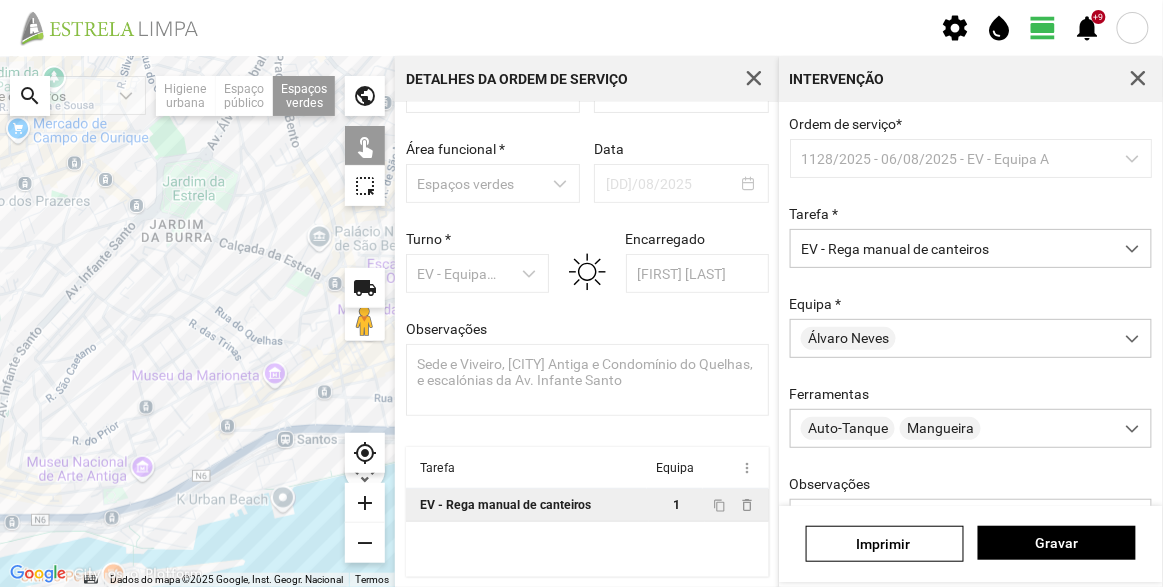 drag, startPoint x: 314, startPoint y: 379, endPoint x: 113, endPoint y: 344, distance: 204.0245 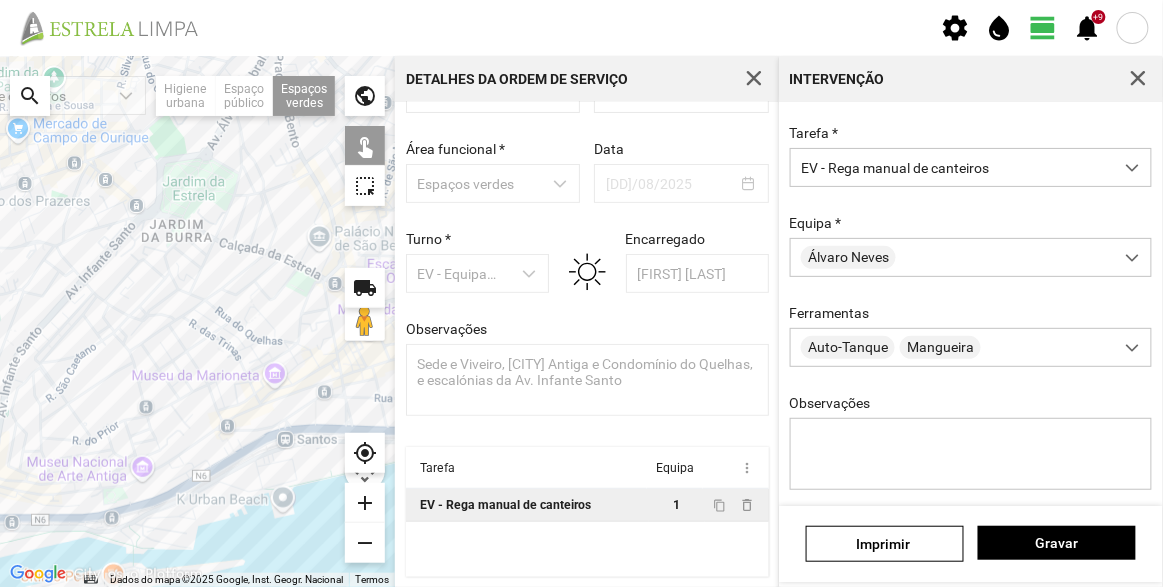 scroll, scrollTop: 181, scrollLeft: 0, axis: vertical 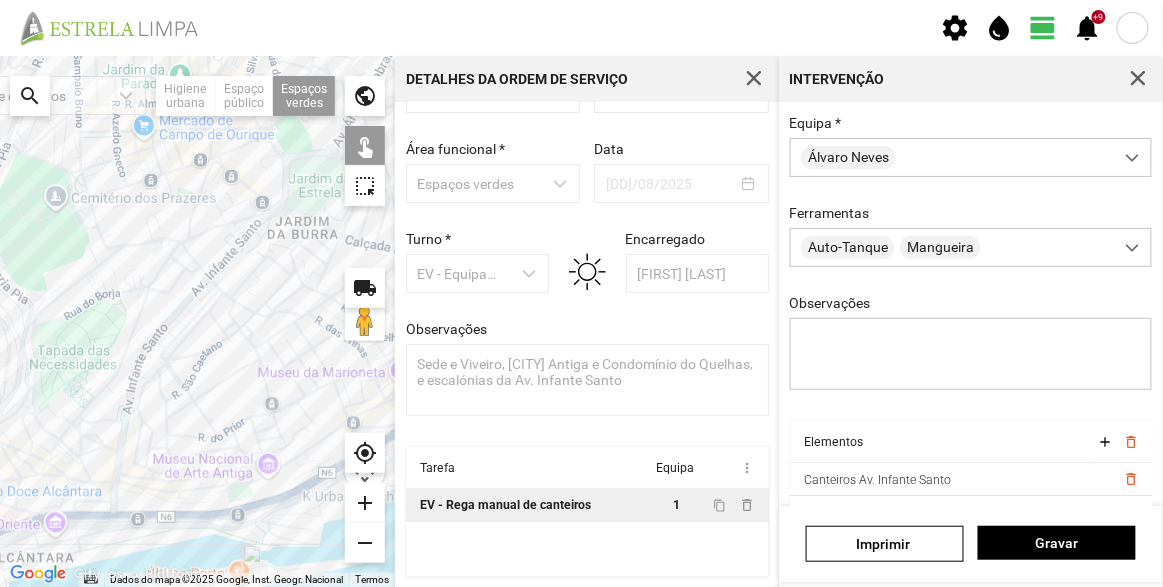 drag, startPoint x: 126, startPoint y: 362, endPoint x: 259, endPoint y: 358, distance: 133.06013 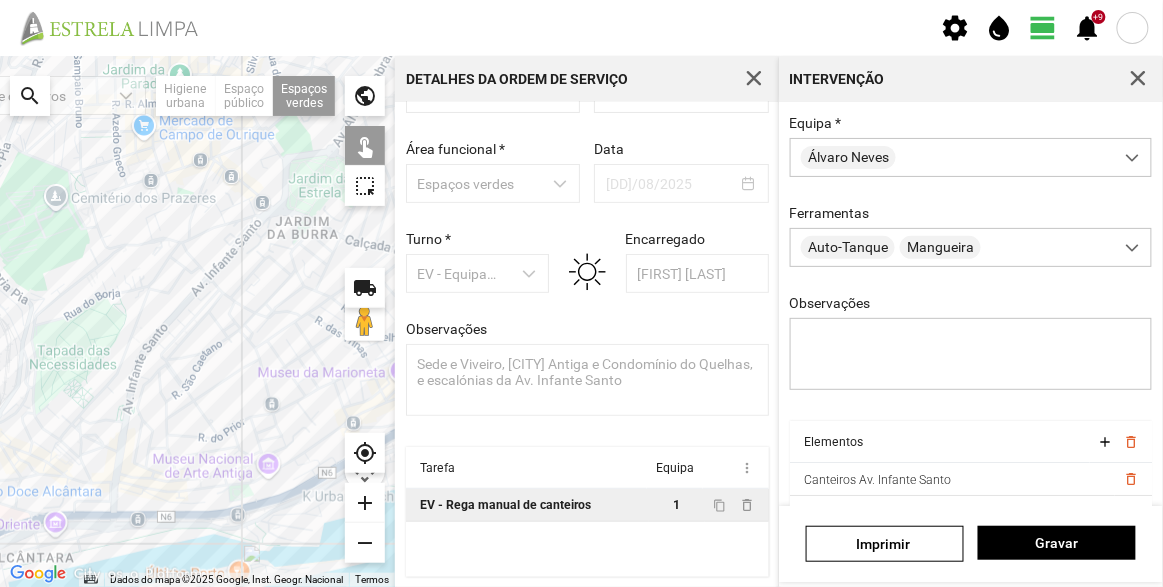 click 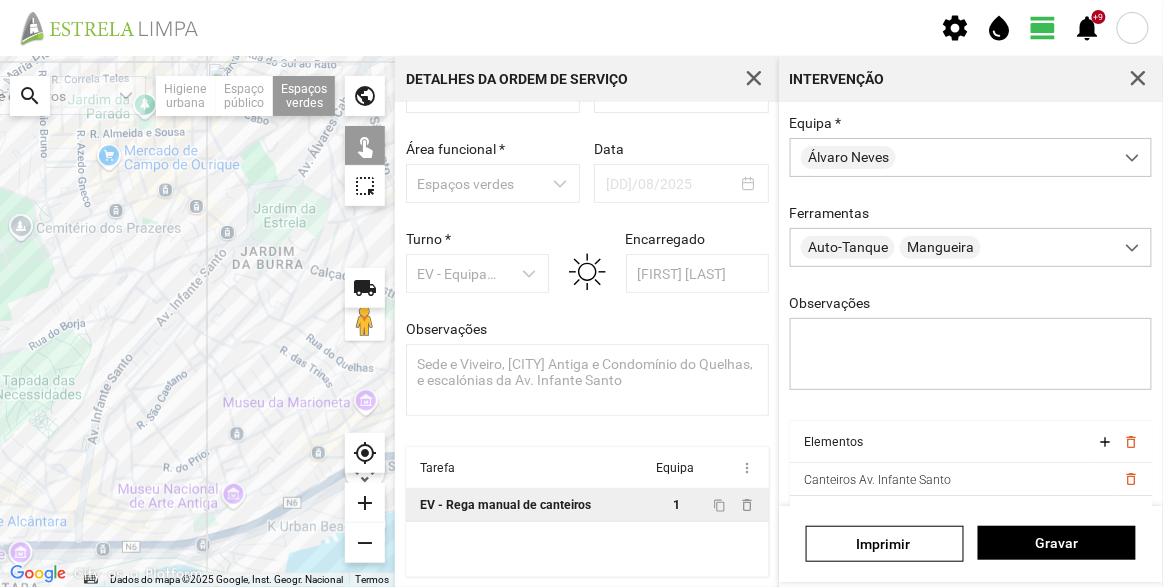 drag, startPoint x: 236, startPoint y: 275, endPoint x: 194, endPoint y: 310, distance: 54.67175 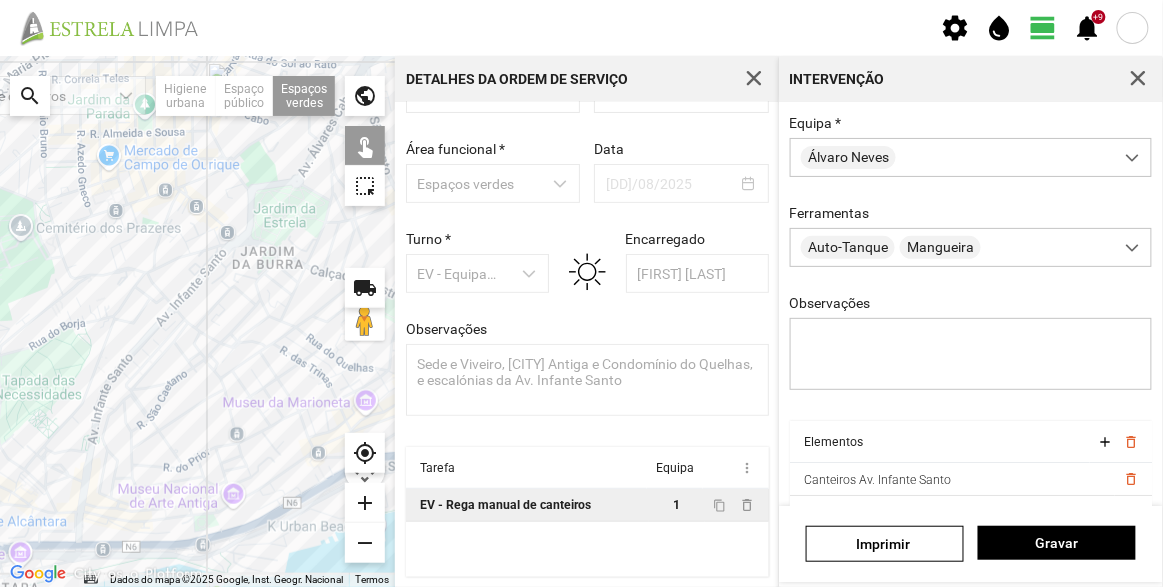 click 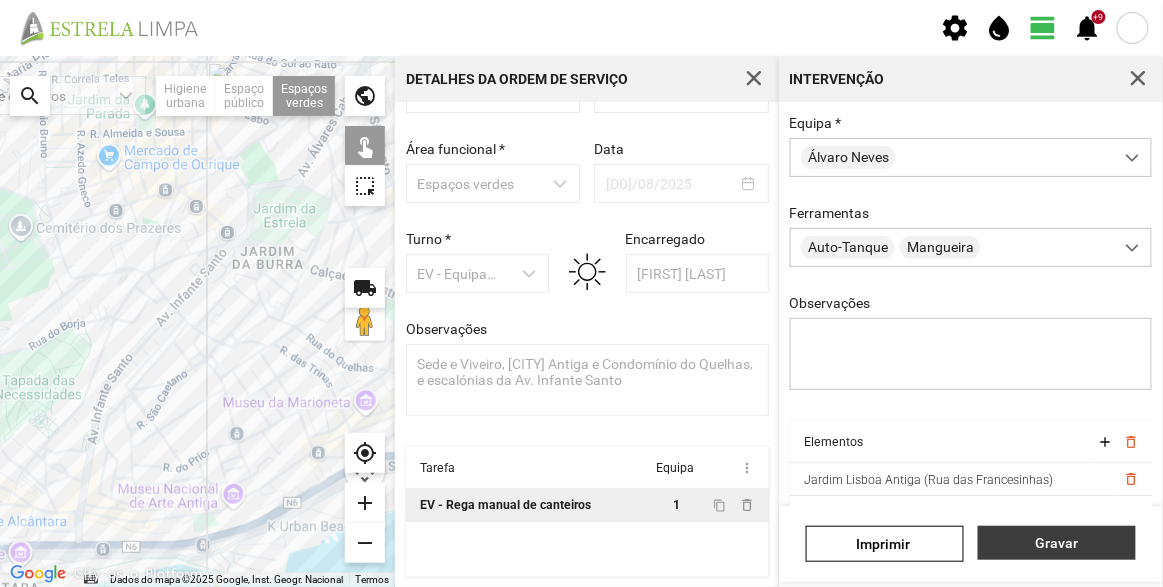 click on "Gravar" at bounding box center [1057, 543] 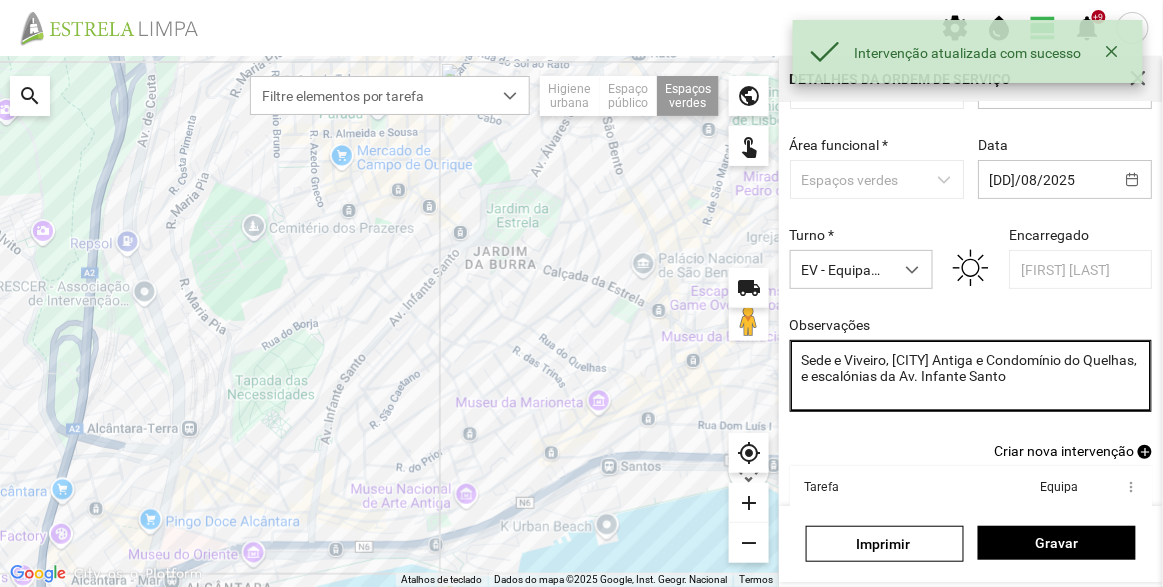 click on "Sede e Viveiro, [CITY] Antiga e Condomínio do Quelhas, e escalónias da Av. Infante Santo" at bounding box center [971, 376] 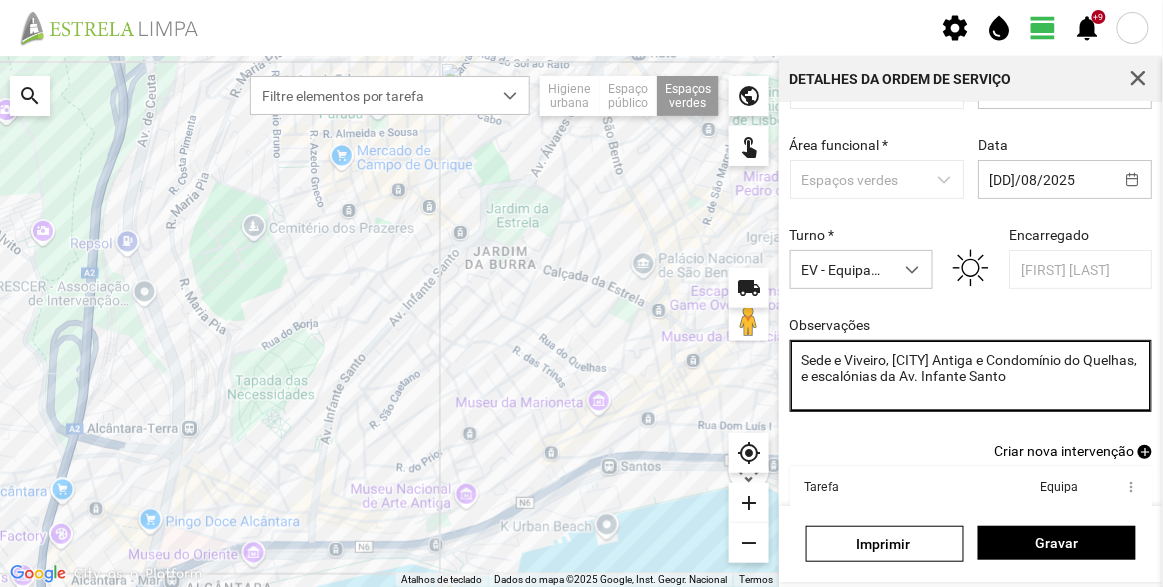 drag, startPoint x: 1071, startPoint y: 383, endPoint x: 860, endPoint y: 383, distance: 211 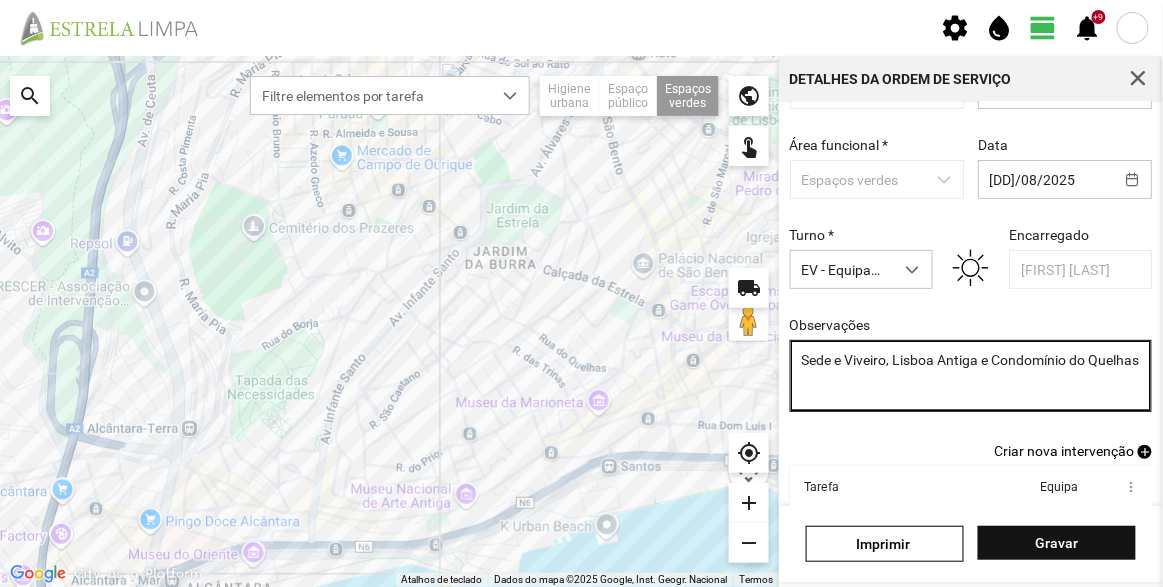 type on "Sede e Viveiro, Lisboa Antiga e Condomínio do Quelhas" 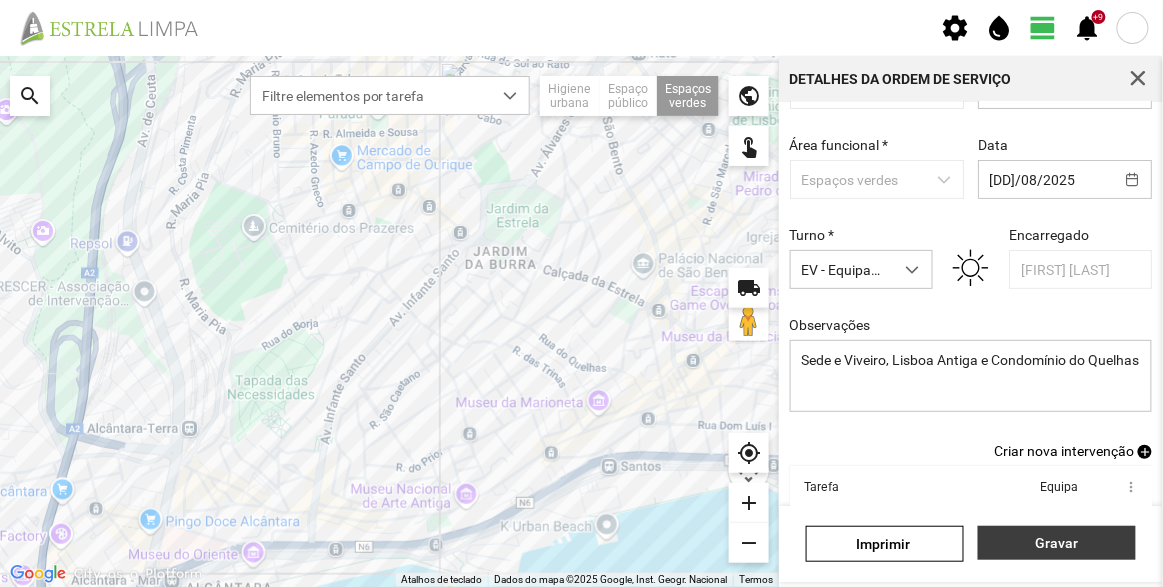 click on "Gravar" at bounding box center [1057, 543] 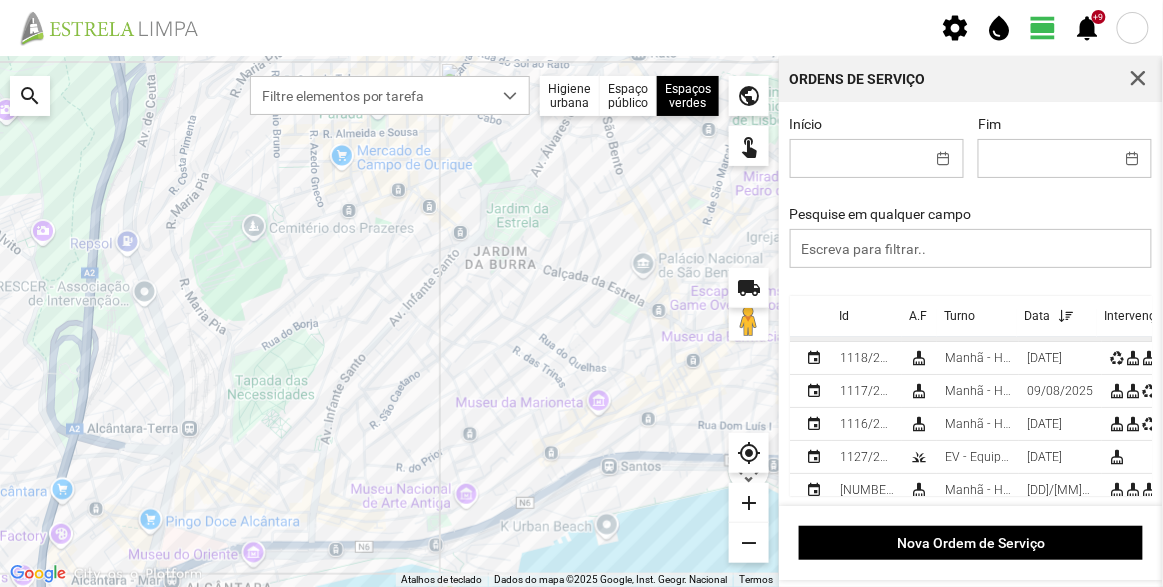 scroll, scrollTop: 0, scrollLeft: 0, axis: both 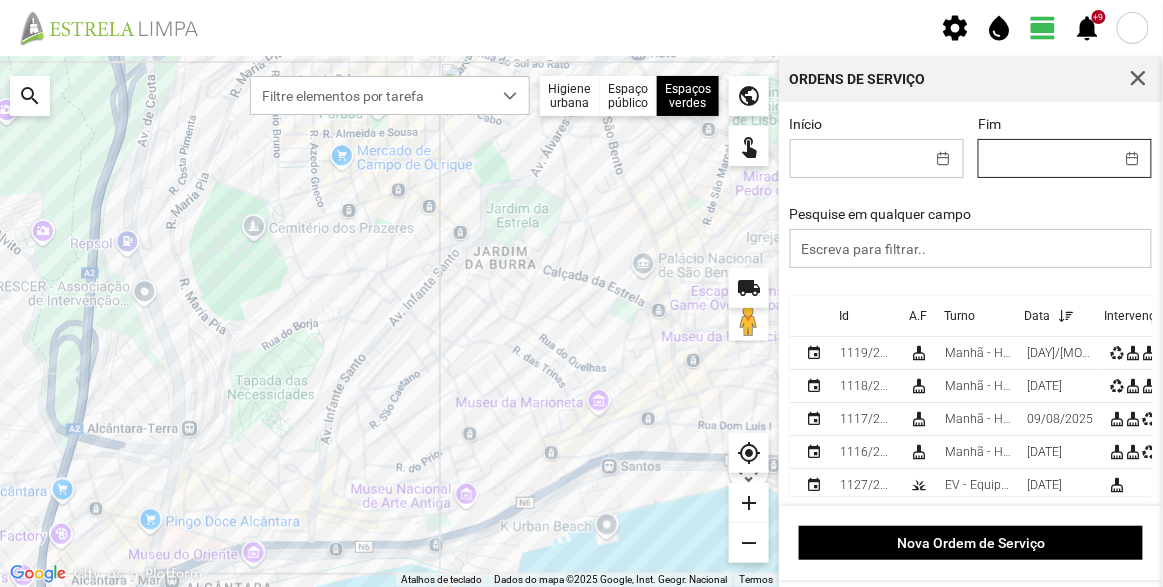 click on "settings  water_drop   view_day   +9   notifications
Para navegar no mapa com gestos de toque, toque duas vezes sem soltar no mapa e, em seguida, arraste-o. ← Mover para a esquerda → Mover para a direita ↑ Mover para cima ↓ Mover para baixo + Aumentar (zoom) - Diminuir (zoom) Casa Avançar 75% para a esquerda Fim Avançar 75% para a direita Página para cima Avançar 75% para cima Página para baixo Avançar 75% para baixo Atalhos de teclado Dados do mapa Dados do mapa ©2025 Google, Inst. Geogr. Nacional Dados do mapa ©2025 Google, Inst. Geogr. Nacional 200 m  Clique no botão para alternar entre as unidades métricas e imperiais Termos Comunicar um erro no mapa local_shipping  search
Filtre elementos por tarefa  Higiene urbana   Espaço público   Espaços verdes  Árvores  Espaços verdes  public  touch_app  my_location add remove Ordens de Serviço Início   Fim   Pesquise em qualquer campo Id  A.F  Turno Data Intervenções  event   1119/2025   cleaning_services   Manhã - HU 1" at bounding box center (581, 293) 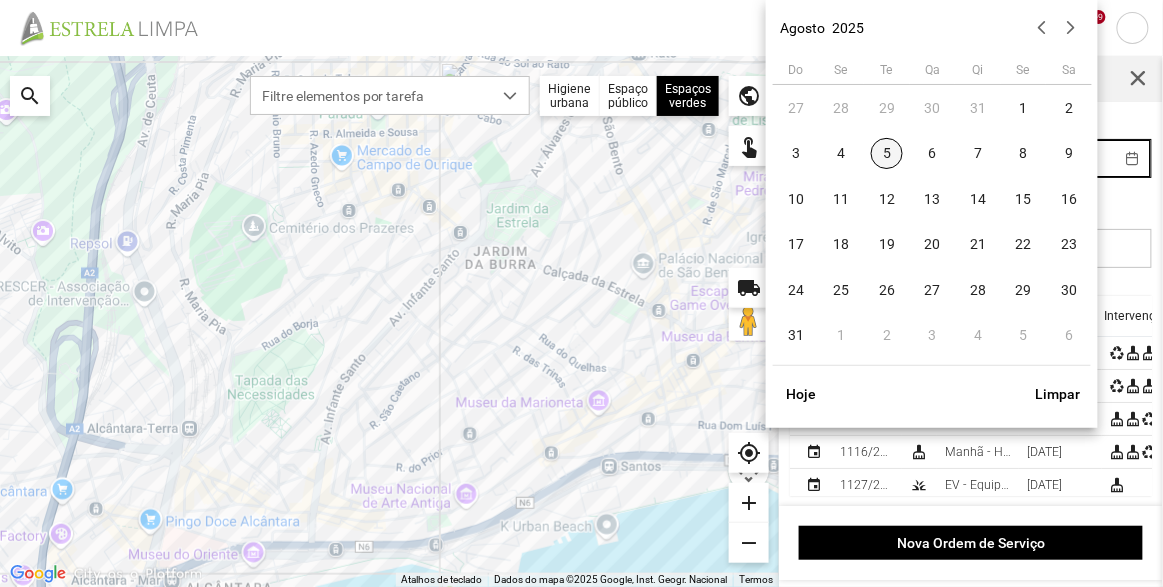 click on "5" at bounding box center [887, 154] 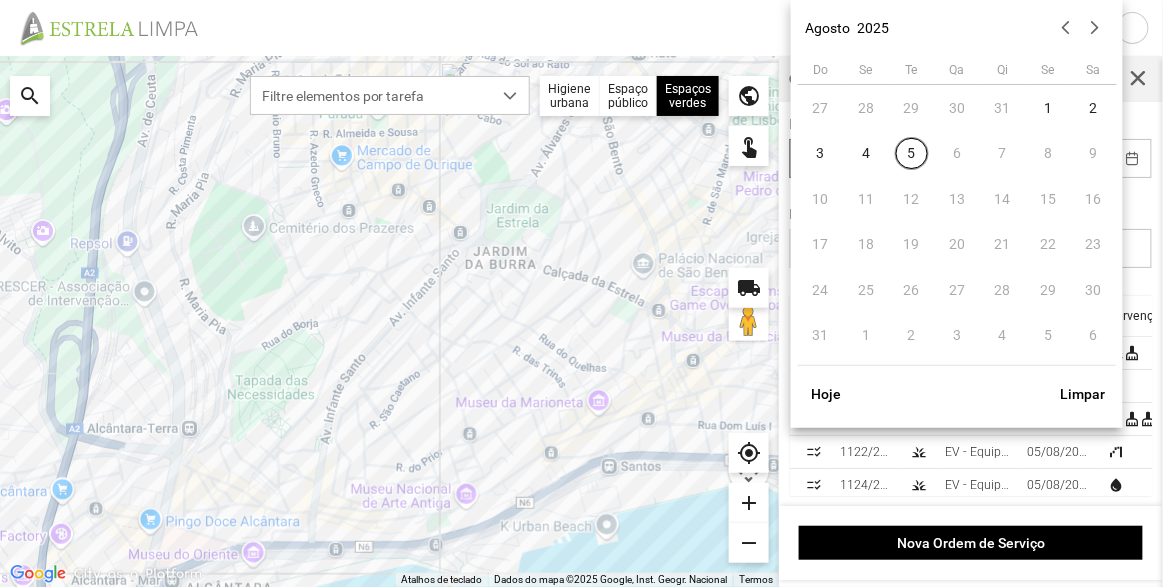 click on "settings  water_drop   view_day   +9   notifications
Para navegar no mapa com gestos de toque, toque duas vezes sem soltar no mapa e, em seguida, arraste-o. ← Mover para a esquerda → Mover para a direita ↑ Mover para cima ↓ Mover para baixo + Aumentar (zoom) - Diminuir (zoom) Casa Avançar 75% para a esquerda Fim Avançar 75% para a direita Página para cima Avançar 75% para cima Página para baixo Avançar 75% para baixo Atalhos de teclado Dados do mapa Dados do mapa ©2025 Google, Inst. Geogr. Nacional Dados do mapa ©2025 Google, Inst. Geogr. Nacional 200 m  Clique no botão para alternar entre as unidades métricas e imperiais Termos Comunicar um erro no mapa local_shipping  search
Filtre elementos por tarefa  Higiene urbana   Espaço público   Espaços verdes  Árvores  Espaços verdes  public  touch_app  my_location add remove Ordens de Serviço Início   Fim 05/08/2025   Pesquise em qualquer campo Id  A.F  Turno Data Intervenções  checklist_rtl   1123/2025   grass   05/08/2025  1" at bounding box center [581, 293] 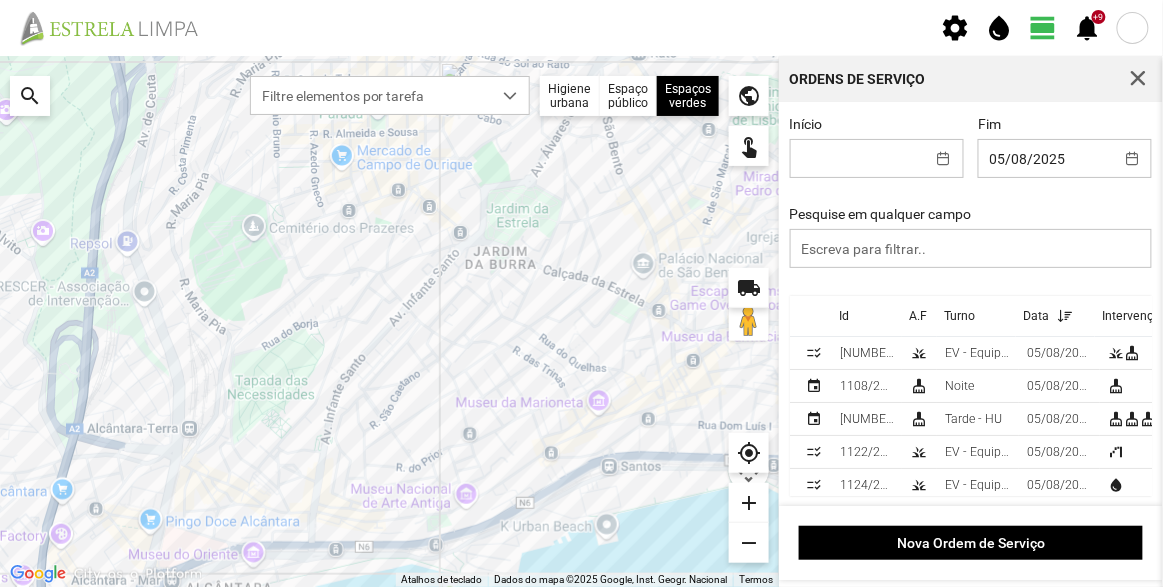 click on "Ordens de Serviço" at bounding box center (971, 79) 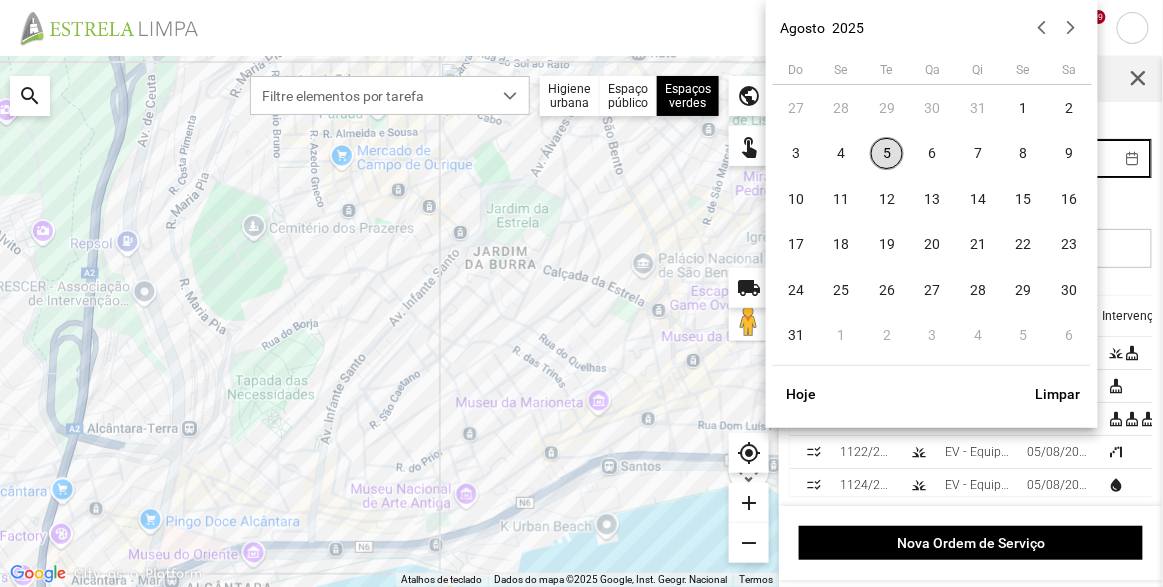 click on "settings  water_drop   view_day   +9   notifications
Para navegar no mapa com gestos de toque, toque duas vezes sem soltar no mapa e, em seguida, arraste-o. ← Mover para a esquerda → Mover para a direita ↑ Mover para cima ↓ Mover para baixo + Aumentar (zoom) - Diminuir (zoom) Casa Avançar 75% para a esquerda Fim Avançar 75% para a direita Página para cima Avançar 75% para cima Página para baixo Avançar 75% para baixo Atalhos de teclado Dados do mapa Dados do mapa ©2025 Google, Inst. Geogr. Nacional Dados do mapa ©2025 Google, Inst. Geogr. Nacional 200 m  Clique no botão para alternar entre as unidades métricas e imperiais Termos Comunicar um erro no mapa local_shipping  search
Filtre elementos por tarefa  Higiene urbana   Espaço público   Espaços verdes  Árvores  Espaços verdes  public  touch_app  my_location add remove Ordens de Serviço Início   Fim 05/08/2025   Pesquise em qualquer campo Id  A.F  Turno Data Intervenções  checklist_rtl   1123/2025   grass   05/08/2025  1" at bounding box center [581, 293] 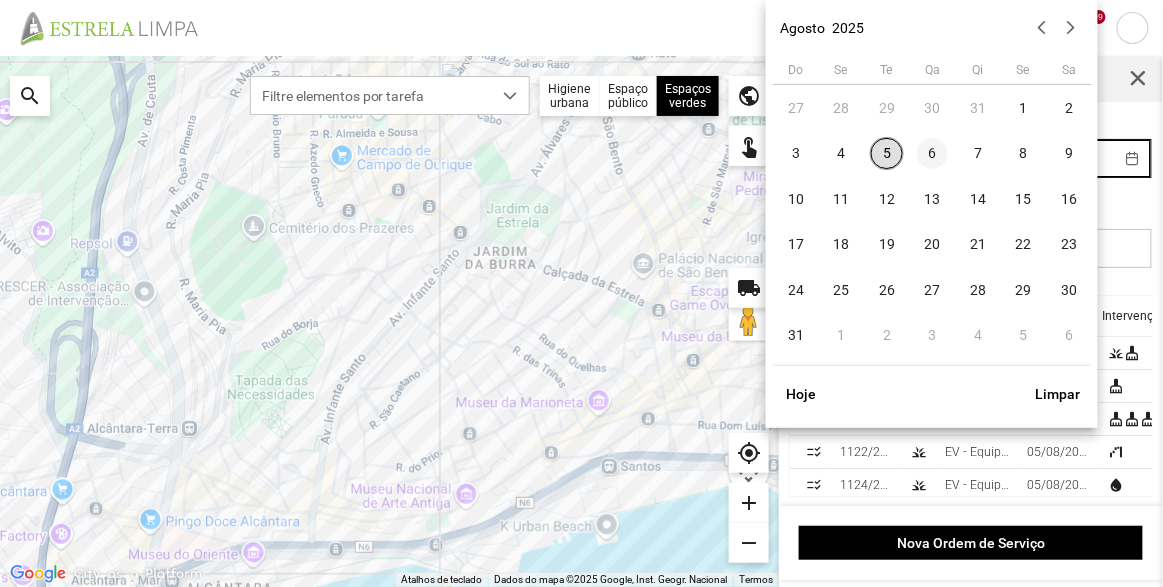 click on "6" at bounding box center (933, 154) 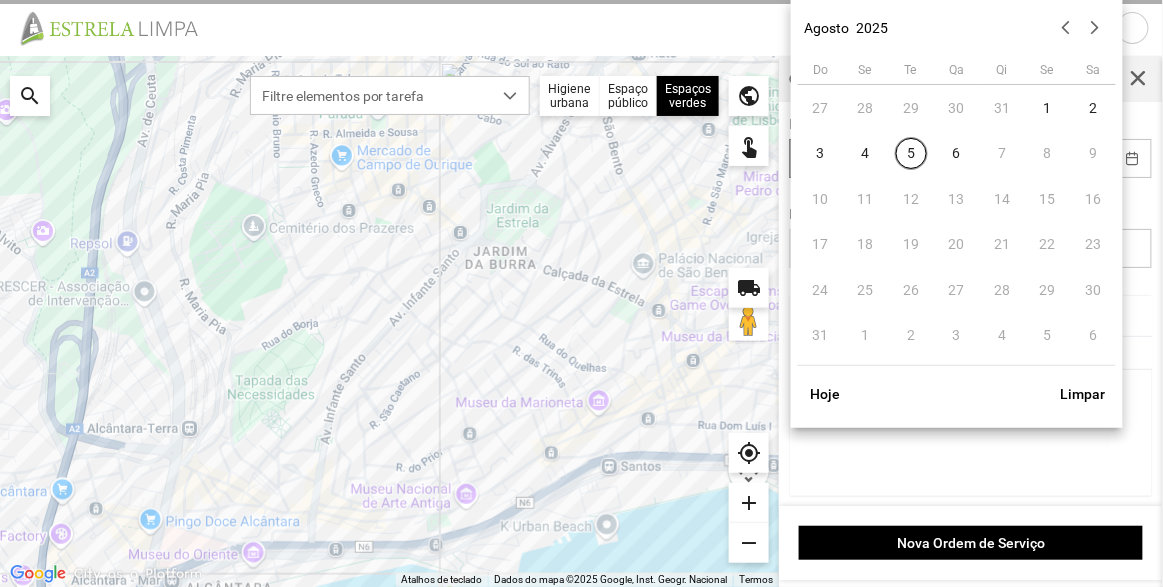 click on "settings  water_drop   view_day   +9   notifications
Para navegar no mapa com gestos de toque, toque duas vezes sem soltar no mapa e, em seguida, arraste-o. ← Mover para a esquerda → Mover para a direita ↑ Mover para cima ↓ Mover para baixo + Aumentar (zoom) - Diminuir (zoom) Casa Avançar 75% para a esquerda Fim Avançar 75% para a direita Página para cima Avançar 75% para cima Página para baixo Avançar 75% para baixo Atalhos de teclado Dados do mapa Dados do mapa ©2025 Google, Inst. Geogr. Nacional Dados do mapa ©2025 Google, Inst. Geogr. Nacional 200 m  Clique no botão para alternar entre as unidades métricas e imperiais Termos Comunicar um erro no mapa local_shipping  search
Filtre elementos por tarefa  Higiene urbana   Espaço público   Espaços verdes  Árvores  Espaços verdes  public  touch_app  my_location add remove Ordens de Serviço Início   Fim 06/08/2025   Pesquise em qualquer campo Id  A.F  Turno Data Intervenções A carregar... Nova Ordem de Serviço" at bounding box center [581, 293] 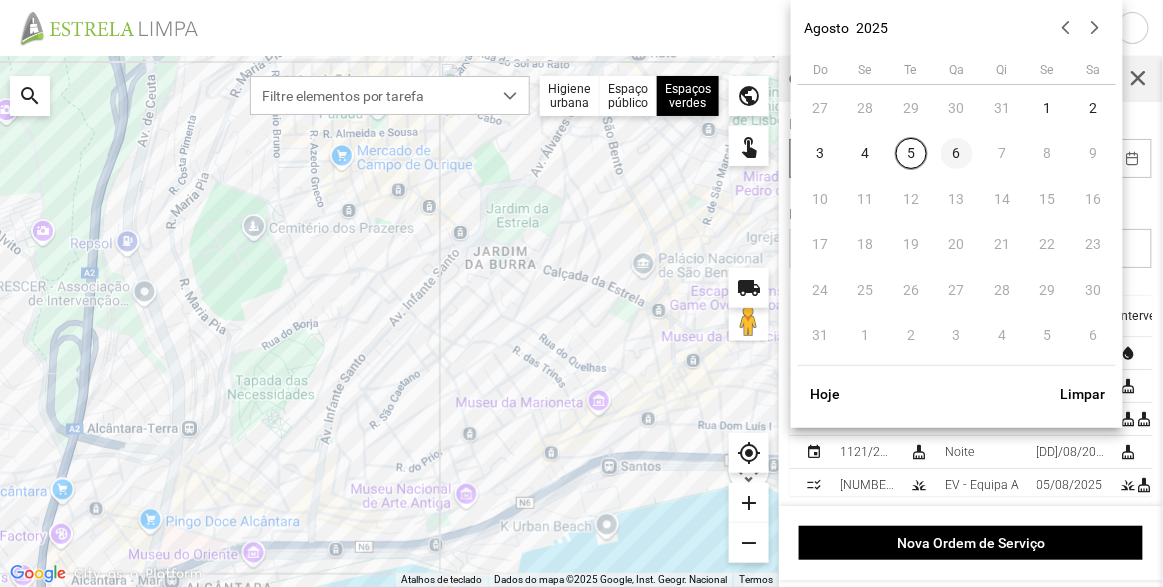 click on "6" at bounding box center [957, 154] 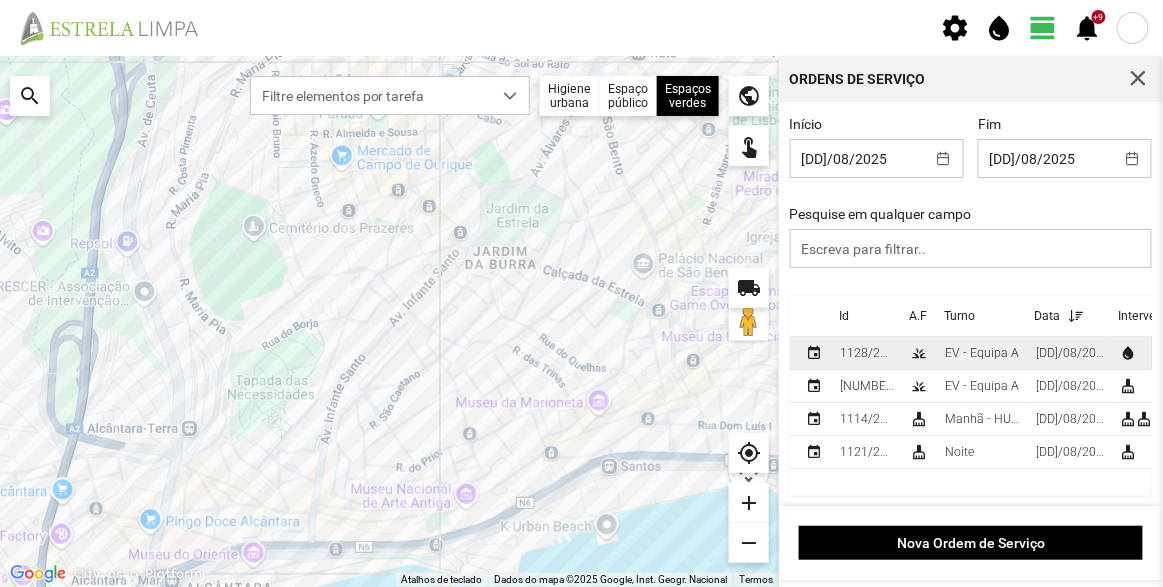 scroll, scrollTop: 2, scrollLeft: 0, axis: vertical 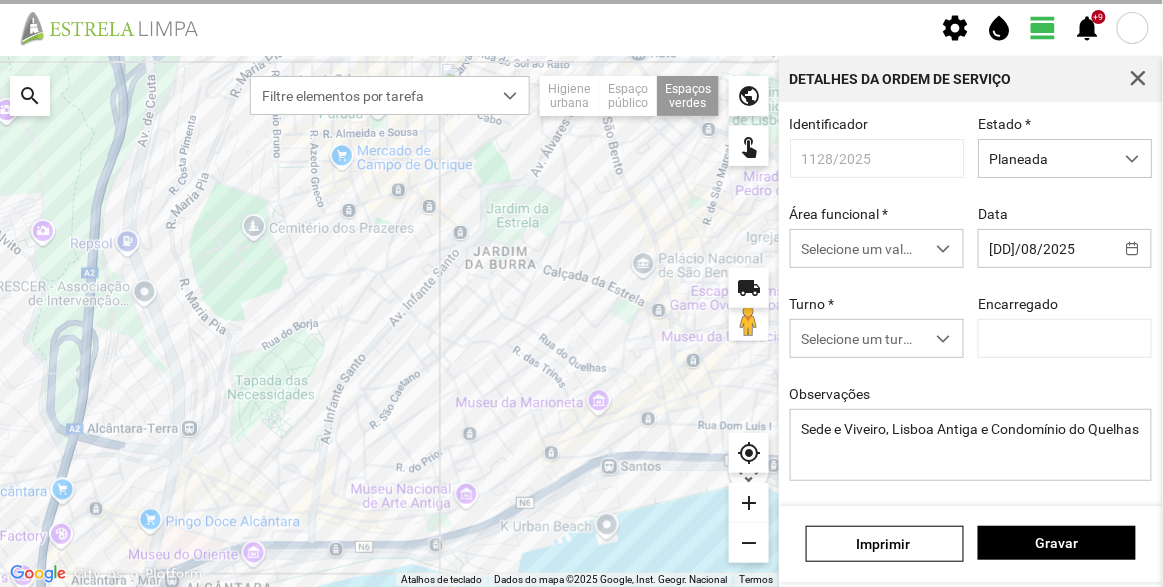 type on "[FIRST] [LAST]" 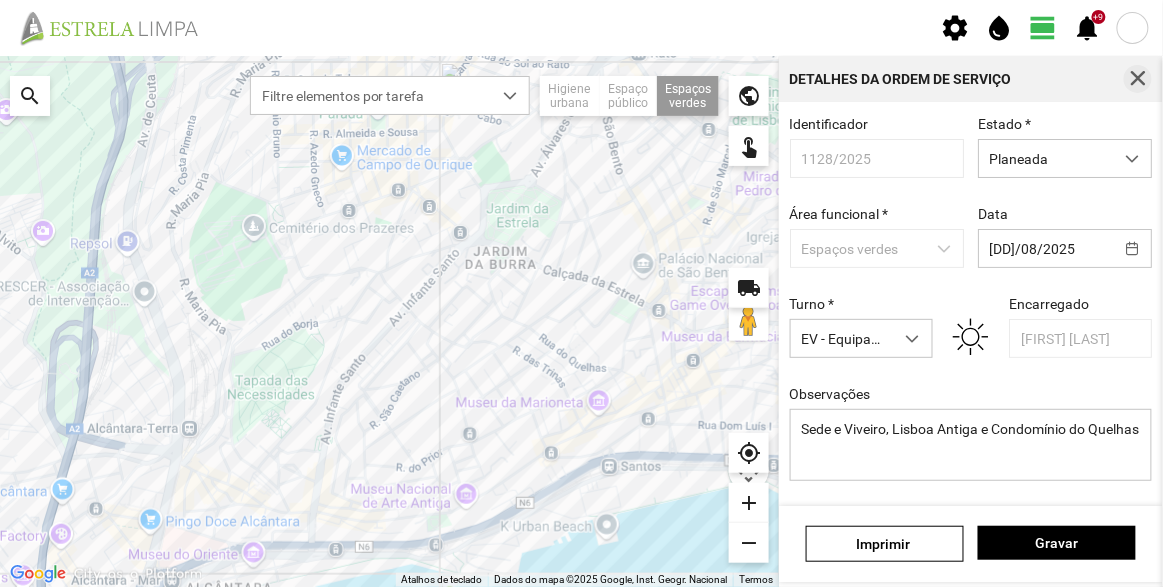 click at bounding box center [1138, 79] 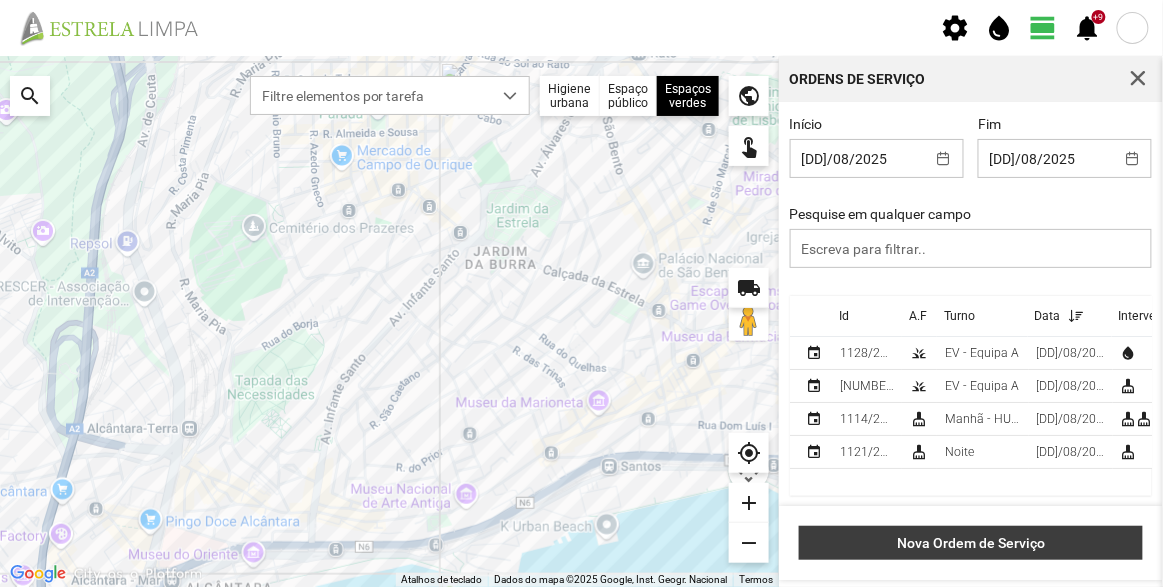 click on "Nova Ordem de Serviço" at bounding box center (971, 543) 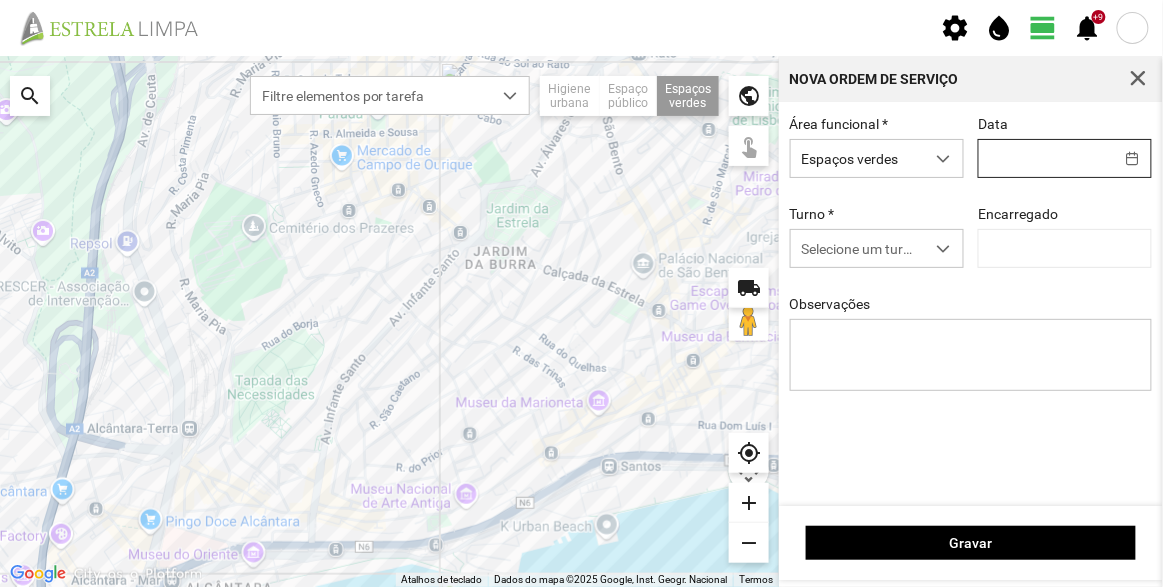 click on "settings  water_drop   view_day   +9   notifications
Para navegar no mapa com gestos de toque, toque duas vezes sem soltar no mapa e, em seguida, arraste-o. ← Mover para a esquerda → Mover para a direita ↑ Mover para cima ↓ Mover para baixo + Aumentar (zoom) - Diminuir (zoom) Casa Avançar 75% para a esquerda Fim Avançar 75% para a direita Página para cima Avançar 75% para cima Página para baixo Avançar 75% para baixo Atalhos de teclado Dados do mapa Dados do mapa ©2025 Google, Inst. Geogr. Nacional Dados do mapa ©2025 Google, Inst. Geogr. Nacional 200 m  Clique no botão para alternar entre as unidades métricas e imperiais Termos Comunicar um erro no mapa local_shipping  search
Filtre elementos por tarefa  Higiene urbana   Espaço público   Espaços verdes  Árvores  Espaços verdes  public  touch_app  my_location add remove Nova Ordem de Serviço Área funcional * Espaços verdes Data   Turno * Selecione um turno Encarregado Observações Gravar" at bounding box center [581, 293] 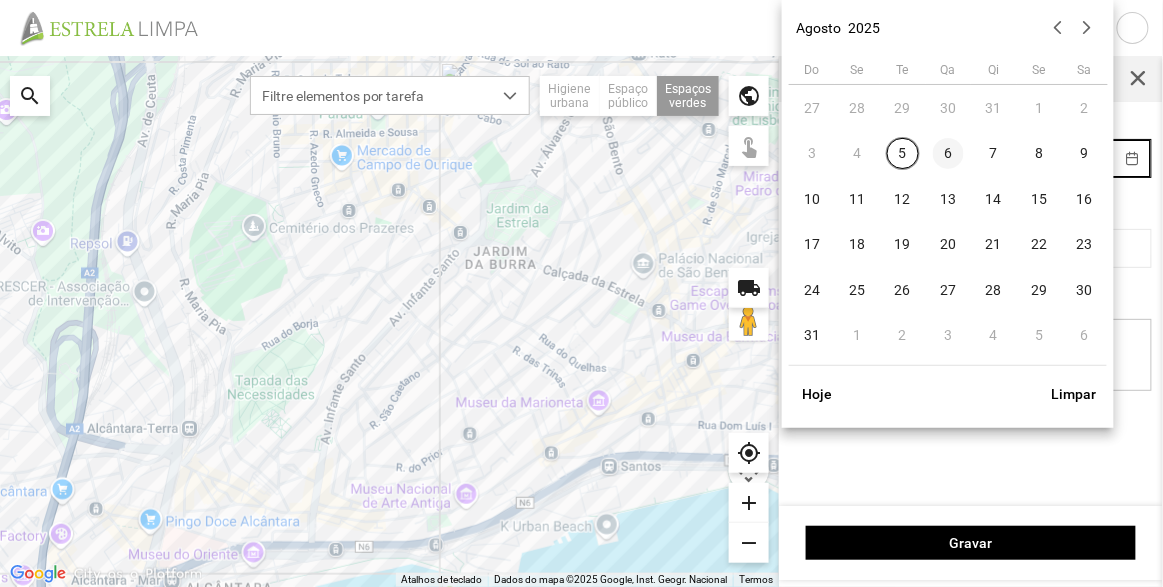 click on "6" at bounding box center (949, 154) 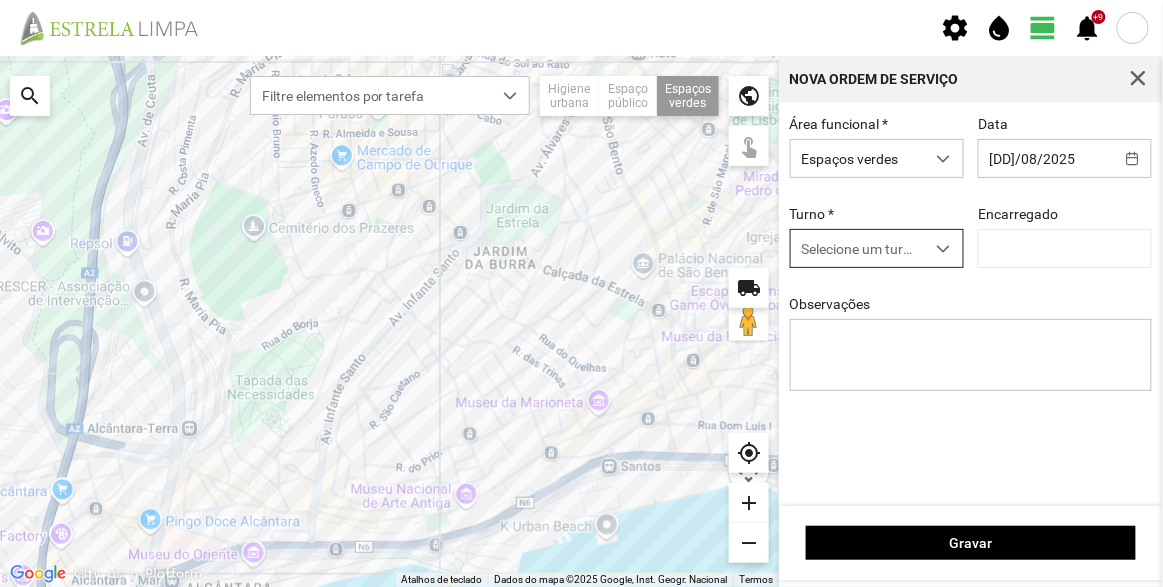 click on "Selecione um turno" at bounding box center (858, 248) 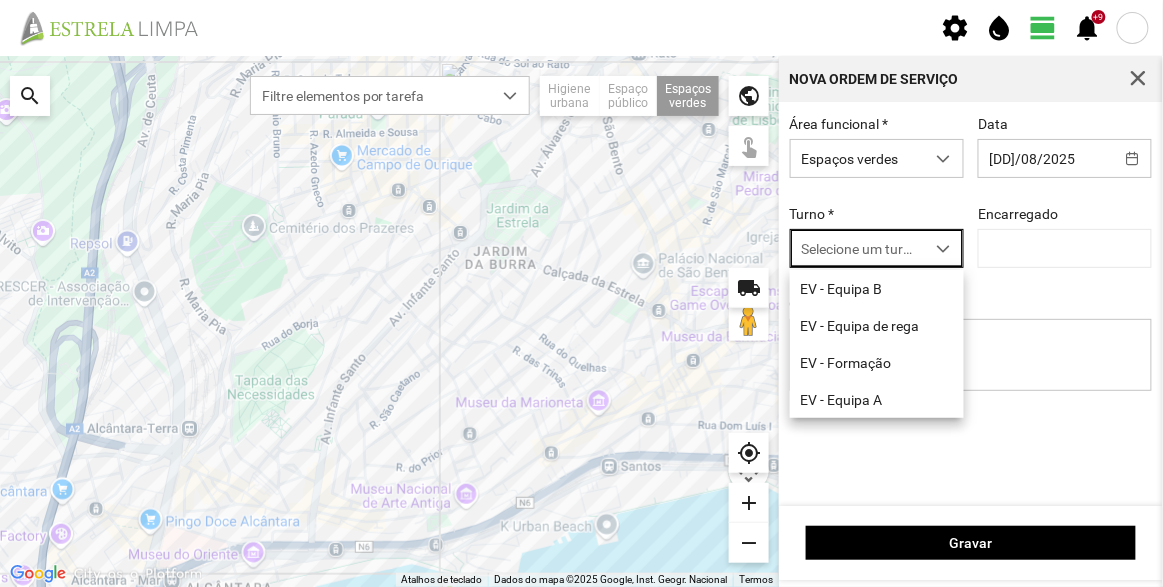 scroll, scrollTop: 10, scrollLeft: 84, axis: both 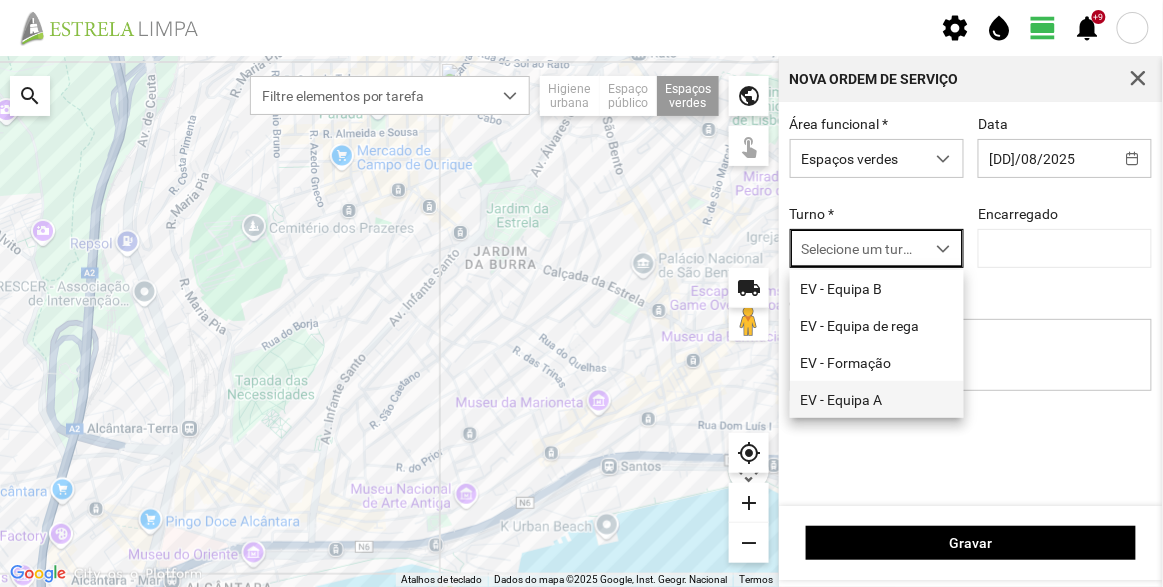click on "EV - Equipa A" at bounding box center [877, 399] 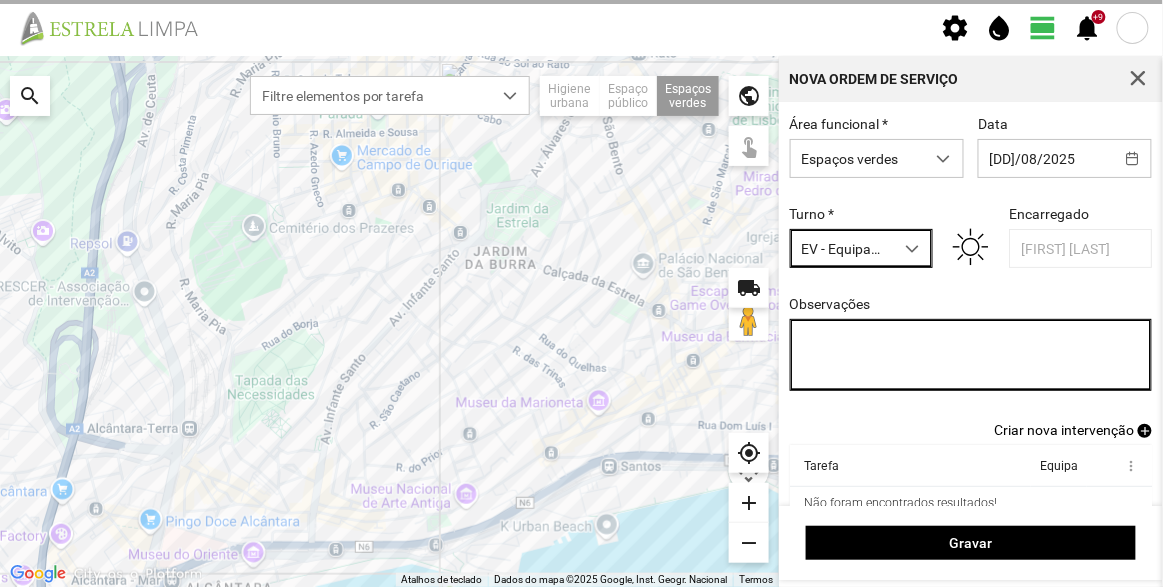 click on "Observações" at bounding box center (971, 355) 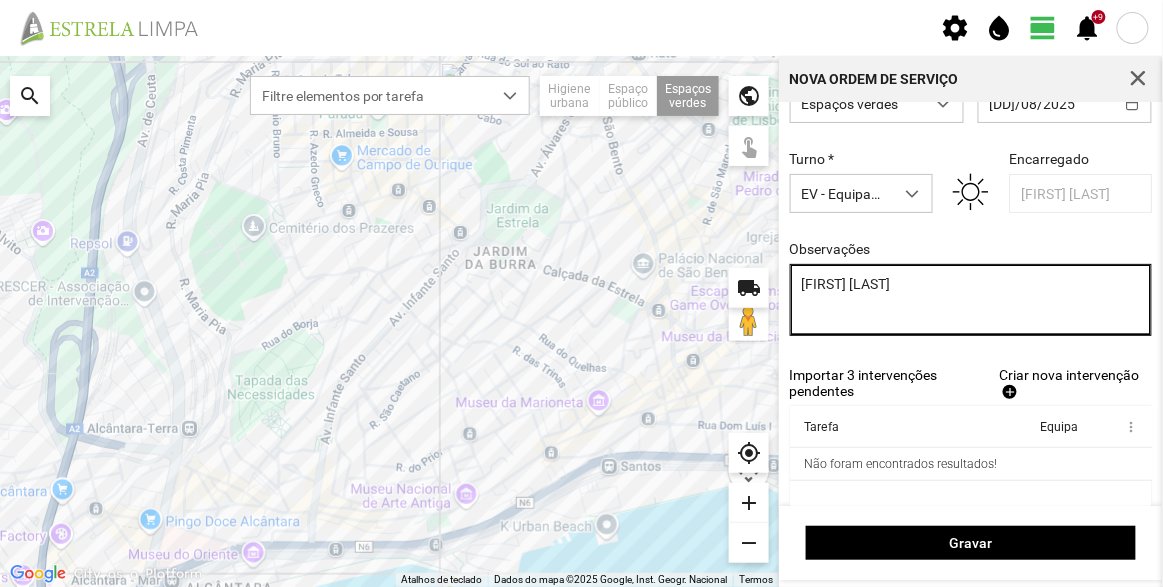scroll, scrollTop: 90, scrollLeft: 0, axis: vertical 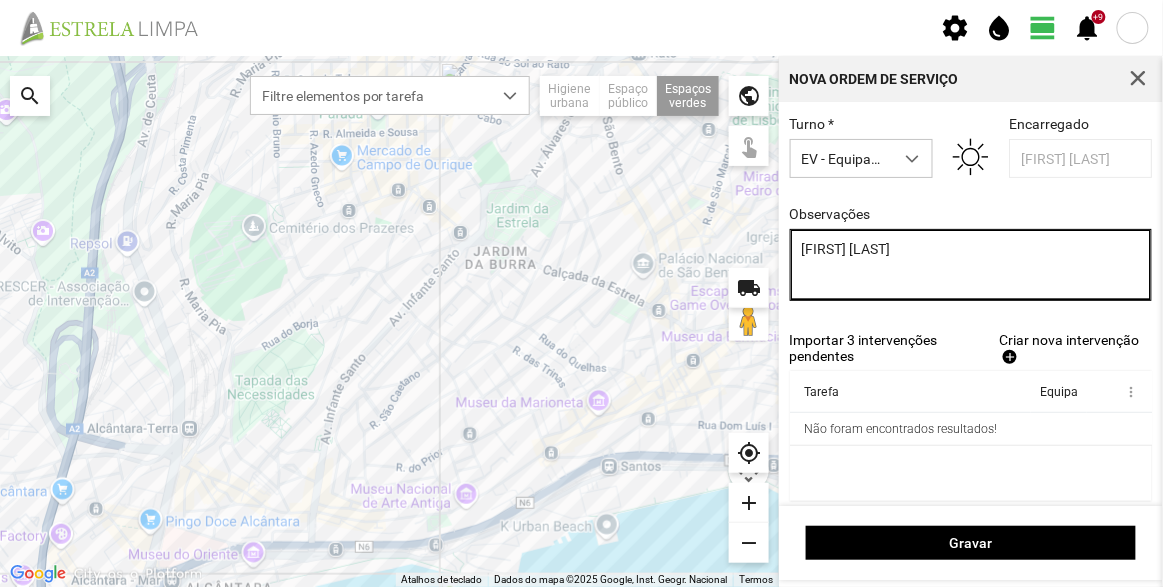 type on "[FIRST] [LAST]" 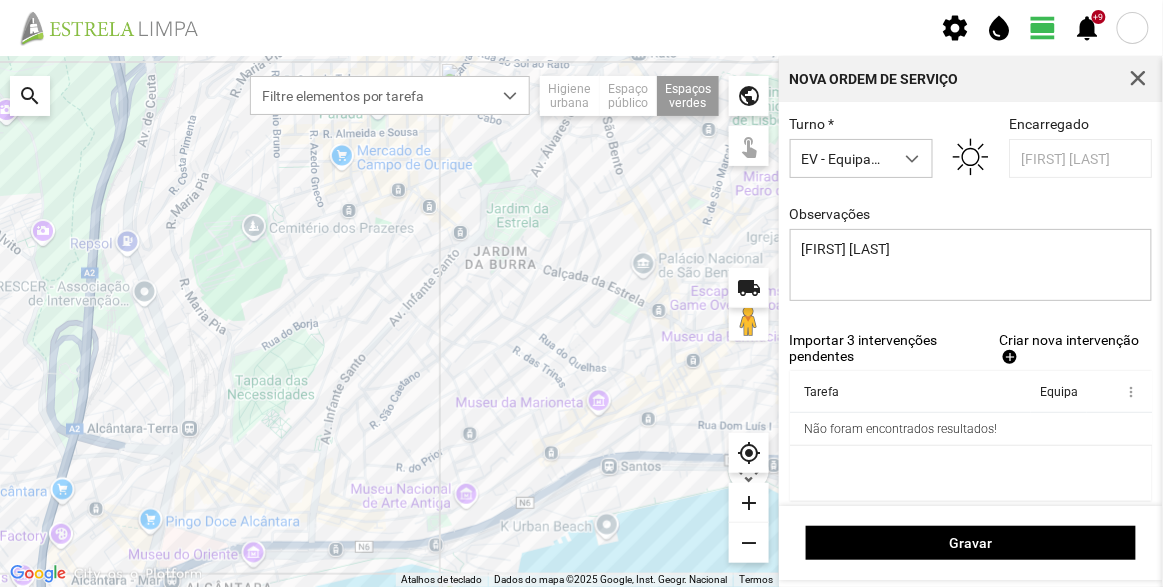 click on "Criar nova intervenção" at bounding box center (1069, 340) 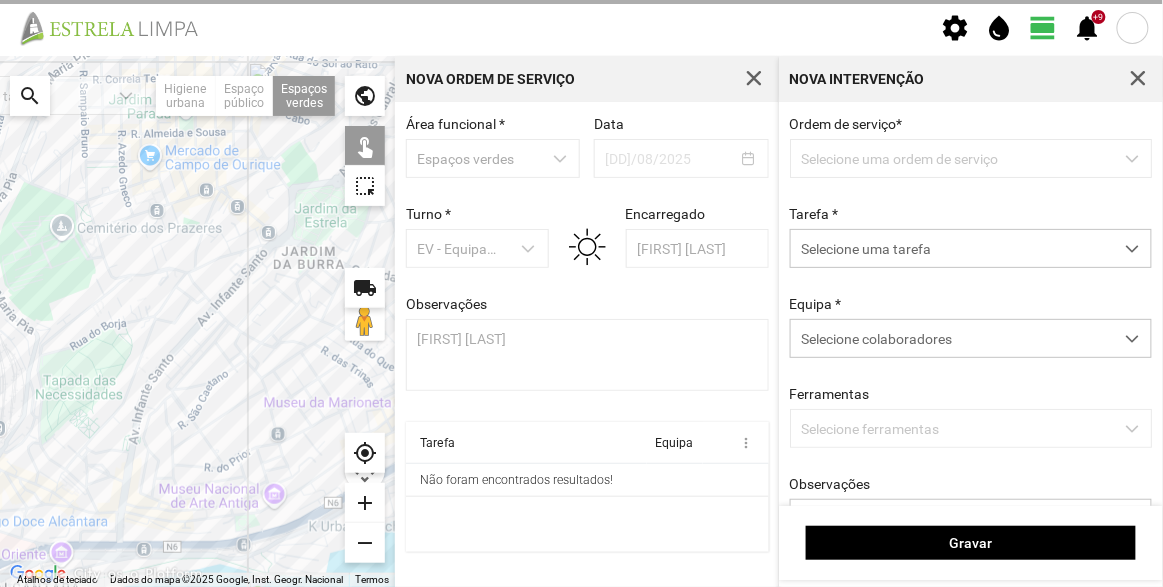 scroll, scrollTop: 0, scrollLeft: 0, axis: both 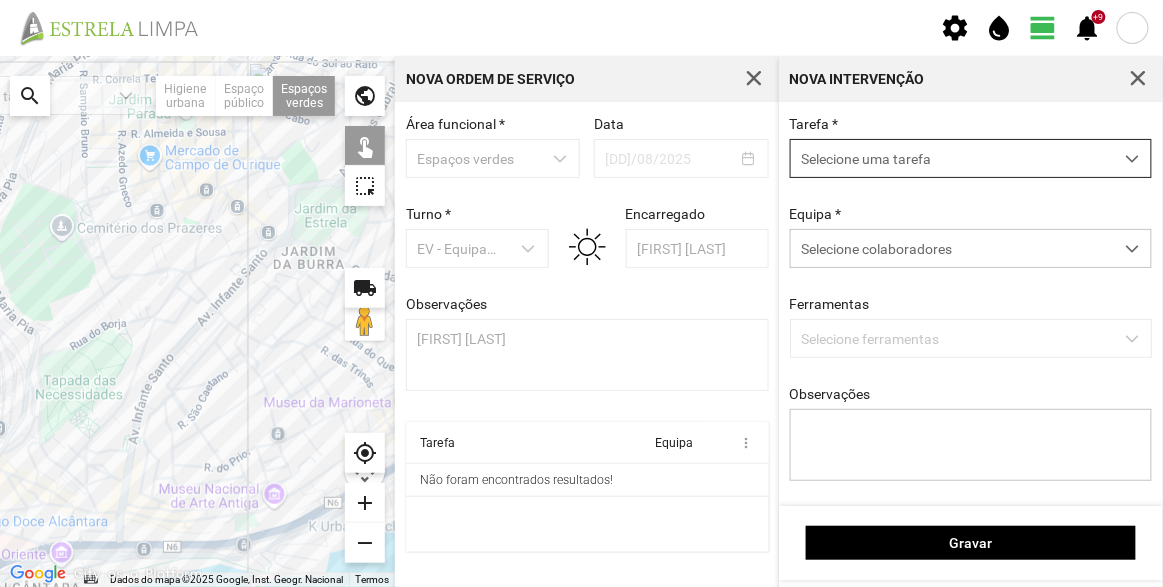 click on "Selecione uma tarefa" at bounding box center [952, 158] 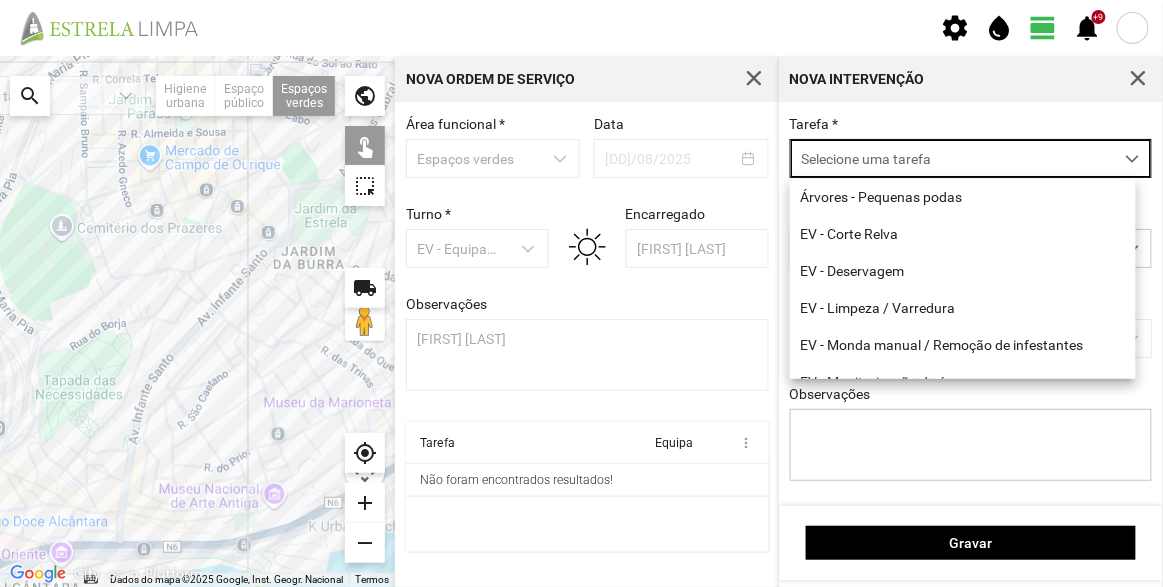 scroll, scrollTop: 10, scrollLeft: 84, axis: both 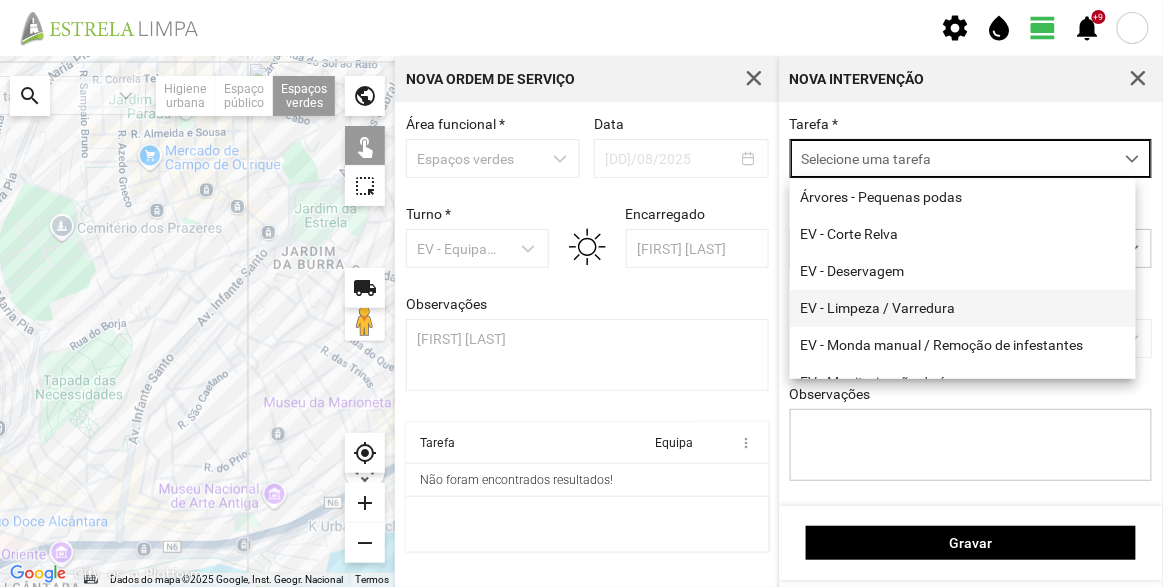 click on "EV - Limpeza / Varredura" at bounding box center (963, 308) 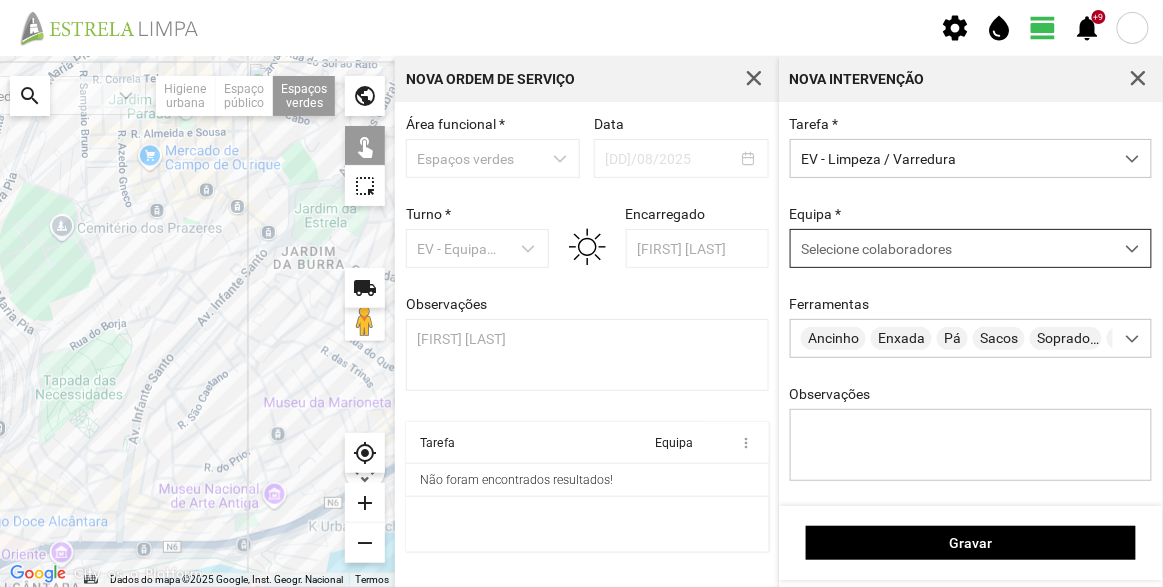 click on "Selecione colaboradores" at bounding box center [876, 249] 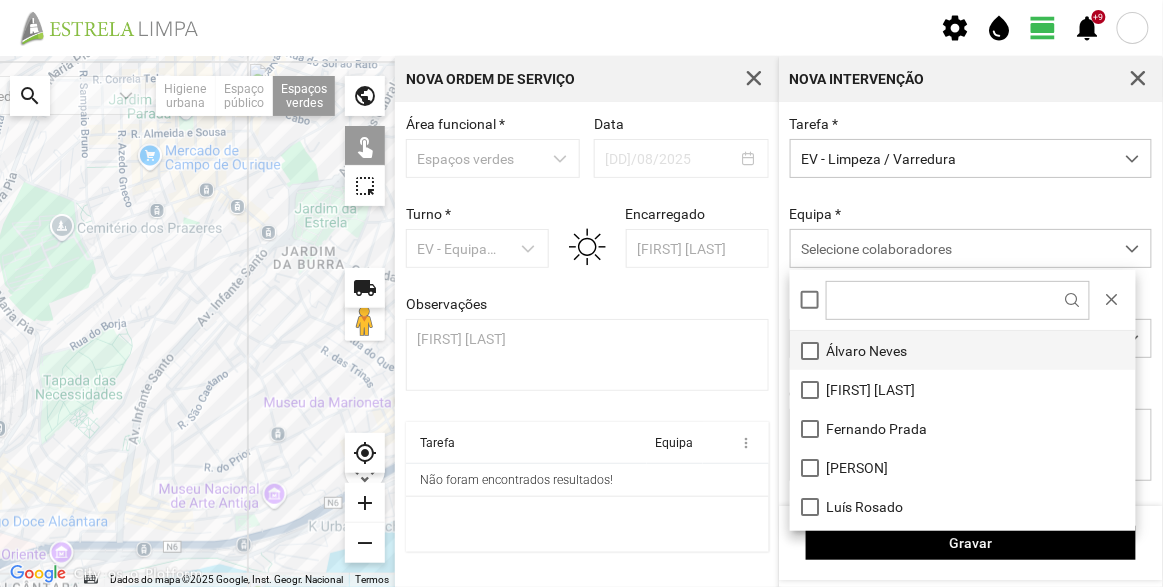 click on "Álvaro Neves" at bounding box center (963, 350) 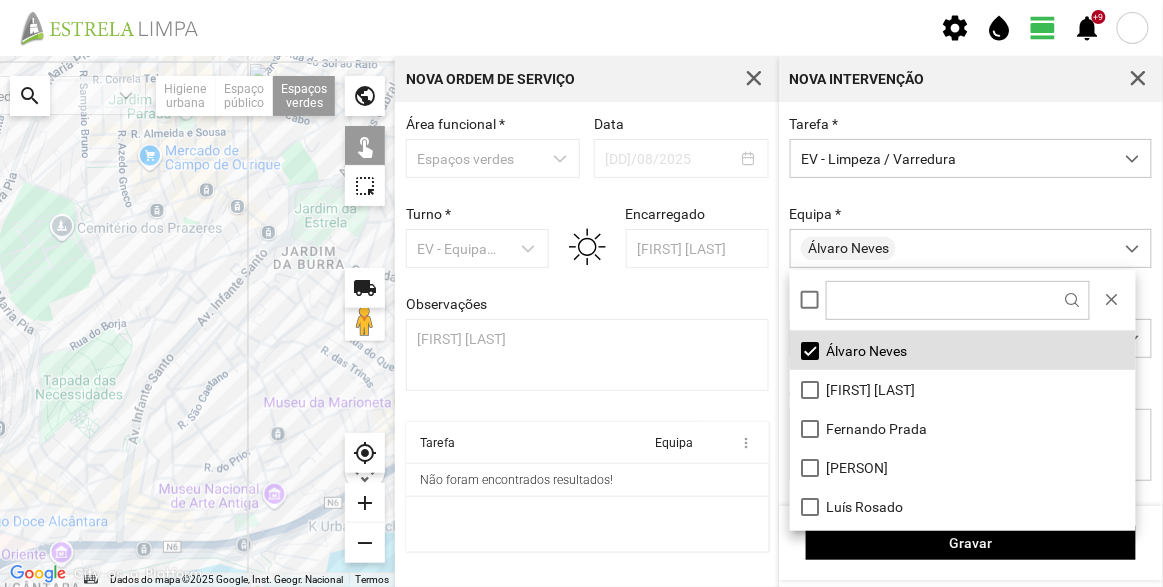 click on "Tarefa * EV - Limpeza / Varredura Equipa *  [FIRST] [LAST]  Ferramentas  Ancinho   Enxada   Pá   Sacos   Soprador   Telemóvel   Vassoura   Vassoura Arame  Observações" at bounding box center (971, 314) 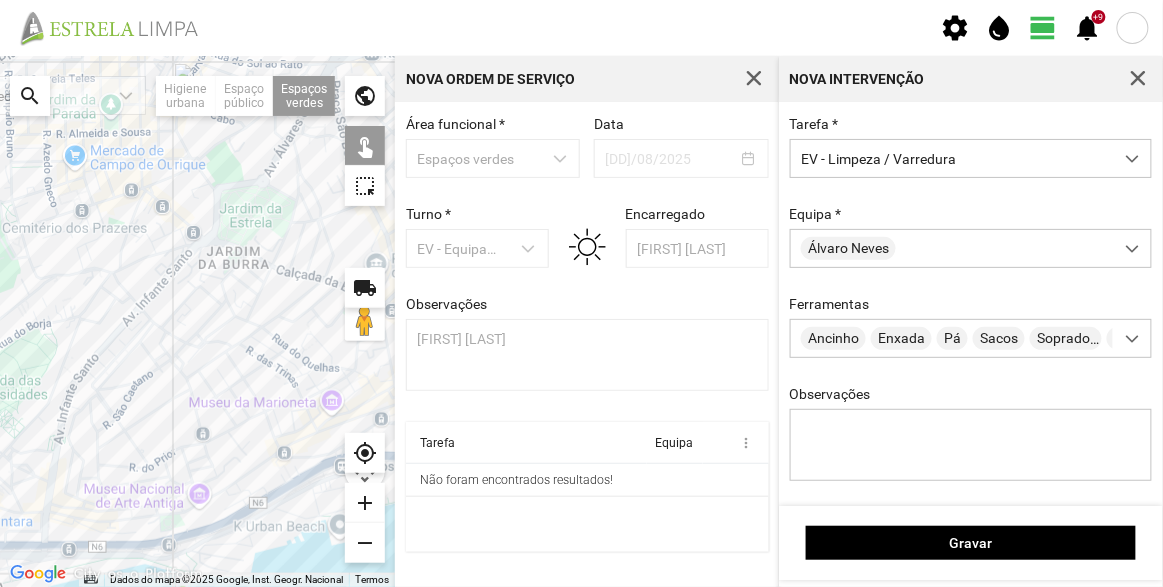 drag, startPoint x: 248, startPoint y: 316, endPoint x: 183, endPoint y: 307, distance: 65.62012 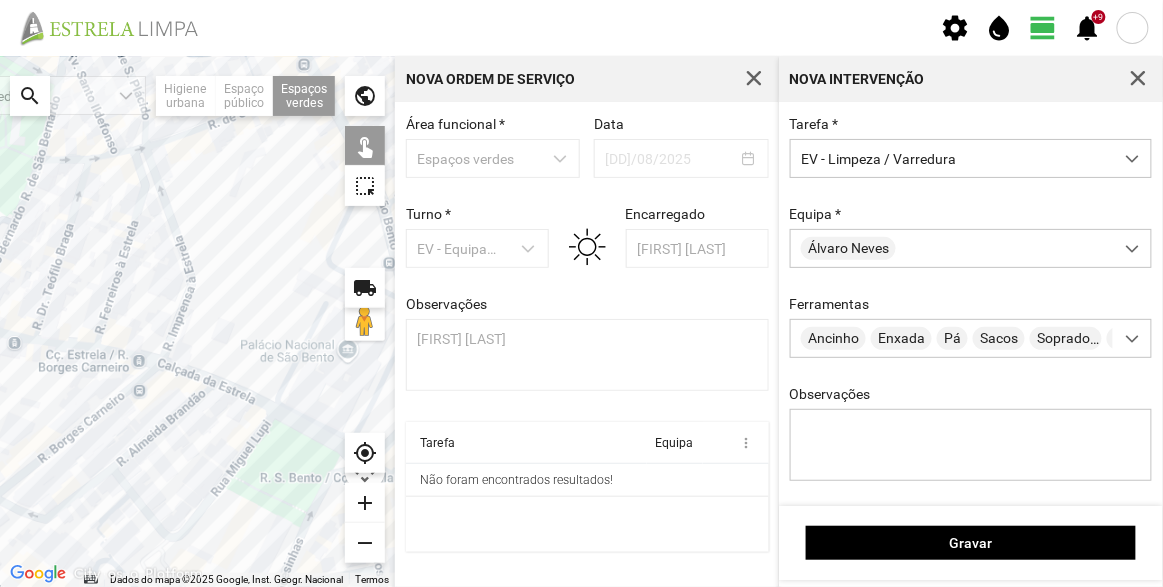 drag, startPoint x: 297, startPoint y: 255, endPoint x: 227, endPoint y: 231, distance: 74 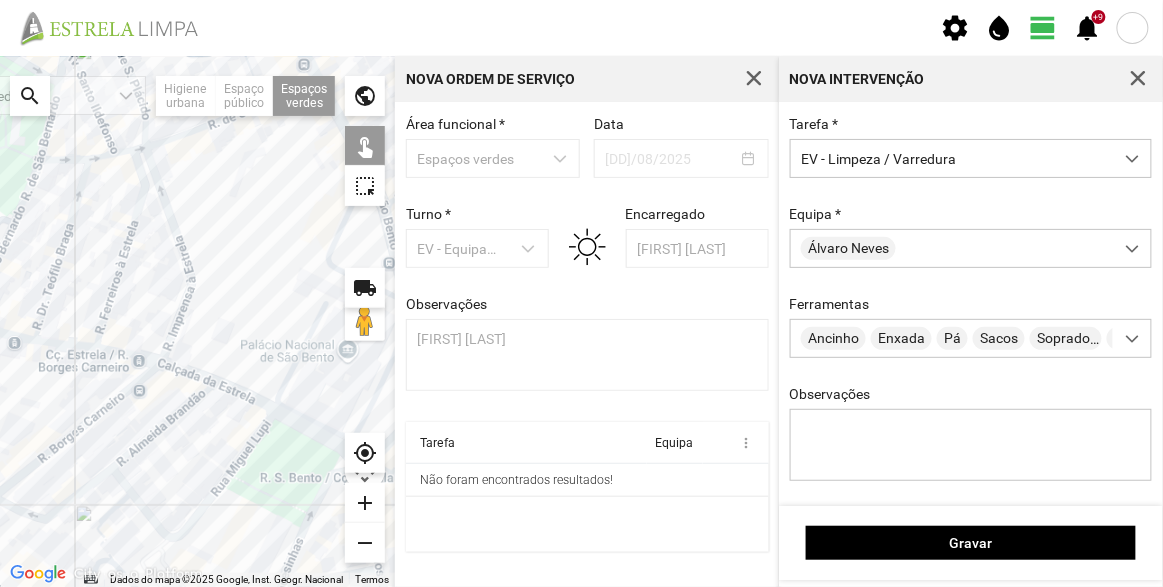 click 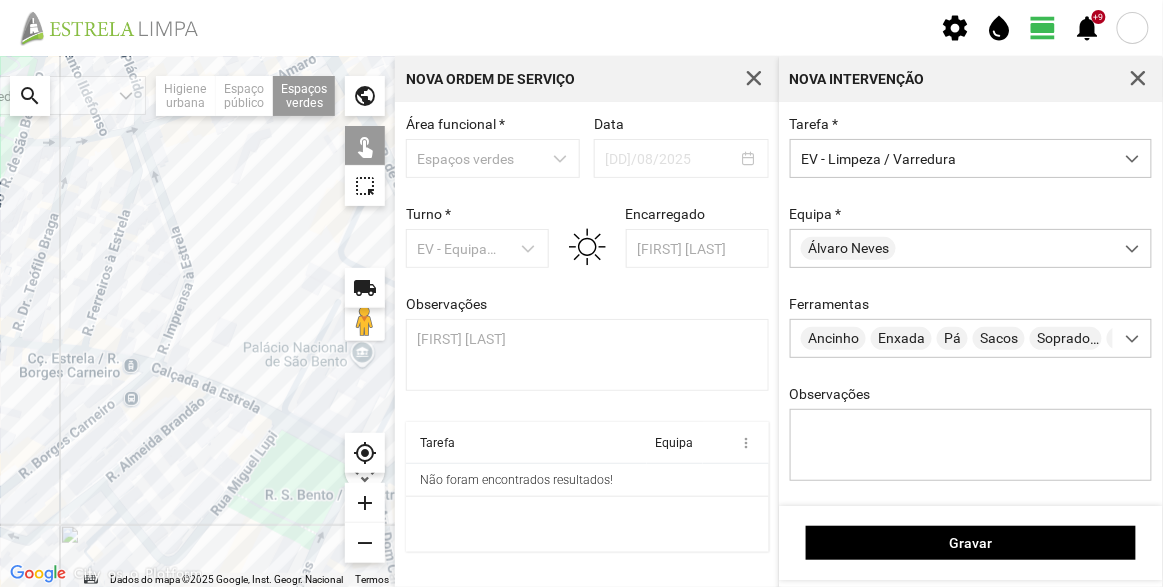 click 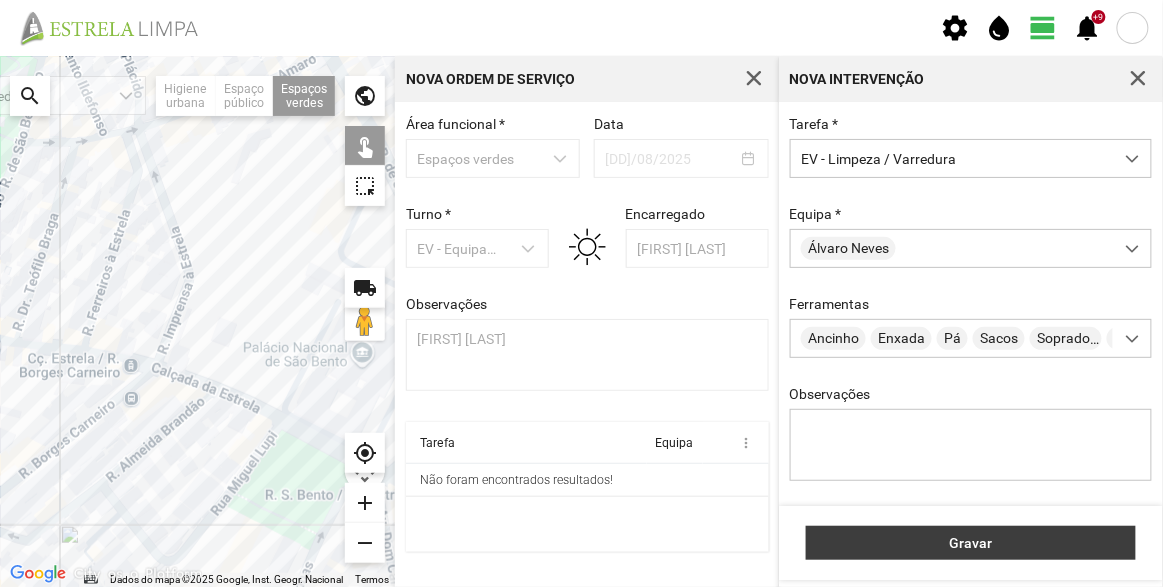 click on "Gravar" at bounding box center (971, 543) 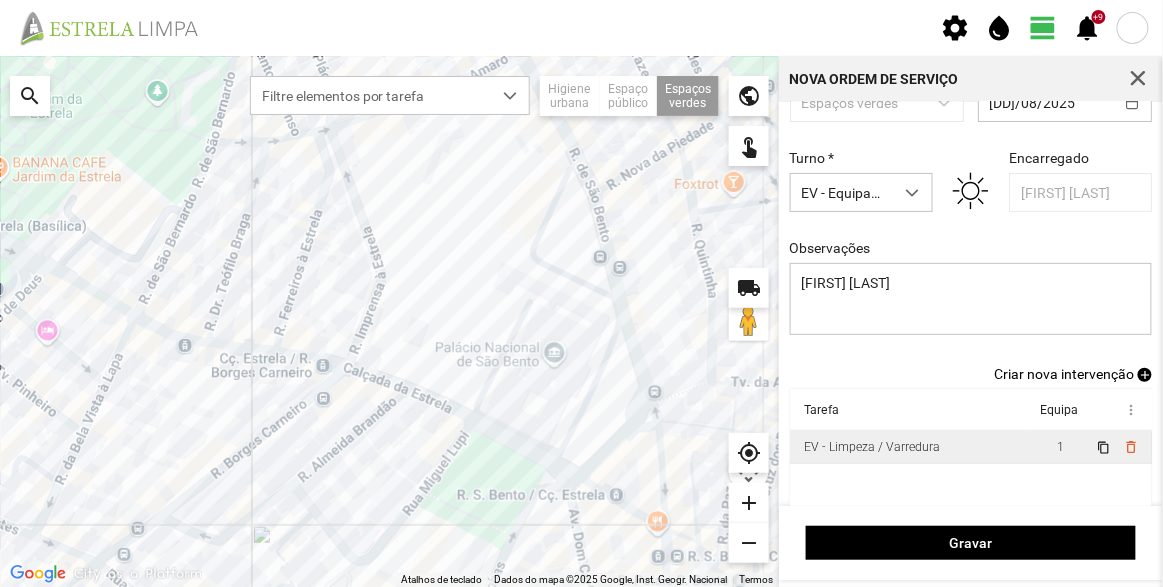 scroll, scrollTop: 83, scrollLeft: 0, axis: vertical 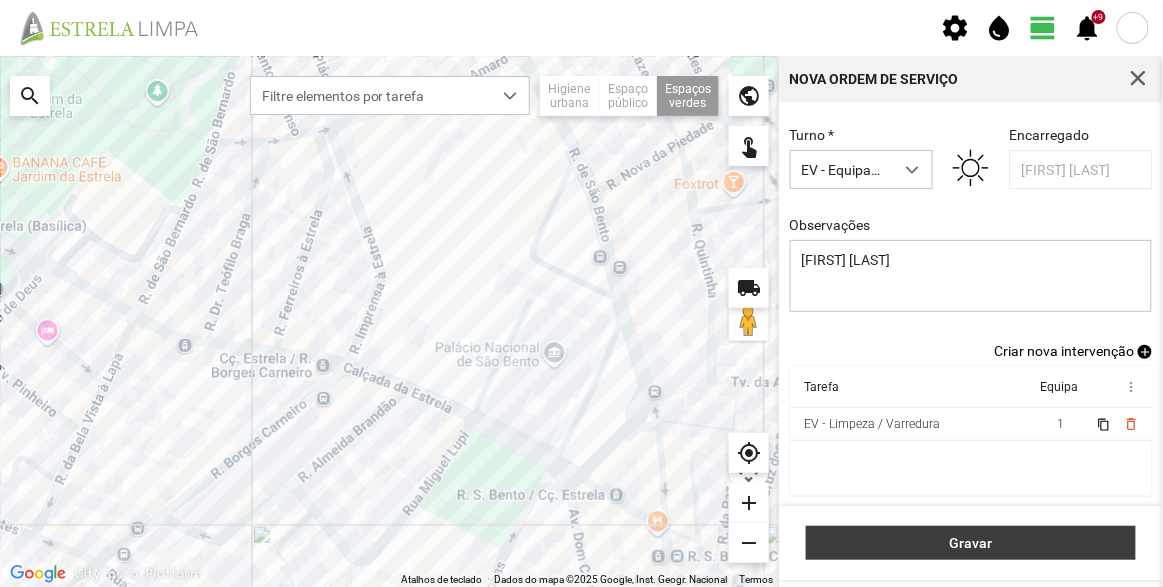 click on "Gravar" at bounding box center [971, 543] 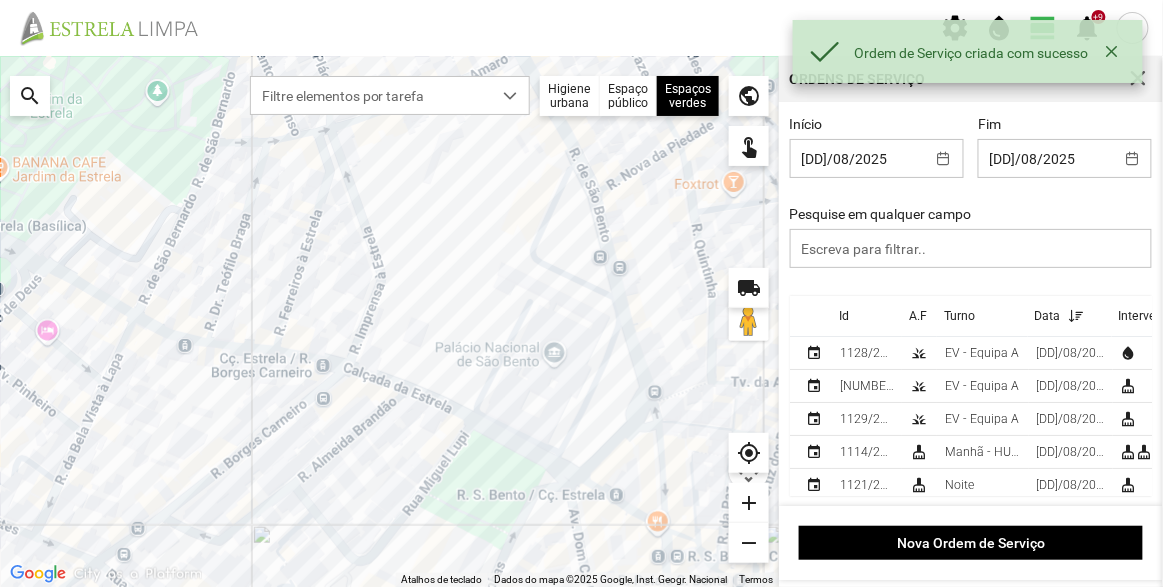 click on "Id" at bounding box center [844, 316] 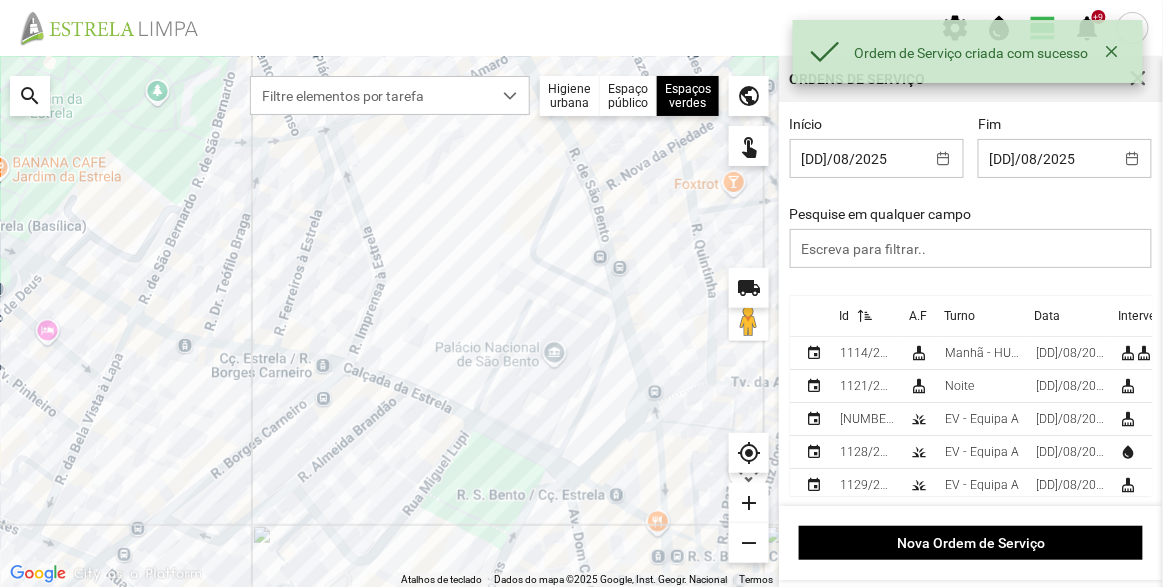 click on "Id" at bounding box center [844, 316] 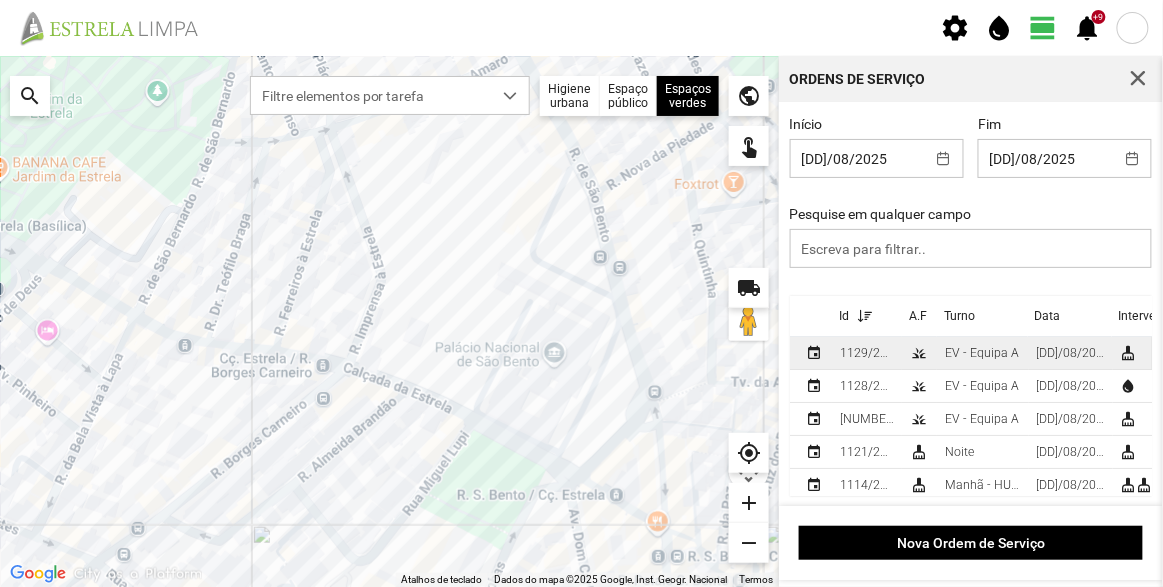 click on "1129/2025" at bounding box center [867, 353] 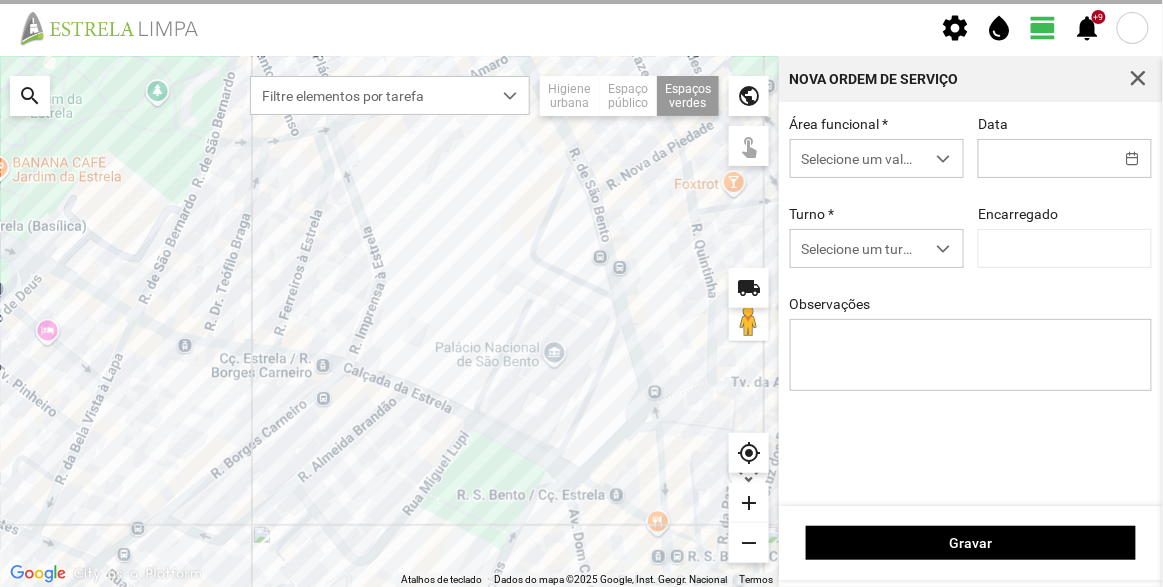 type on "[DD]/08/2025" 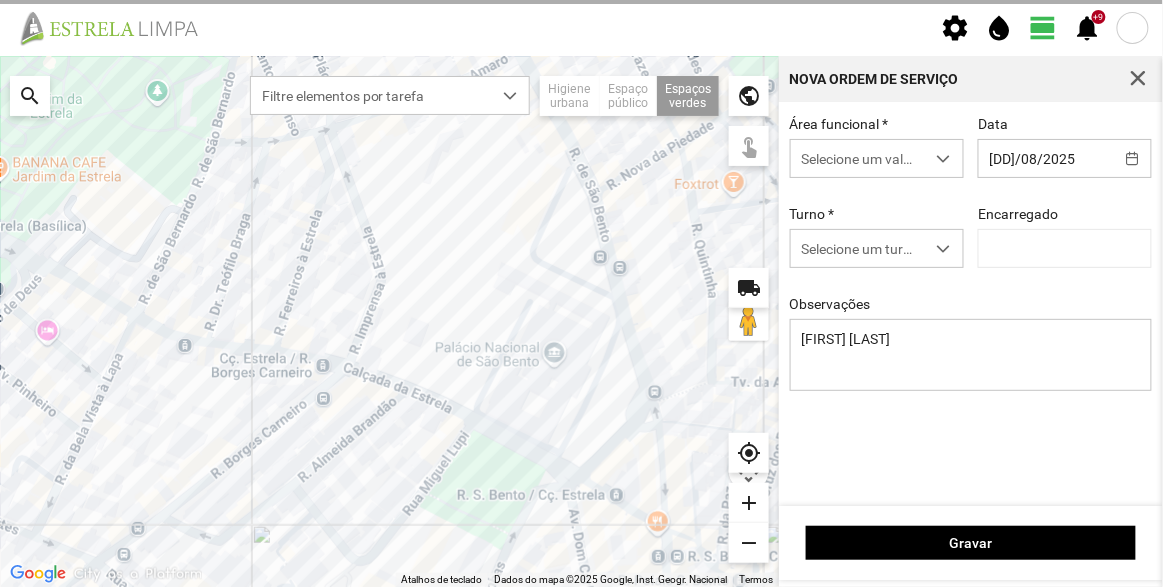 type on "[FIRST] [LAST]" 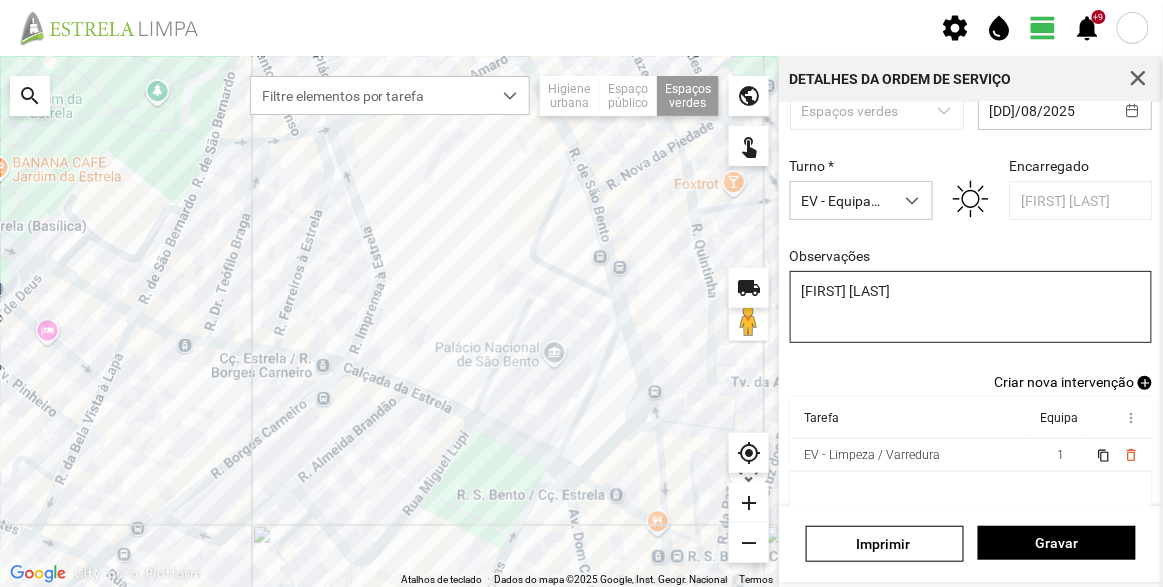 scroll, scrollTop: 174, scrollLeft: 0, axis: vertical 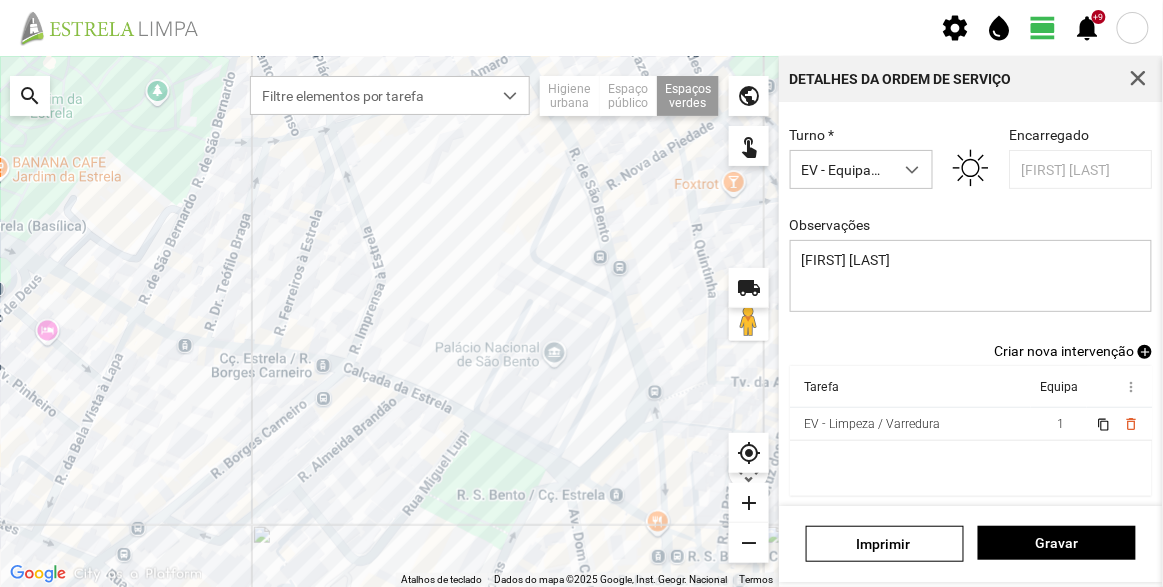 click on "Criar nova intervenção" at bounding box center [1064, 351] 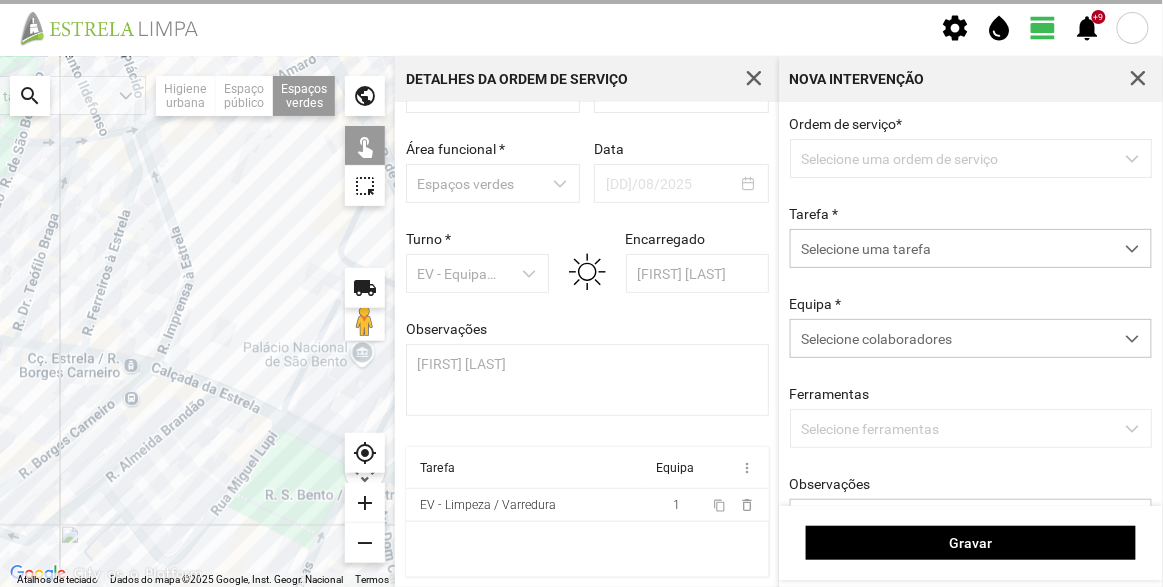 scroll, scrollTop: 69, scrollLeft: 0, axis: vertical 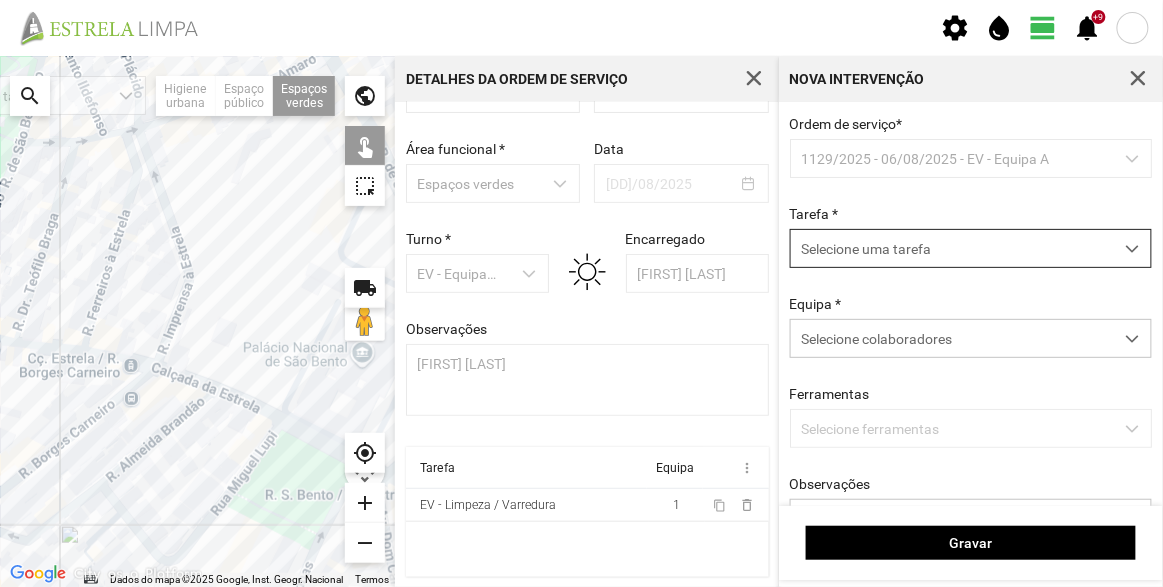 click on "Selecione uma tarefa" at bounding box center [952, 248] 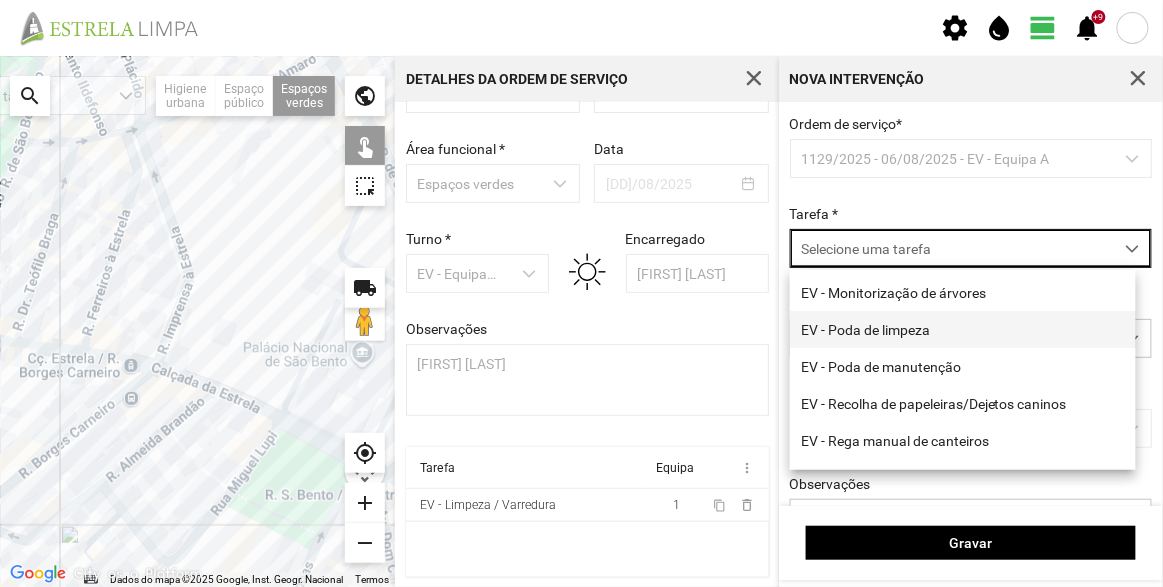 scroll, scrollTop: 255, scrollLeft: 0, axis: vertical 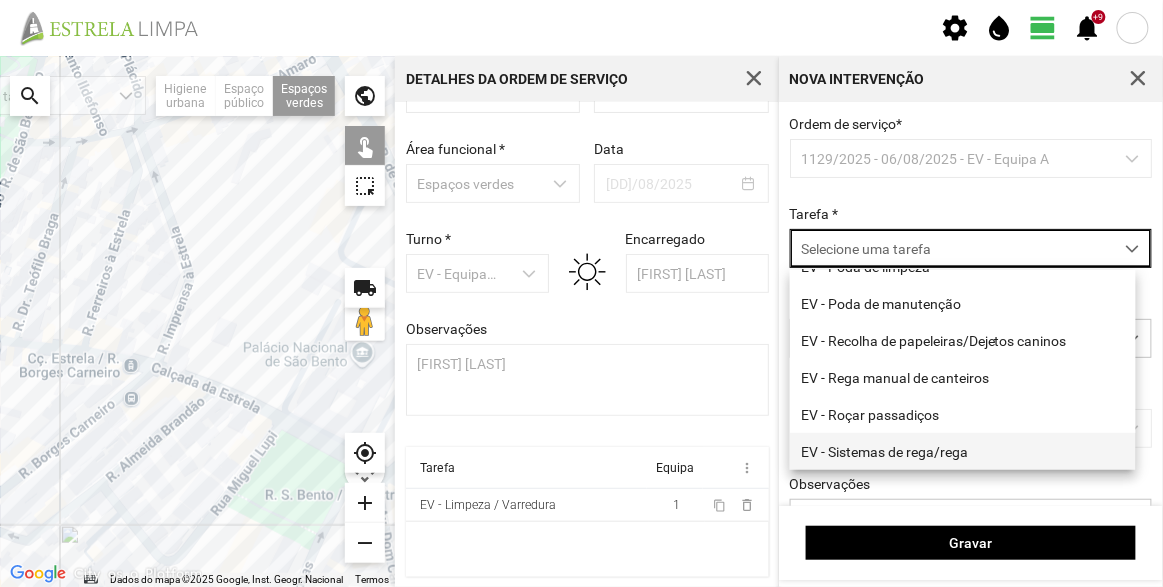 click on "EV - Sistemas de rega/rega" at bounding box center [963, 451] 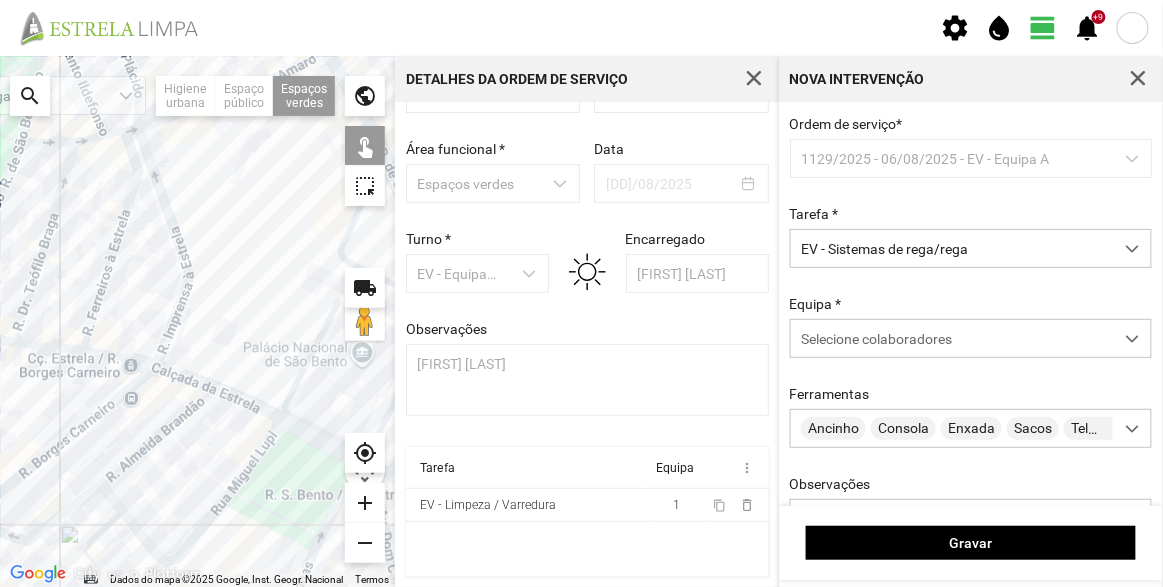 click on "Ordem de serviço  * 1129/2025 - 06/08/2025 - EV - Equipa A Tarefa * EV - Sistemas de rega/rega Equipa * Selecione colaboradores Ferramentas  Ancinho   Consola   Enxada   Sacos   Telemóvel   Vassoura Arame  Observações" at bounding box center [971, 359] 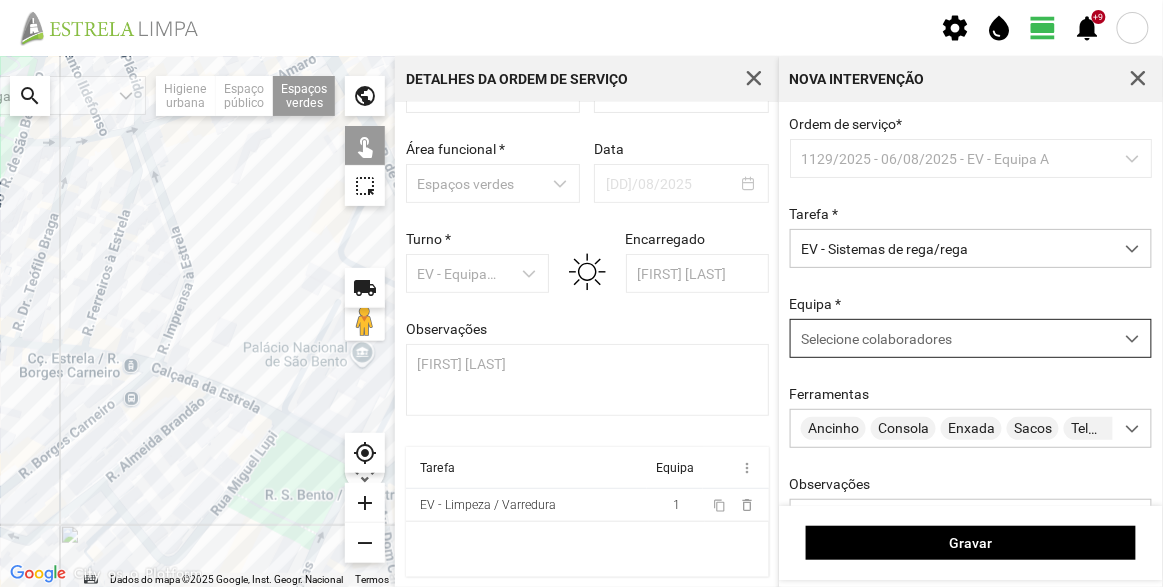 click on "Selecione colaboradores" at bounding box center [876, 339] 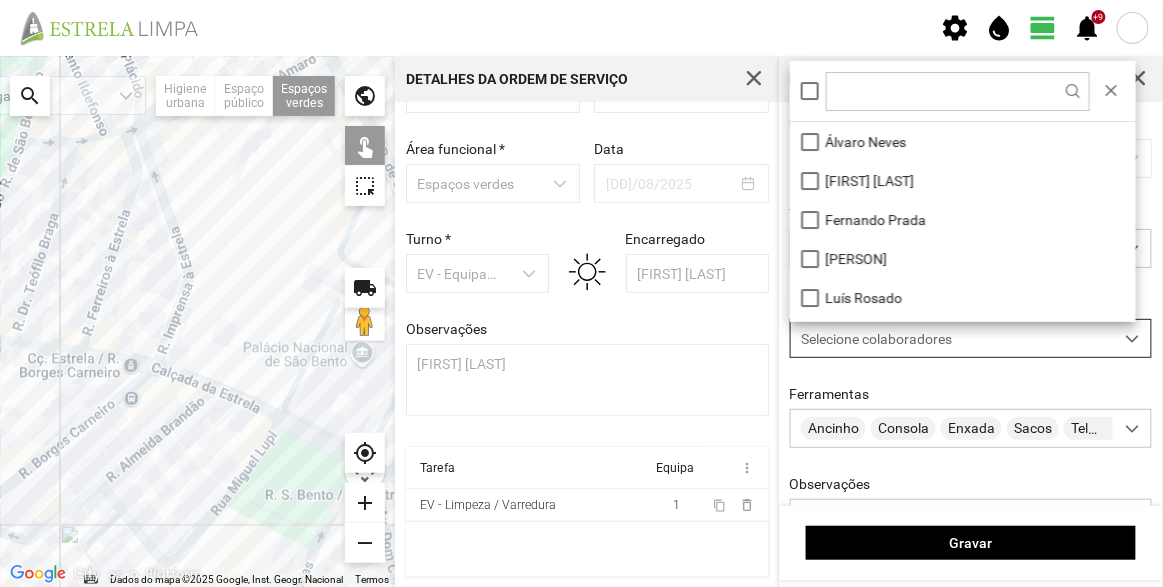 scroll, scrollTop: 10, scrollLeft: 84, axis: both 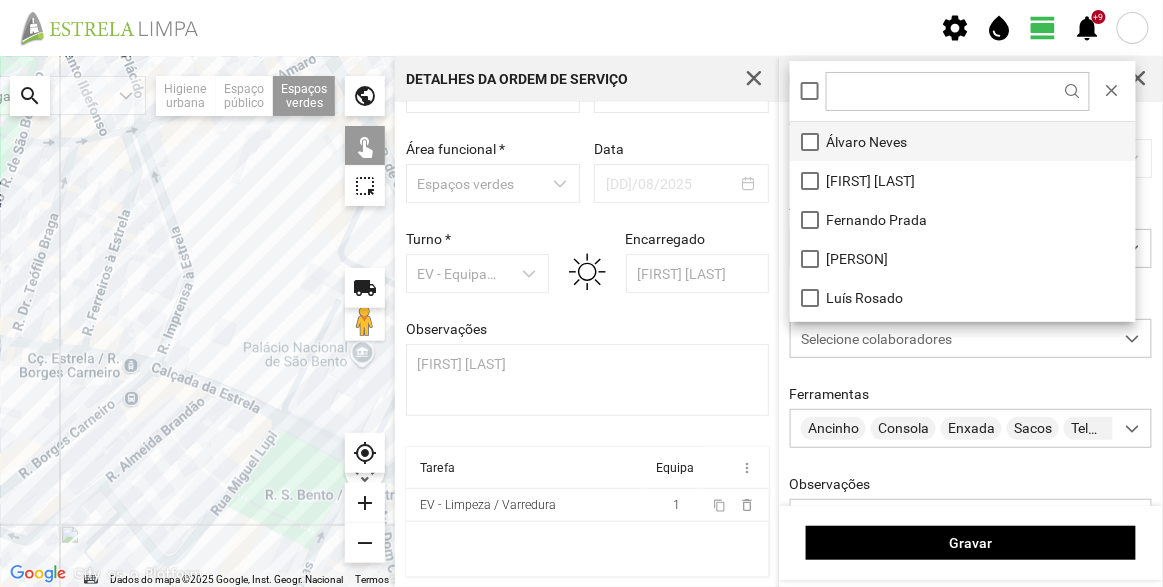 click on "Álvaro Neves" at bounding box center (963, 141) 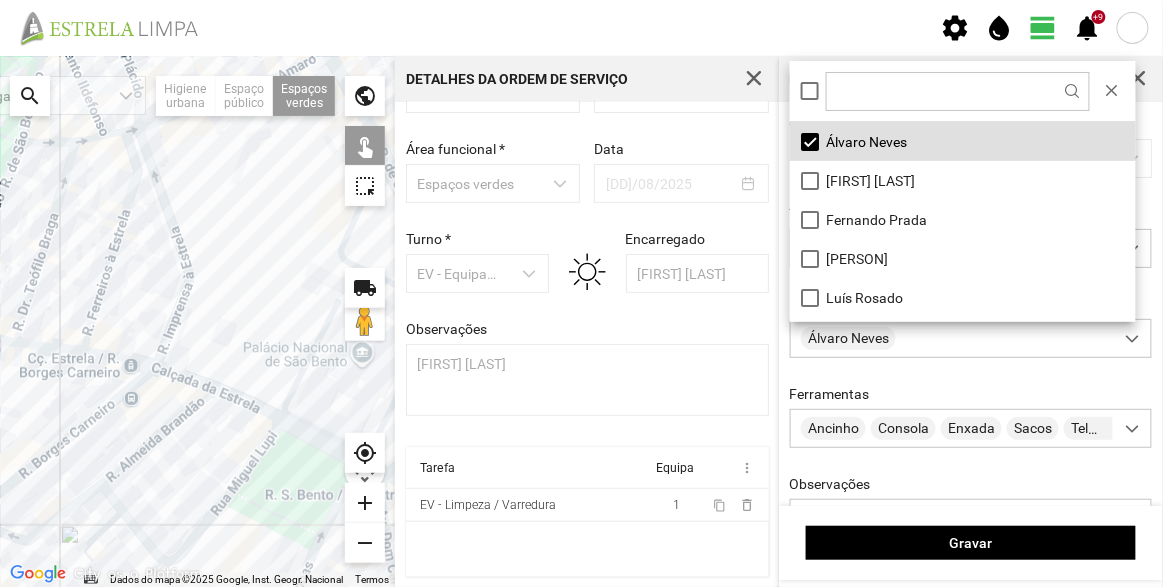 click 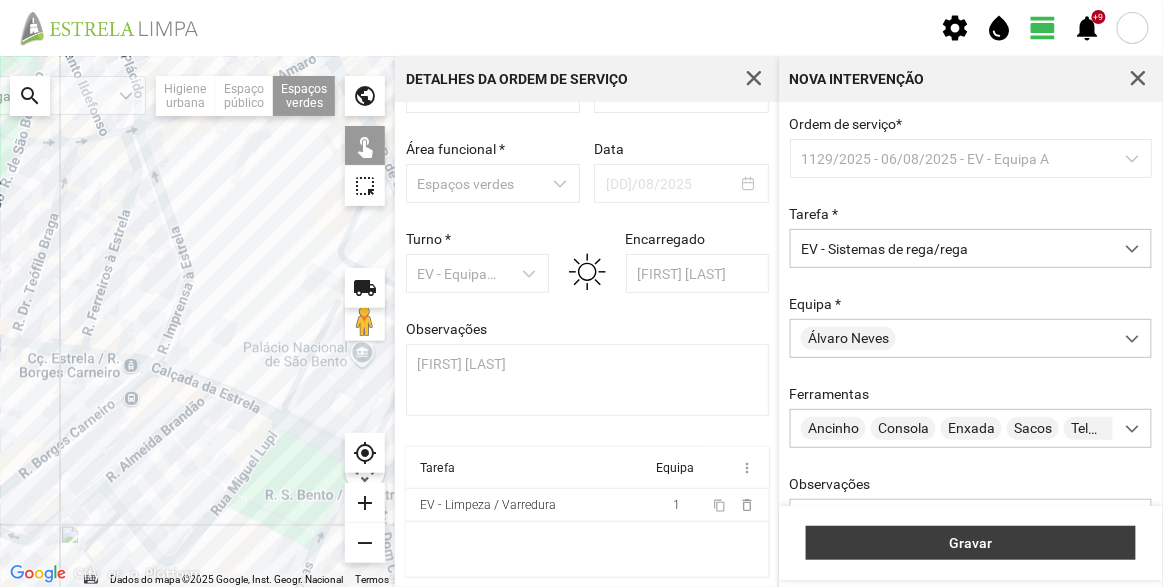 click on "Gravar" at bounding box center (971, 543) 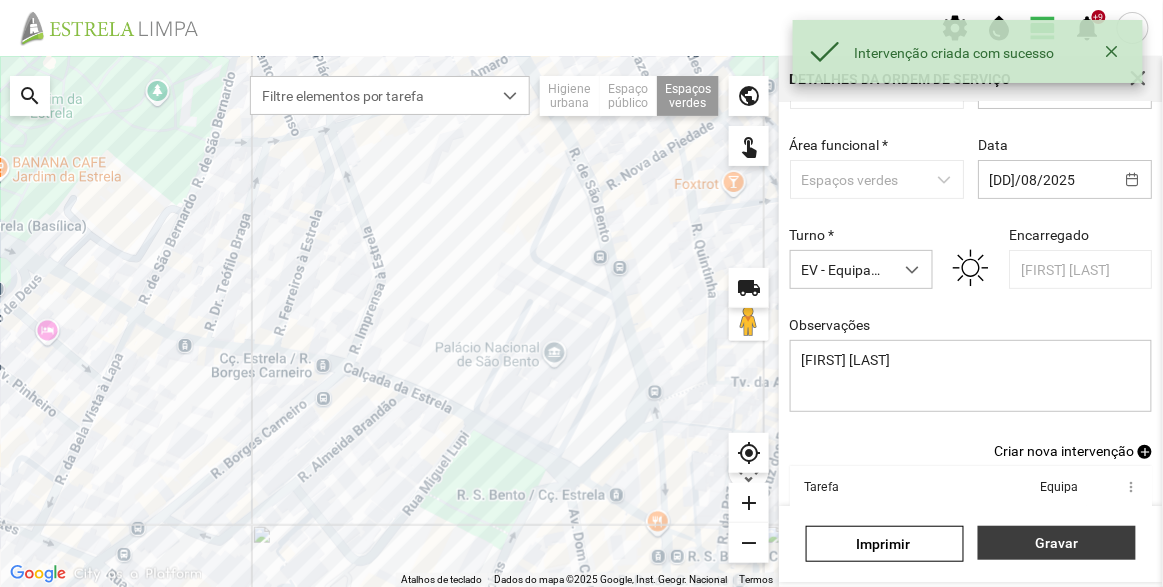 click on "Gravar" at bounding box center (1057, 543) 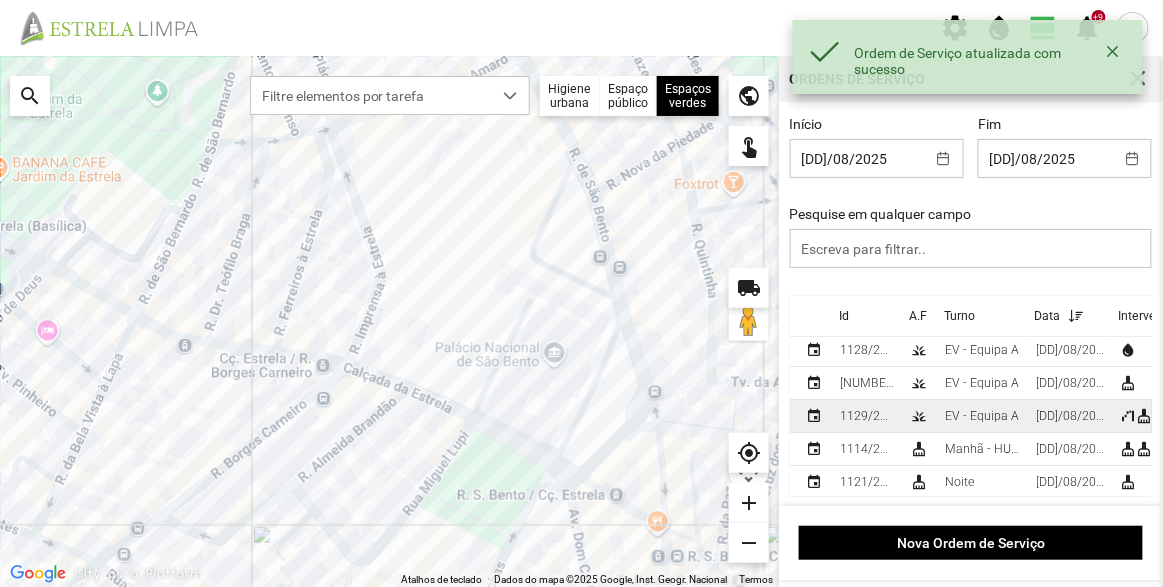 scroll, scrollTop: 0, scrollLeft: 0, axis: both 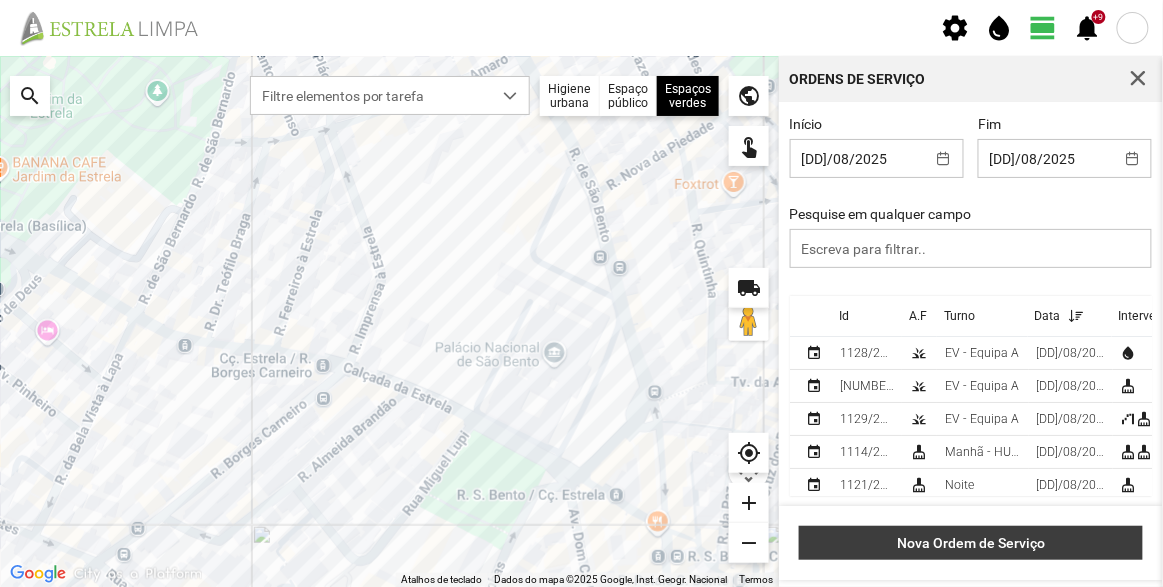 click on "Nova Ordem de Serviço" at bounding box center [971, 543] 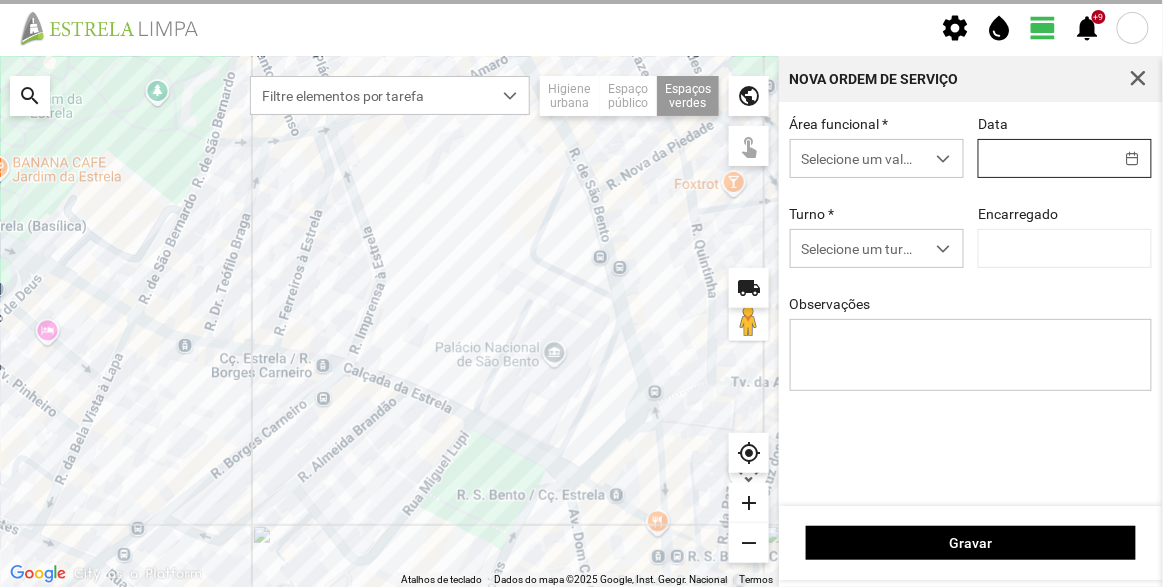 click on "settings  water_drop   view_day   +9   notifications
Para navegar no mapa com gestos de toque, toque duas vezes sem soltar no mapa e, em seguida, arraste-o. ← Mover para a esquerda → Mover para a direita ↑ Mover para cima ↓ Mover para baixo + Aumentar (zoom) - Diminuir (zoom) Casa Avançar 75% para a esquerda Fim Avançar 75% para a direita Página para cima Avançar 75% para cima Página para baixo Avançar 75% para baixo Atalhos de teclado Dados do mapa Dados do mapa ©2025 Google, Inst. Geogr. Nacional Dados do mapa ©2025 Google, Inst. Geogr. Nacional 50 m  Clique no botão para alternar entre as unidades métricas e imperiais Termos Comunicar um erro no mapa local_shipping  search
Filtre elementos por tarefa  Higiene urbana   Espaço público   Espaços verdes  Árvores  Espaços verdes  public  touch_app  my_location add remove Nova Ordem de Serviço Área funcional * Selecione um valor Data   Turno * Selecione um turno Encarregado Observações Gravar" at bounding box center [581, 293] 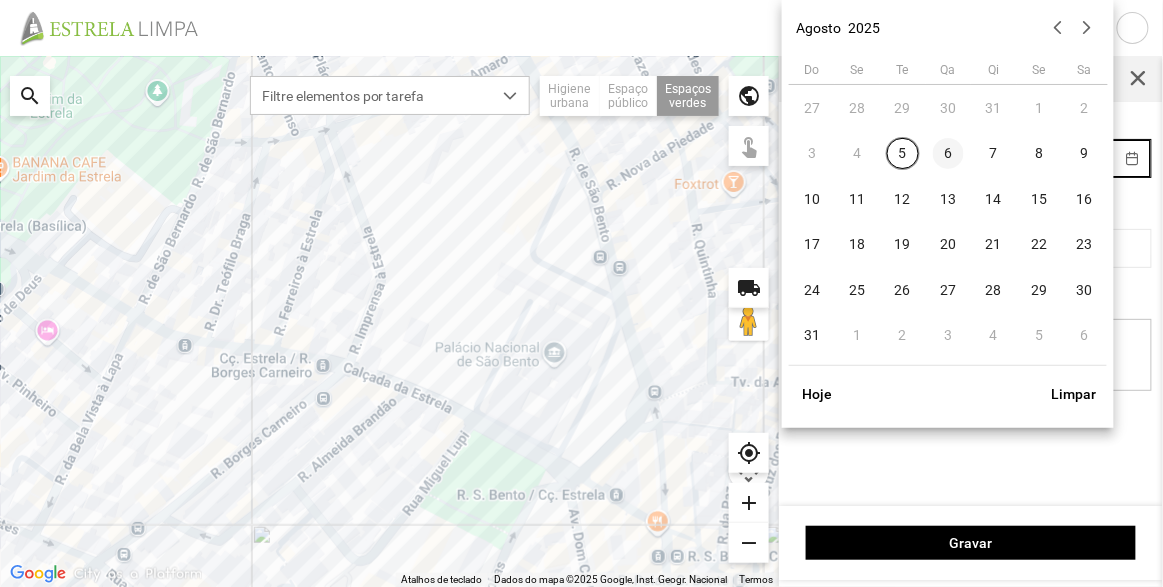 click on "6" at bounding box center (949, 154) 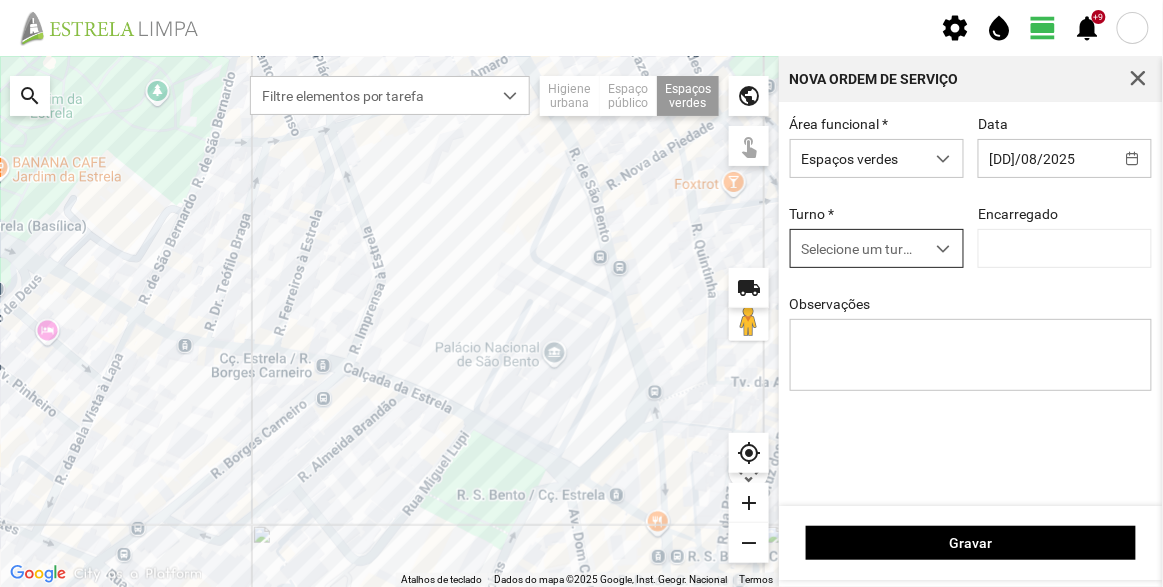 click on "Selecione um turno" at bounding box center (858, 248) 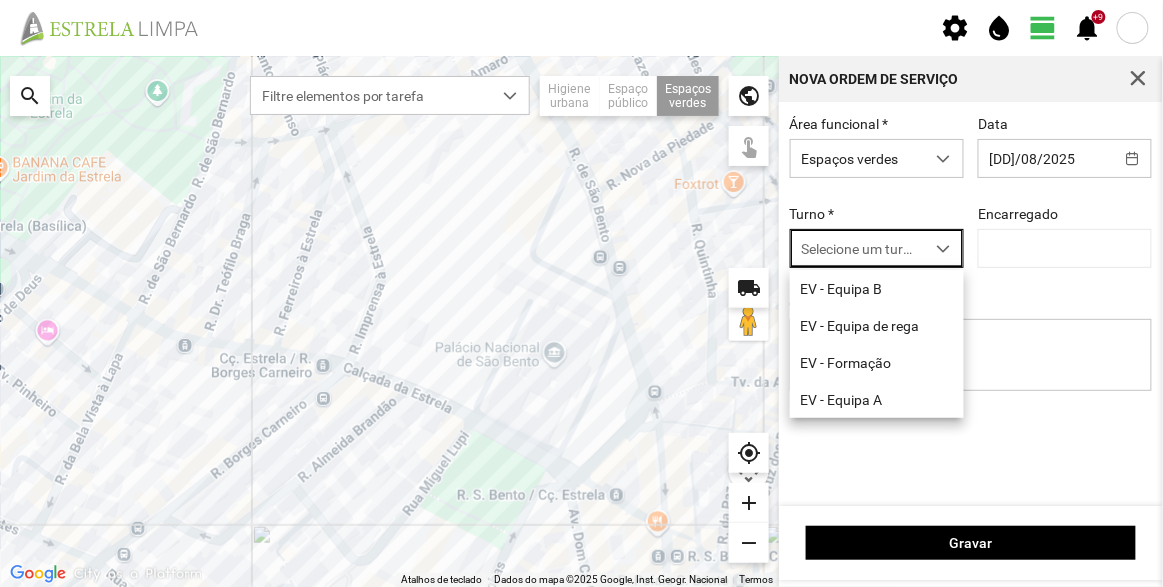 scroll, scrollTop: 10, scrollLeft: 84, axis: both 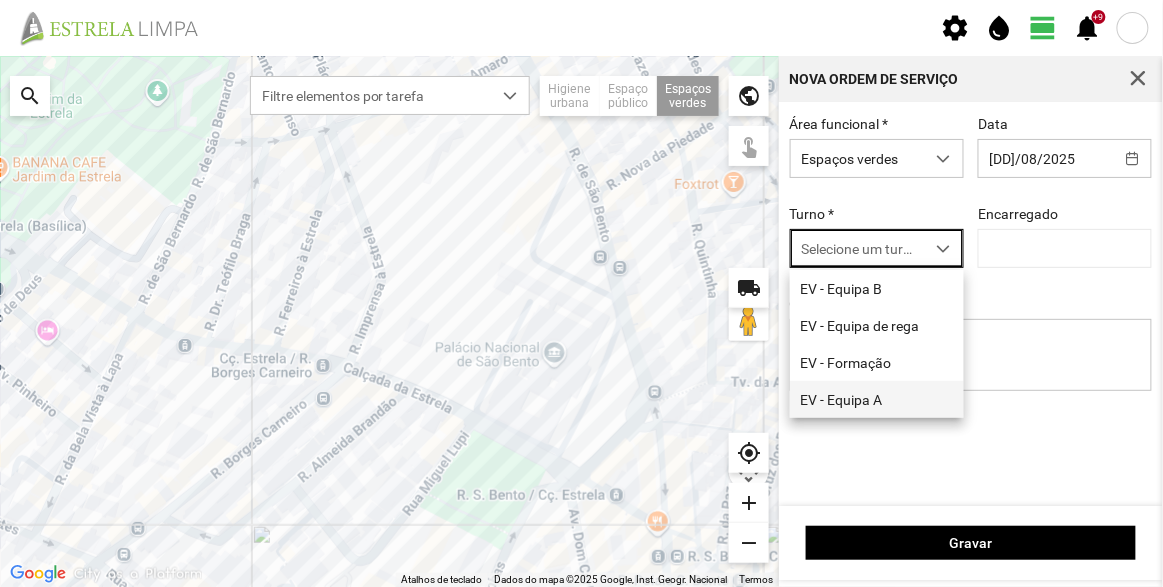 click on "EV - Equipa A" at bounding box center [877, 399] 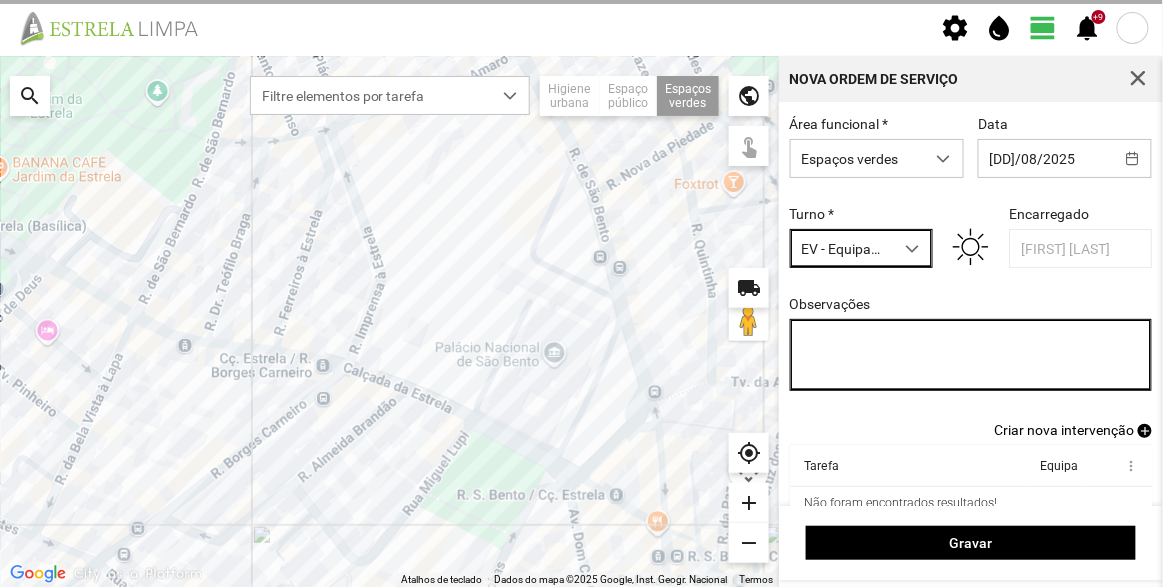 click on "Observações" at bounding box center [971, 355] 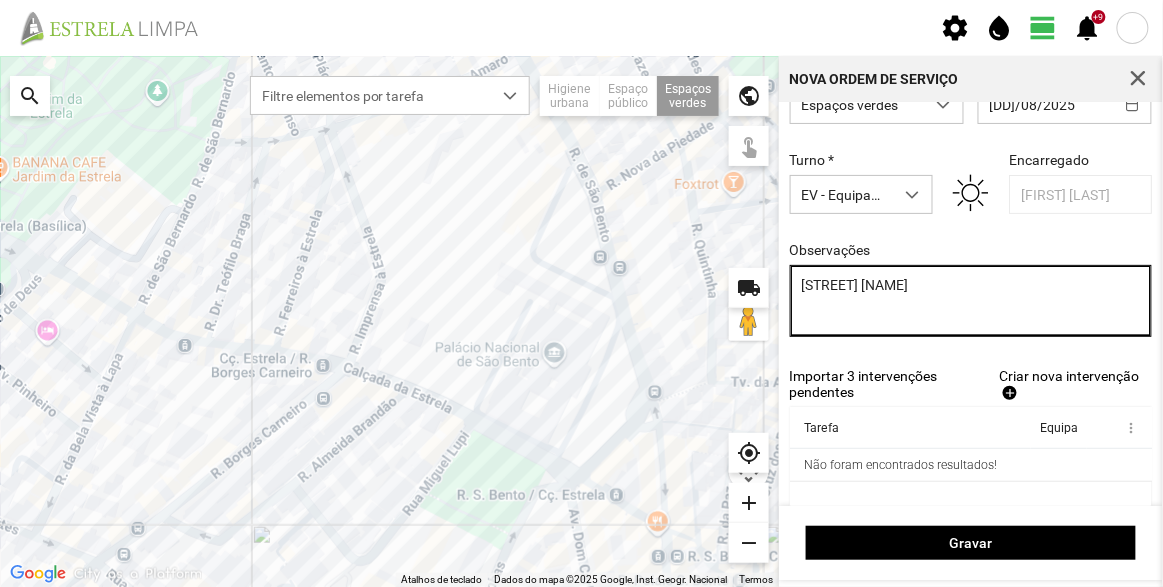 scroll, scrollTop: 100, scrollLeft: 0, axis: vertical 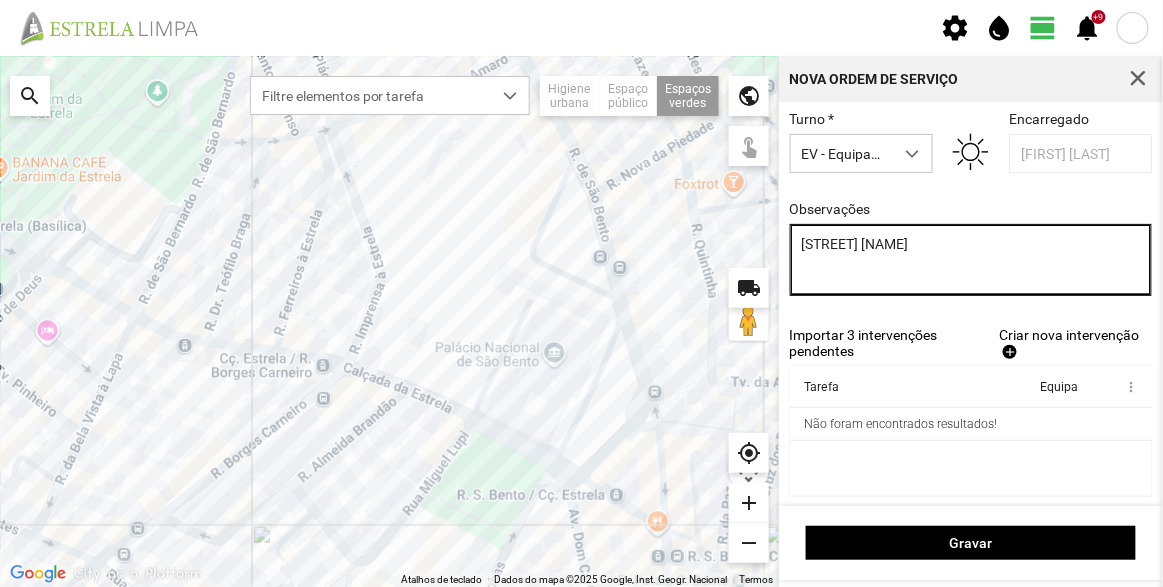 type on "[STREET] [NAME]" 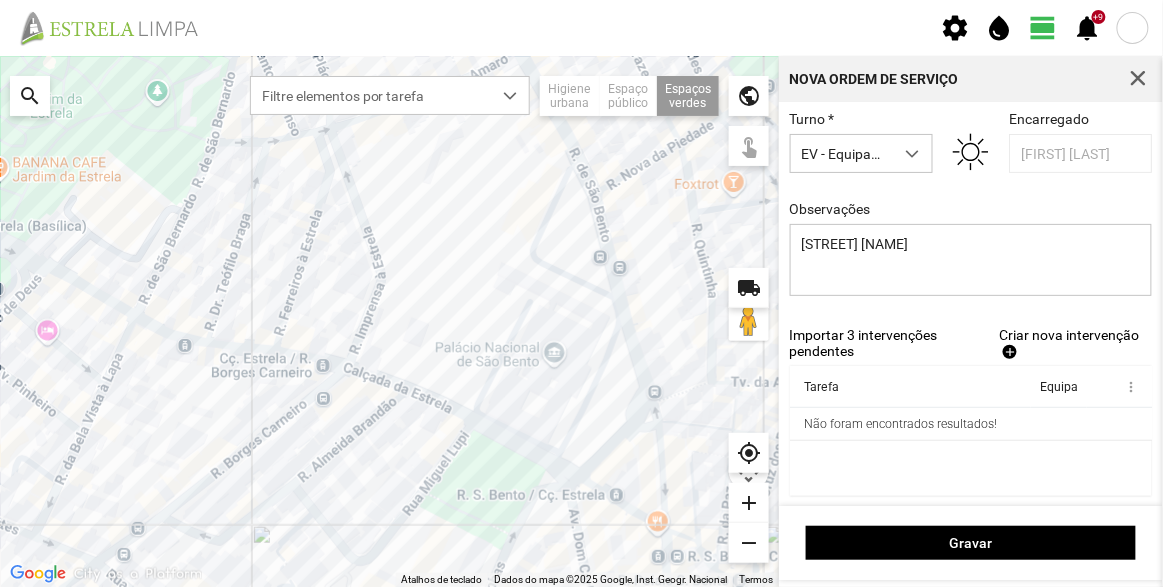 click on "Criar nova intervenção" at bounding box center [1069, 335] 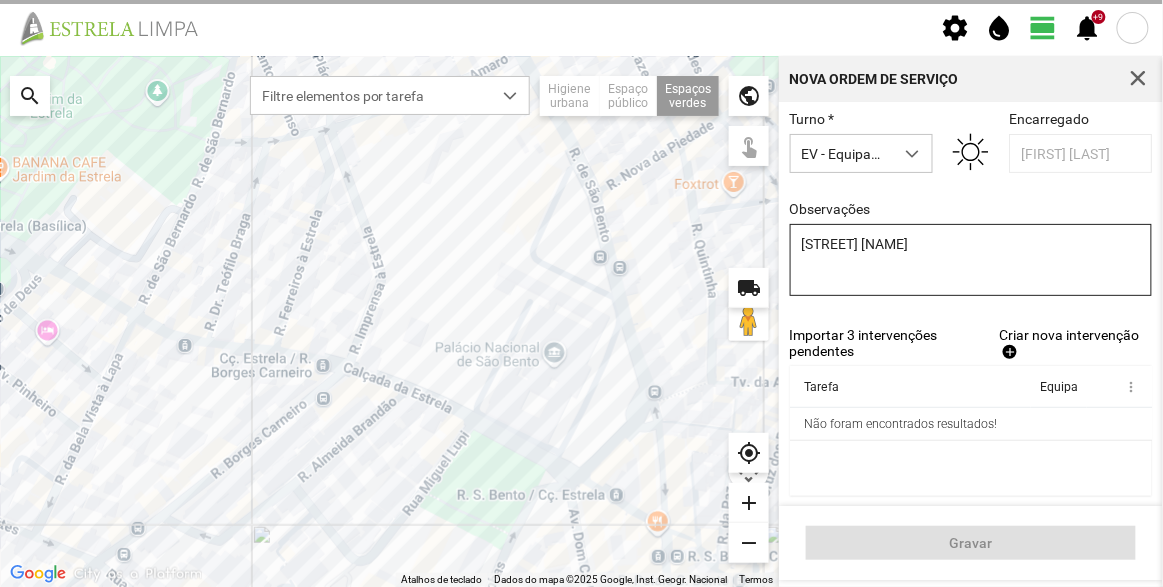 scroll, scrollTop: 0, scrollLeft: 0, axis: both 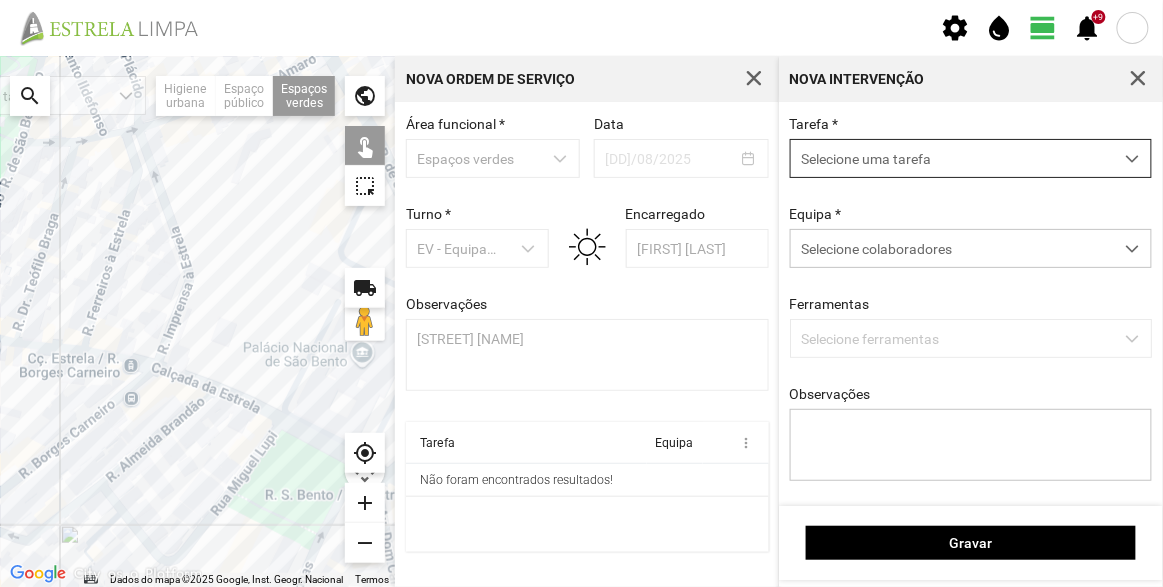 click on "Selecione uma tarefa" at bounding box center [952, 158] 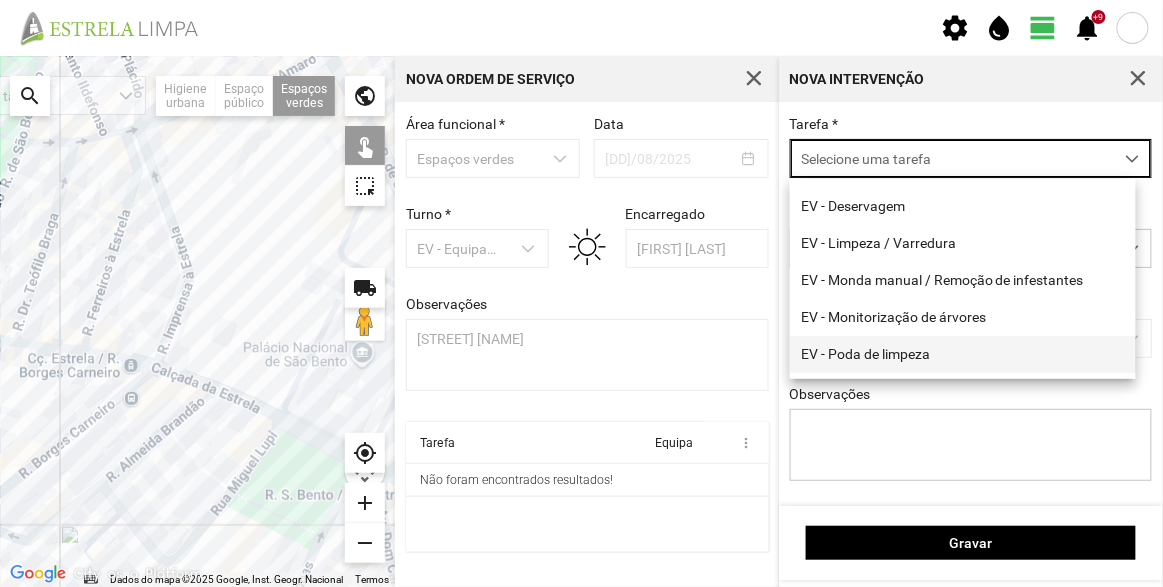 scroll, scrollTop: 90, scrollLeft: 0, axis: vertical 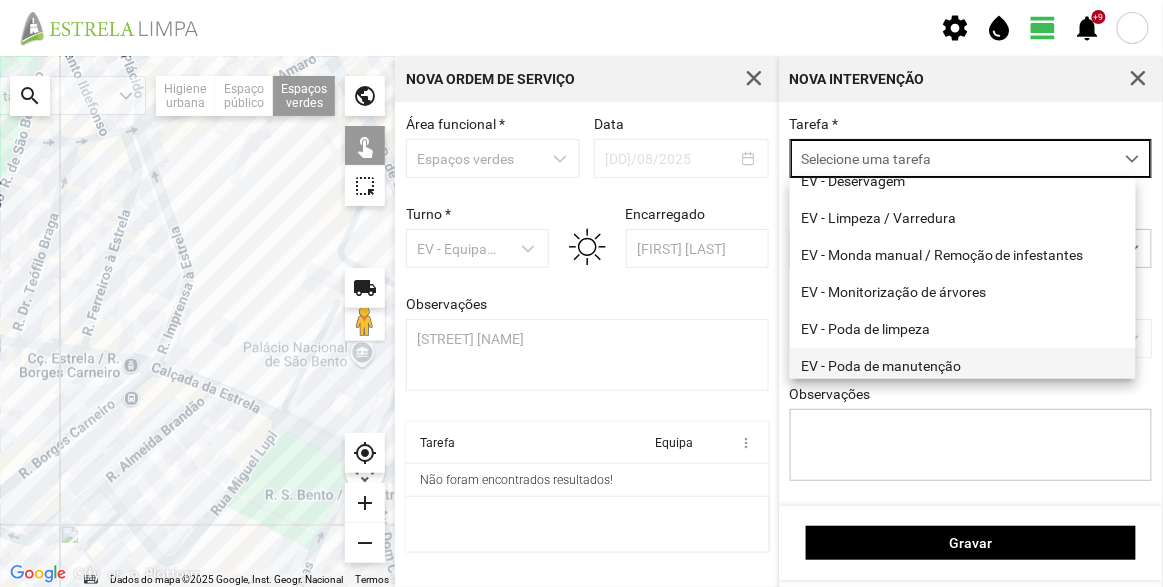 click on "EV - Poda de manutenção" at bounding box center [963, 366] 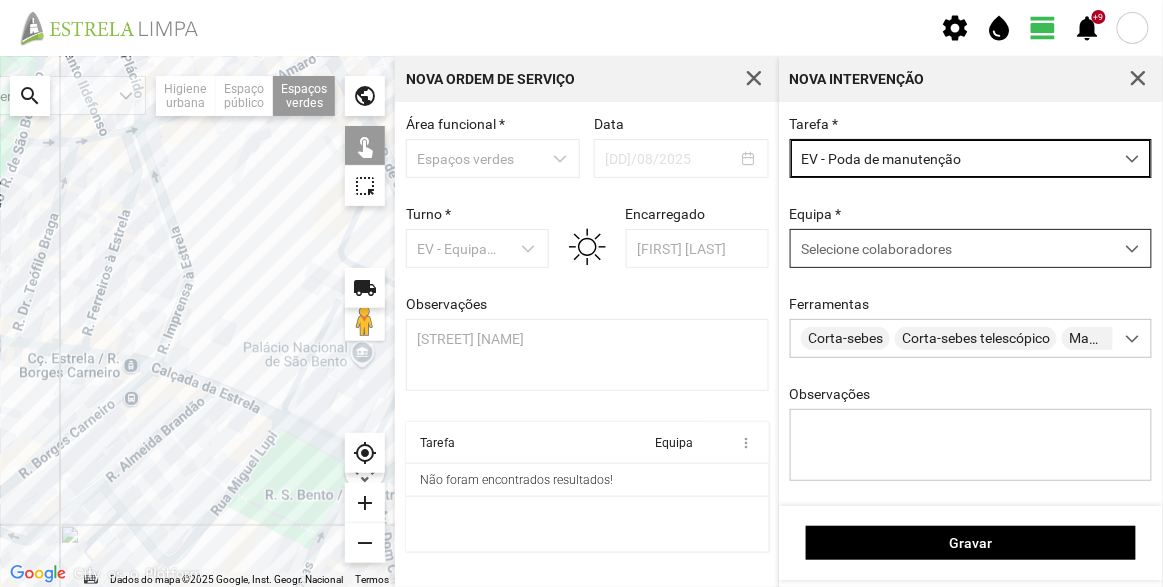 click on "Selecione colaboradores" at bounding box center [876, 249] 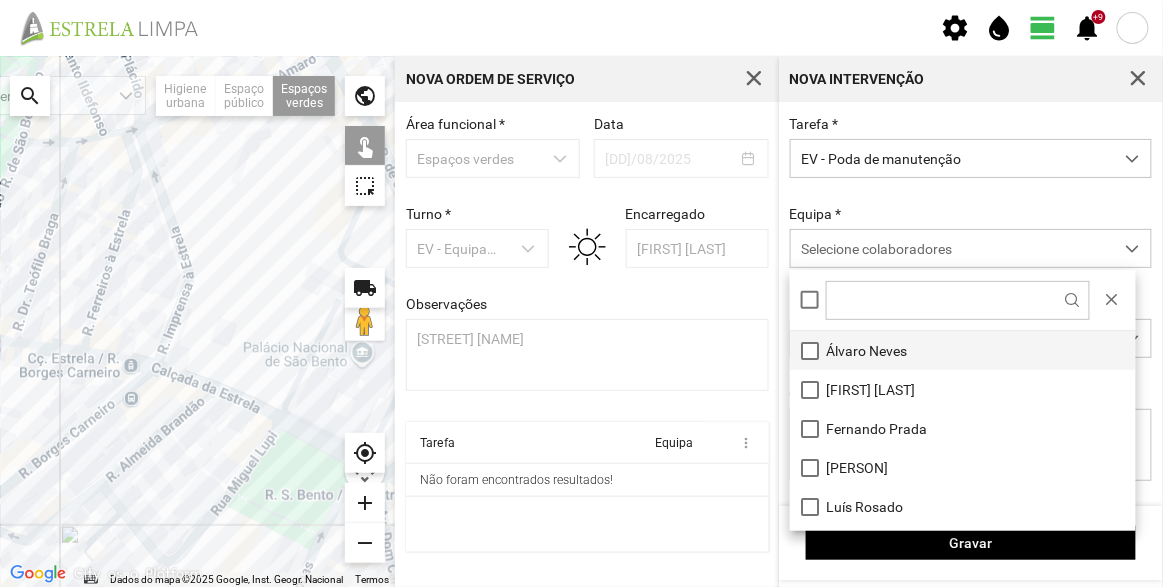 click on "Álvaro Neves" at bounding box center (963, 350) 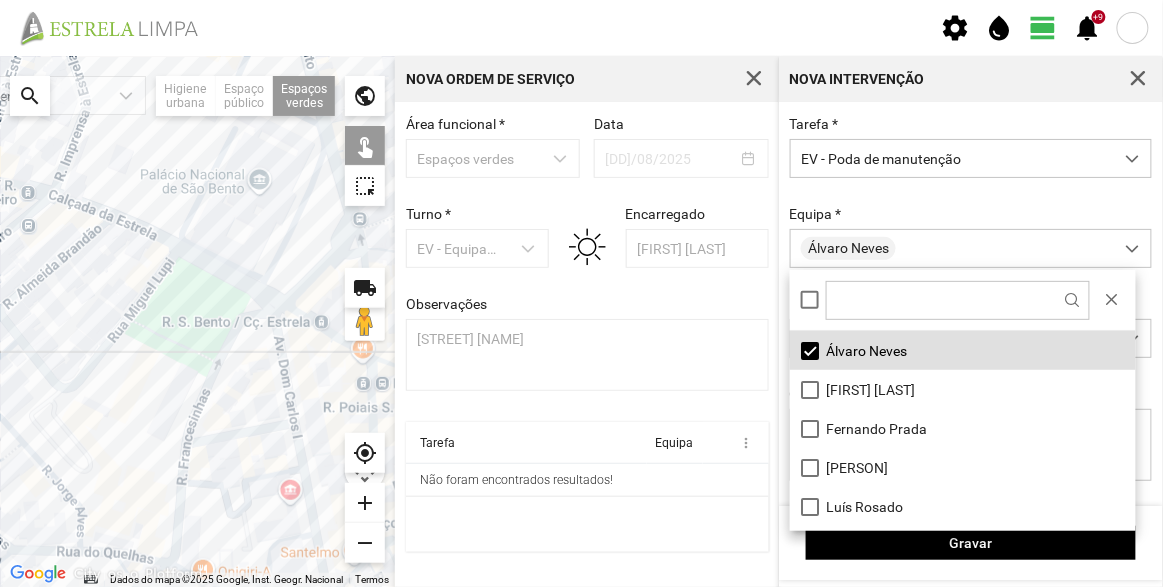 drag, startPoint x: 250, startPoint y: 307, endPoint x: 161, endPoint y: 156, distance: 175.27692 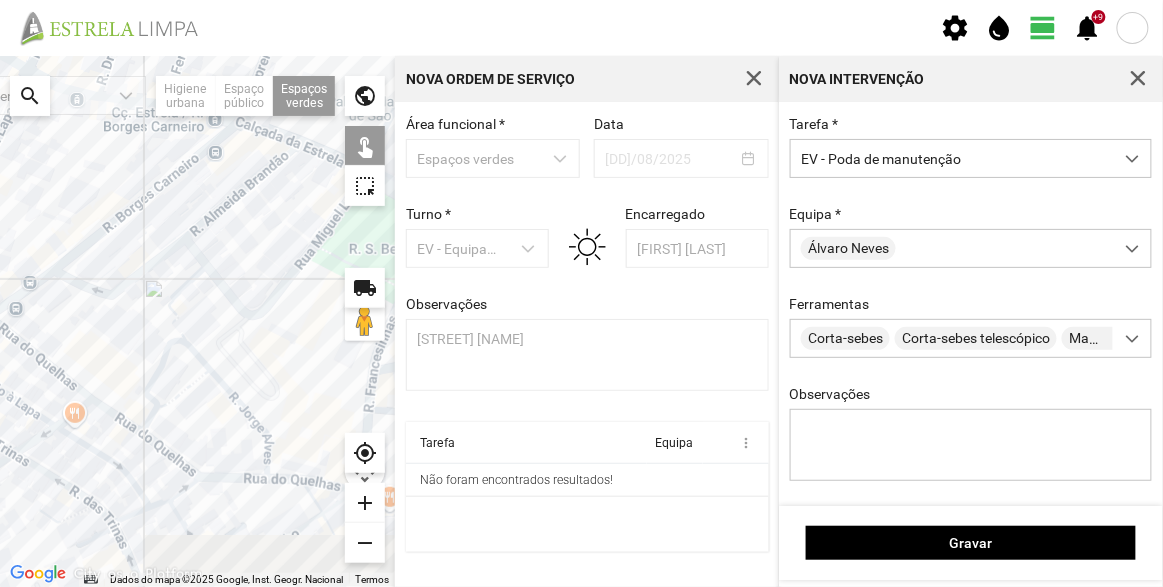 drag, startPoint x: 124, startPoint y: 373, endPoint x: 386, endPoint y: 274, distance: 280.08035 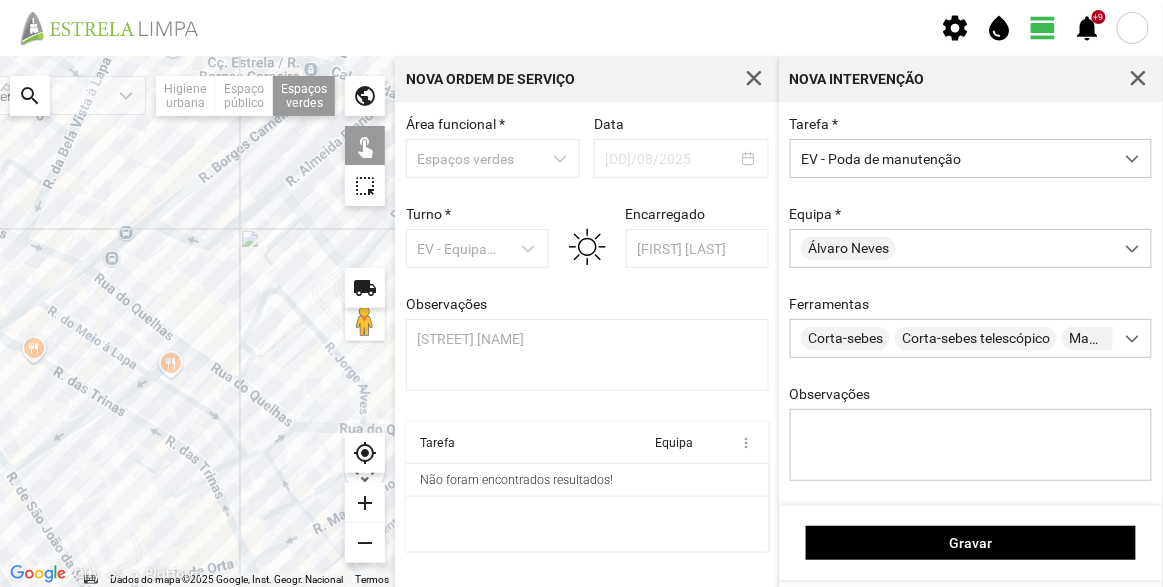 drag, startPoint x: 216, startPoint y: 377, endPoint x: 201, endPoint y: 375, distance: 15.132746 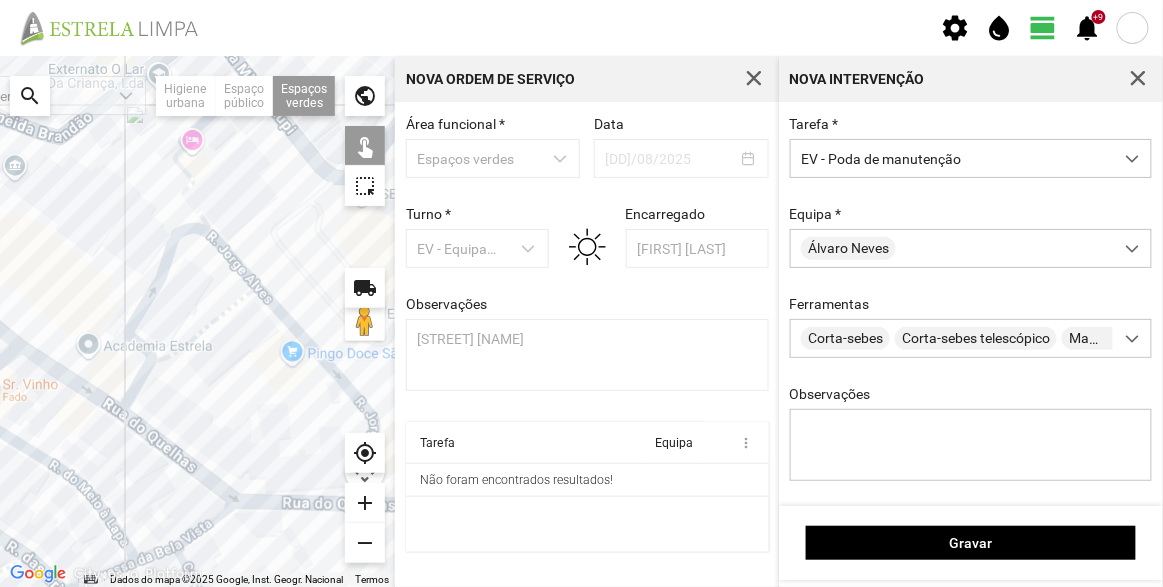 click 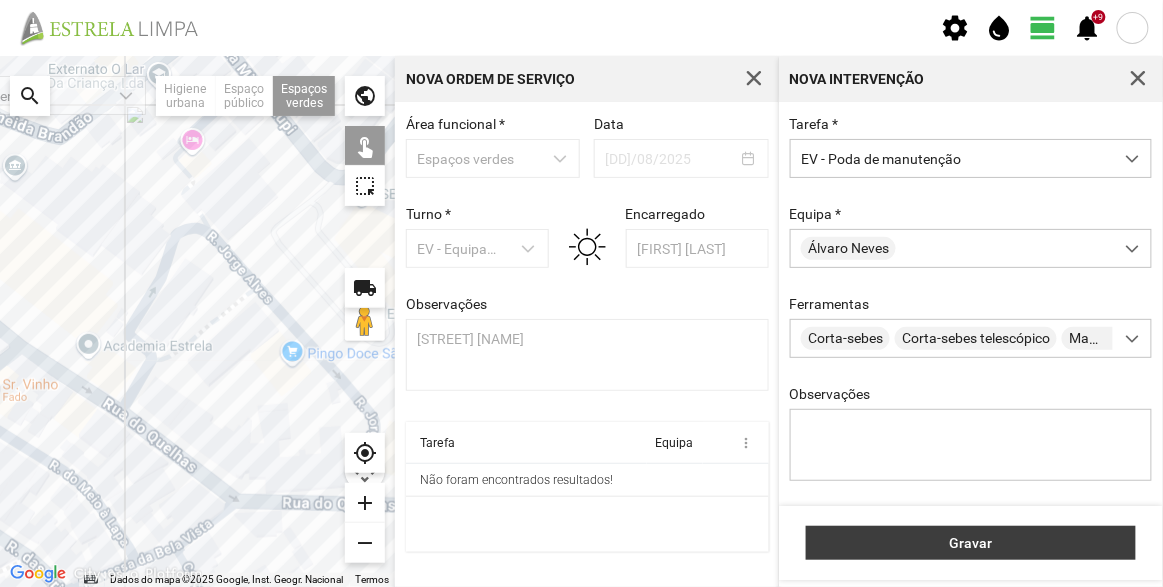 click on "Gravar" at bounding box center (971, 543) 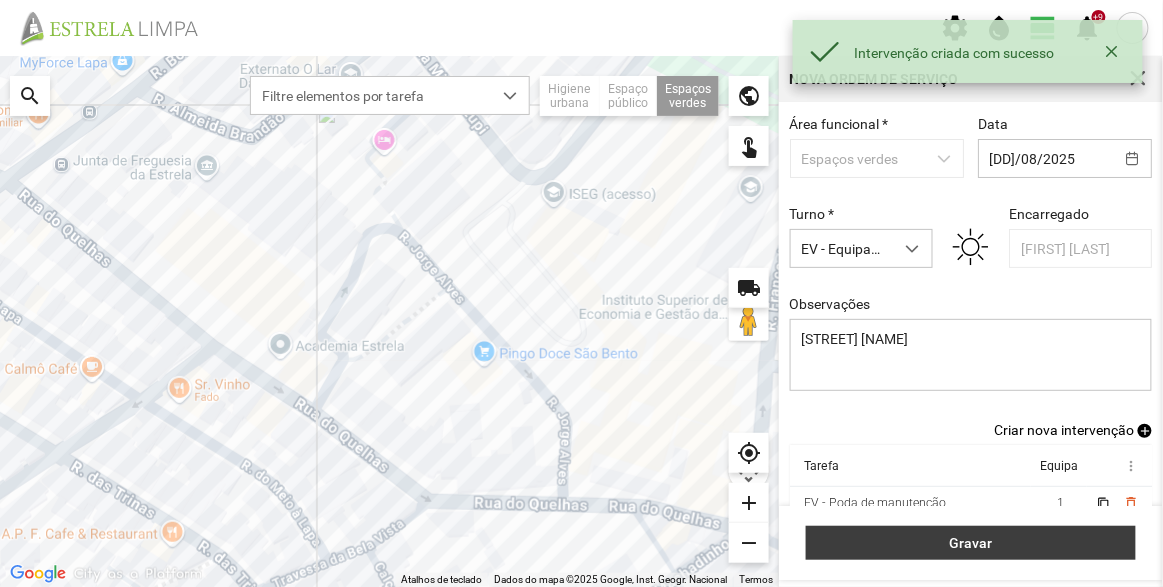 click on "Gravar" at bounding box center [971, 543] 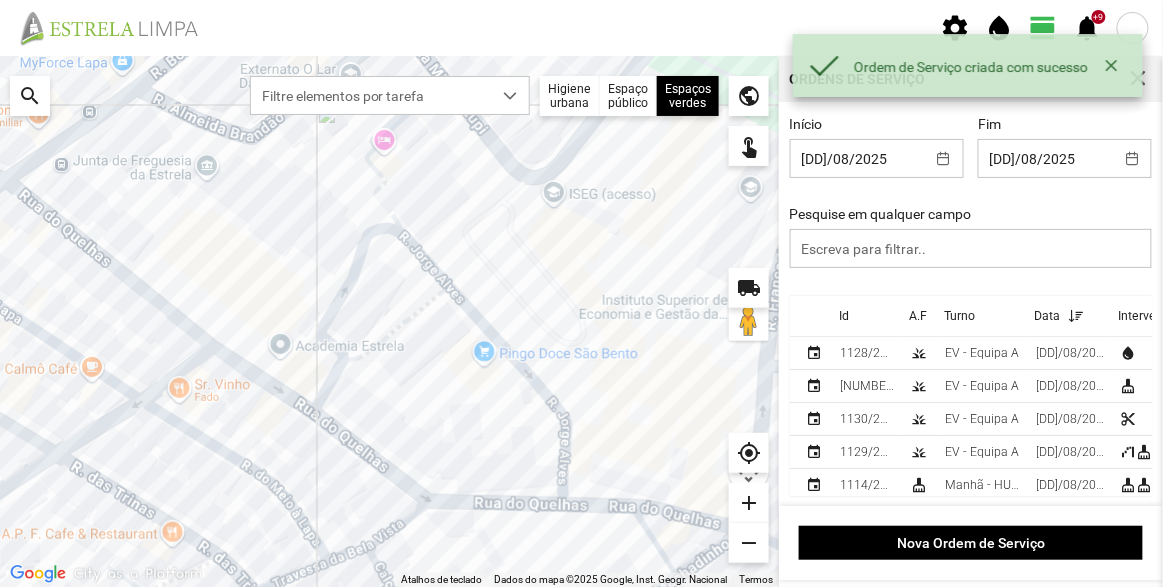 click on "Id" at bounding box center [844, 316] 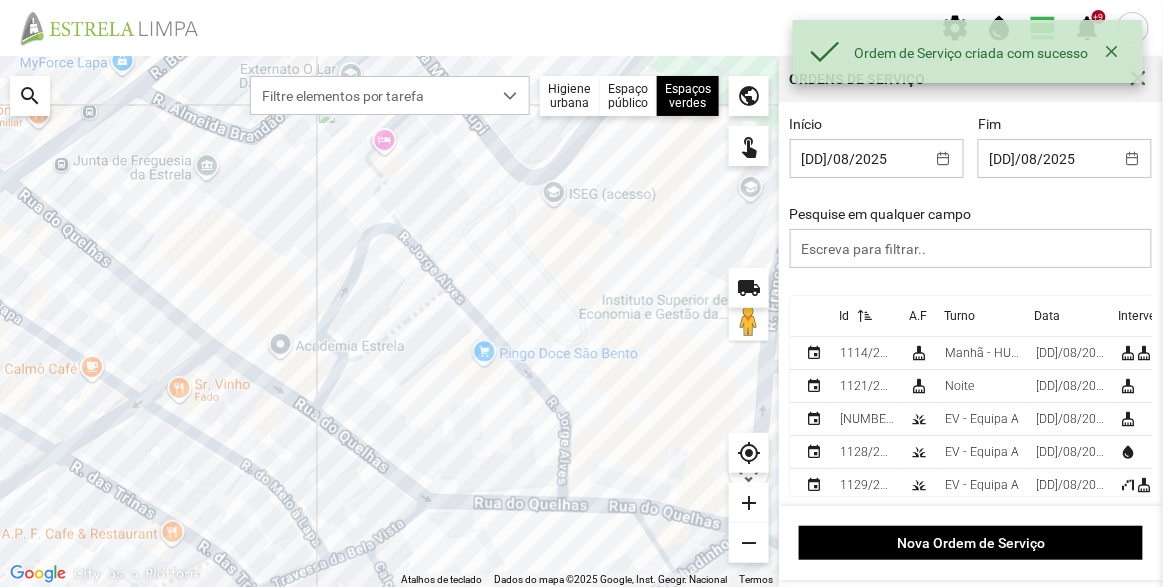 click on "Id" at bounding box center [844, 316] 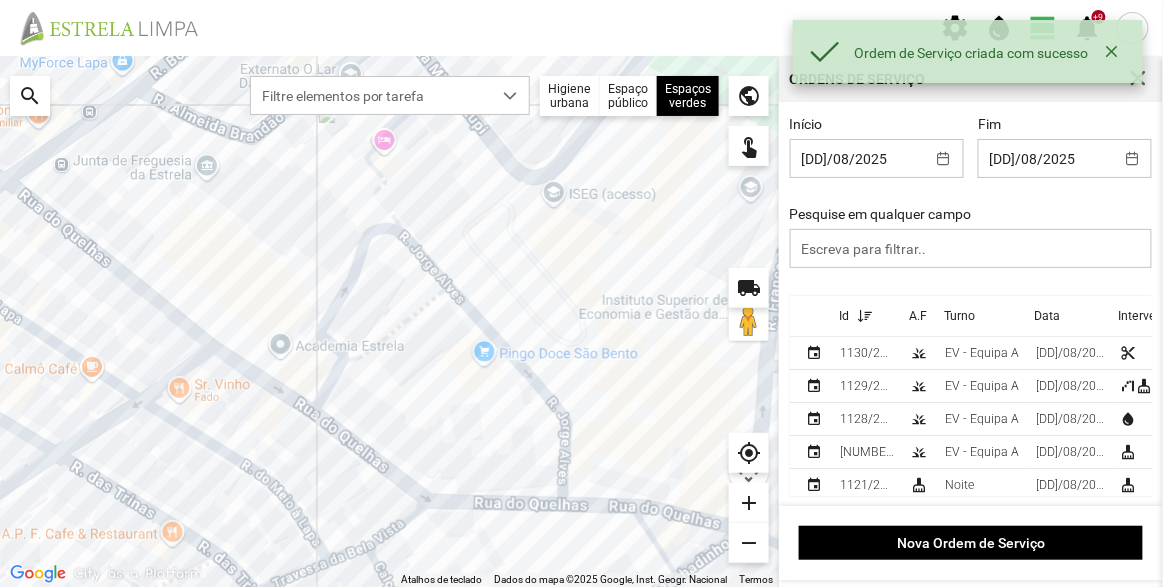 click on "1130/2025" at bounding box center [867, 353] 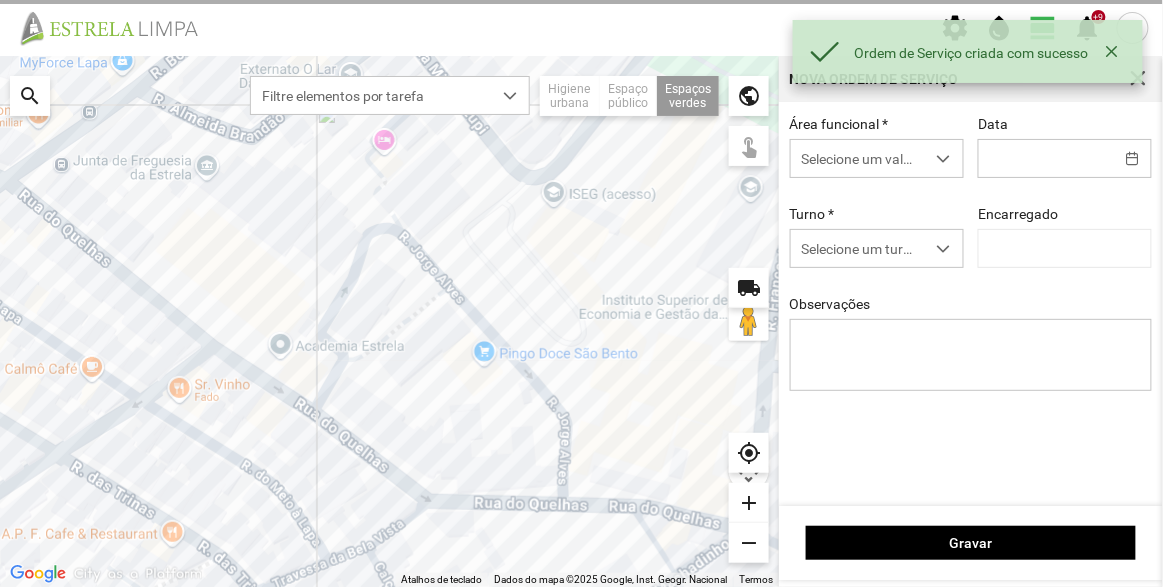 type on "[DD]/08/2025" 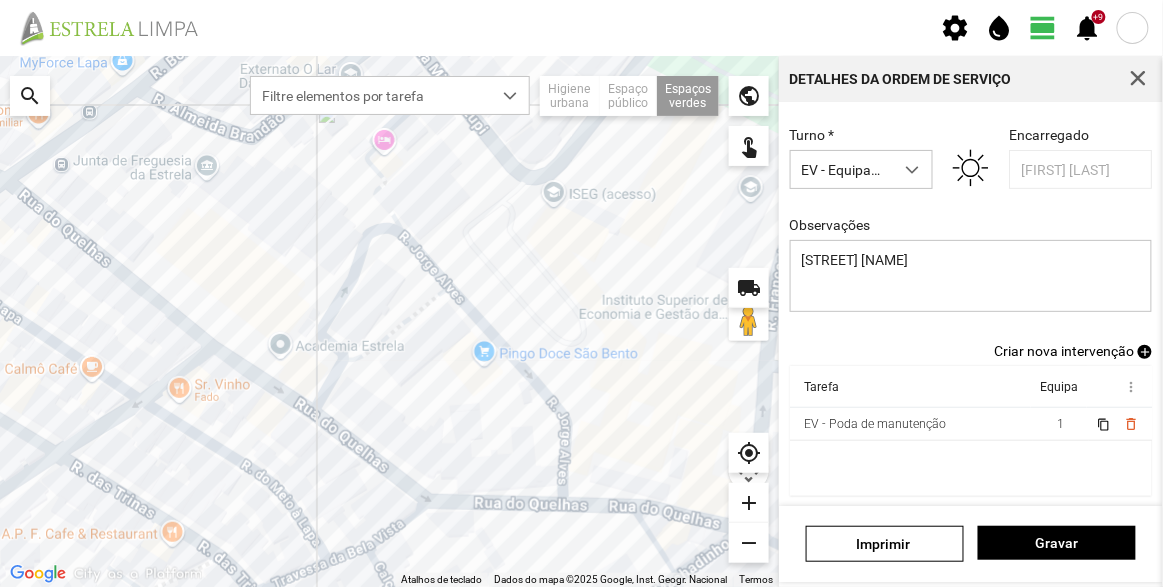 click on "Criar nova intervenção" at bounding box center (1064, 351) 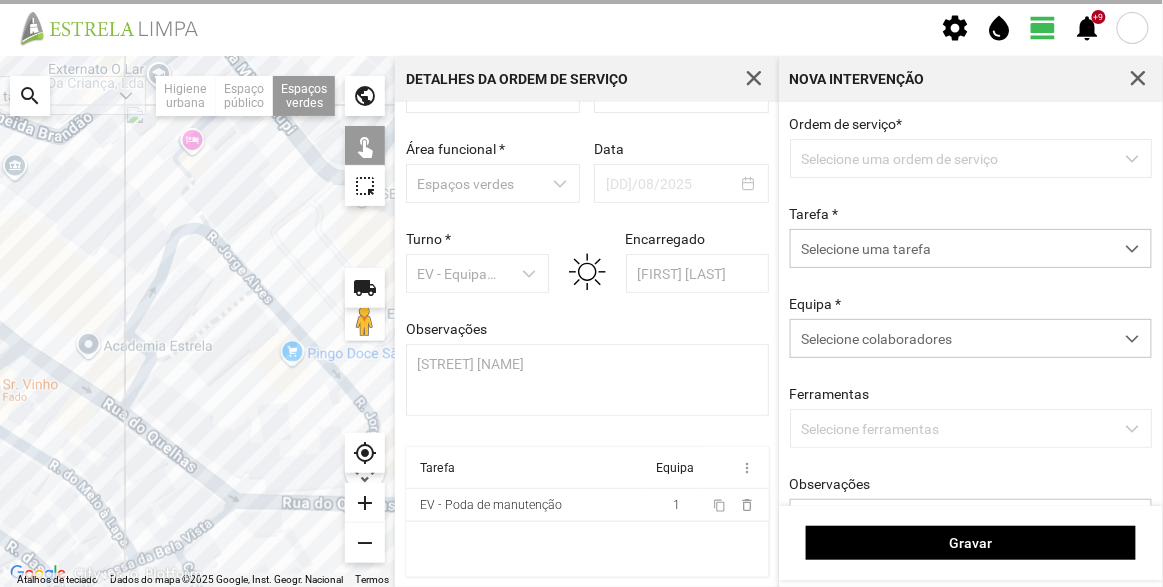 scroll, scrollTop: 69, scrollLeft: 0, axis: vertical 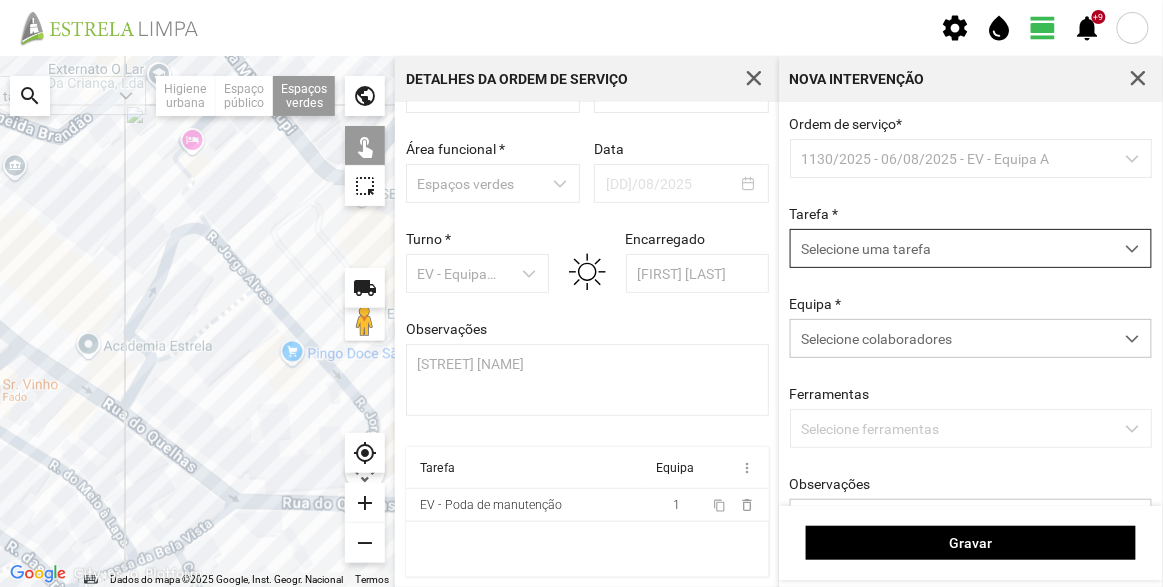 click on "Selecione uma tarefa" at bounding box center (952, 248) 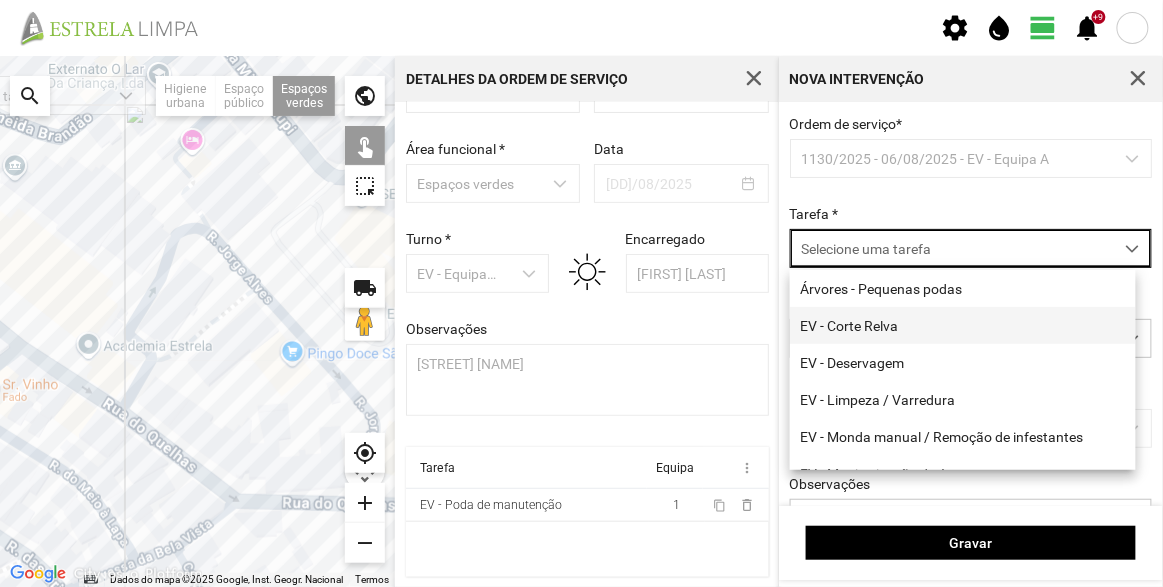scroll, scrollTop: 10, scrollLeft: 84, axis: both 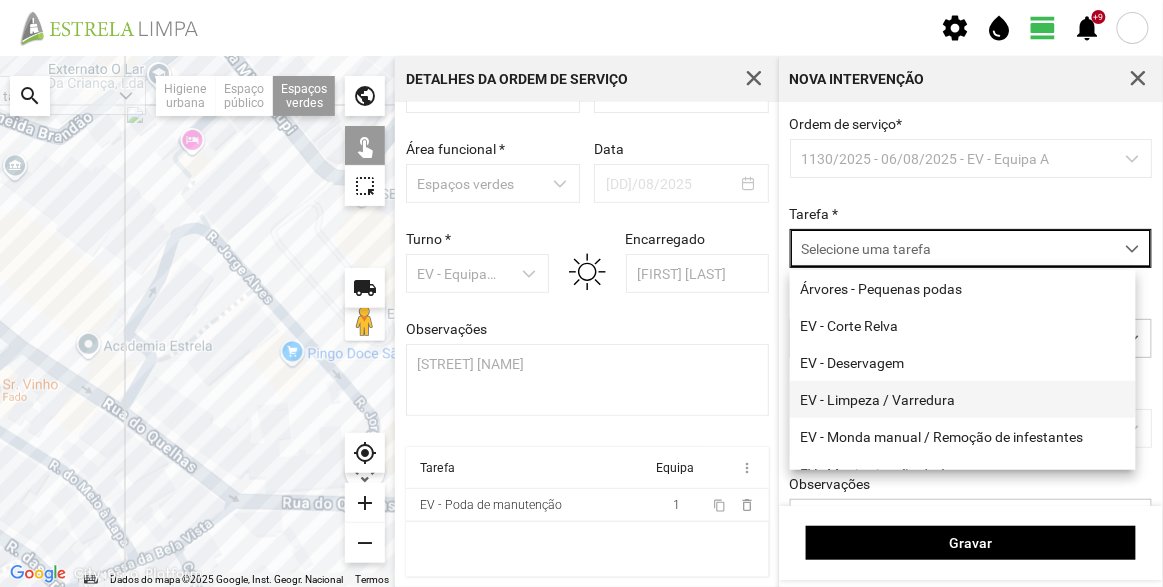 click on "EV - Limpeza / Varredura" at bounding box center (963, 399) 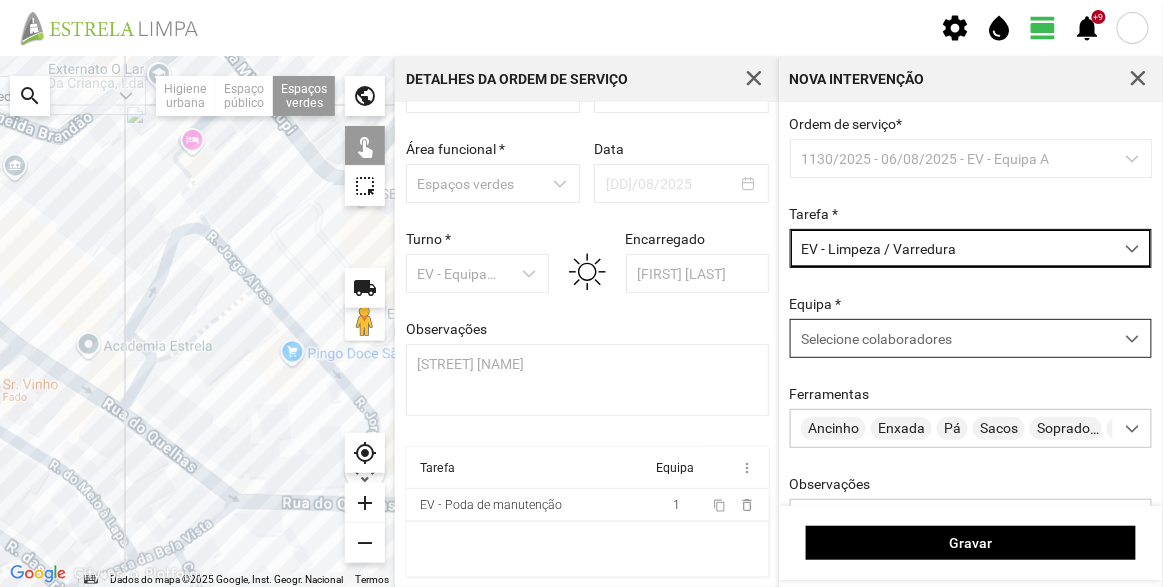 click on "Selecione colaboradores" at bounding box center [876, 339] 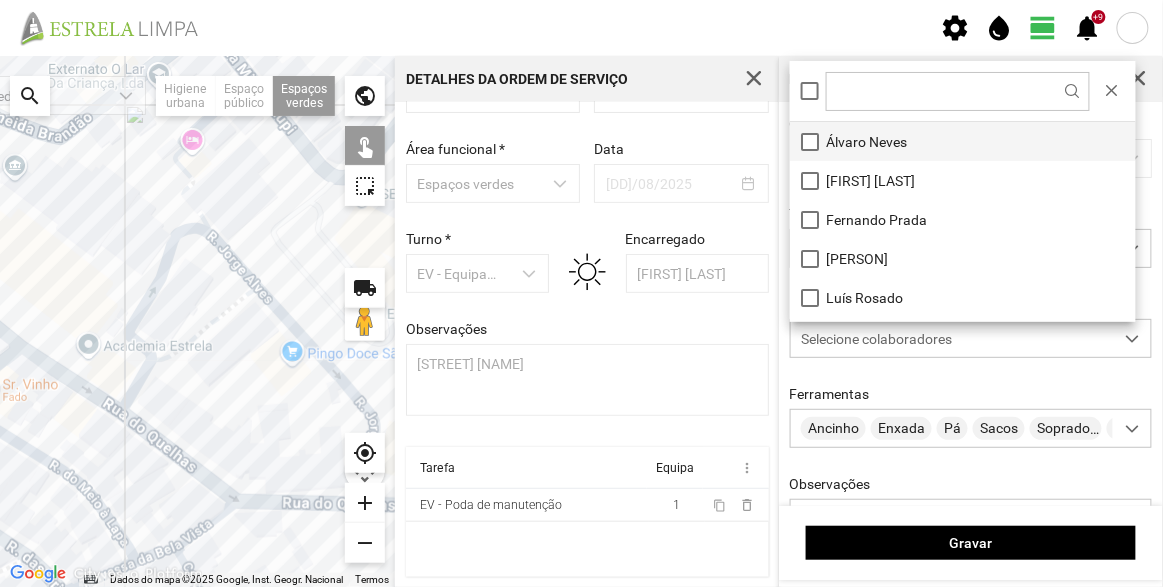 click on "Álvaro Neves" at bounding box center [963, 141] 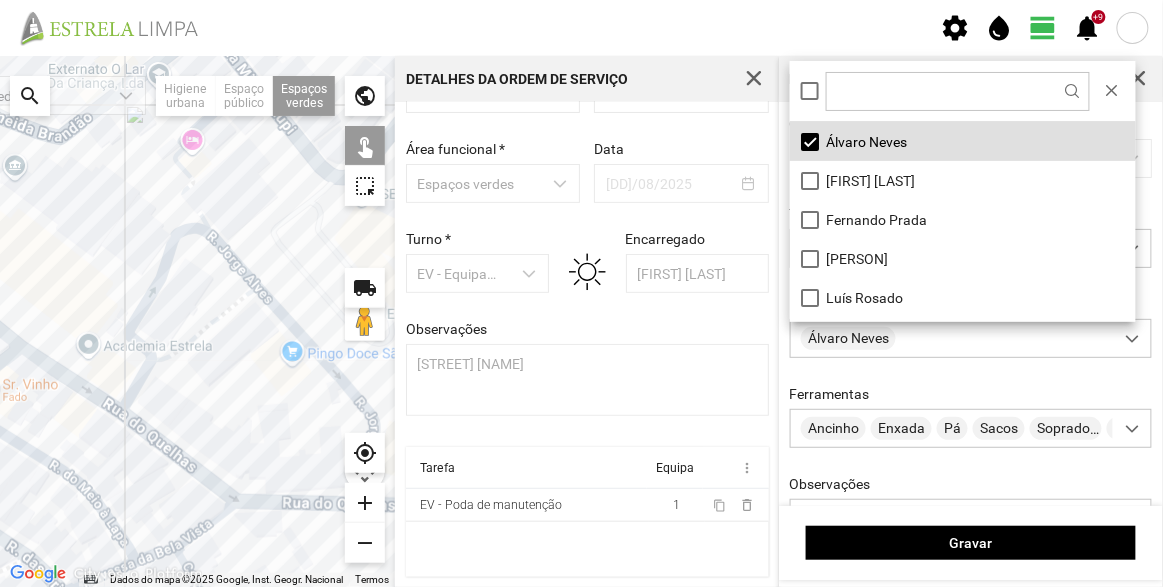 click 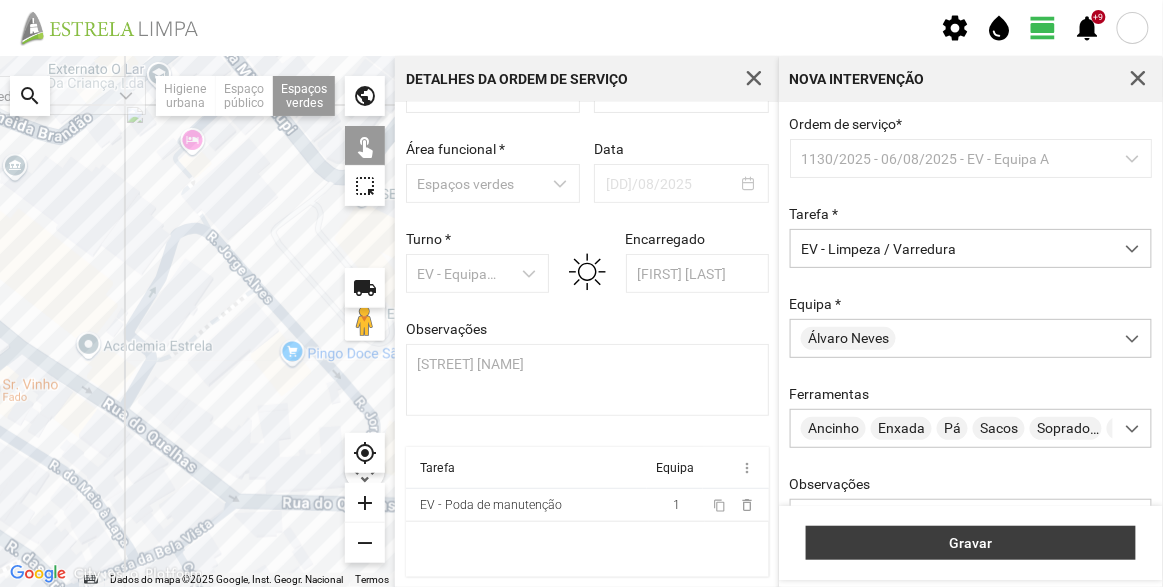 click on "Gravar" at bounding box center [971, 543] 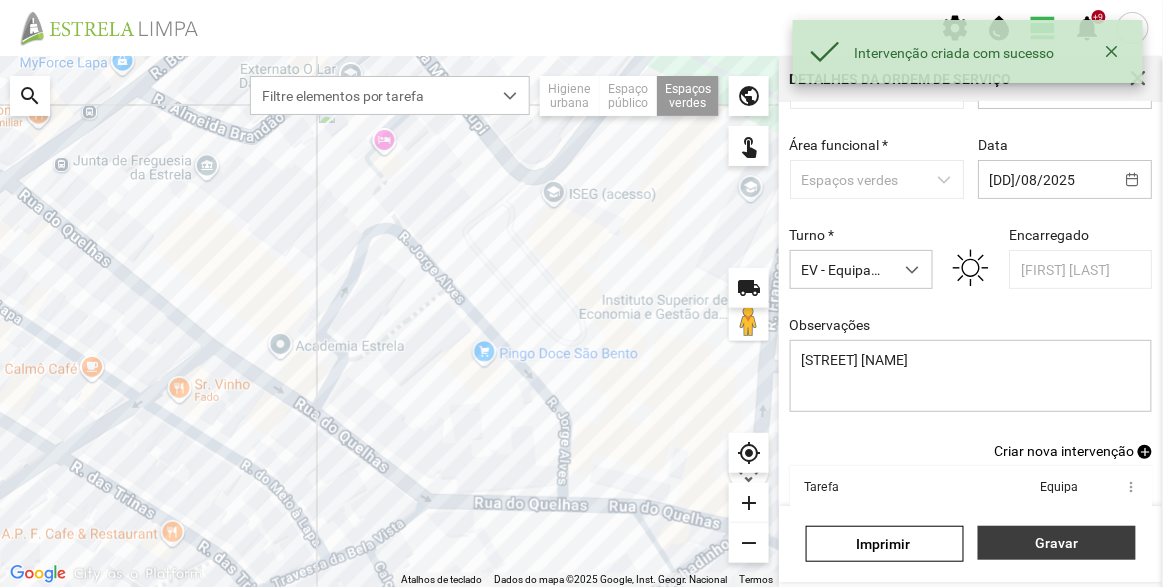 click on "Gravar" at bounding box center [1057, 543] 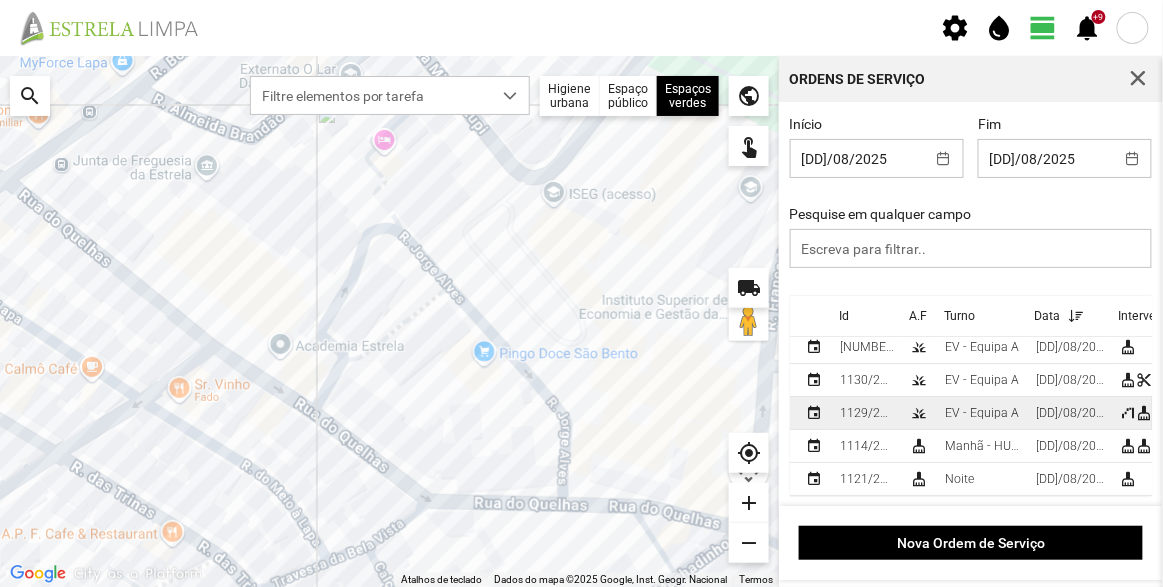 scroll, scrollTop: 0, scrollLeft: 0, axis: both 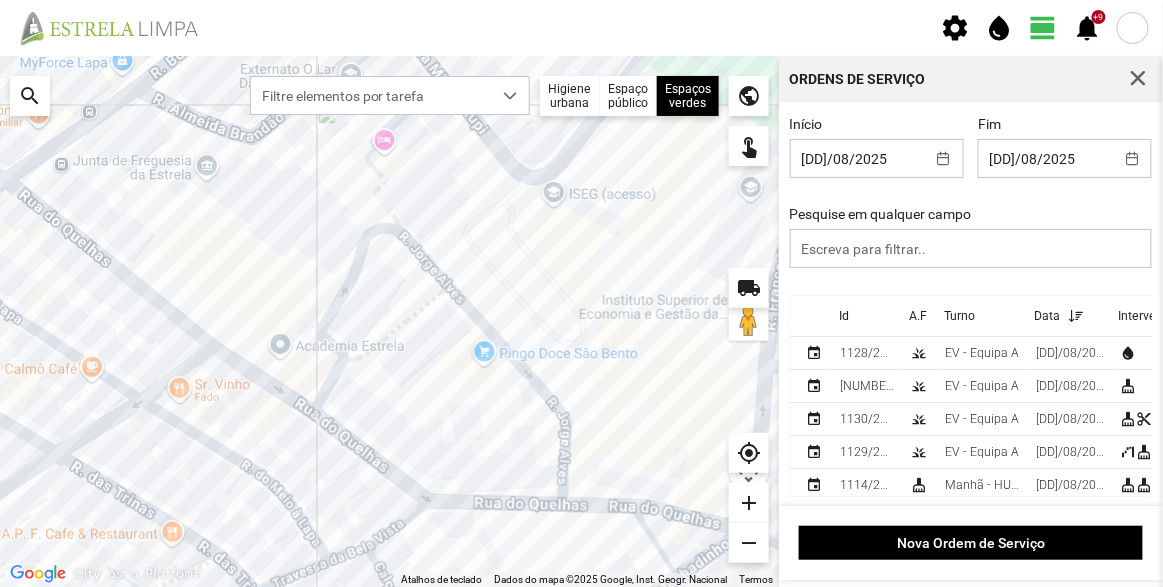 click on "Id" at bounding box center [867, 316] 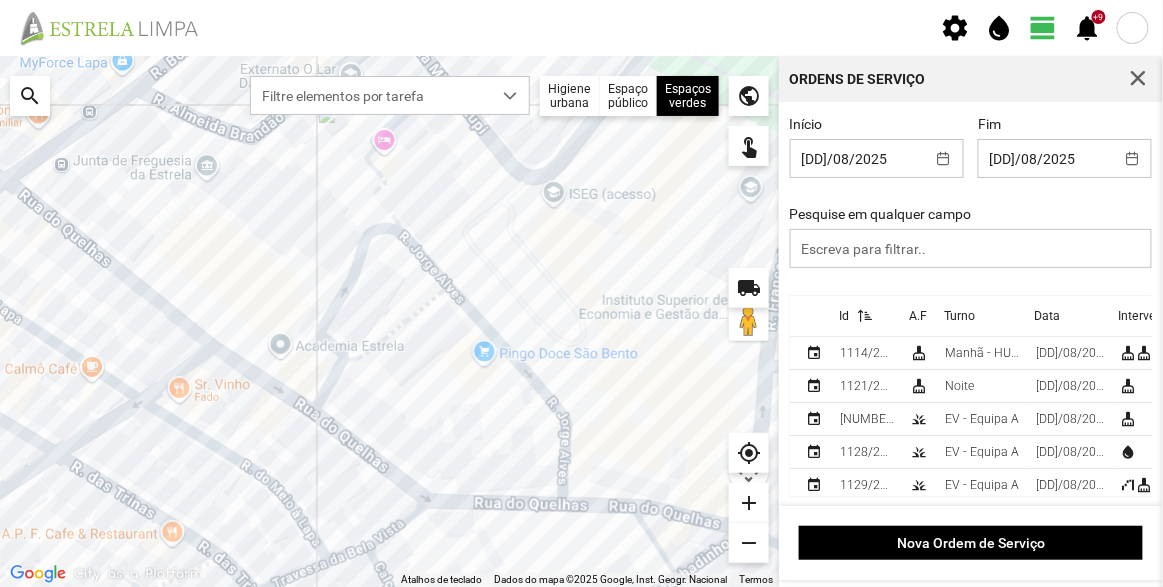 click at bounding box center [861, 316] 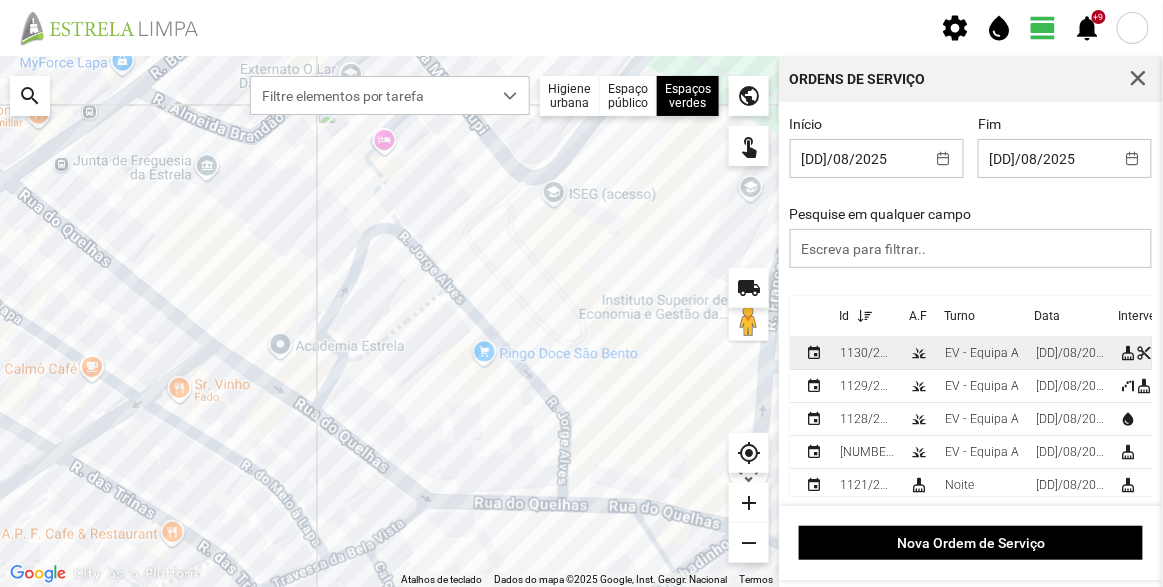 click on "1130/2025" at bounding box center (867, 353) 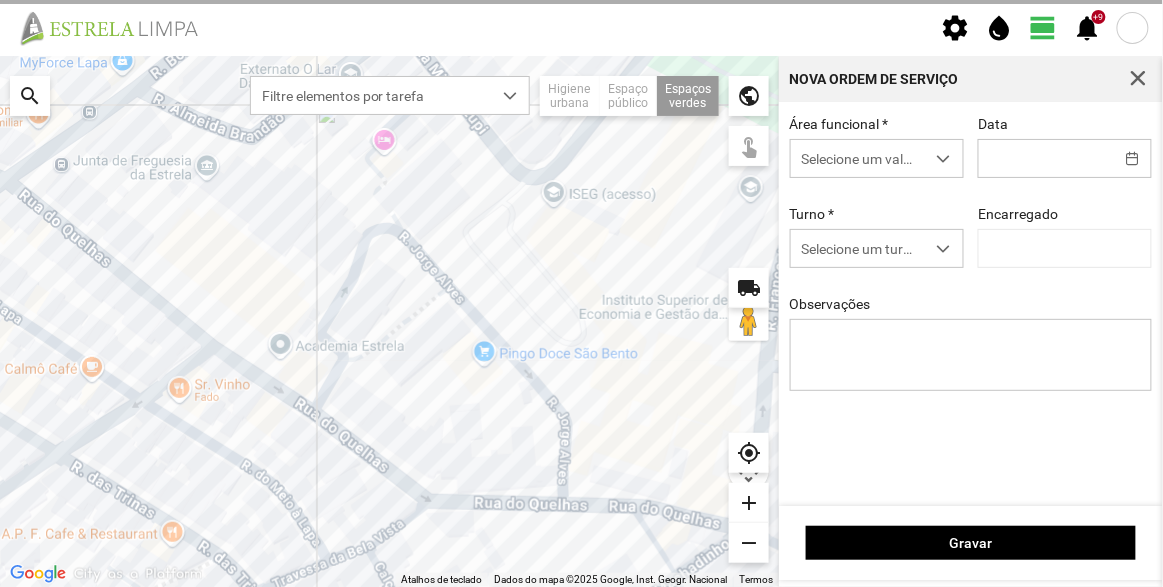 type on "[DD]/08/2025" 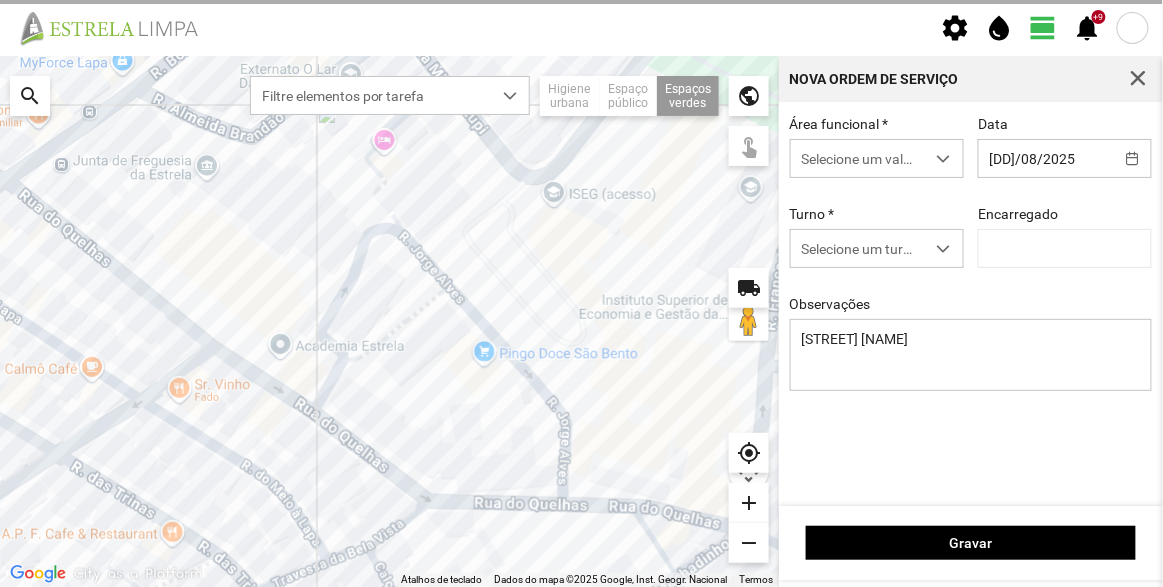 type on "[FIRST] [LAST]" 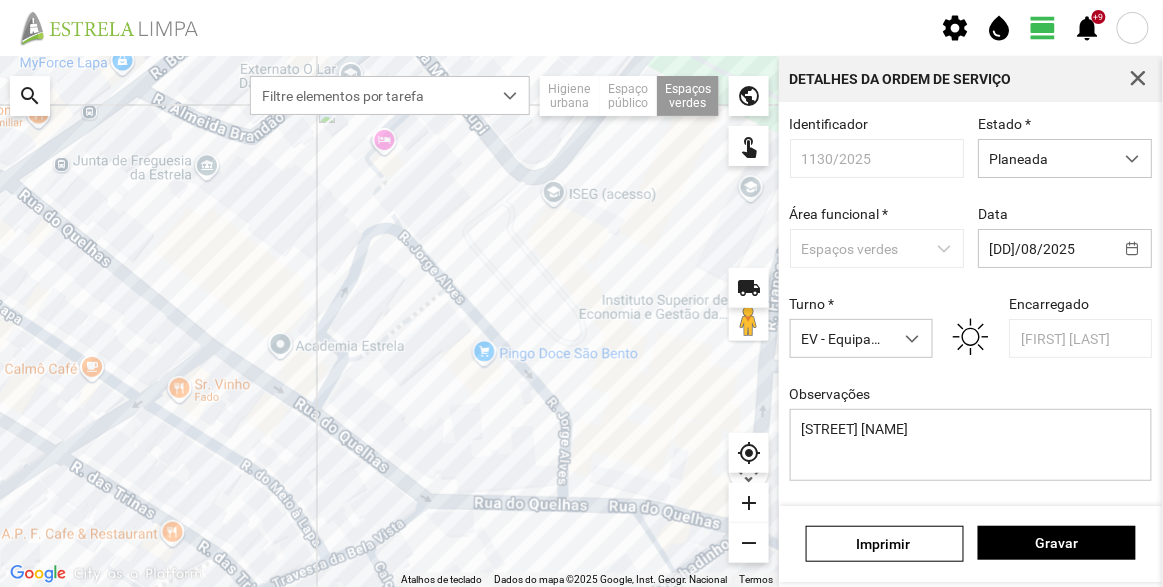scroll, scrollTop: 174, scrollLeft: 0, axis: vertical 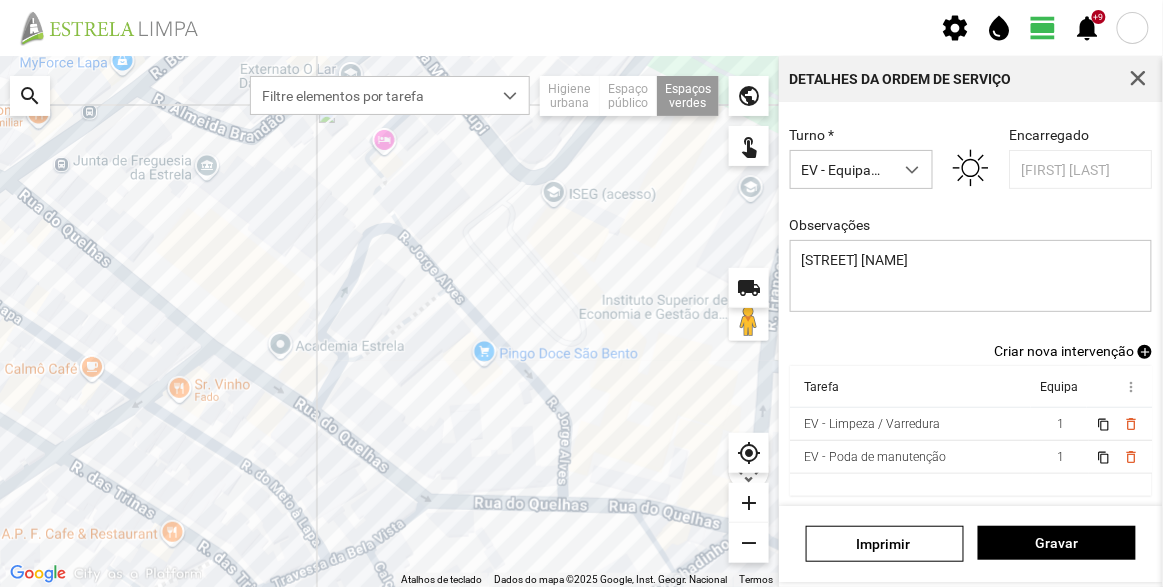 click on "Criar nova intervenção" at bounding box center [1064, 351] 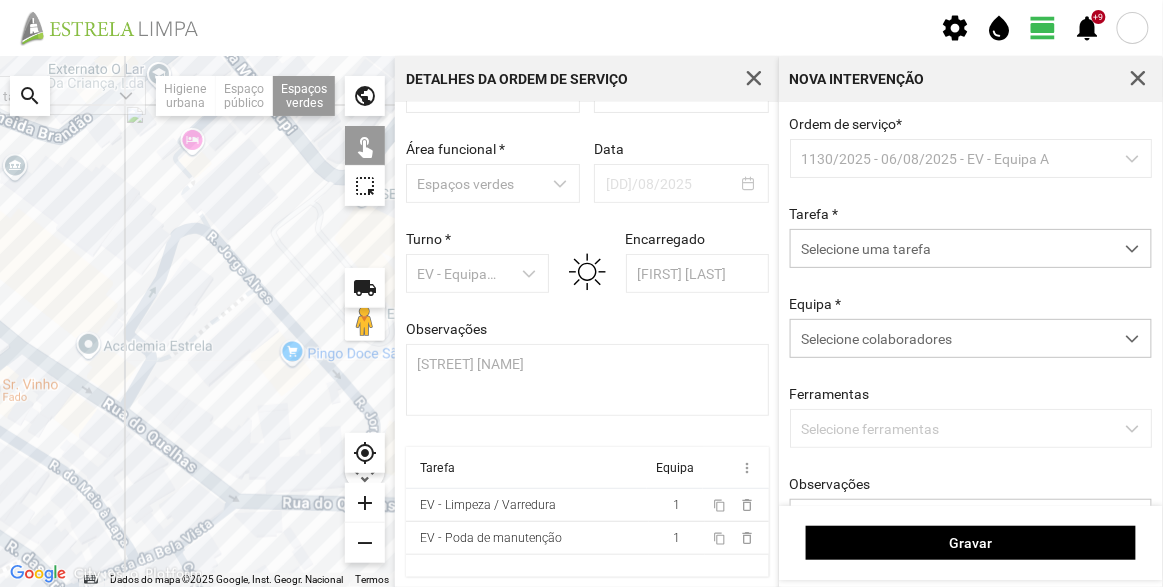 click on "1130/2025 - 06/08/2025 - EV - Equipa A" at bounding box center (971, 158) 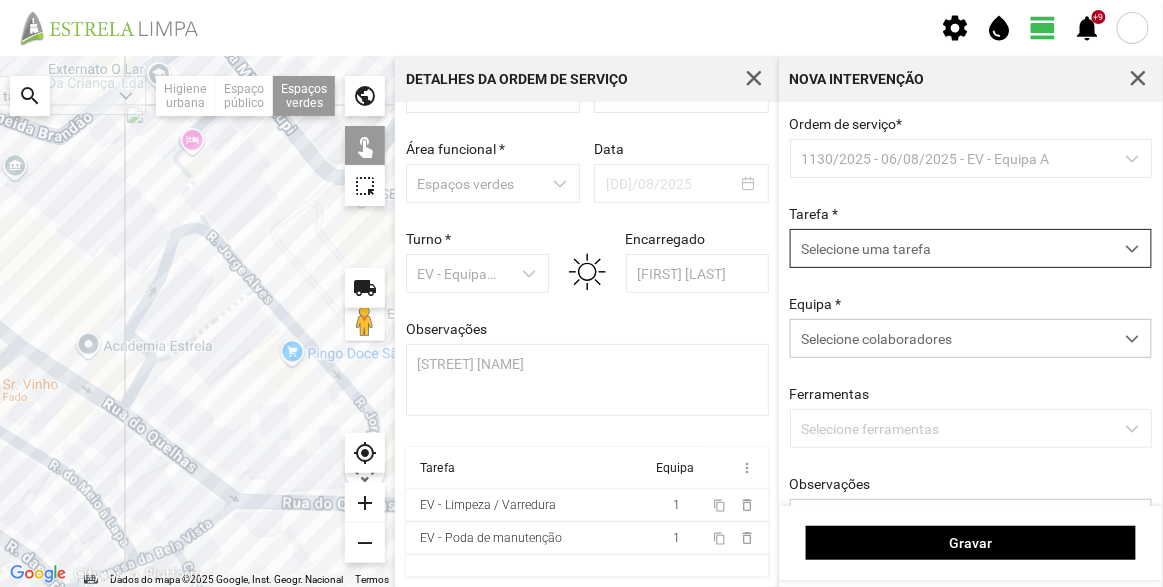click on "Selecione uma tarefa" at bounding box center [952, 248] 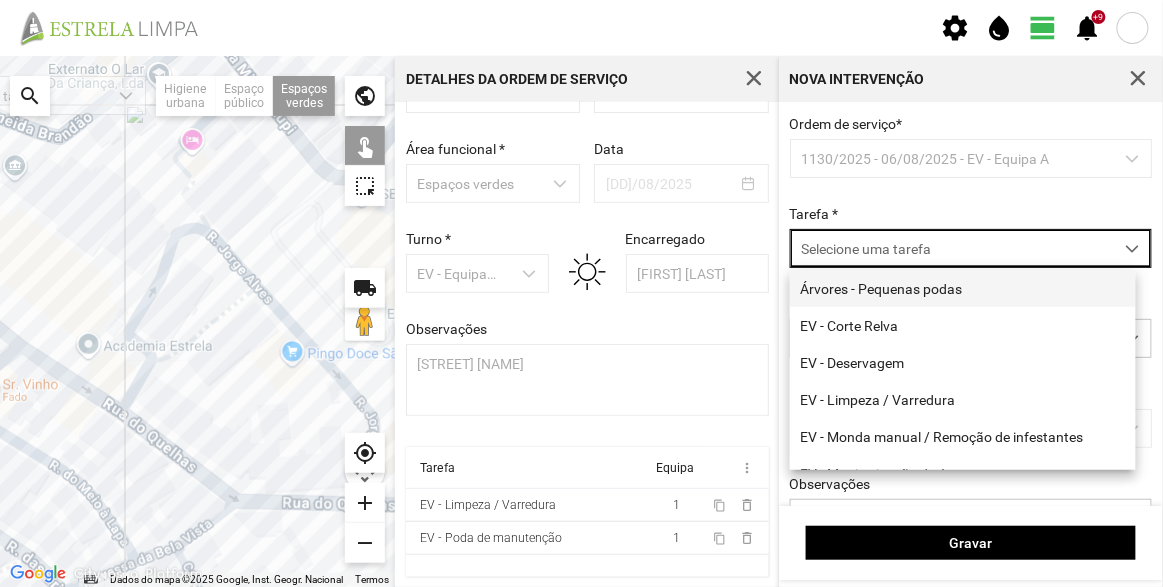 scroll, scrollTop: 10, scrollLeft: 84, axis: both 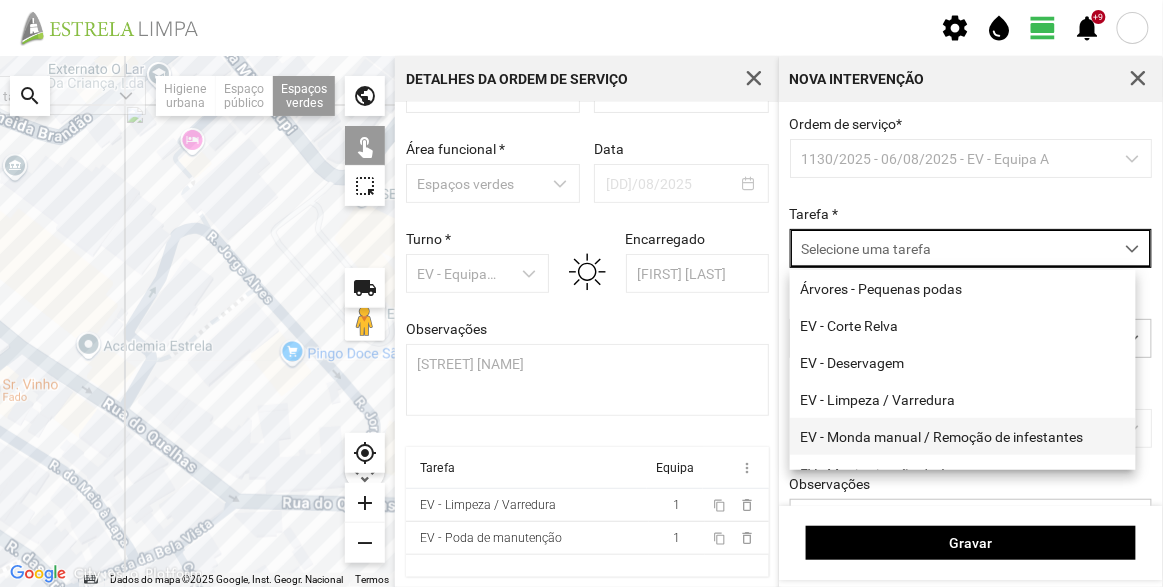 click on "EV - Monda manual / Remoção de infestantes" at bounding box center [963, 436] 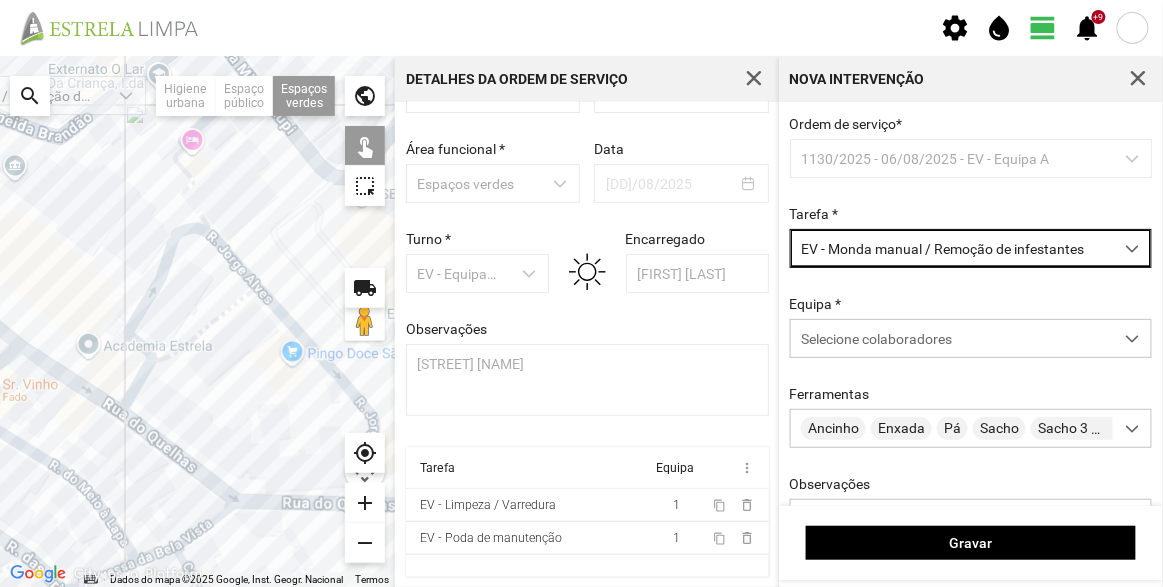 click on "Ordem de serviço  * 1130/2025 - 06/08/2025 - EV - Equipa A Tarefa * EV - Monda manual / Remoção de infestantes Equipa * Selecione colaboradores Ferramentas  Ancinho   Enxada   Pá   Sacho   Sacho 3 dentes   Sacho com bico   Sacos   Soprador   Telemóvel   Vassoura   Vassoura Arame  Observações" at bounding box center [971, 359] 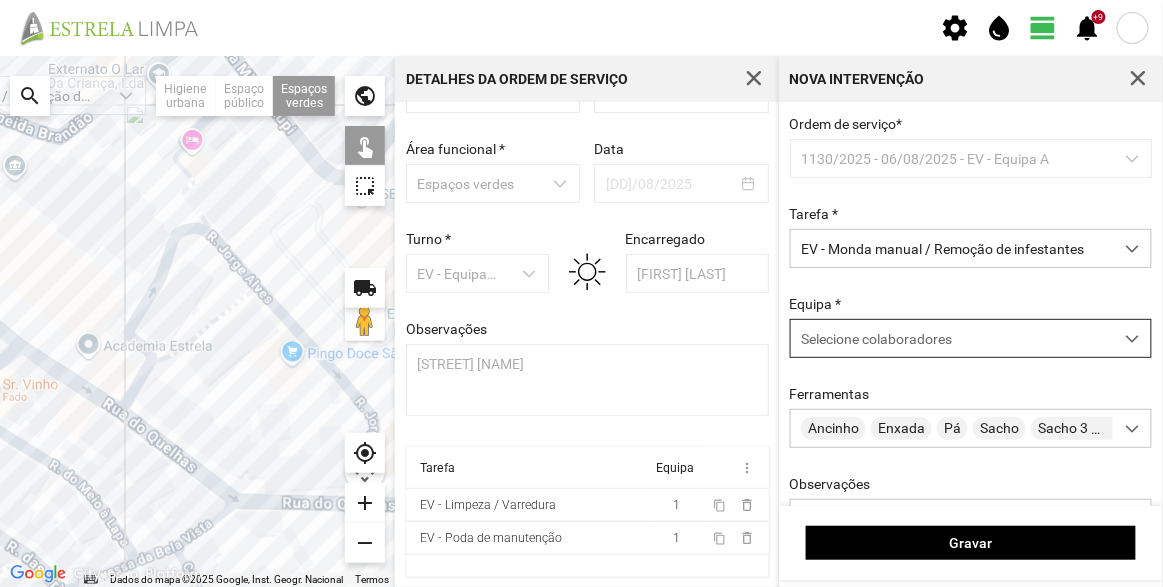 click on "Selecione colaboradores" at bounding box center (876, 339) 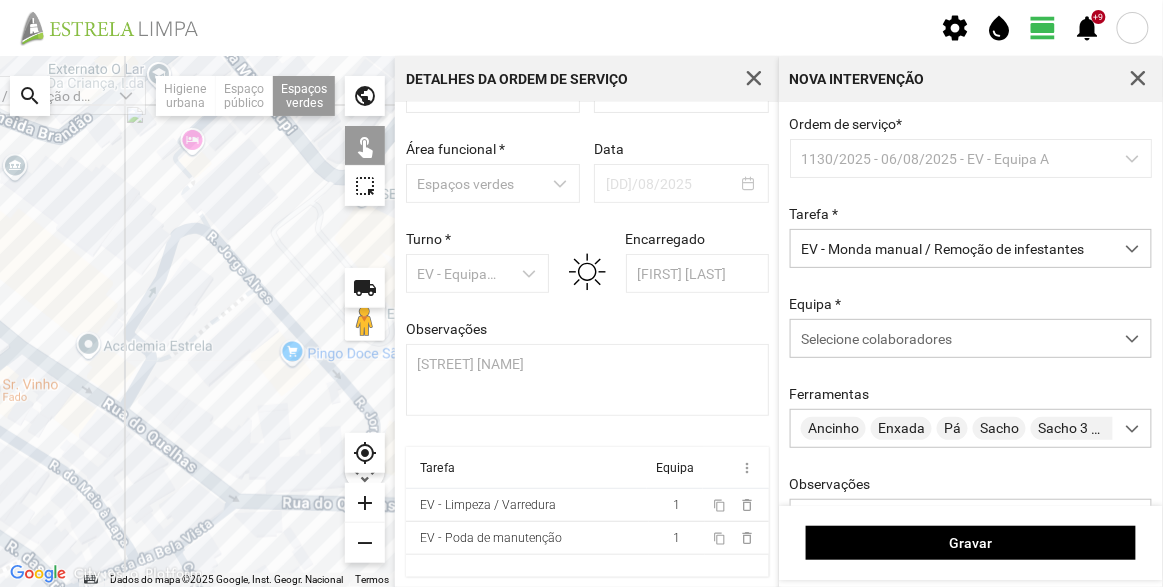 scroll, scrollTop: 10, scrollLeft: 84, axis: both 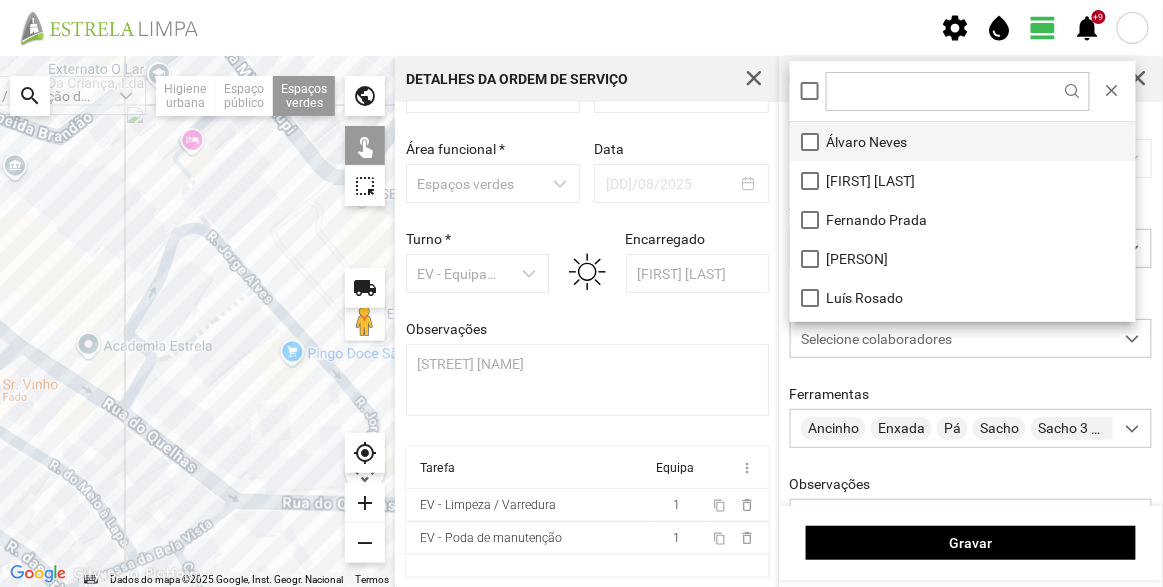 click on "Álvaro Neves" at bounding box center [963, 141] 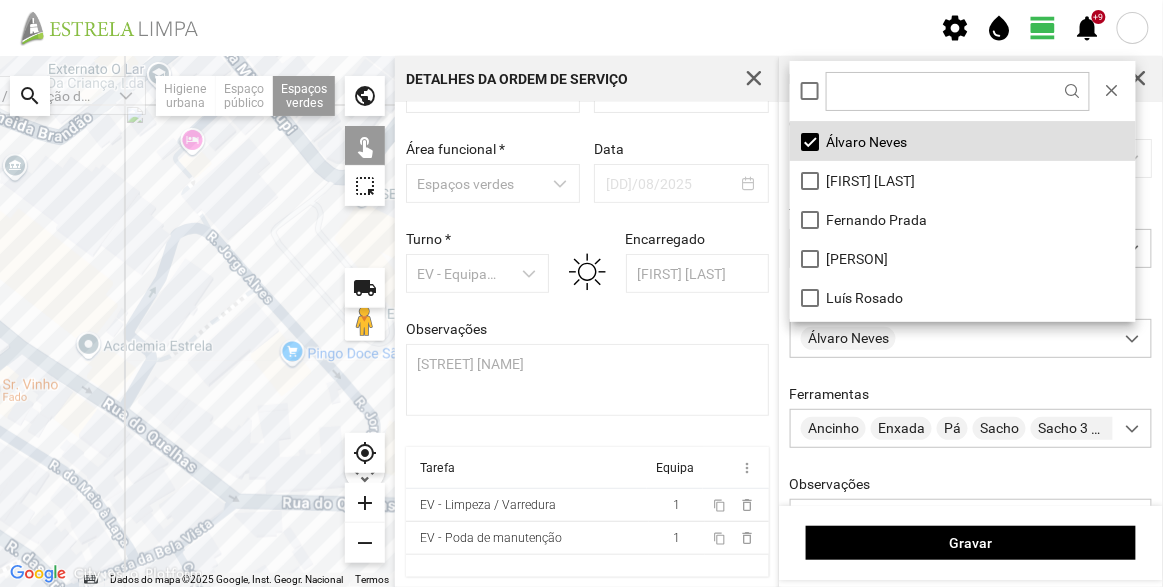 click 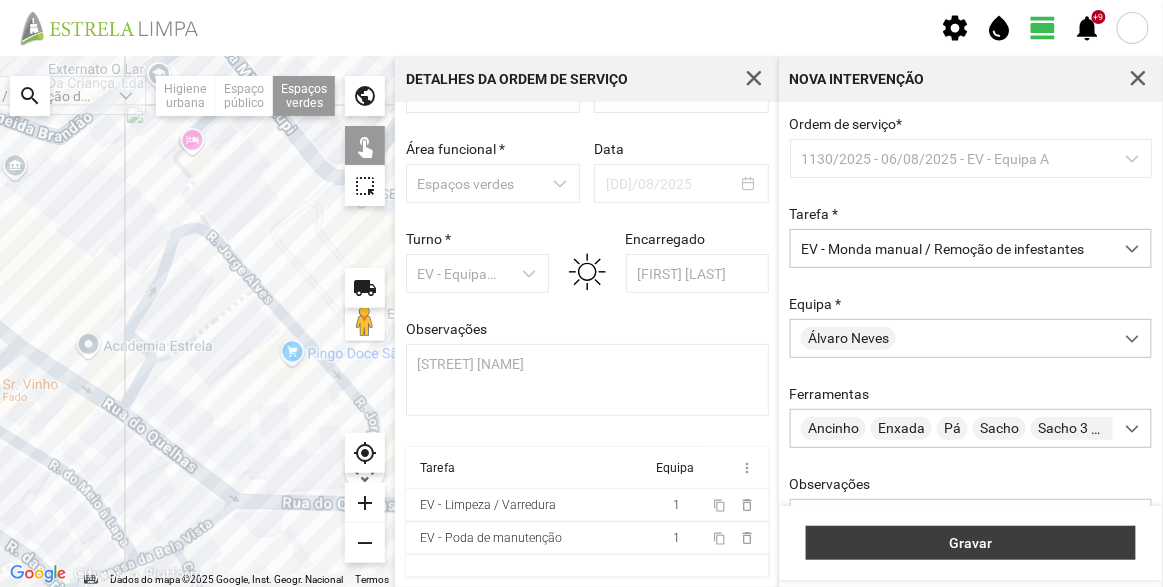 click on "Gravar" at bounding box center (971, 543) 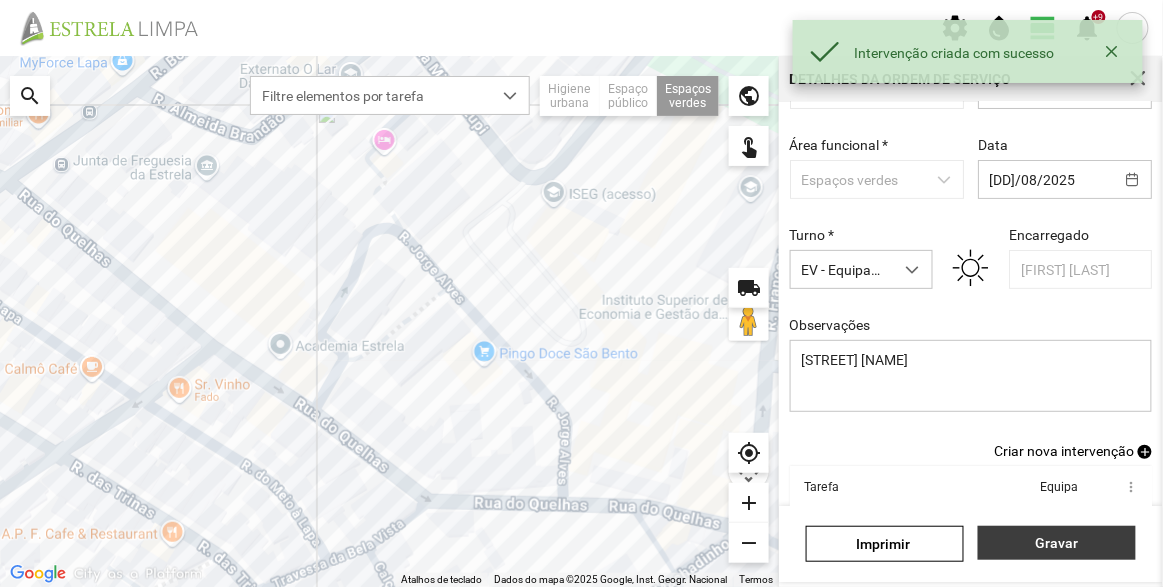click on "Gravar" at bounding box center (1057, 543) 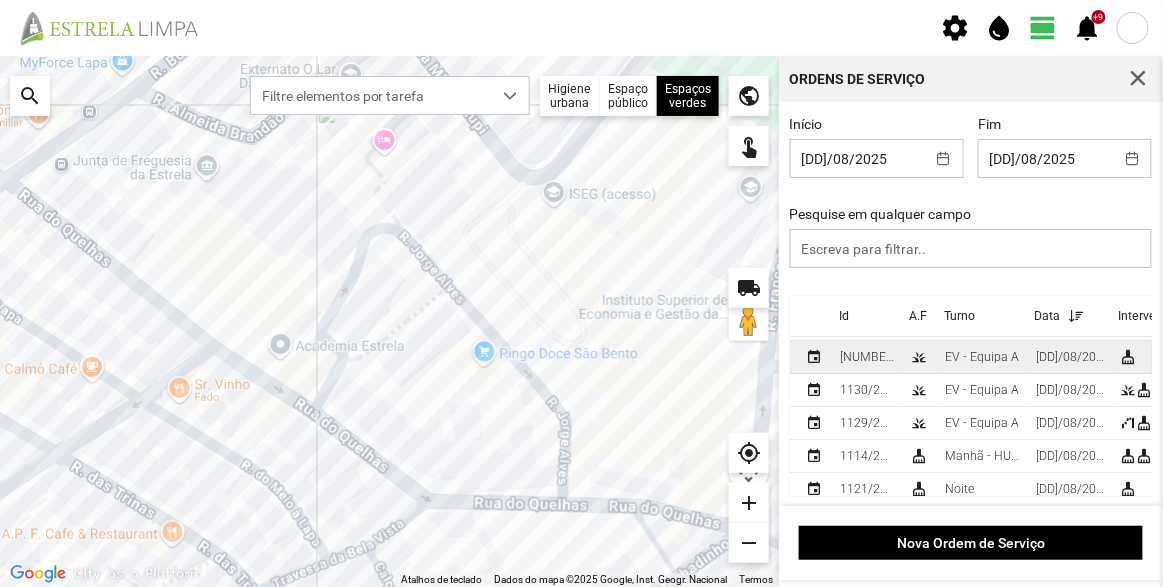 scroll, scrollTop: 52, scrollLeft: 0, axis: vertical 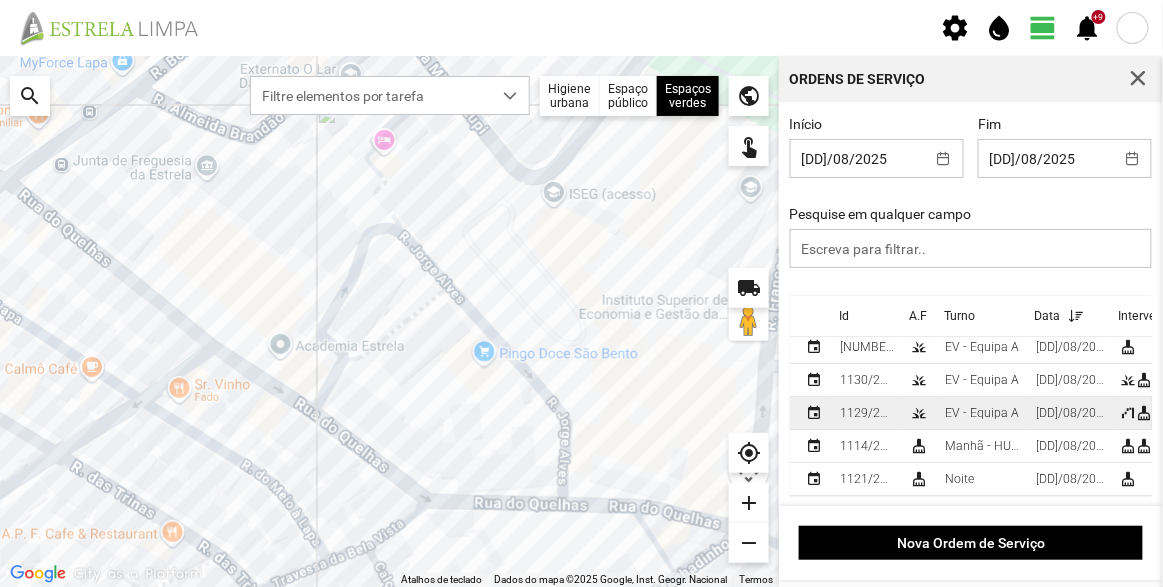 click on "EV - Equipa A" at bounding box center (982, 413) 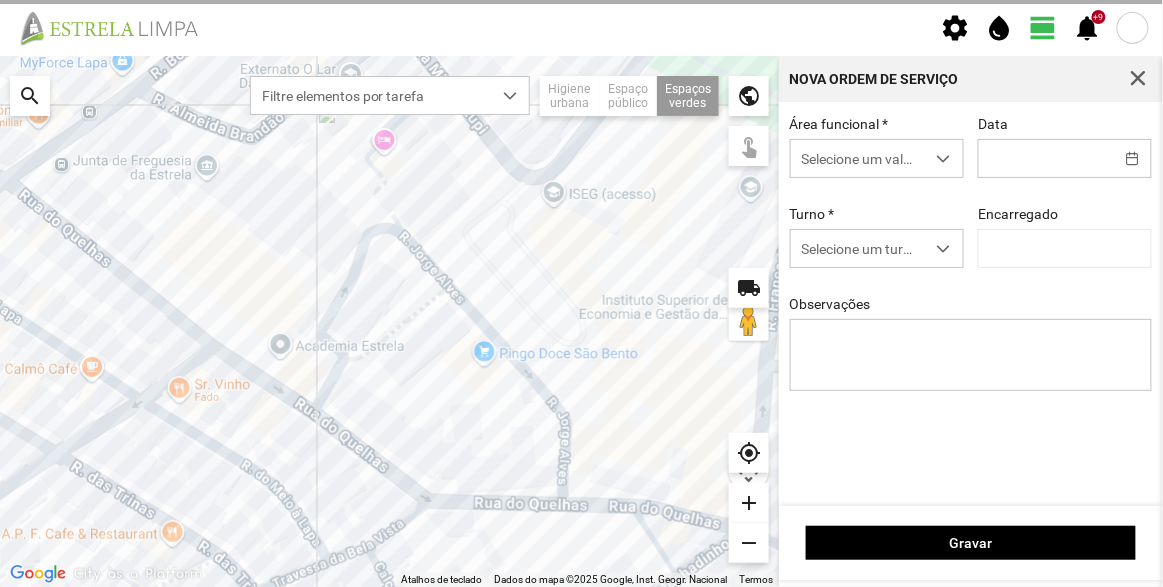 type on "[DD]/08/2025" 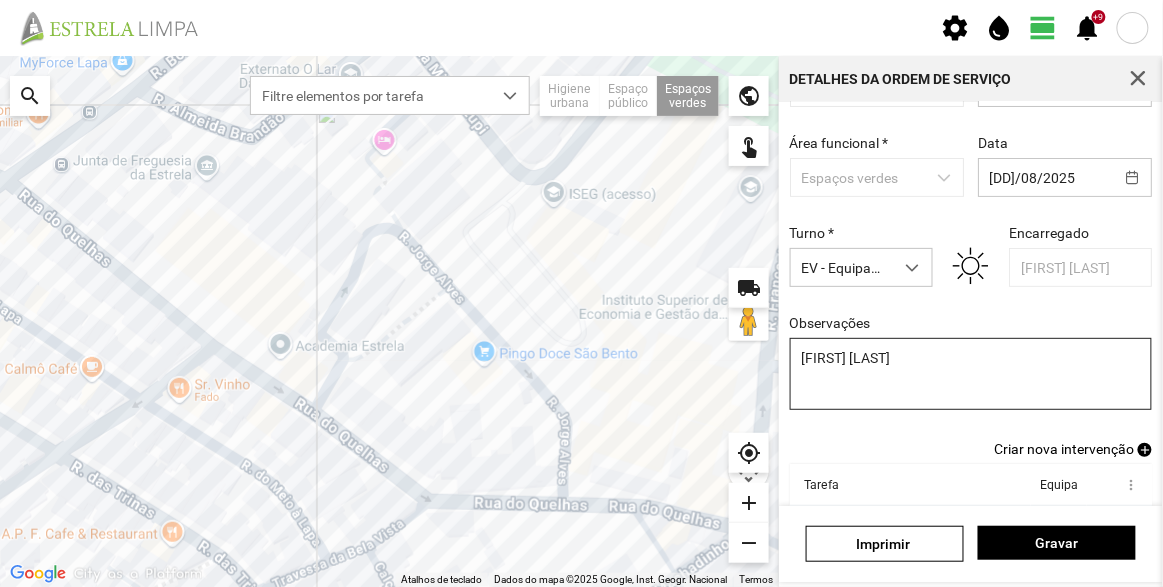 scroll, scrollTop: 174, scrollLeft: 0, axis: vertical 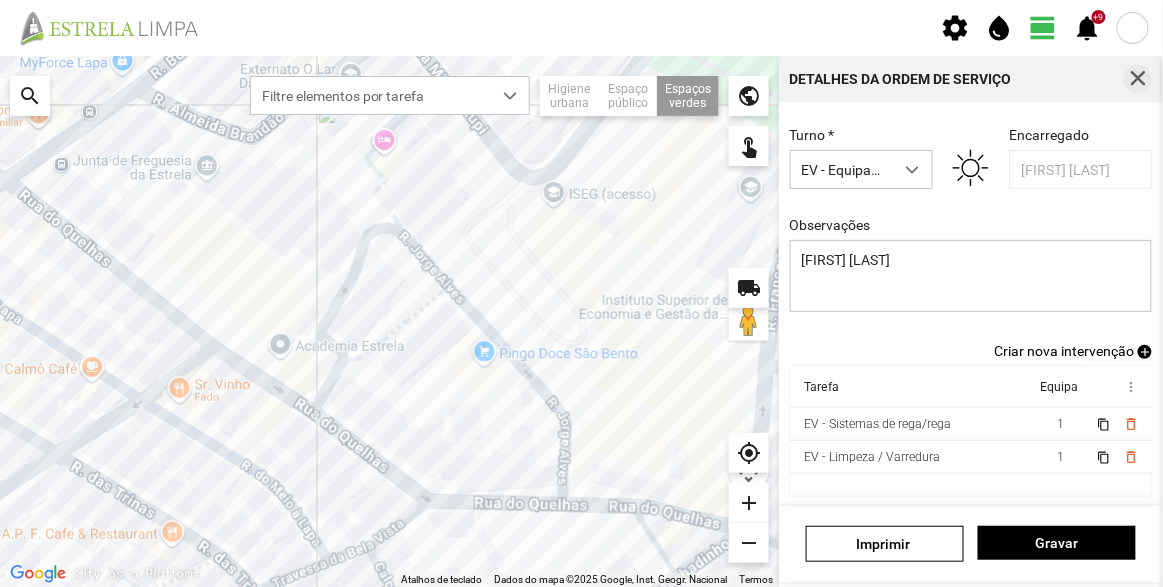 click at bounding box center (1138, 79) 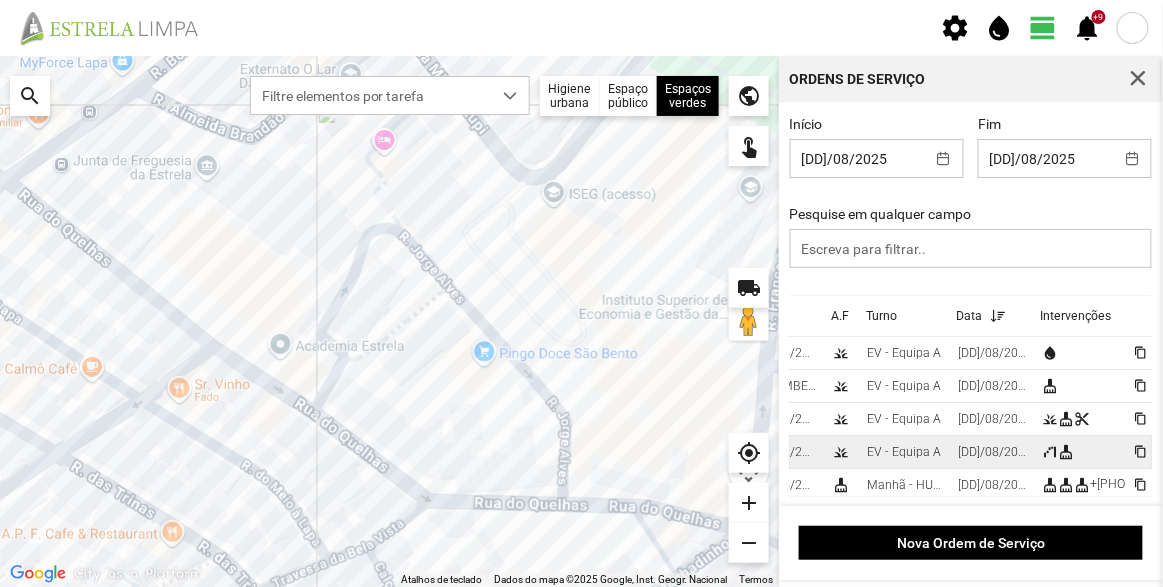 scroll, scrollTop: 0, scrollLeft: 85, axis: horizontal 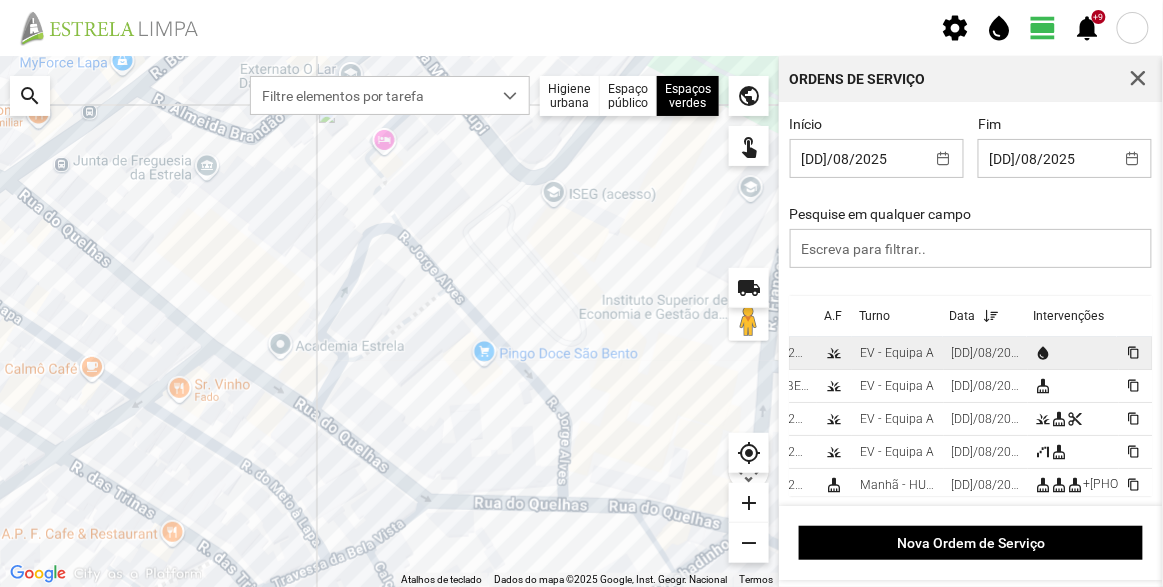 click on "EV - Equipa A" at bounding box center (897, 353) 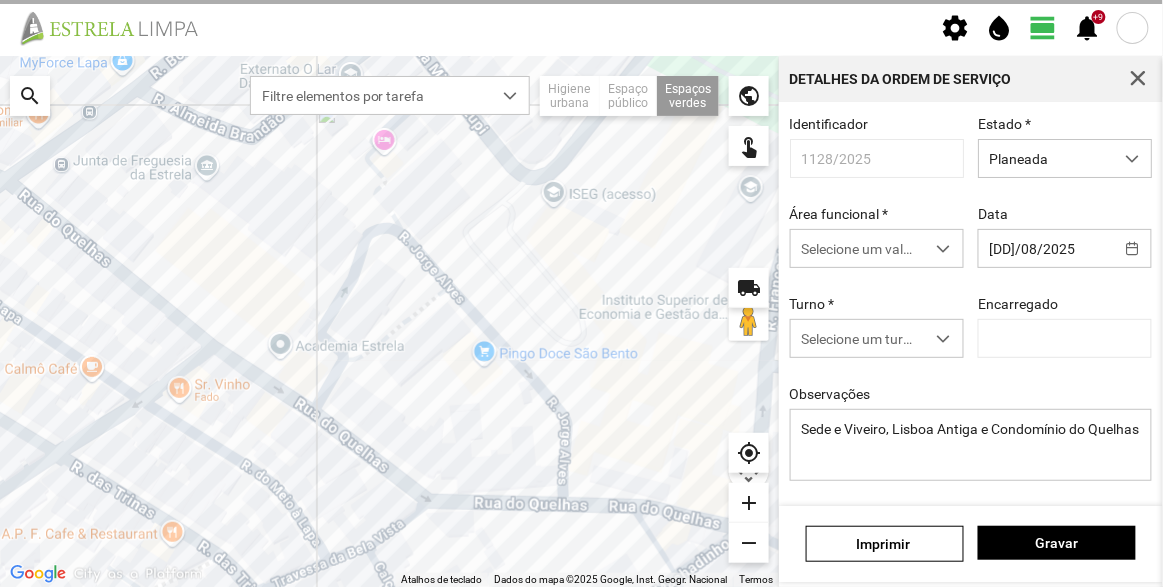 type on "[FIRST] [LAST]" 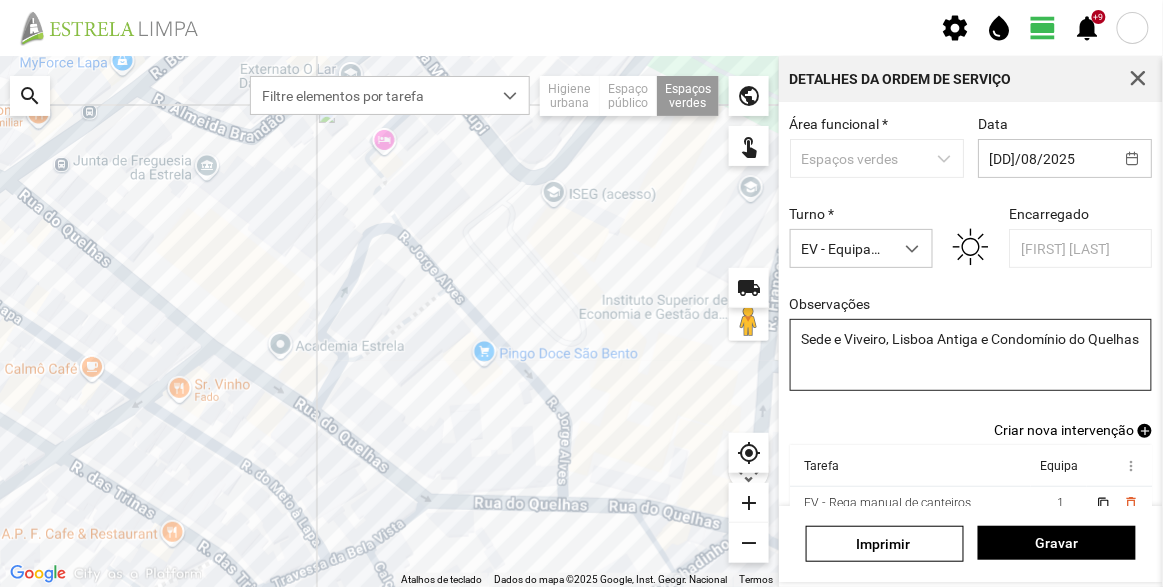 scroll, scrollTop: 174, scrollLeft: 0, axis: vertical 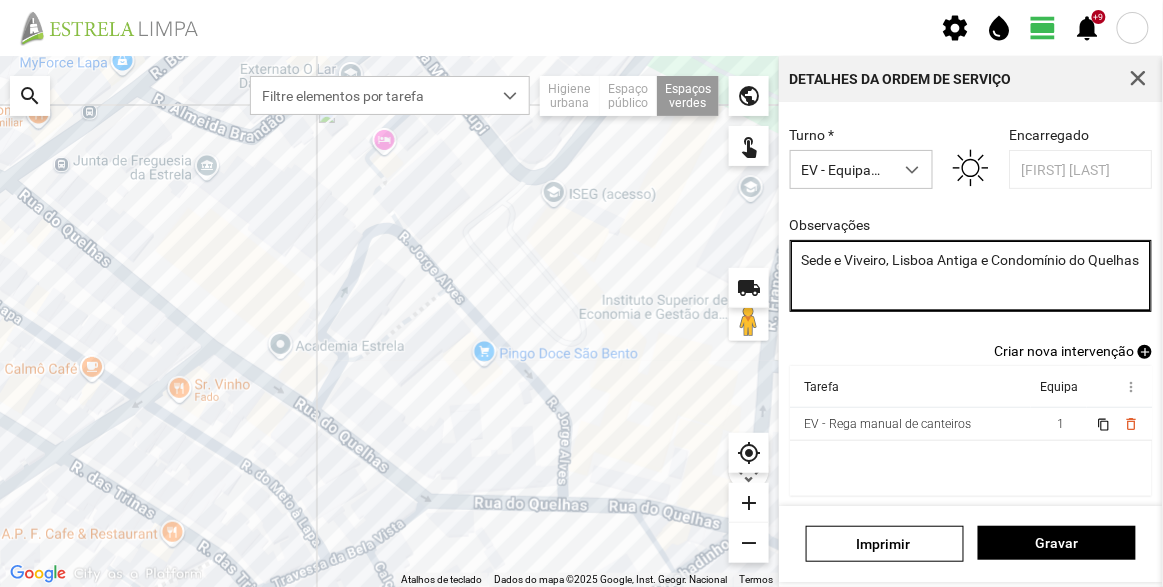 click on "Sede e Viveiro, Lisboa Antiga e Condomínio do Quelhas" at bounding box center [971, 276] 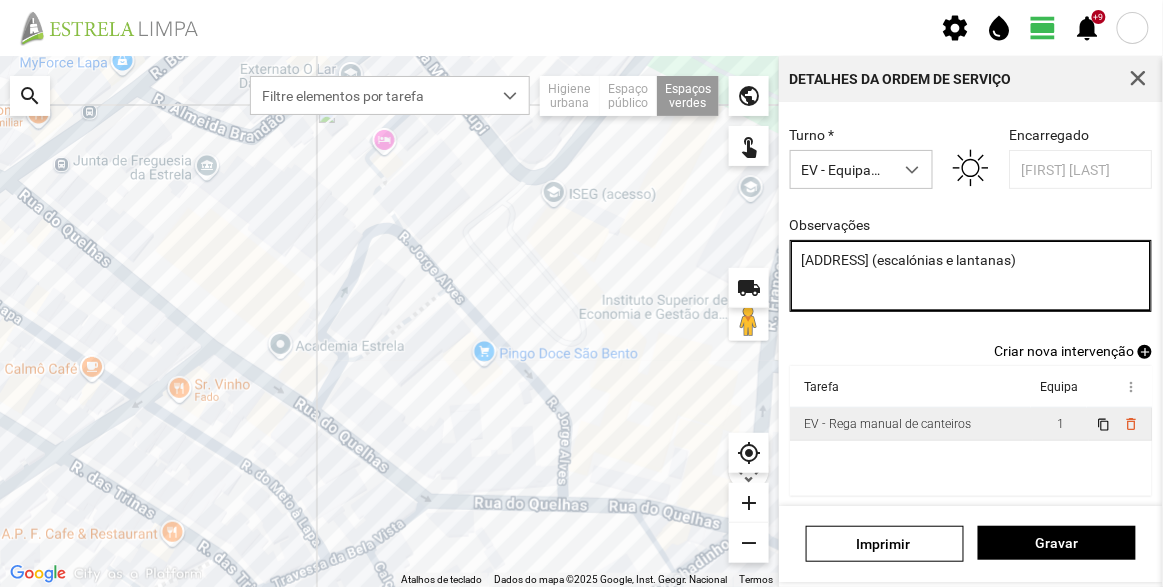 type on "[ADDRESS] (escalónias e lantanas)" 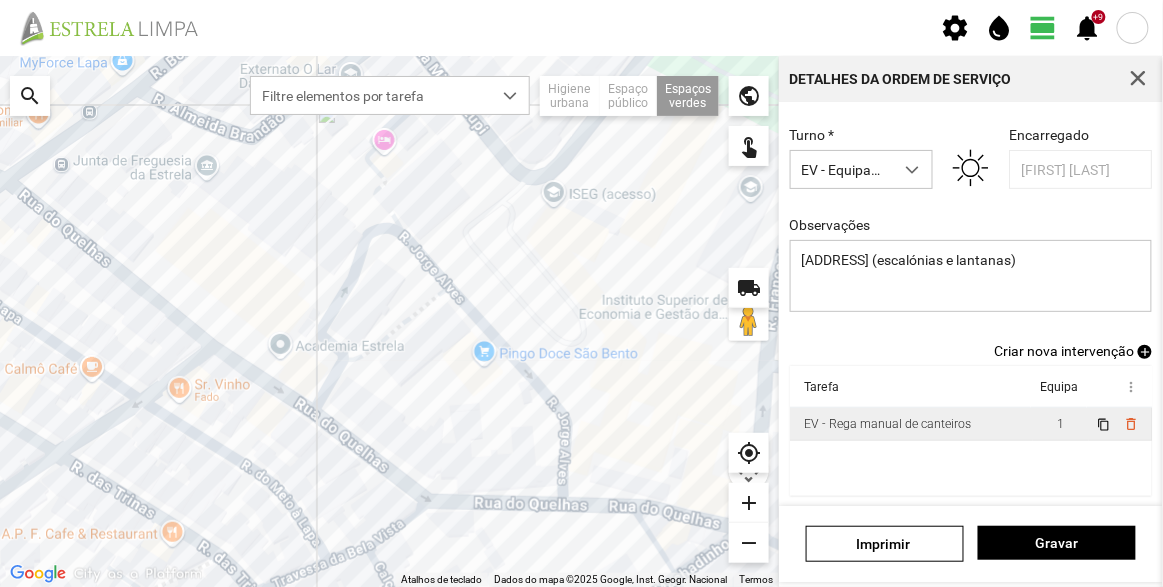 click on "EV - Rega manual de canteiros" at bounding box center (887, 424) 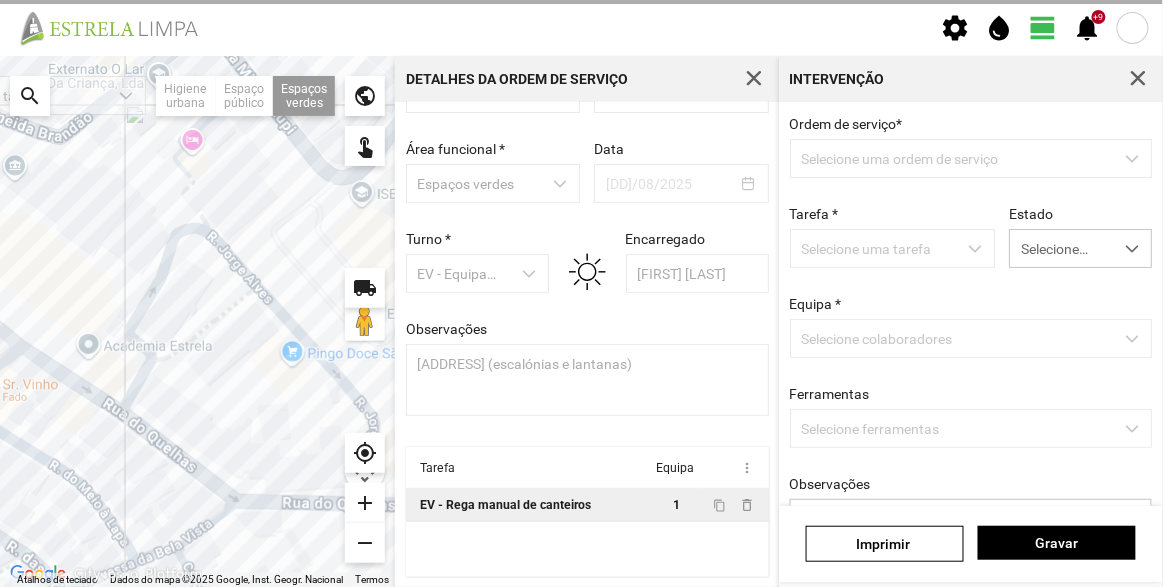 scroll, scrollTop: 69, scrollLeft: 0, axis: vertical 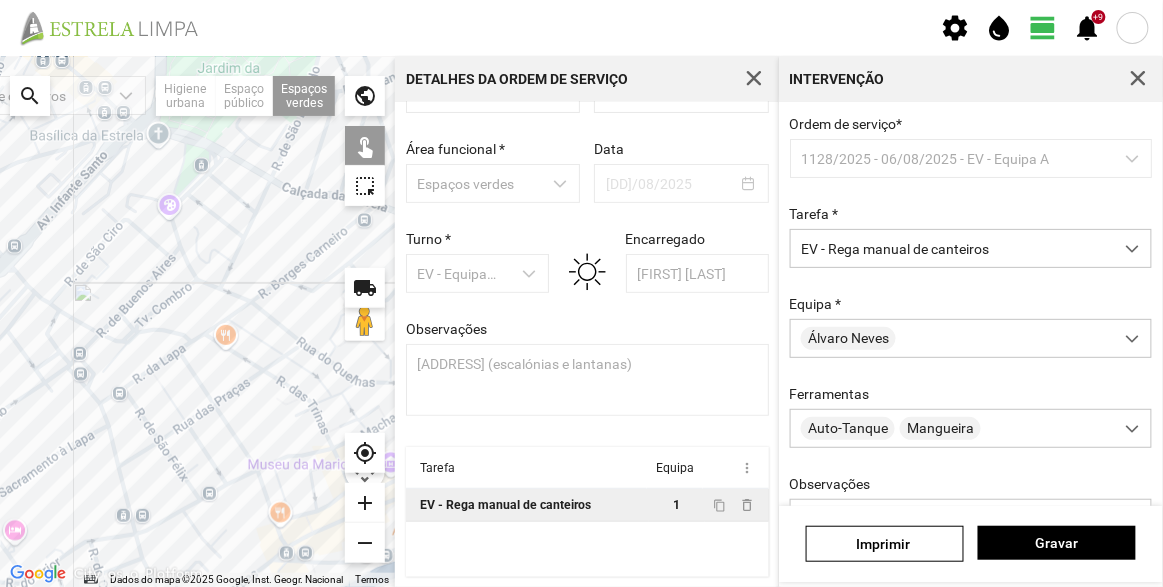 drag, startPoint x: 35, startPoint y: 379, endPoint x: 215, endPoint y: 338, distance: 184.6104 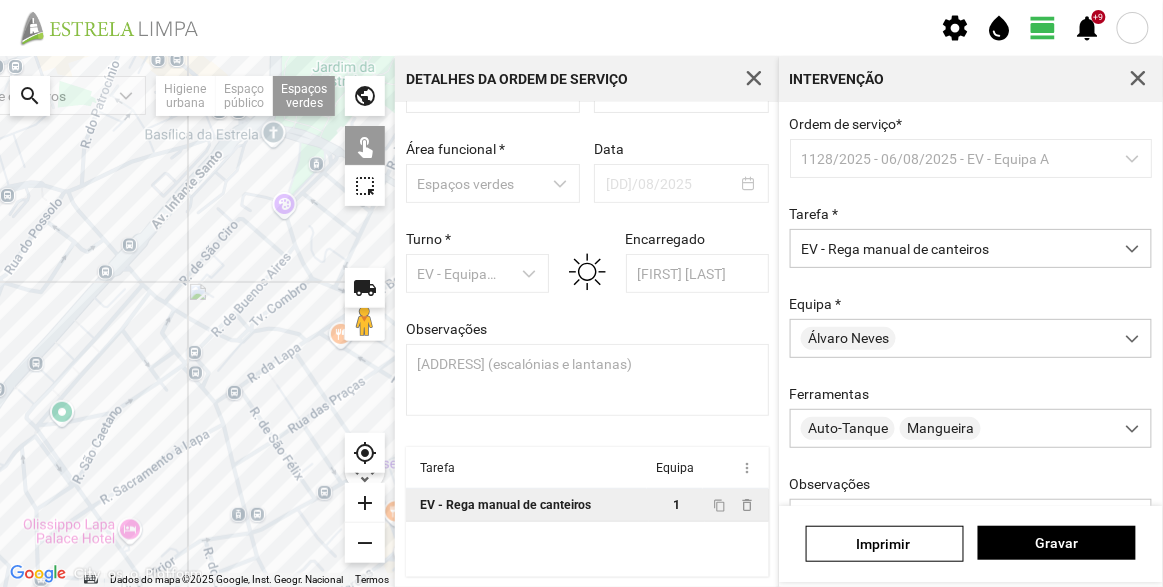 drag, startPoint x: 31, startPoint y: 288, endPoint x: 99, endPoint y: 278, distance: 68.73136 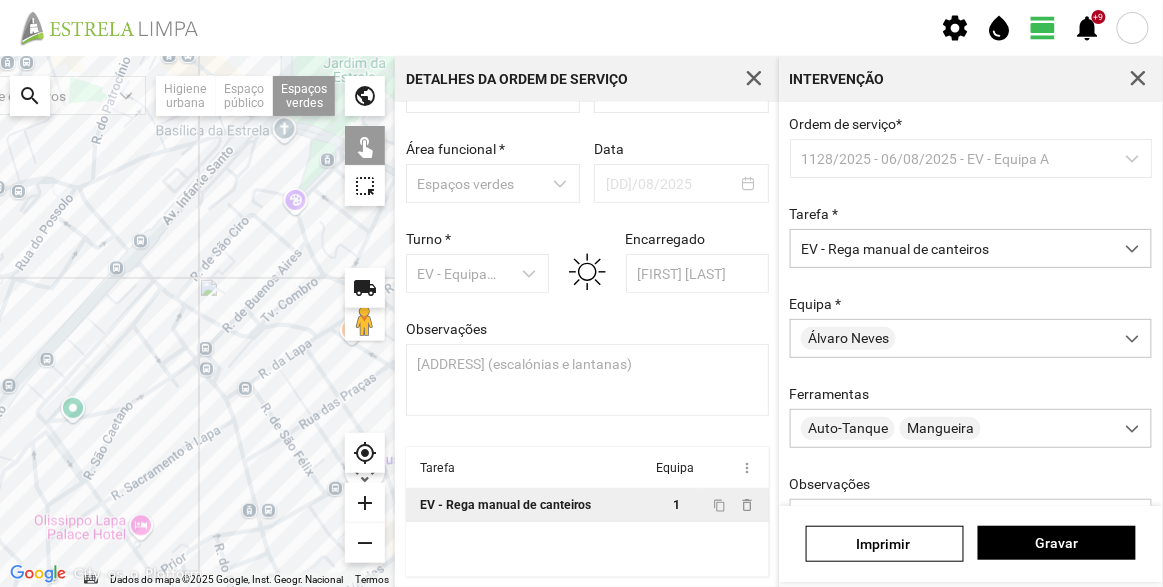 click 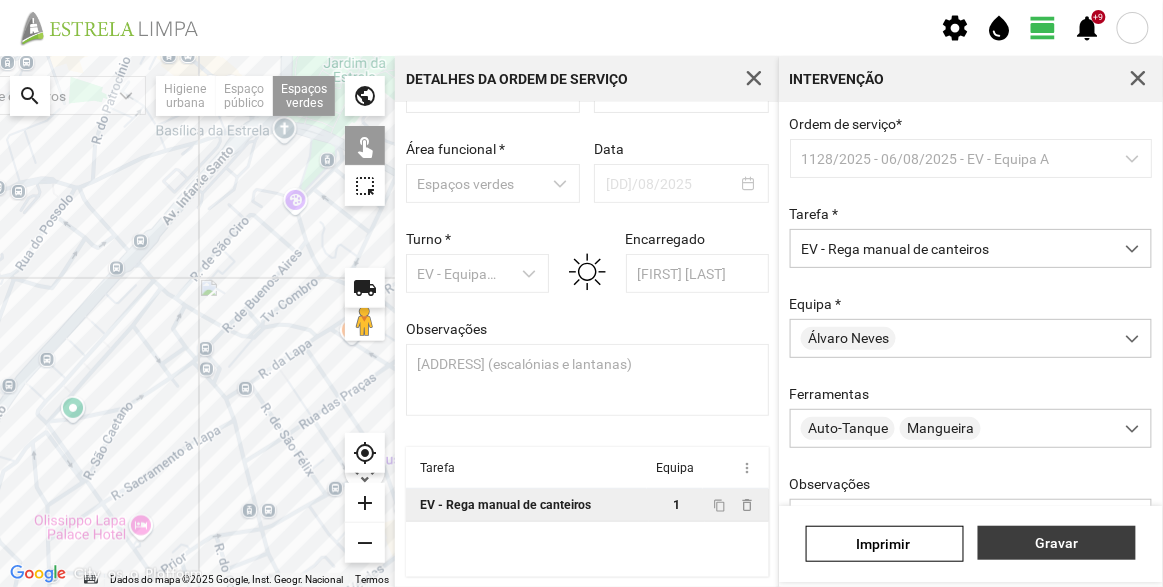 click on "Gravar" at bounding box center [1057, 543] 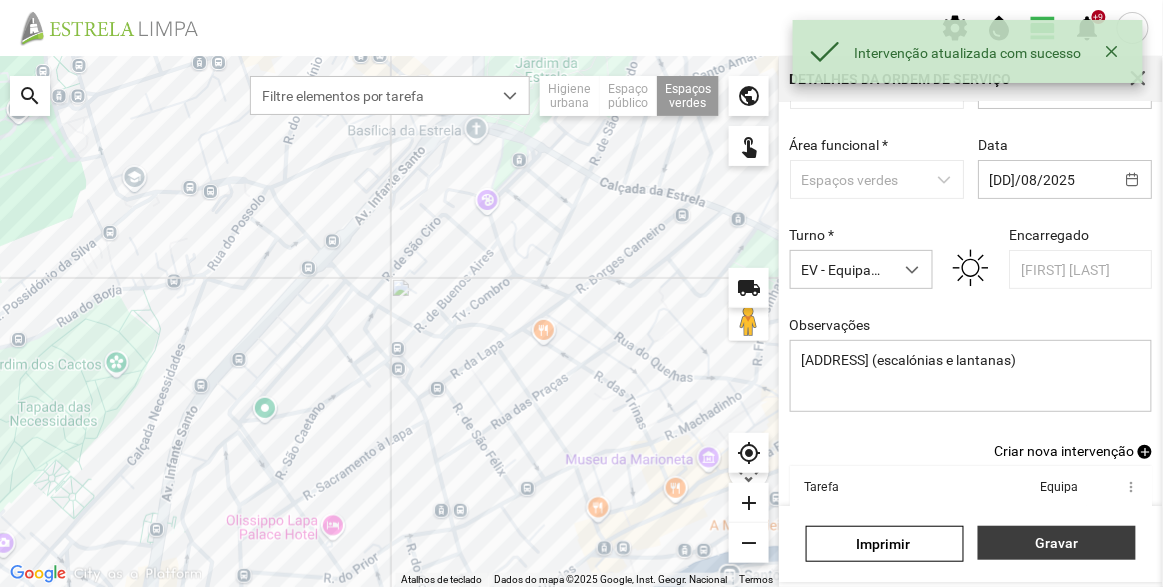 click on "Gravar" at bounding box center (1057, 543) 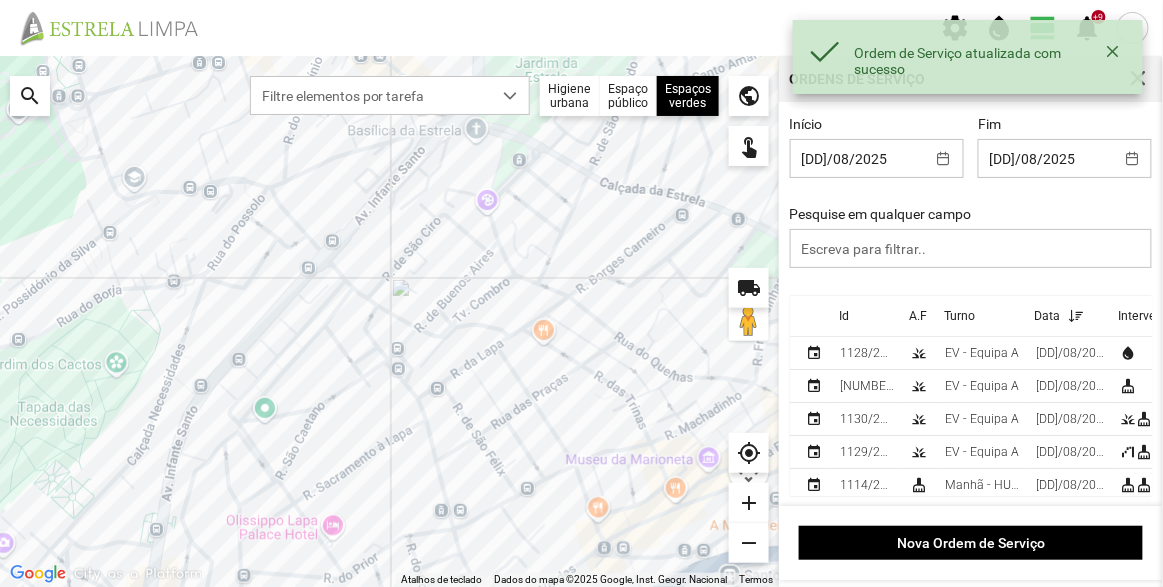 click on "Ordem de Serviço atualizada com sucesso" at bounding box center (968, 57) 